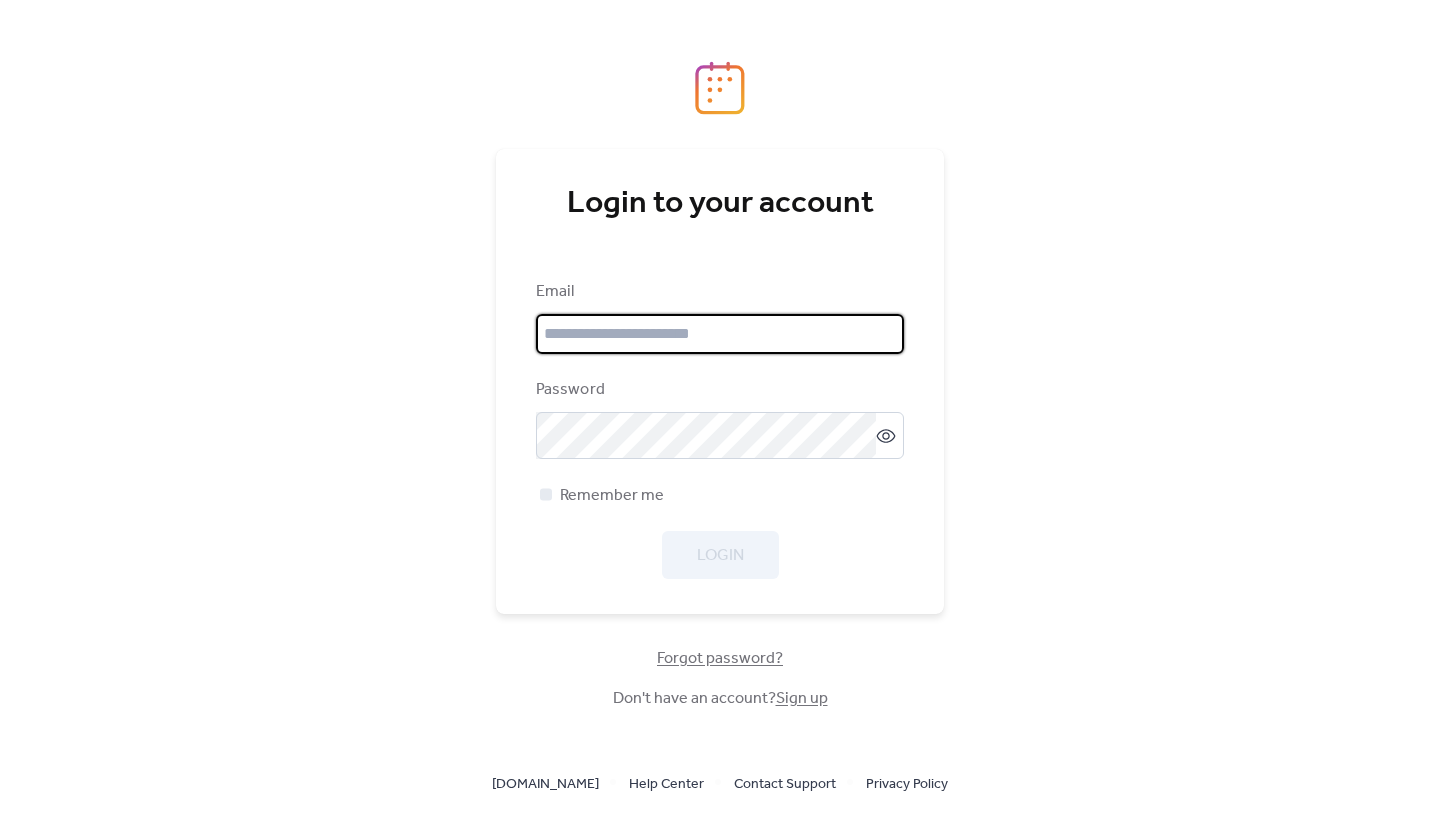 scroll, scrollTop: 0, scrollLeft: 0, axis: both 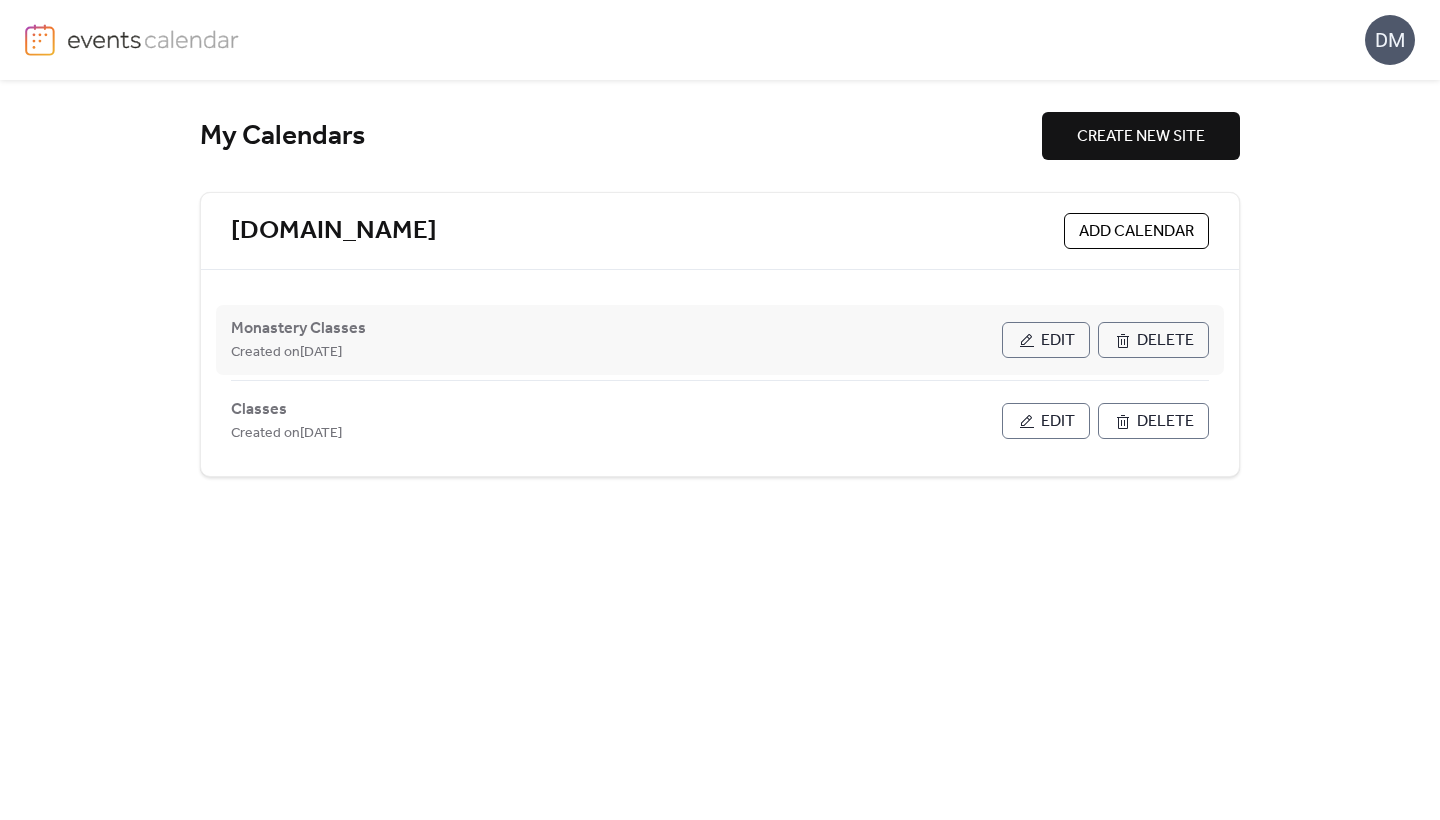 click on "Edit" at bounding box center (1058, 341) 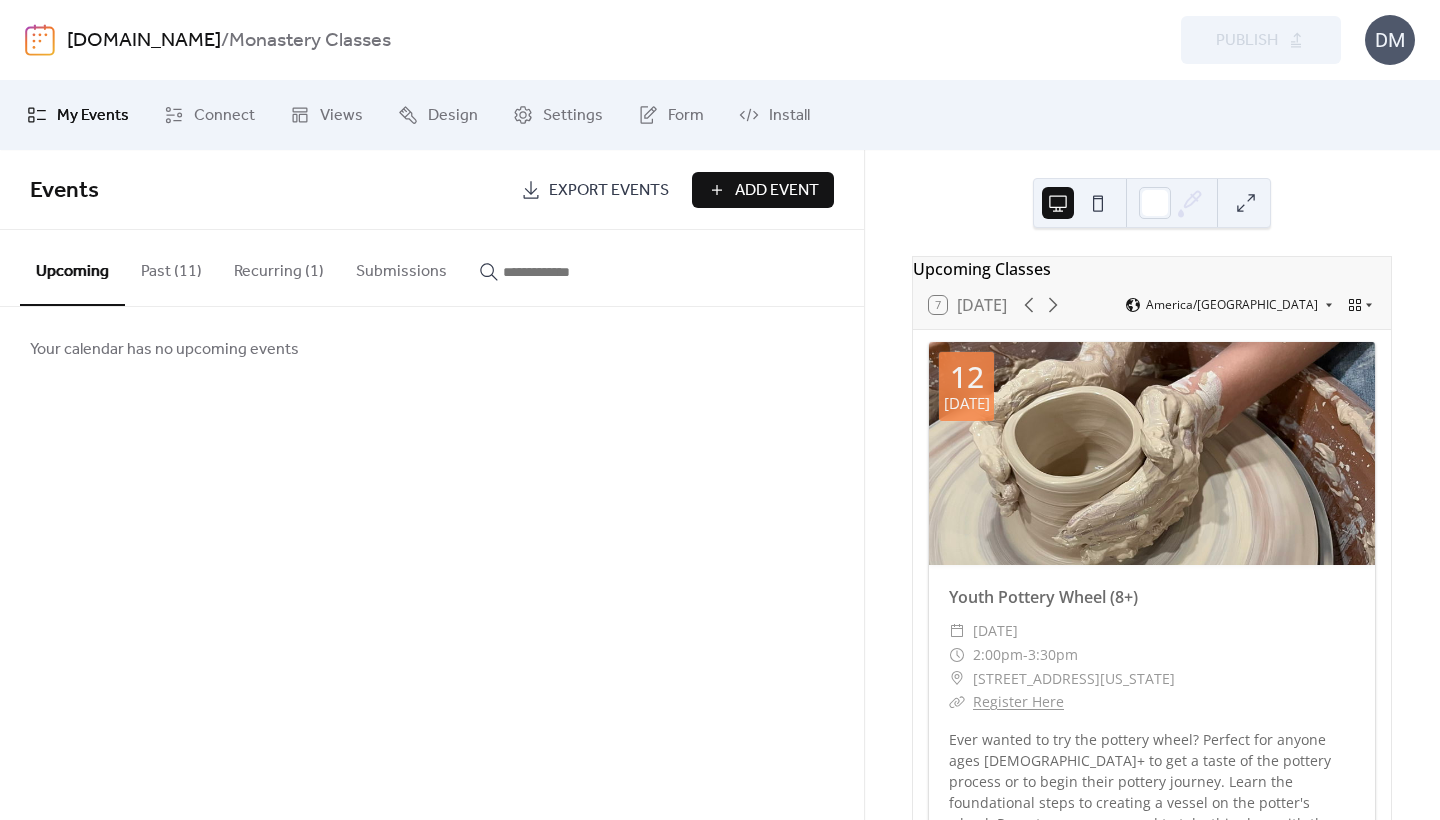 click on "Past  (11)" at bounding box center (171, 267) 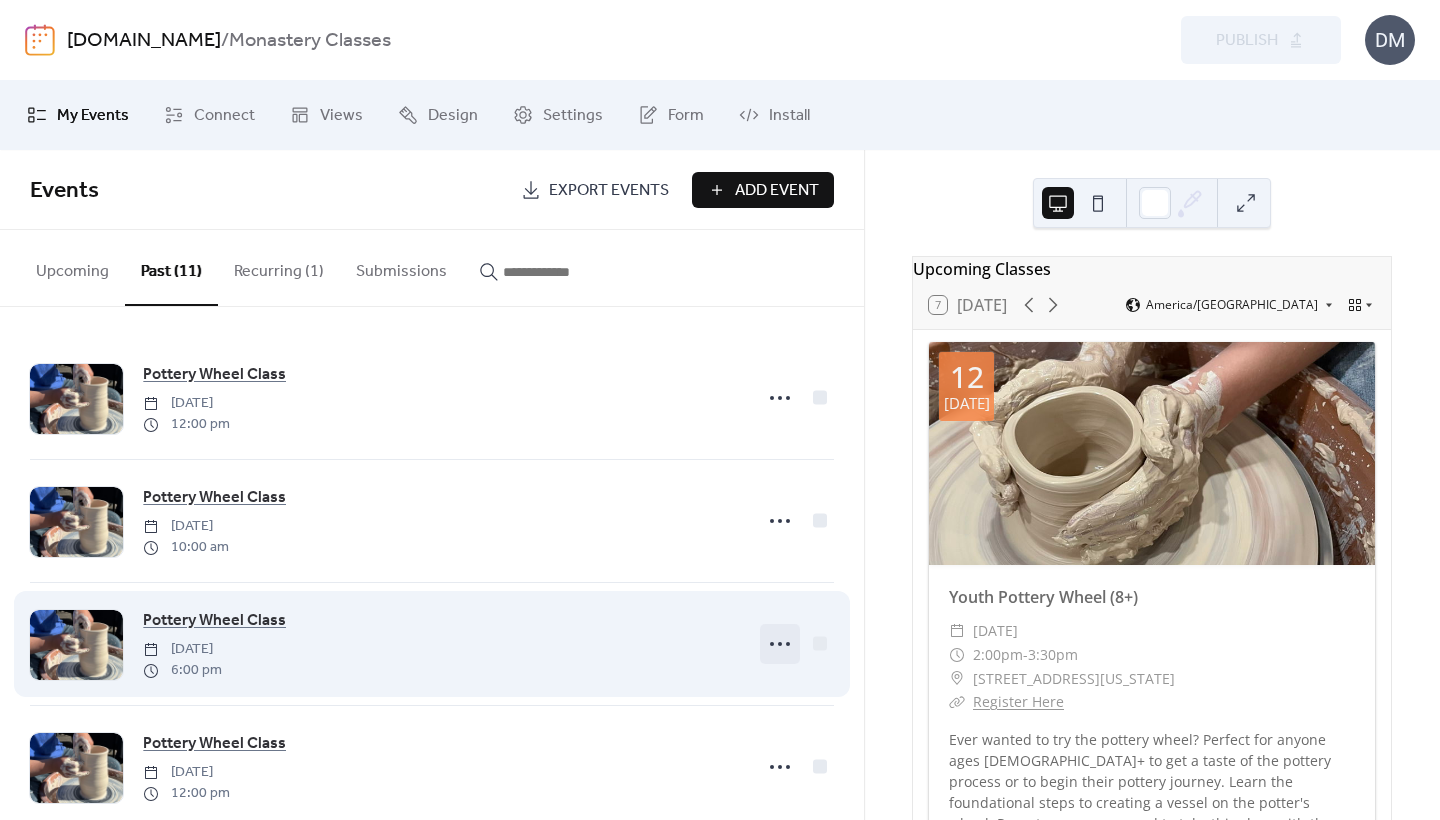 click 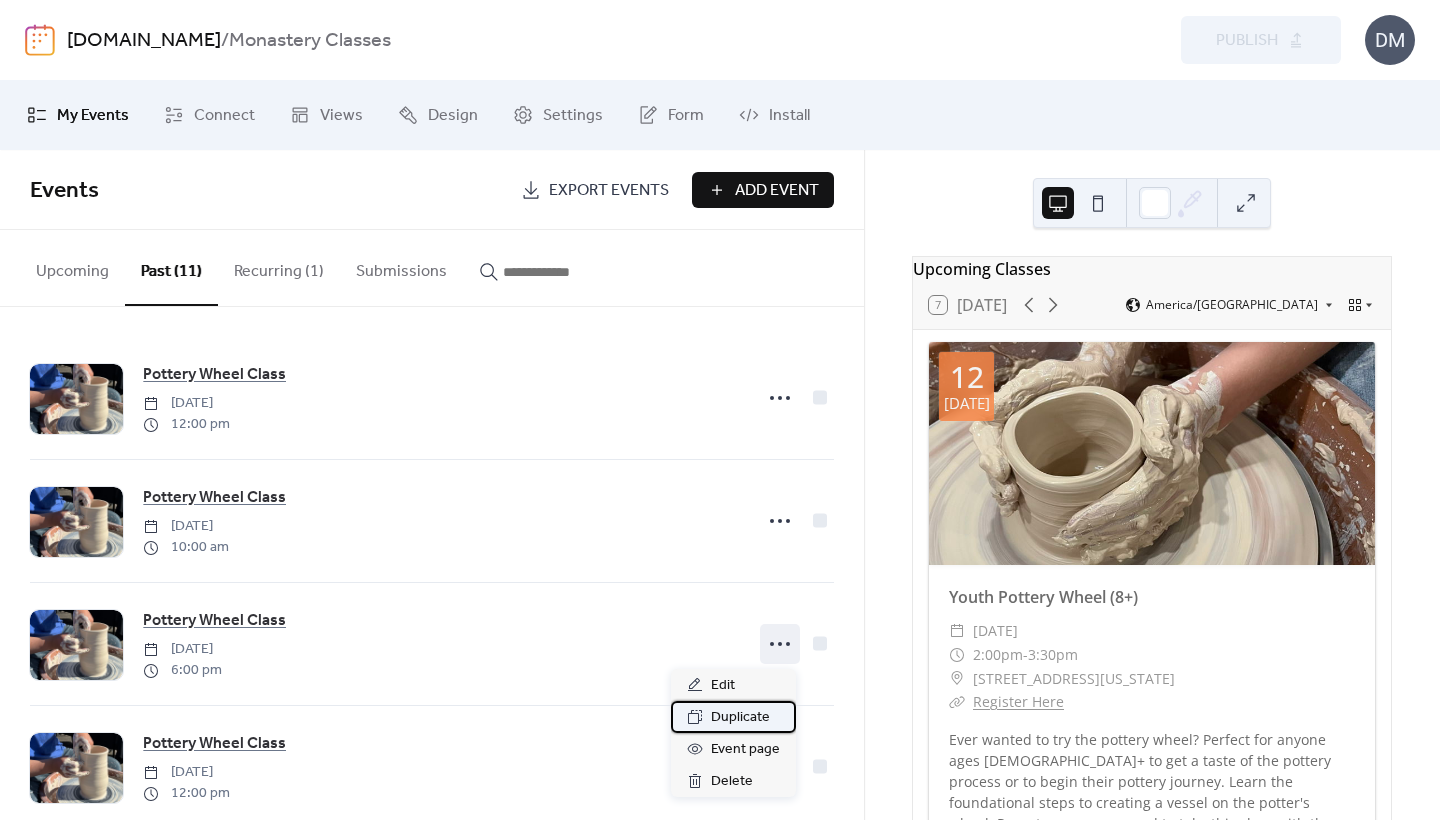 click on "Duplicate" at bounding box center [740, 718] 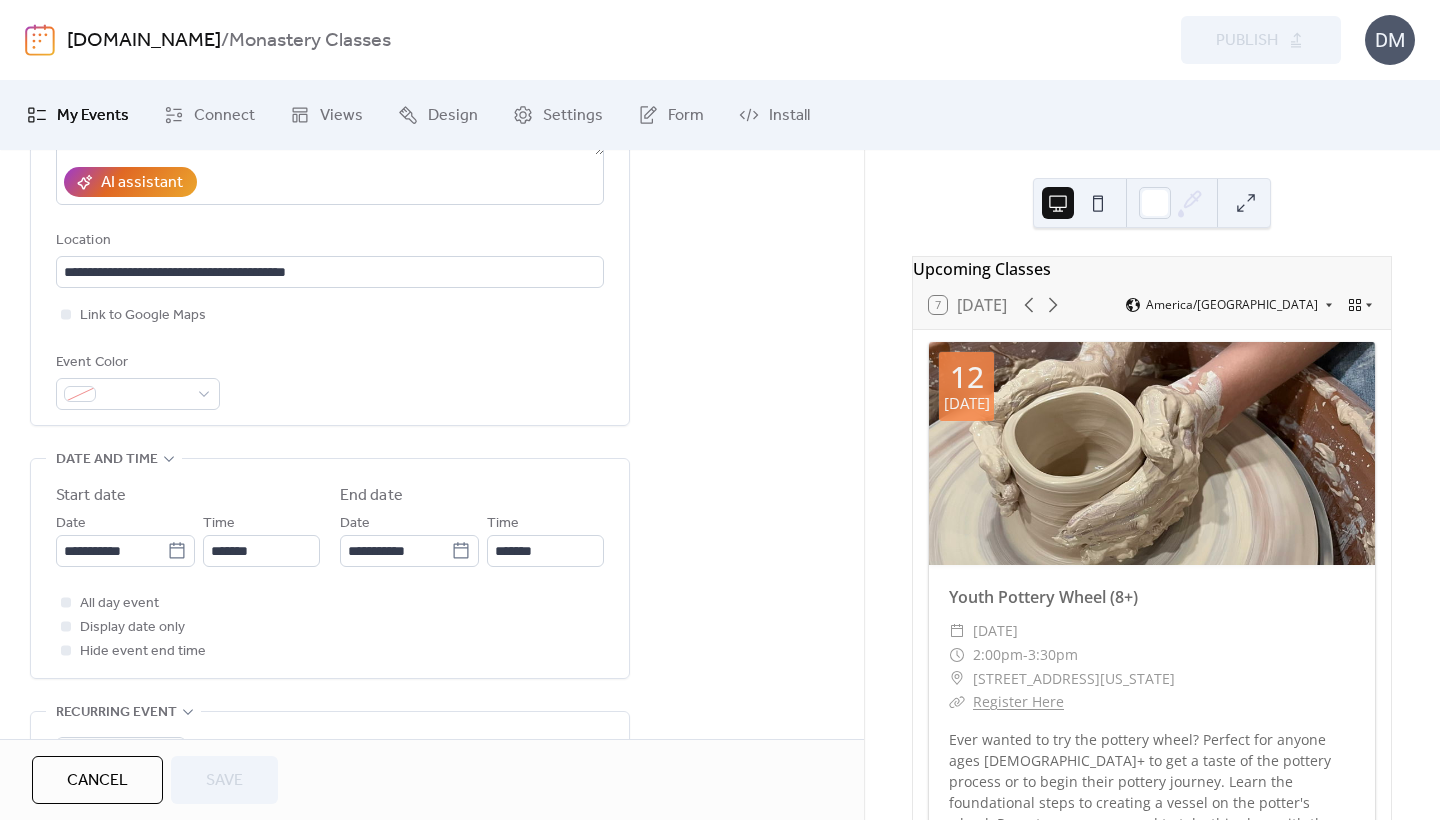 scroll, scrollTop: 395, scrollLeft: 0, axis: vertical 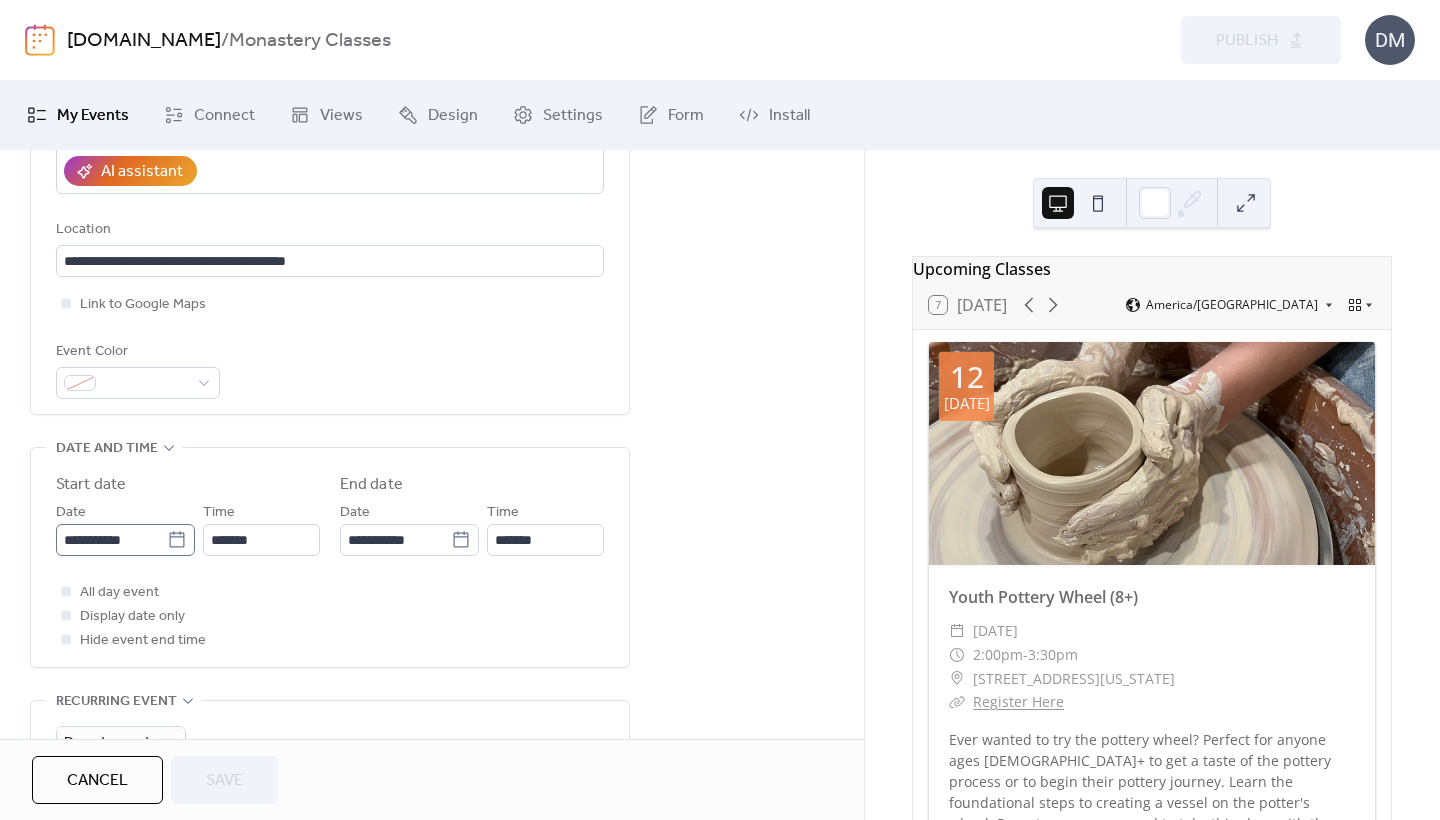 click 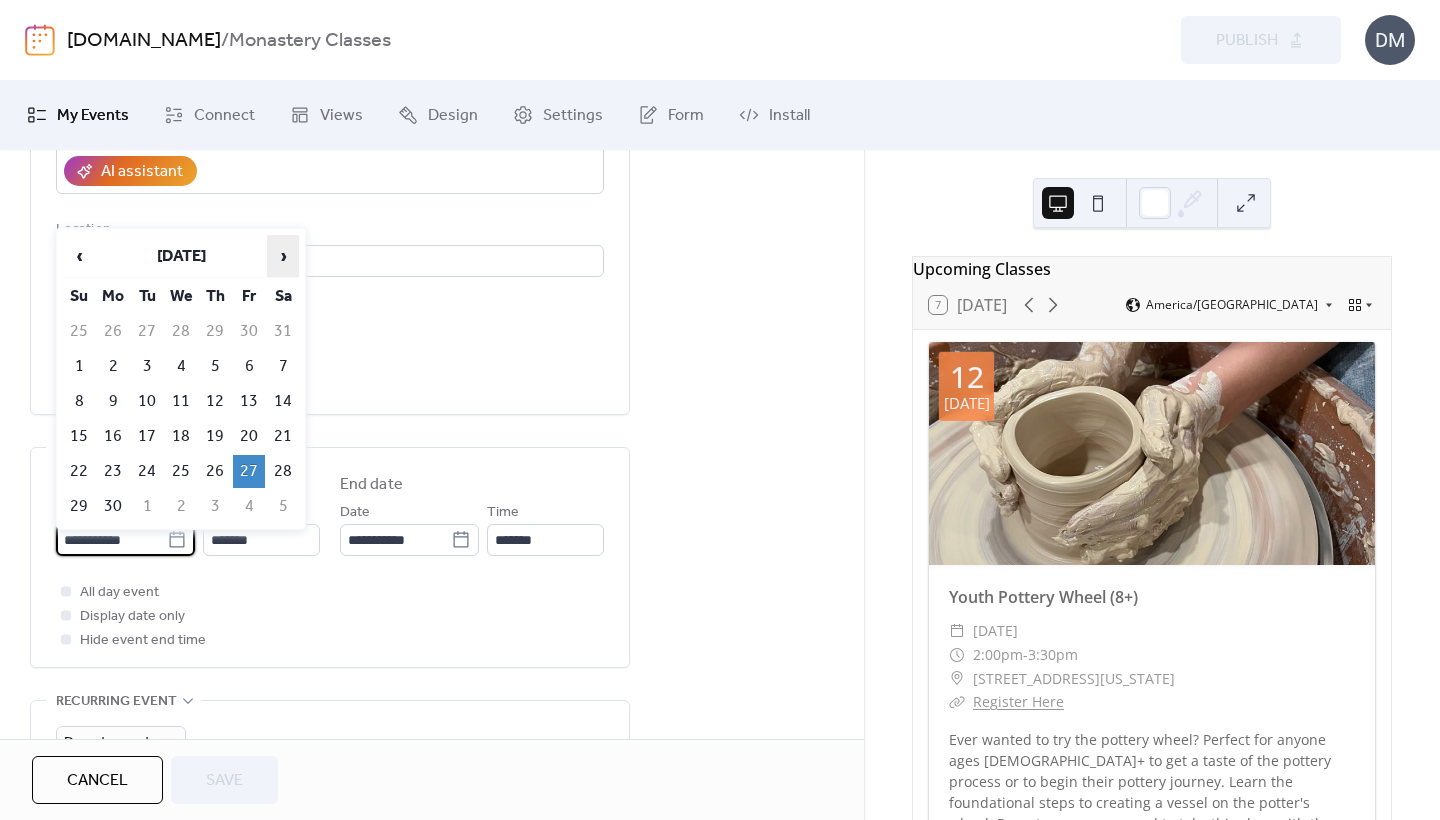click on "›" at bounding box center (283, 256) 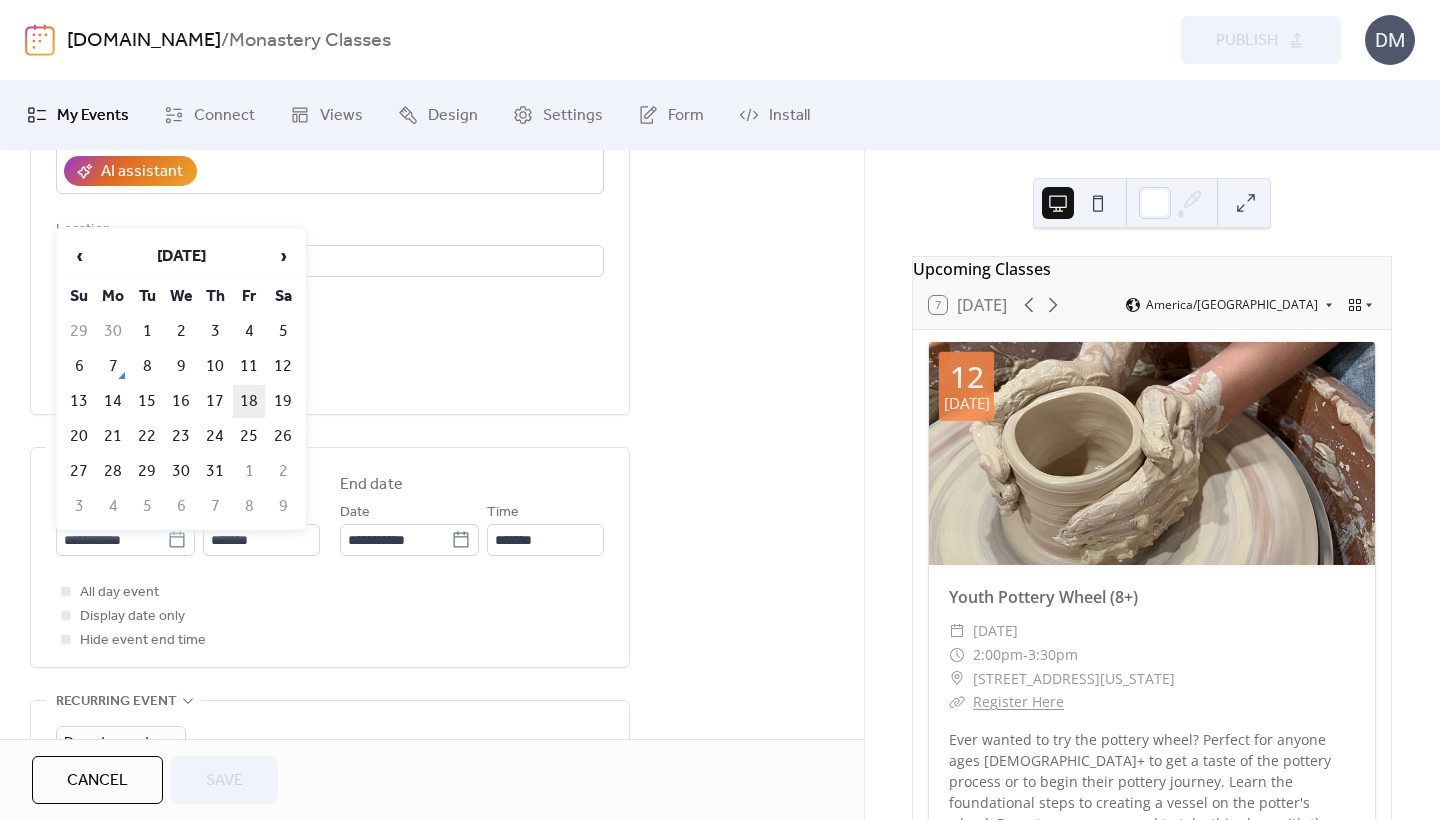 click on "18" at bounding box center (249, 401) 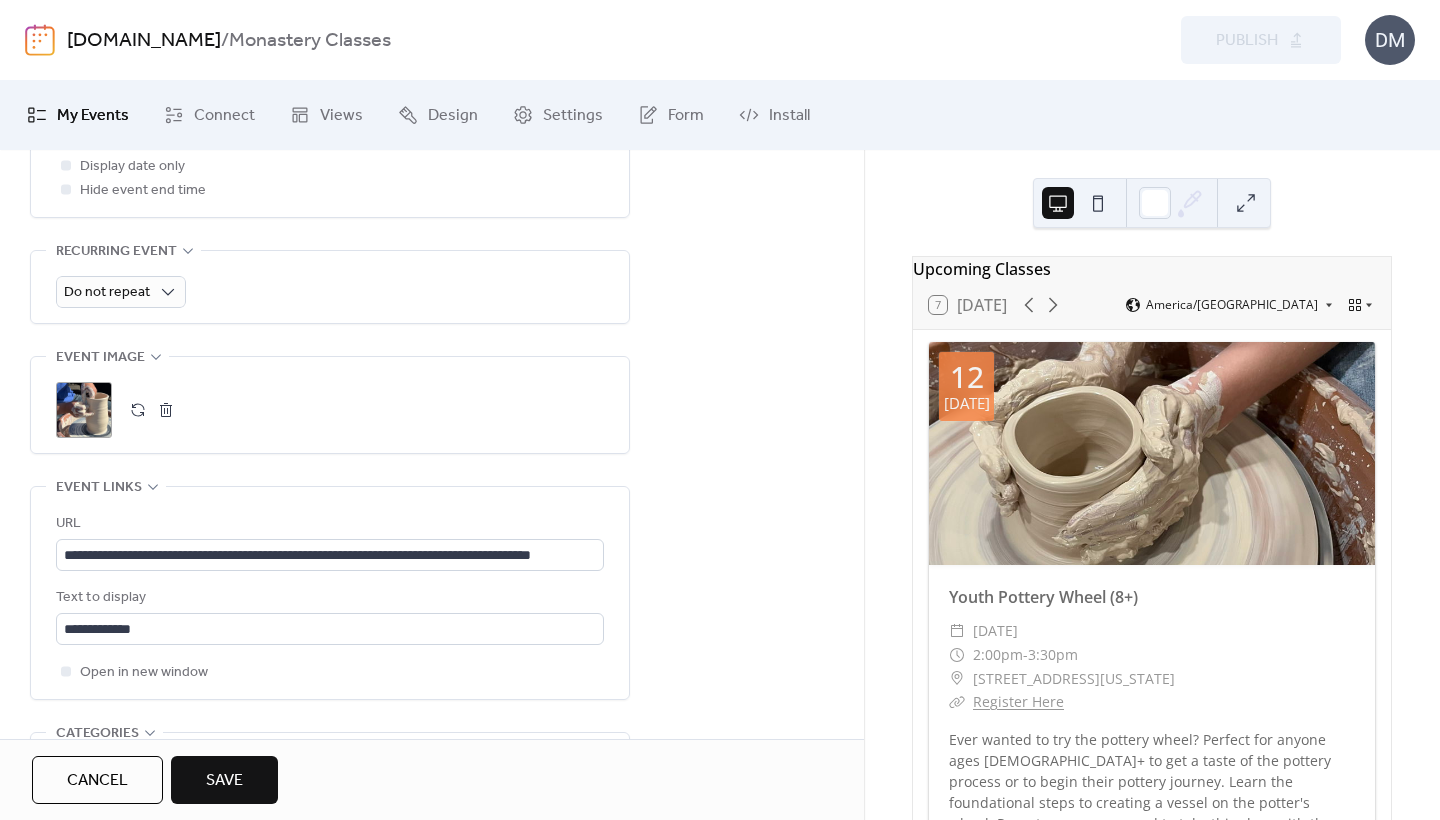 scroll, scrollTop: 867, scrollLeft: 0, axis: vertical 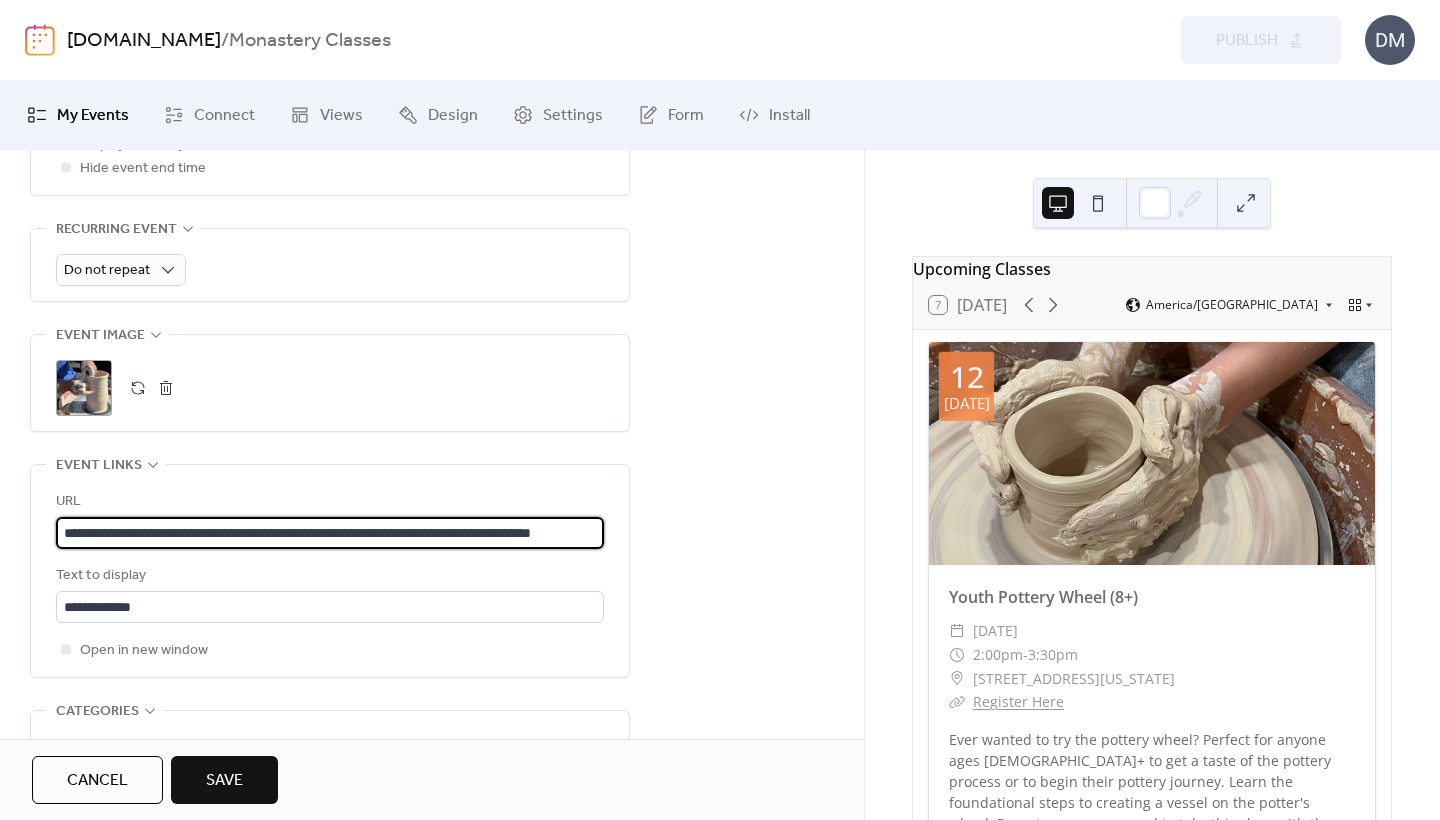 click on "**********" at bounding box center [330, 533] 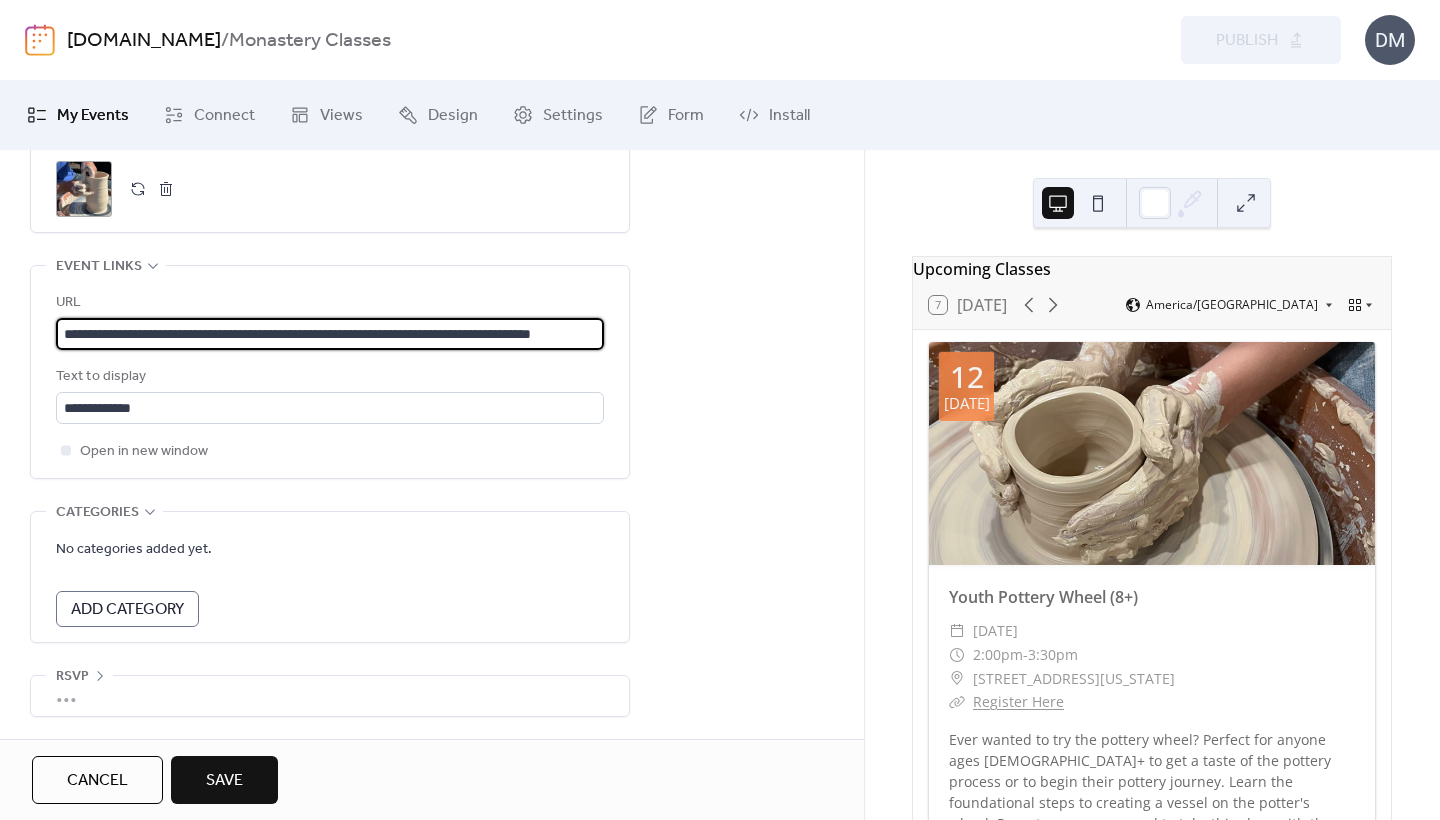 scroll, scrollTop: 1081, scrollLeft: 0, axis: vertical 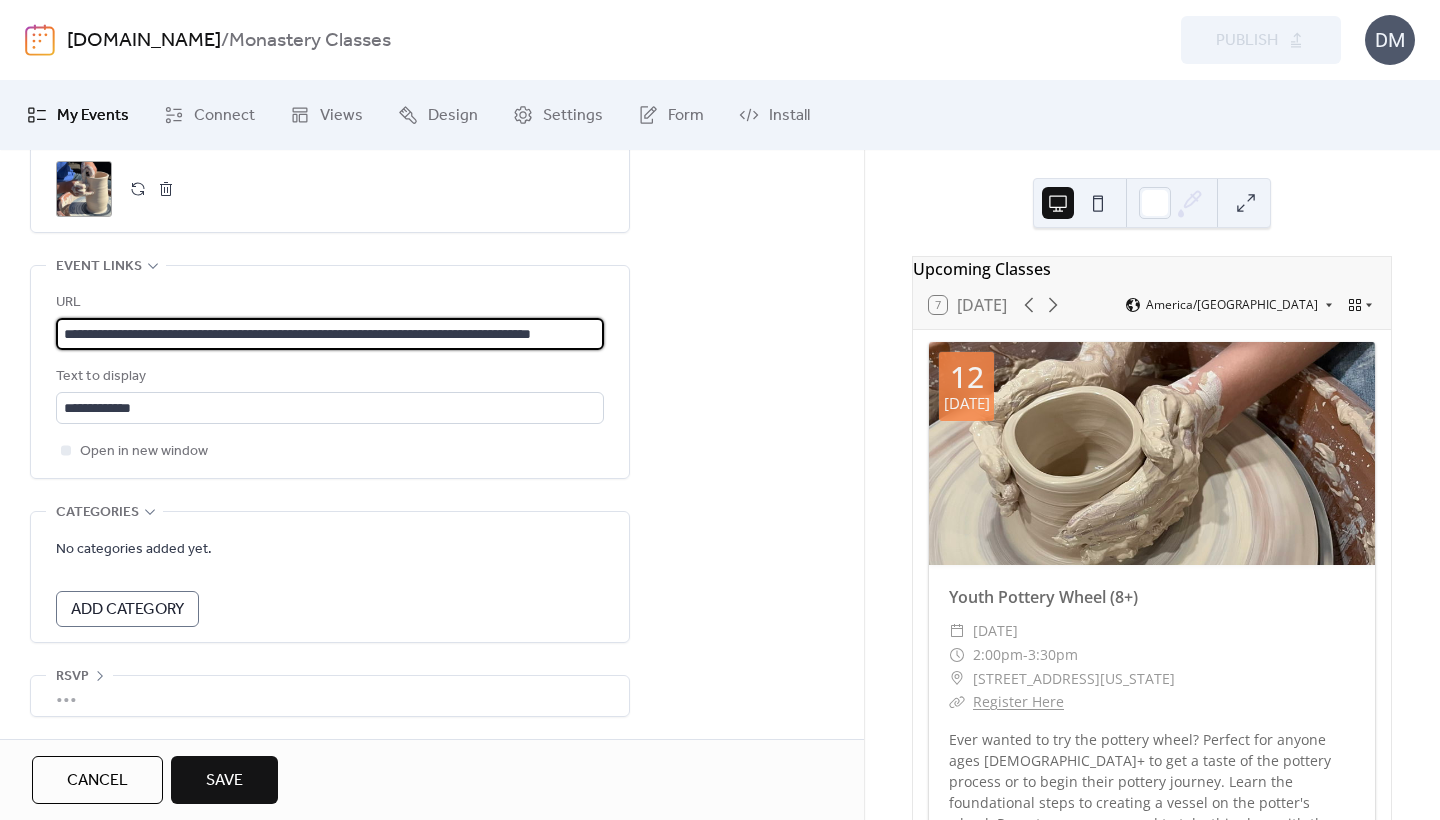 type on "**********" 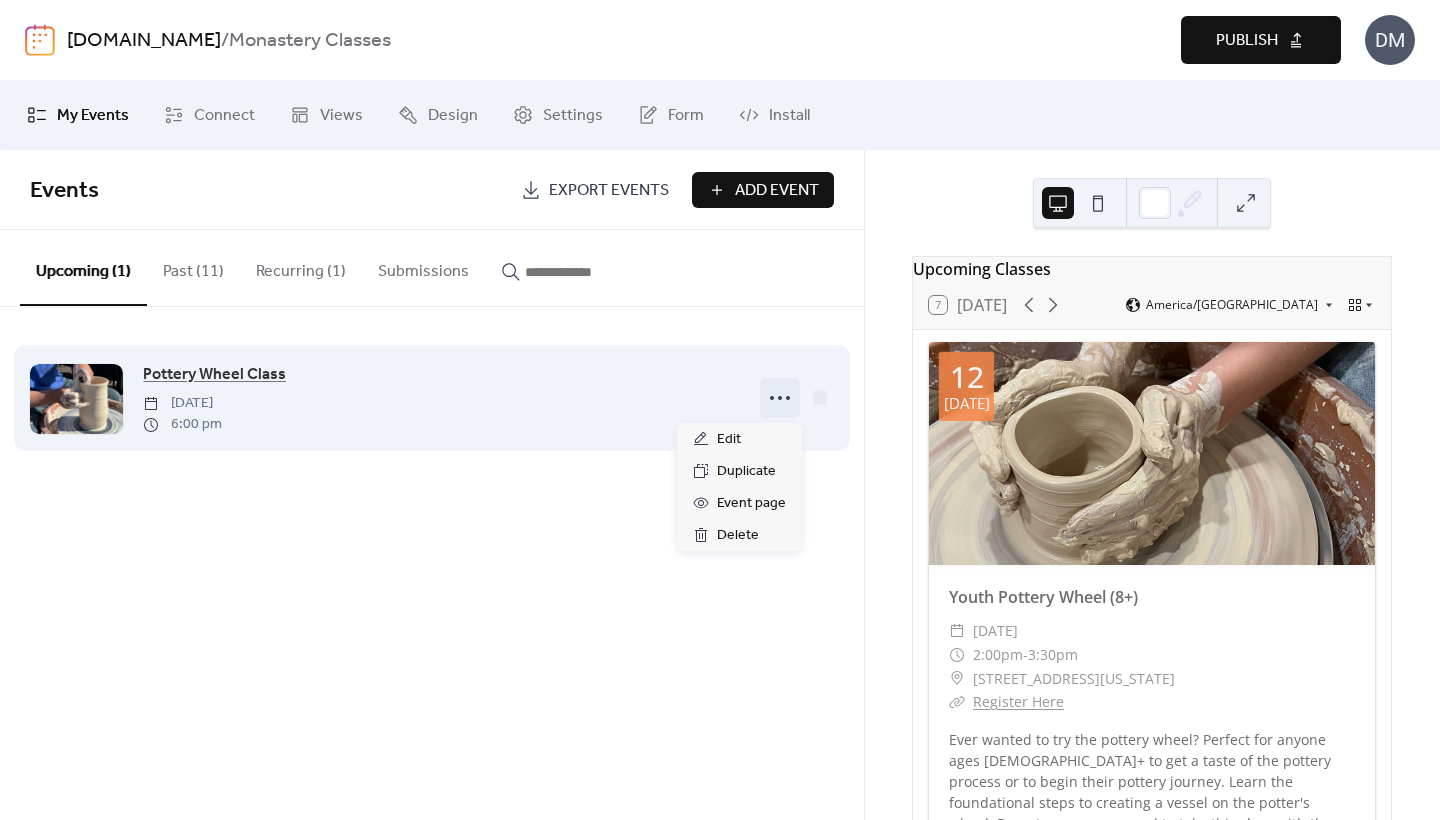 click 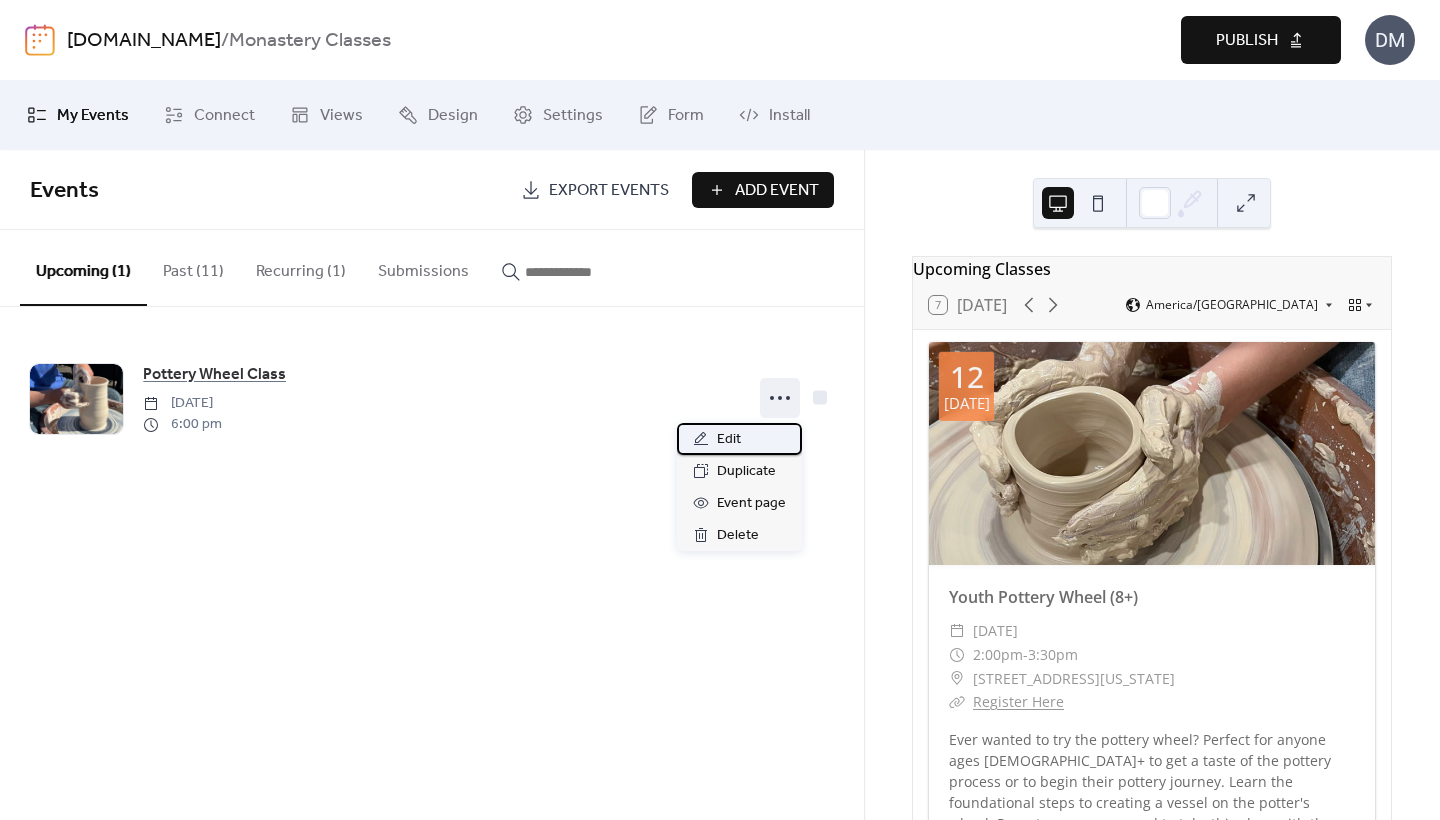 click on "Edit" at bounding box center (739, 439) 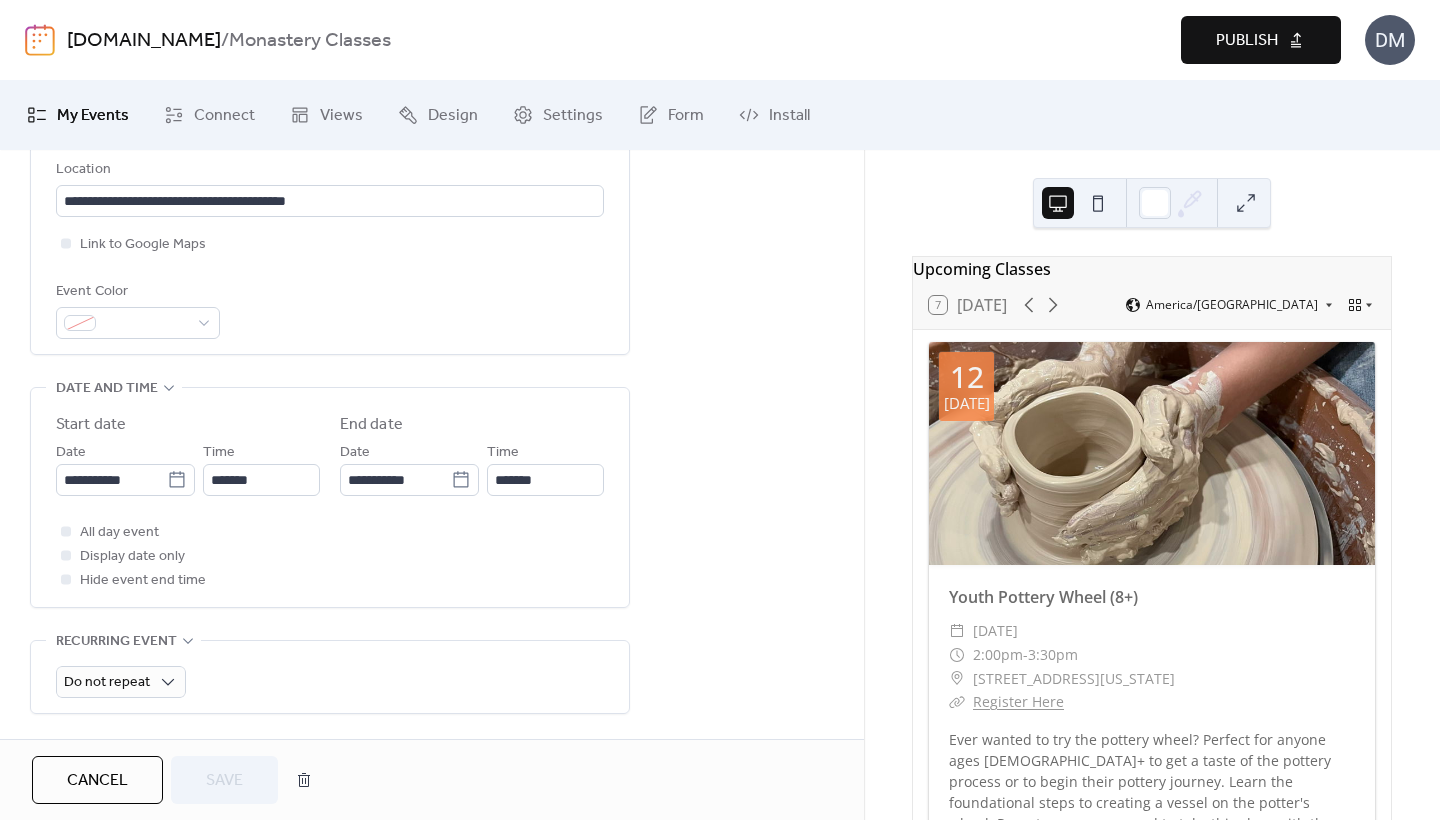 scroll, scrollTop: 461, scrollLeft: 0, axis: vertical 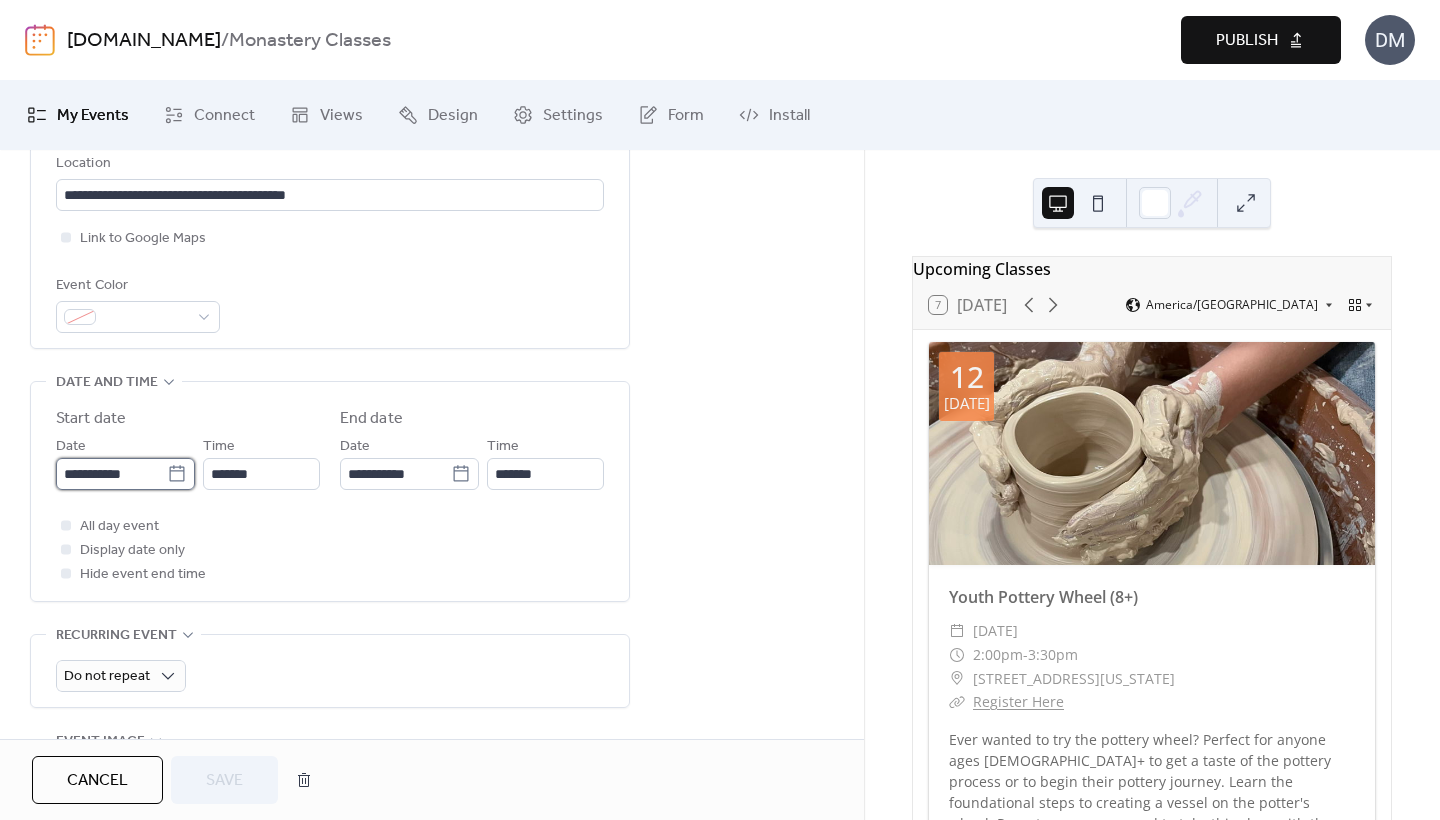 click on "**********" at bounding box center [111, 474] 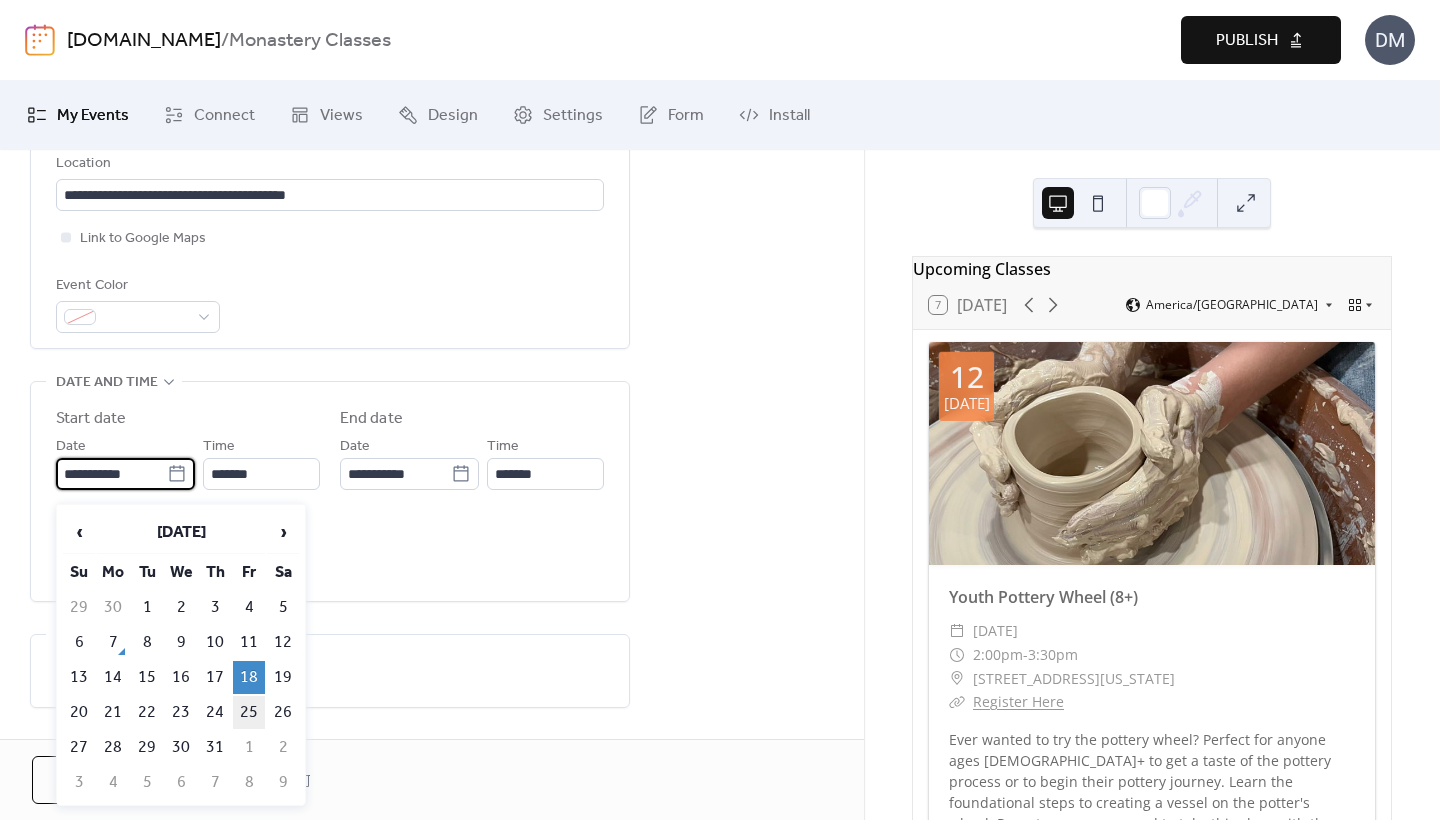 click on "25" at bounding box center [249, 712] 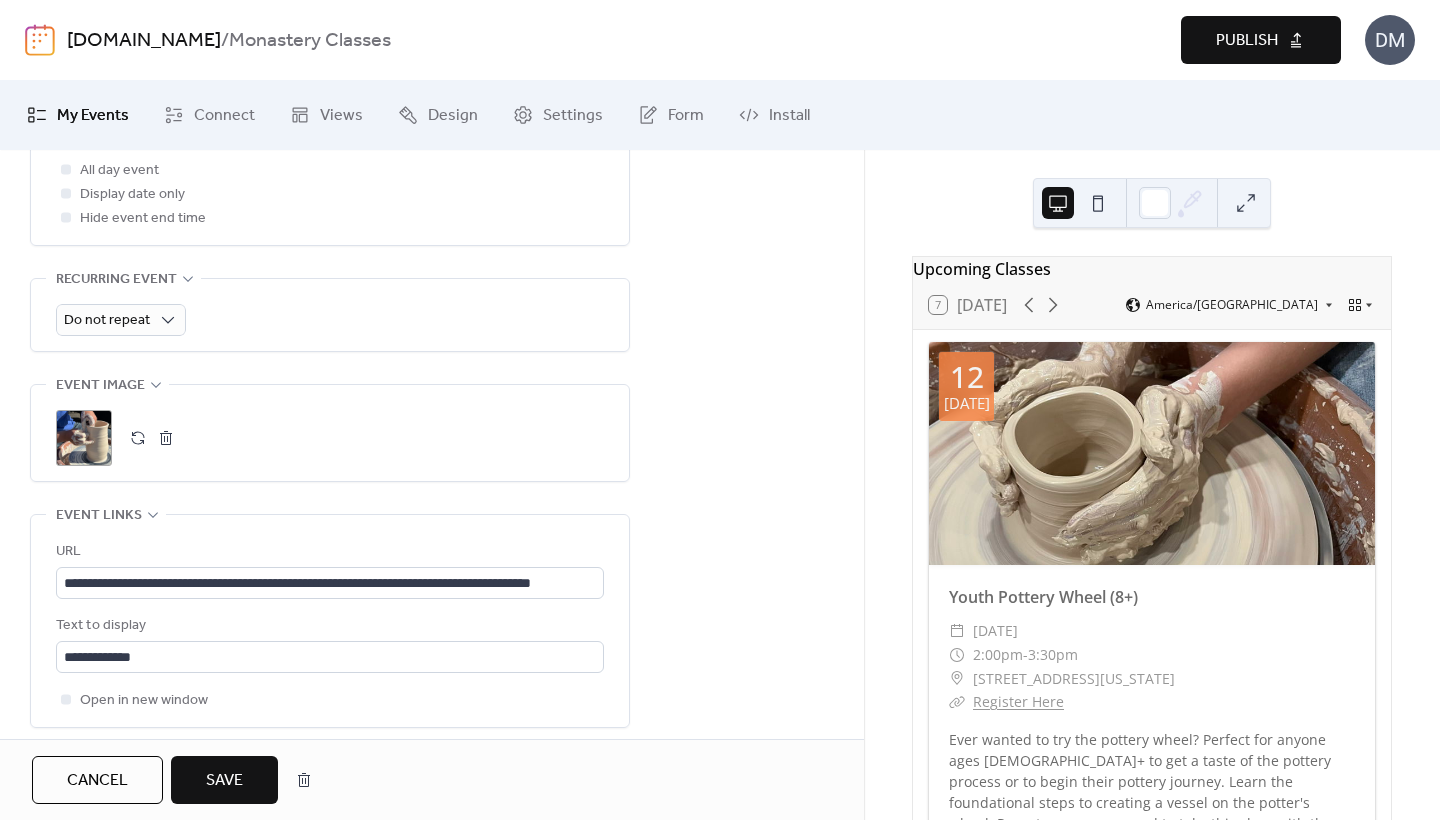 scroll, scrollTop: 819, scrollLeft: 0, axis: vertical 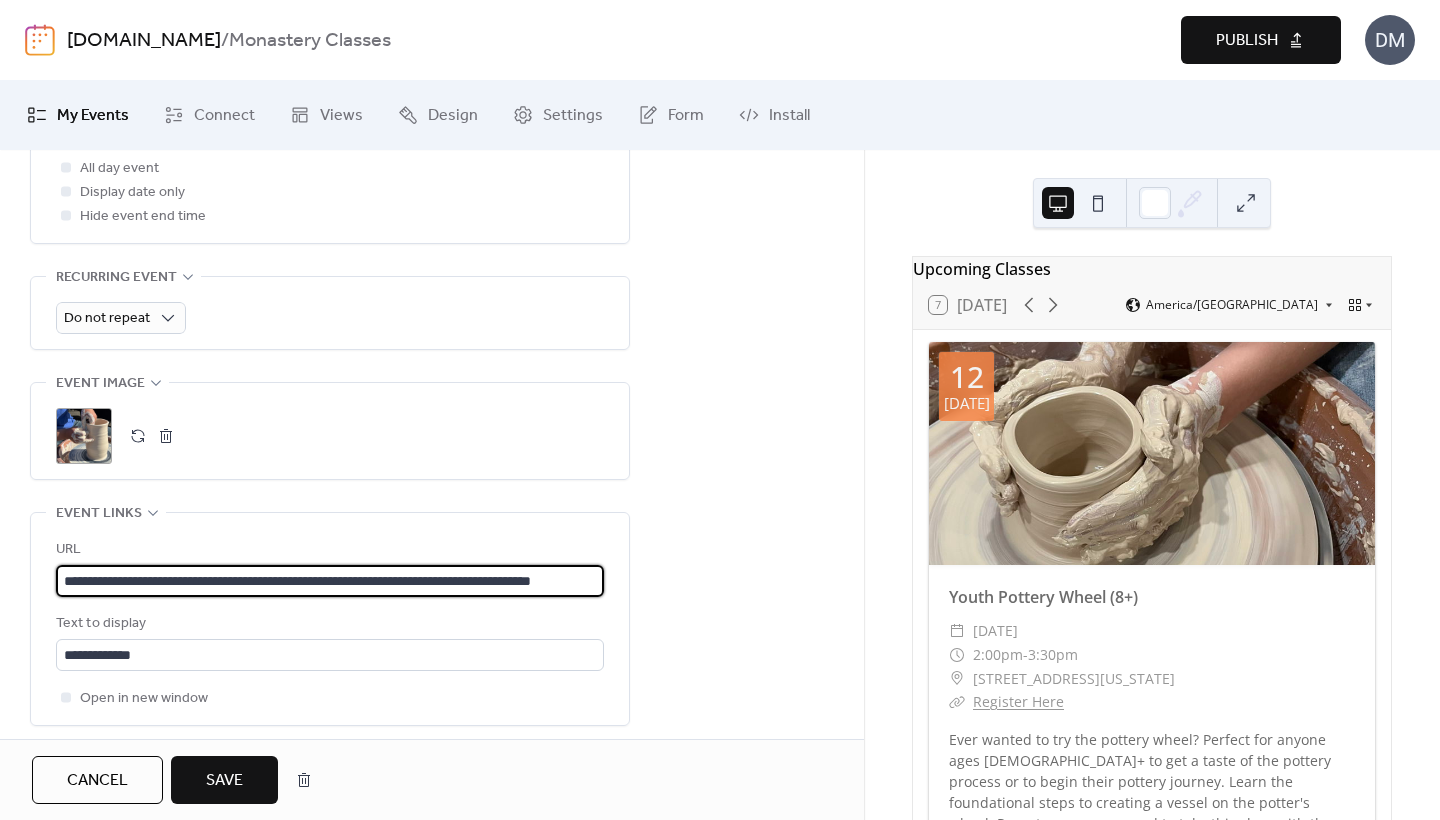 click on "**********" at bounding box center (330, 581) 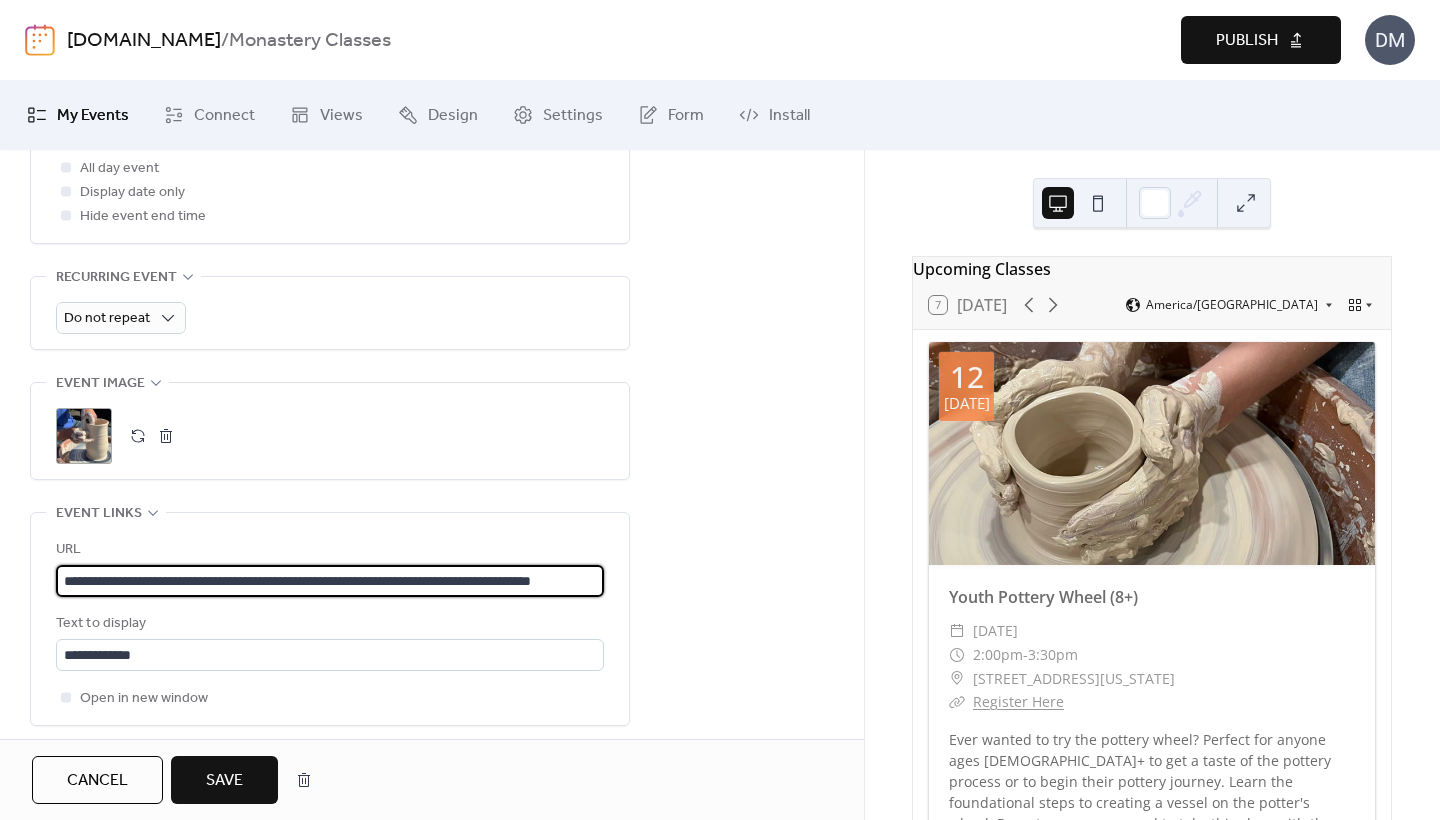 type on "**********" 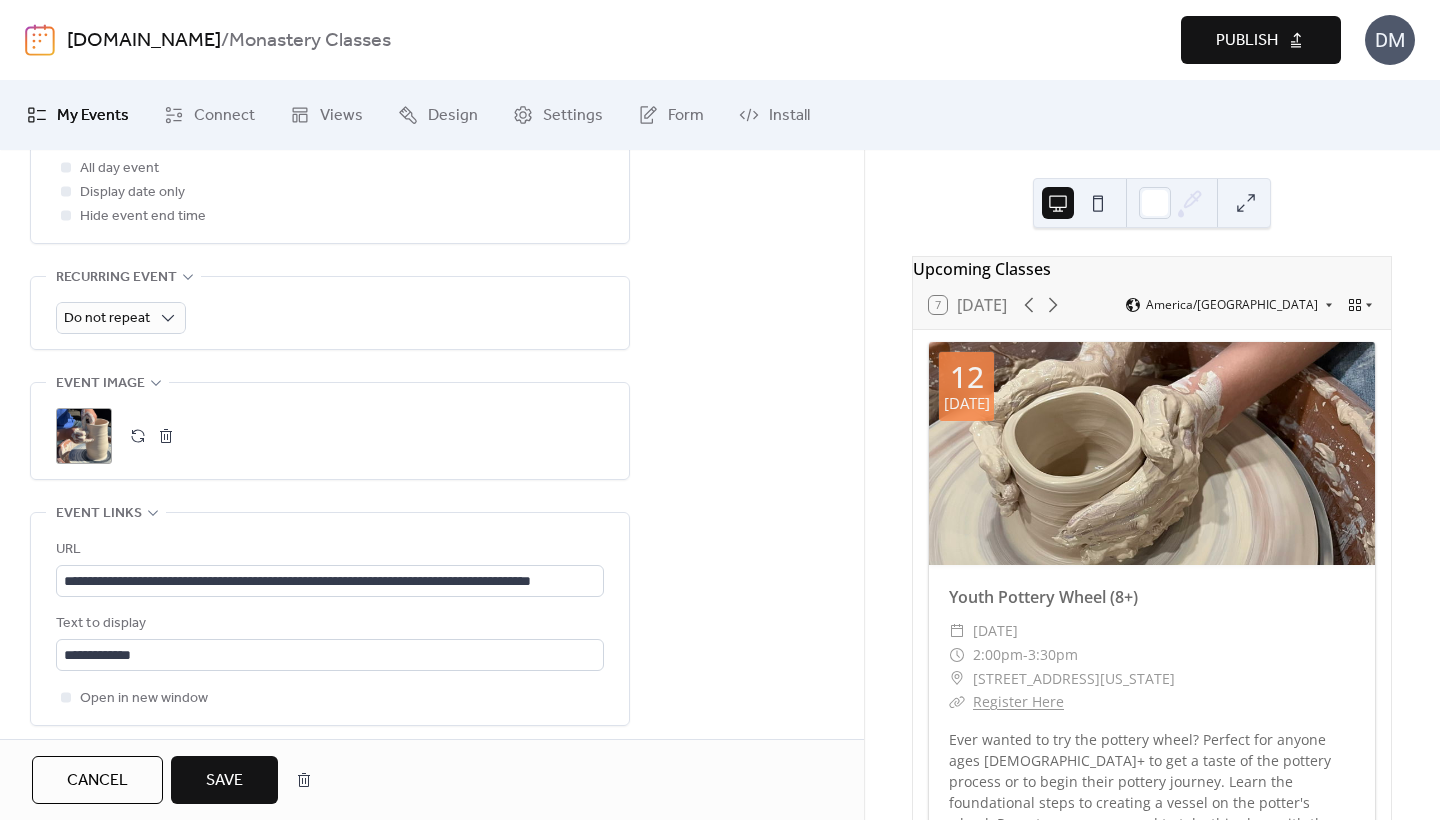 click on "Save" at bounding box center (224, 781) 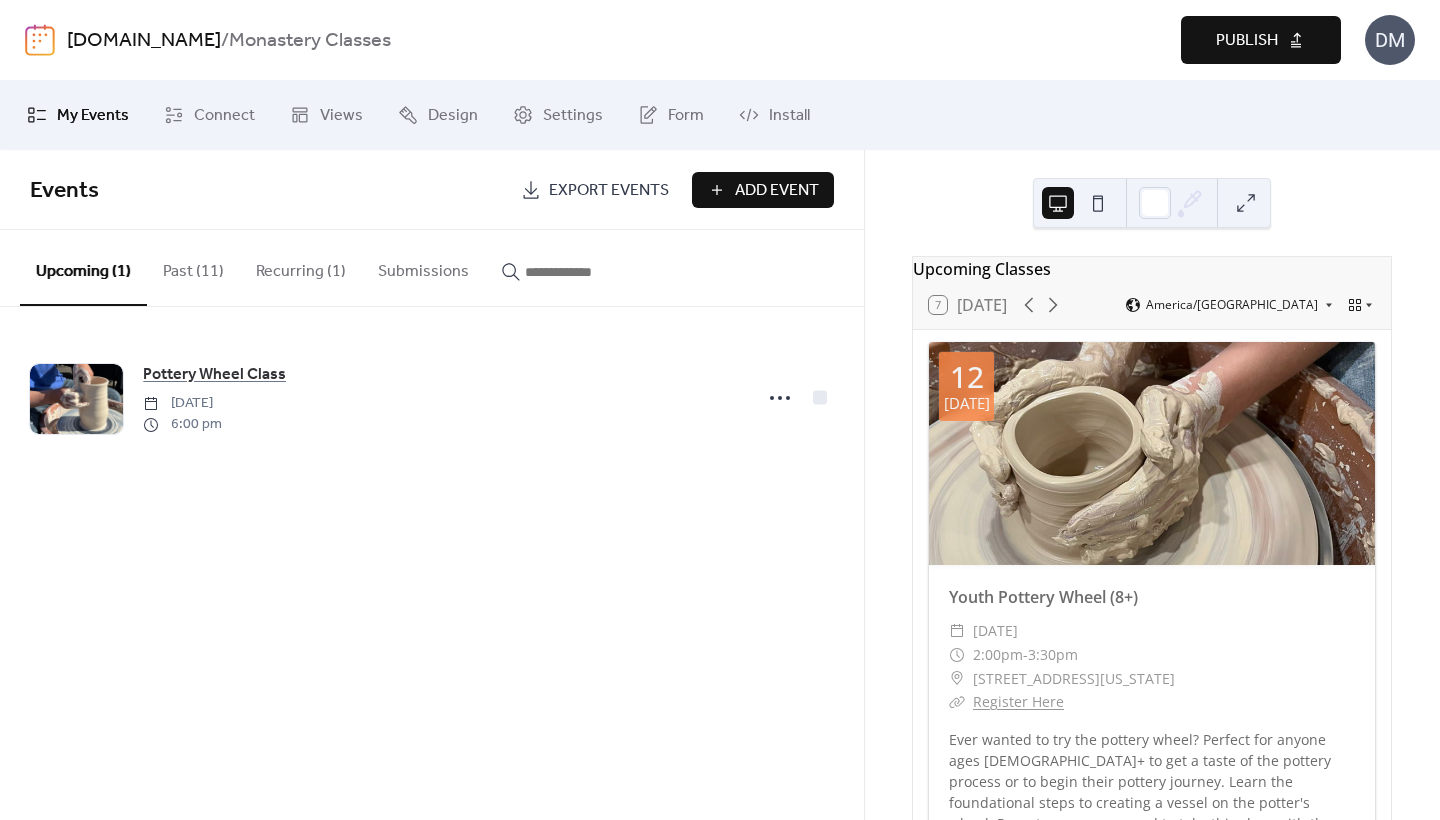 scroll, scrollTop: 0, scrollLeft: 0, axis: both 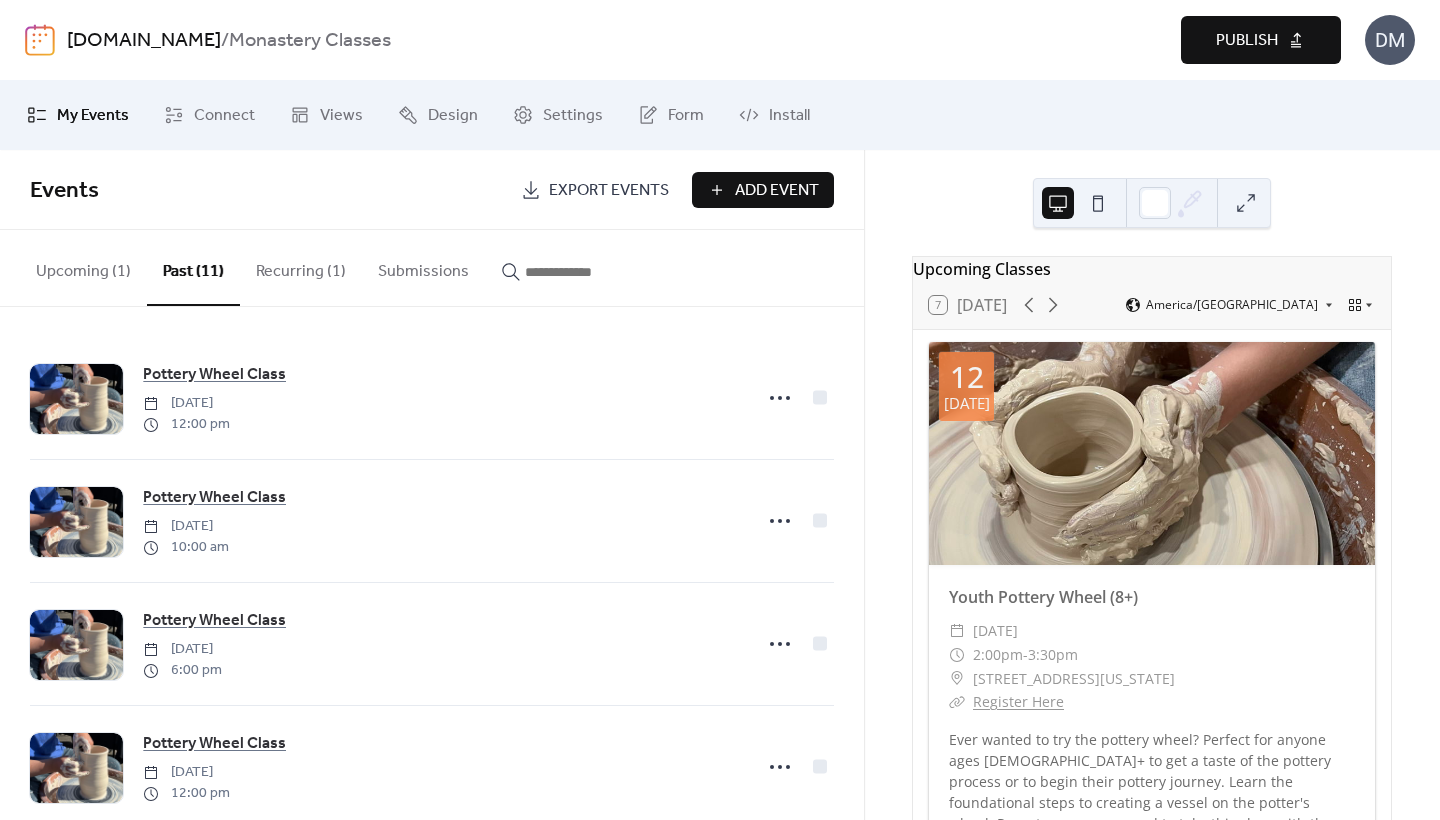 click on "Upcoming  (1)" at bounding box center (83, 267) 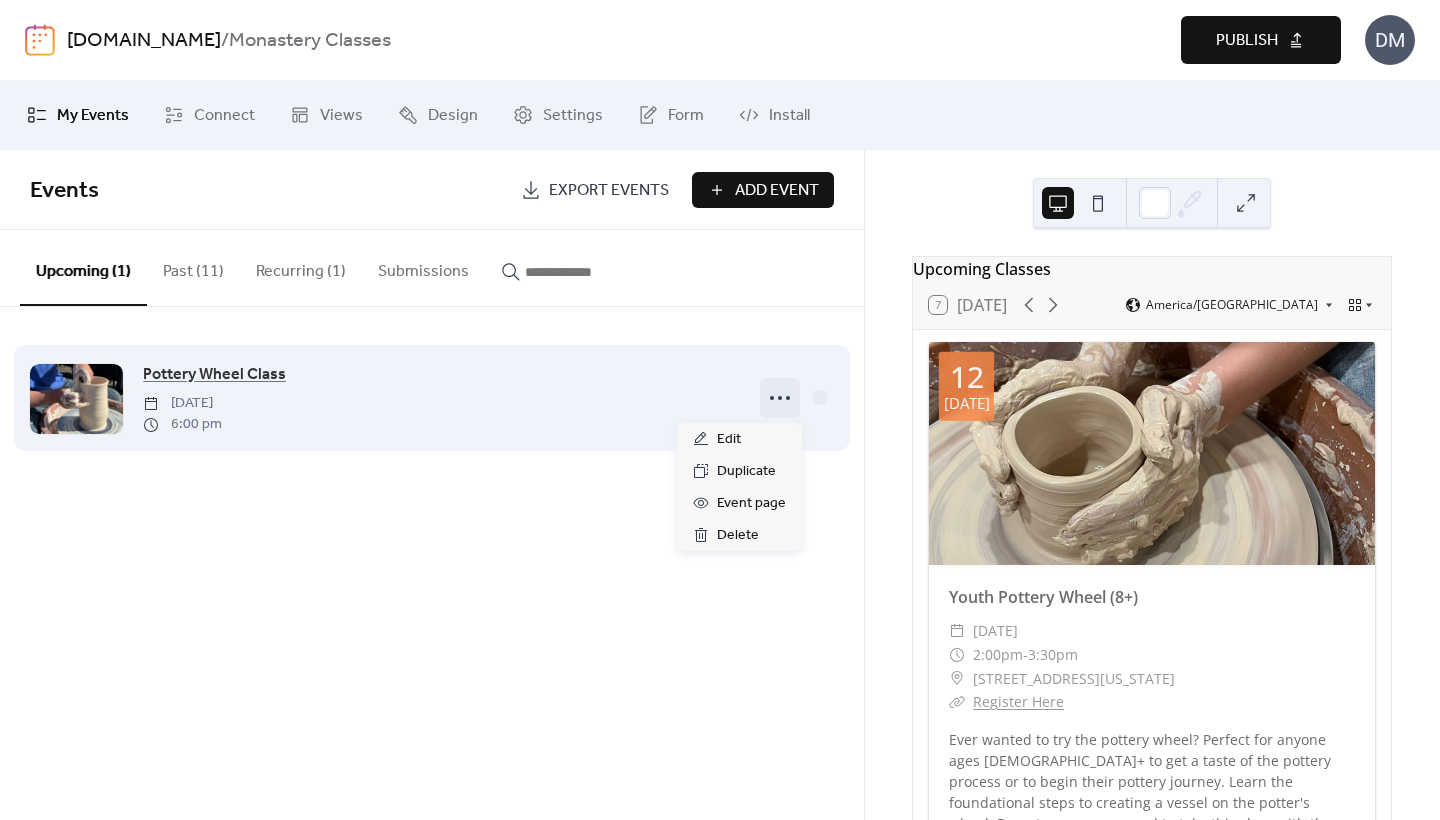 click 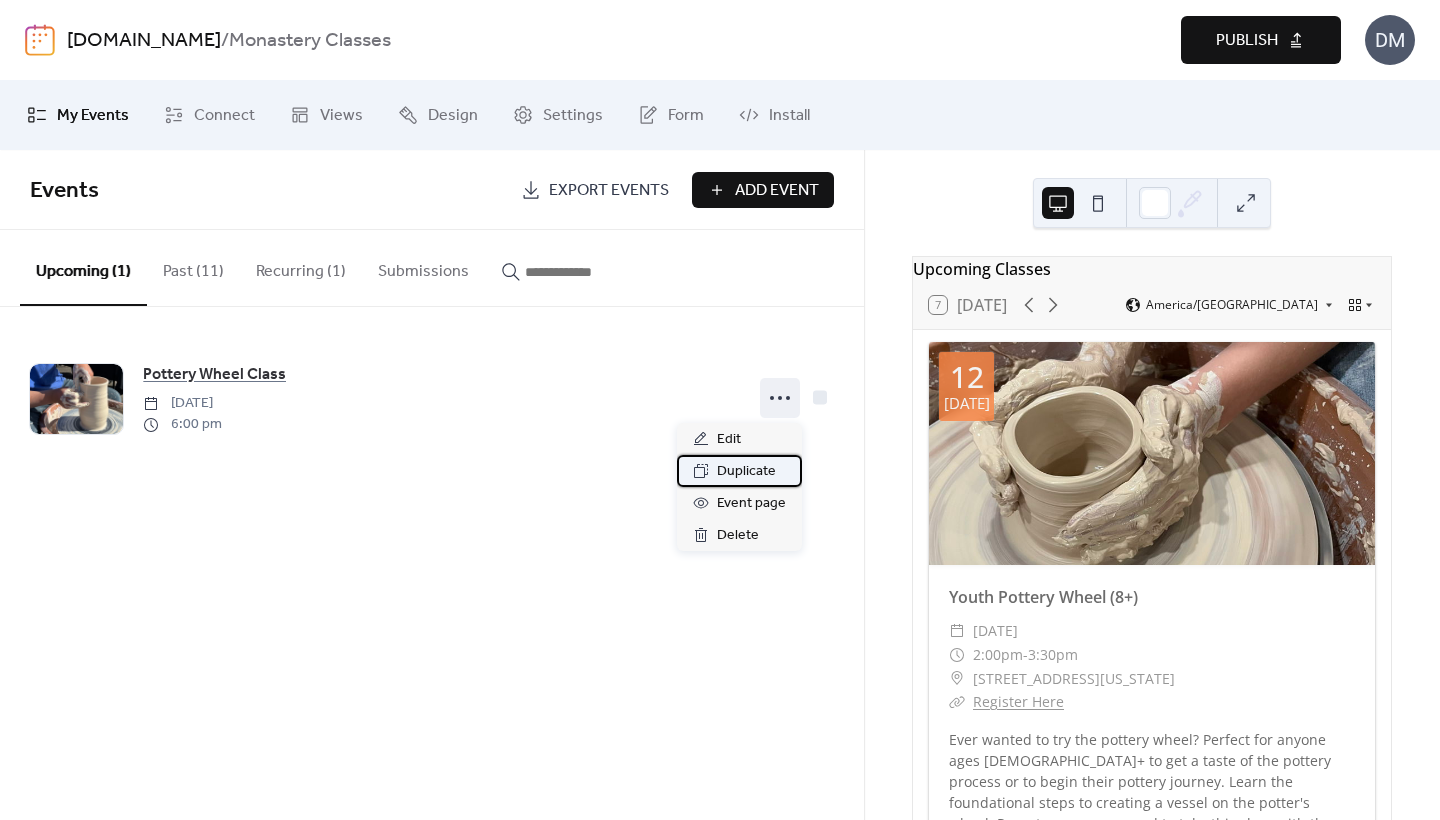 click on "Duplicate" at bounding box center [746, 472] 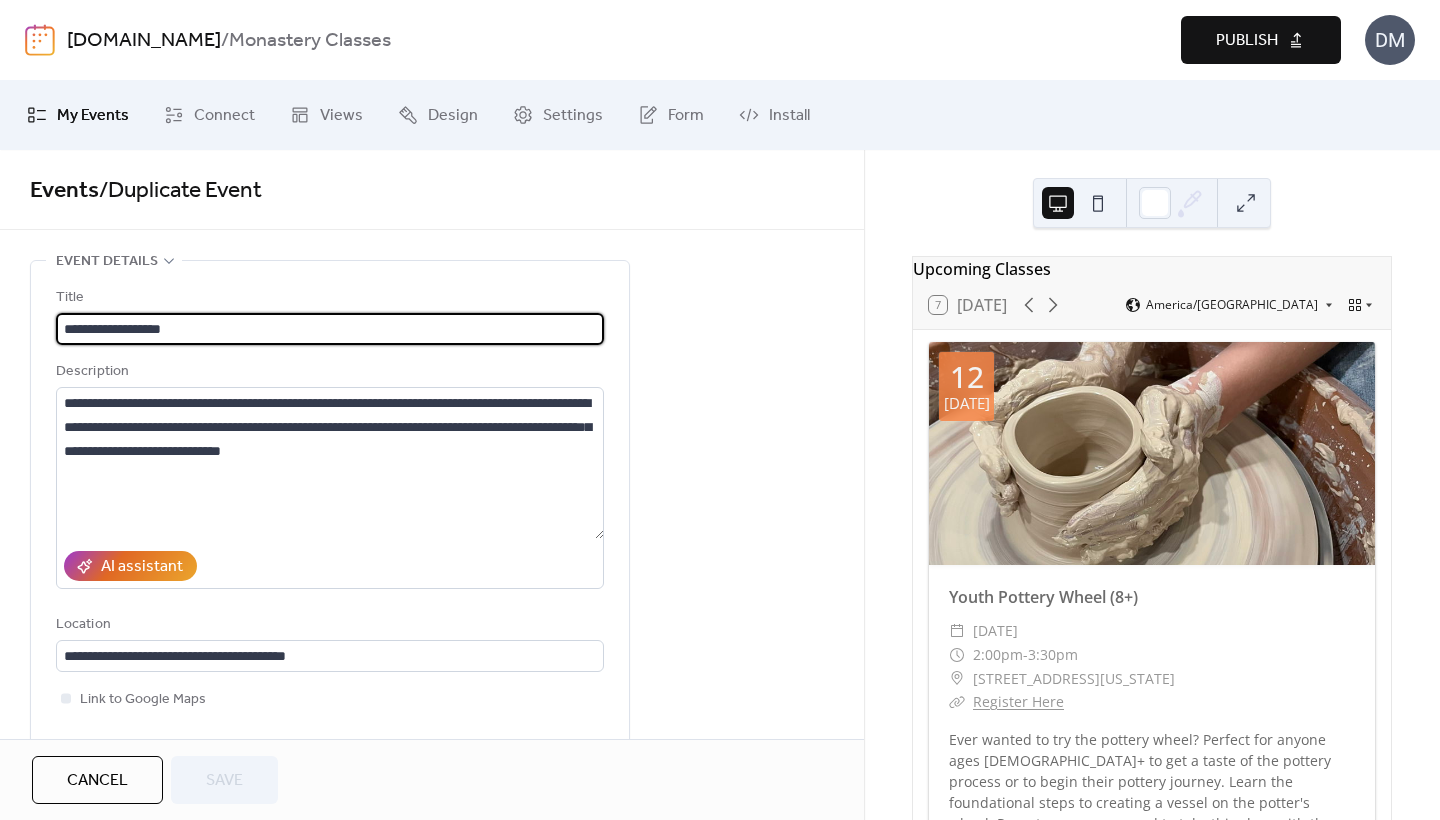 click on "**********" at bounding box center [432, 444] 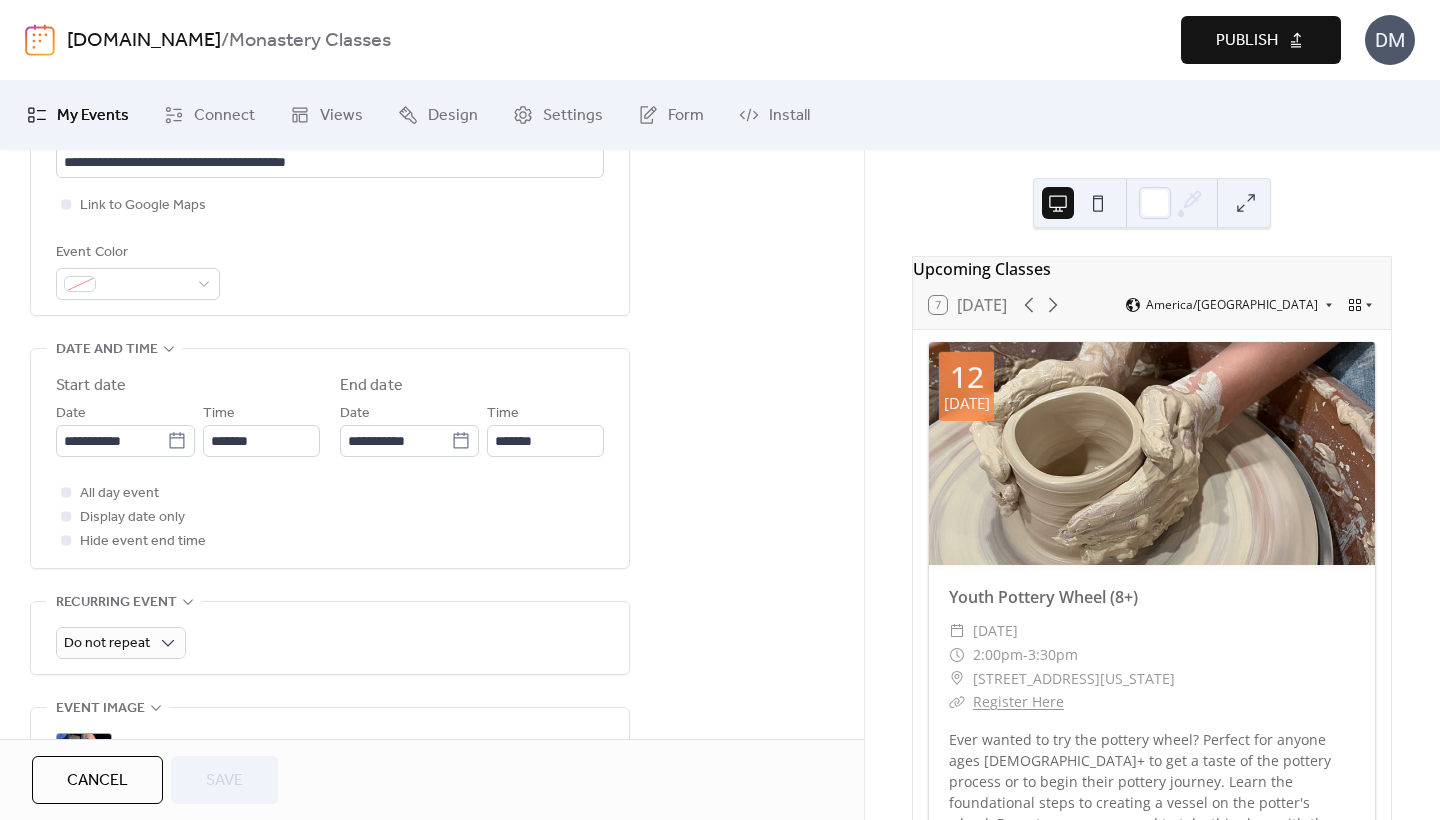 scroll, scrollTop: 500, scrollLeft: 0, axis: vertical 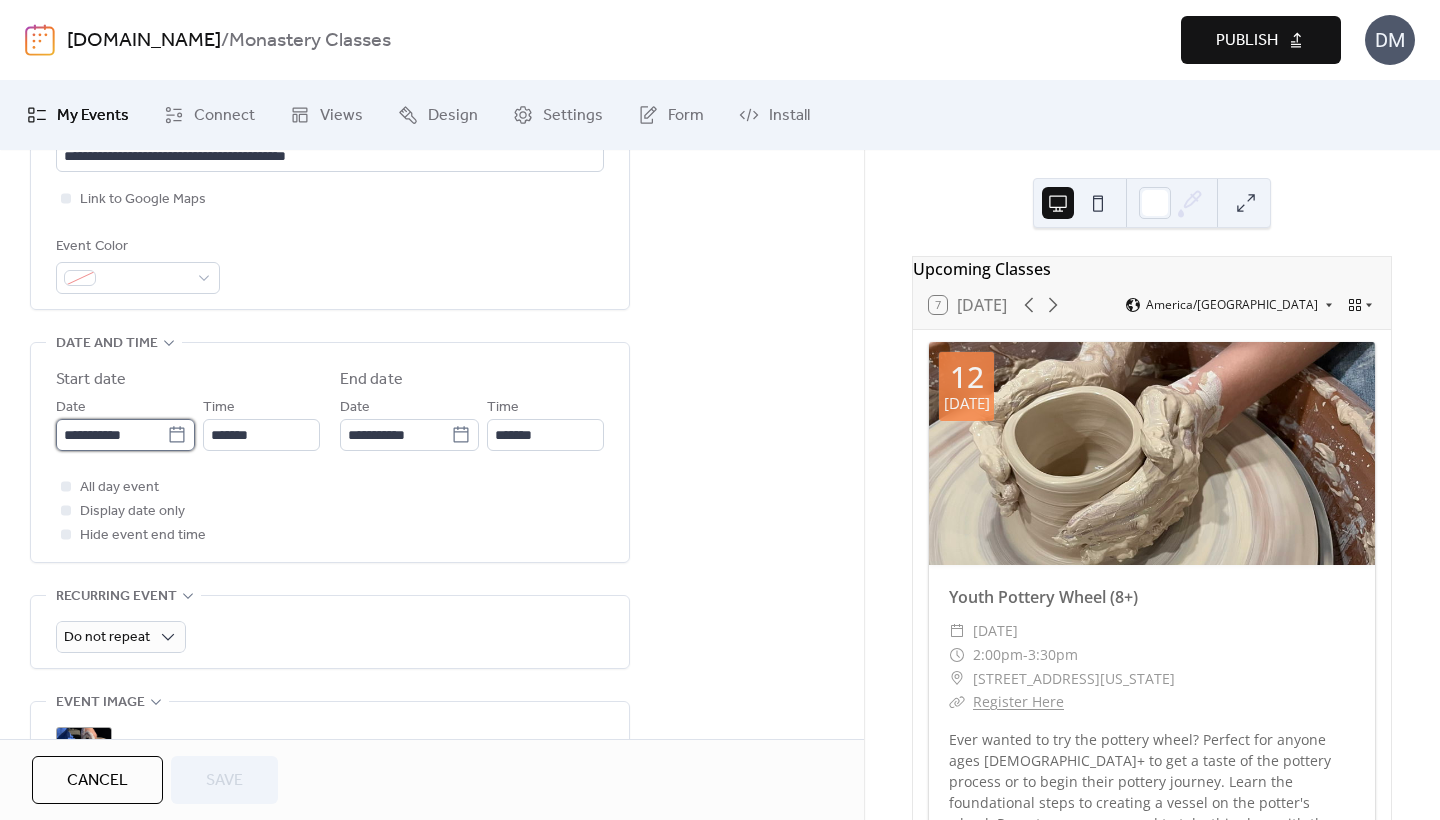 click on "**********" at bounding box center [111, 435] 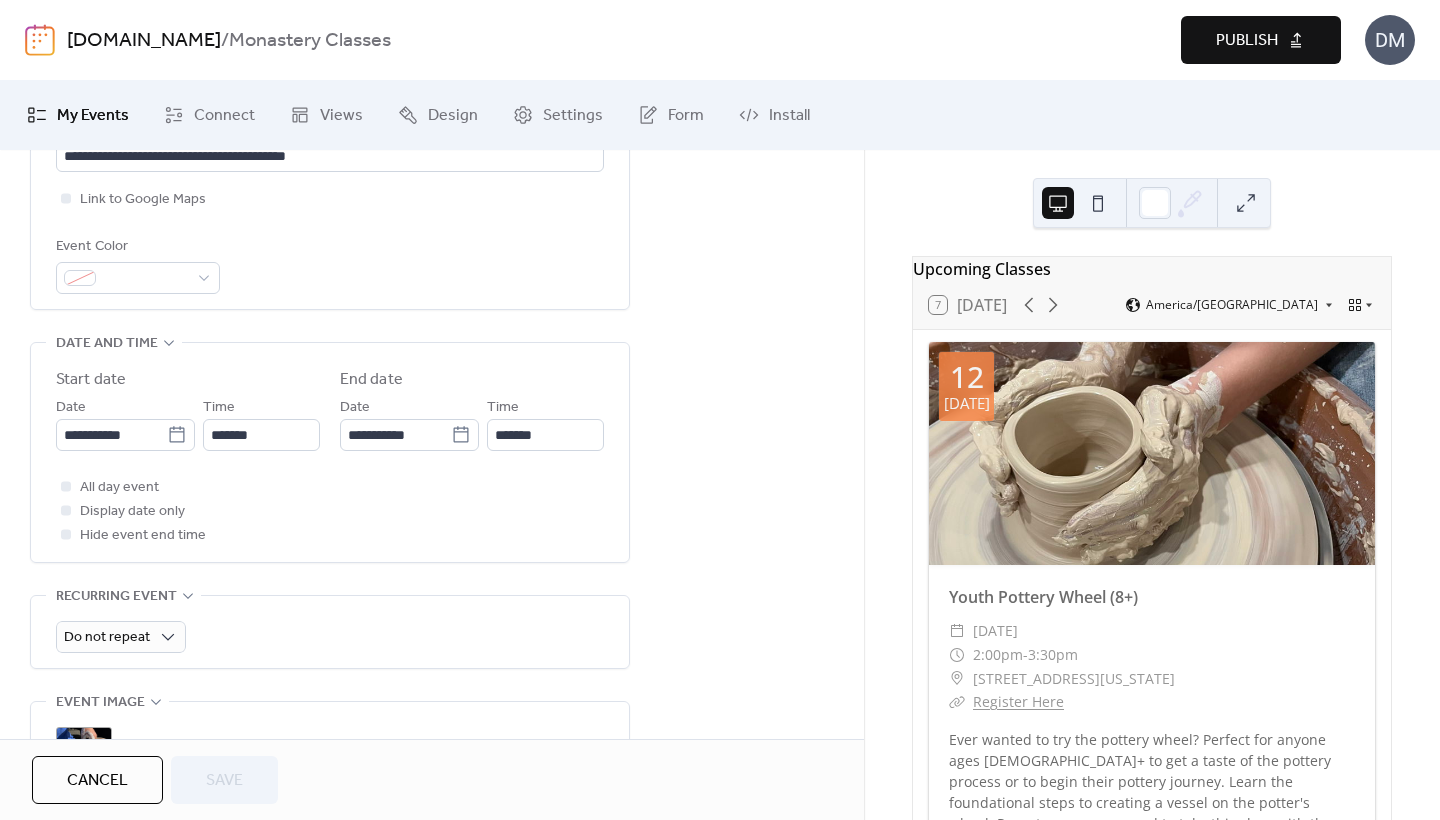 click on "**********" at bounding box center (432, 532) 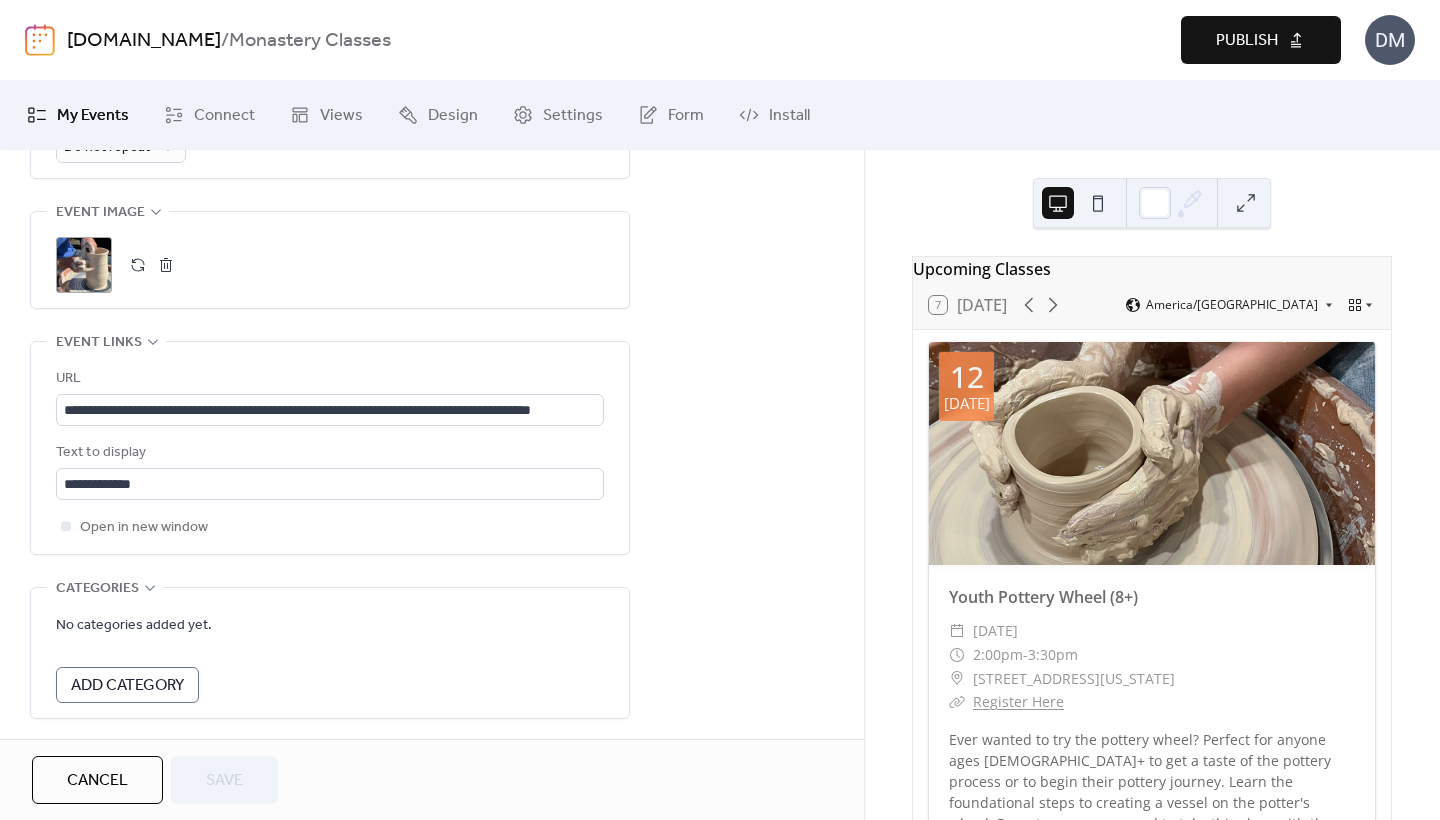 scroll, scrollTop: 992, scrollLeft: 0, axis: vertical 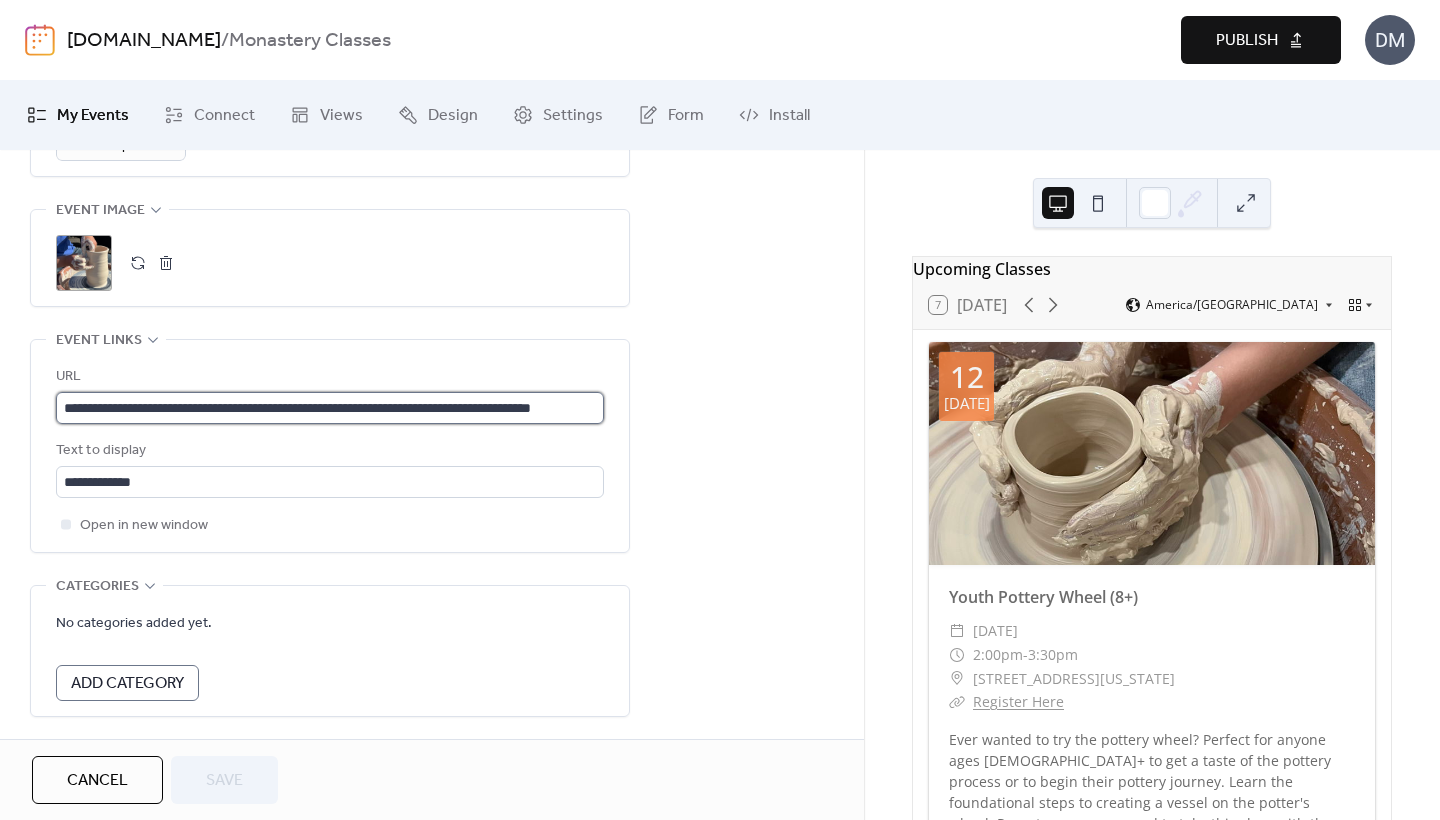click on "**********" at bounding box center [330, 408] 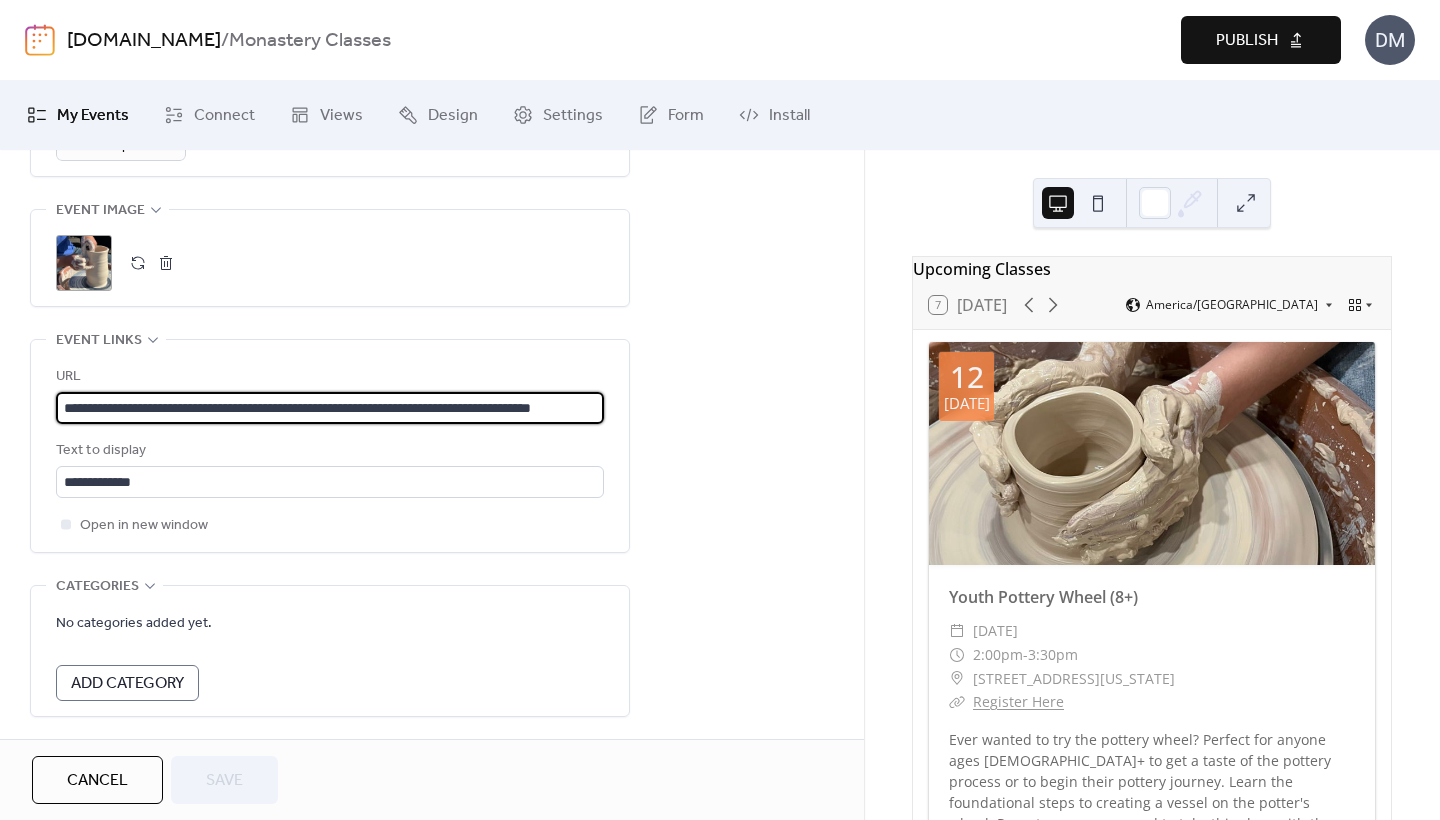 click on "**********" at bounding box center [330, 408] 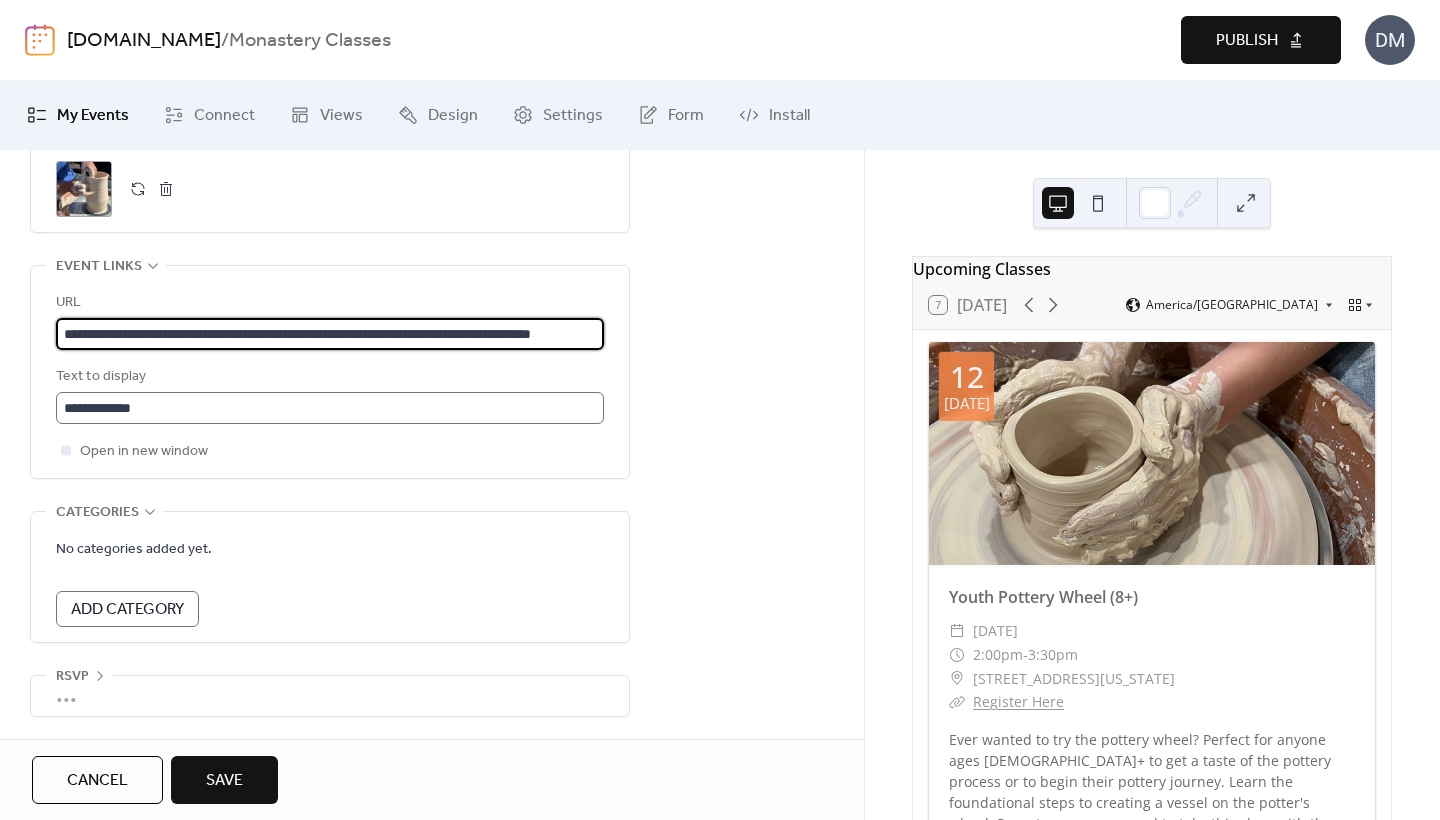 scroll, scrollTop: 1081, scrollLeft: 0, axis: vertical 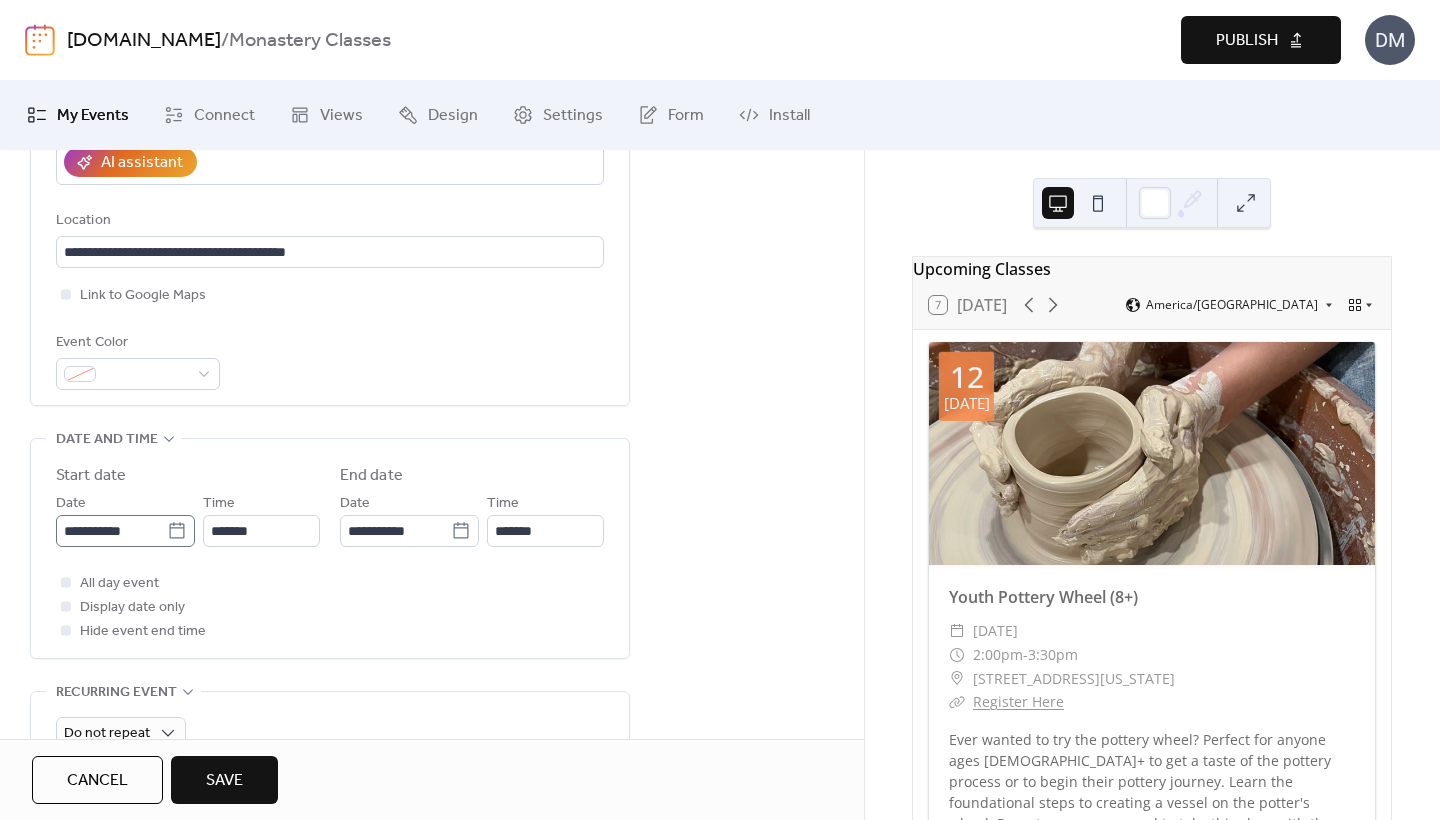 type on "**********" 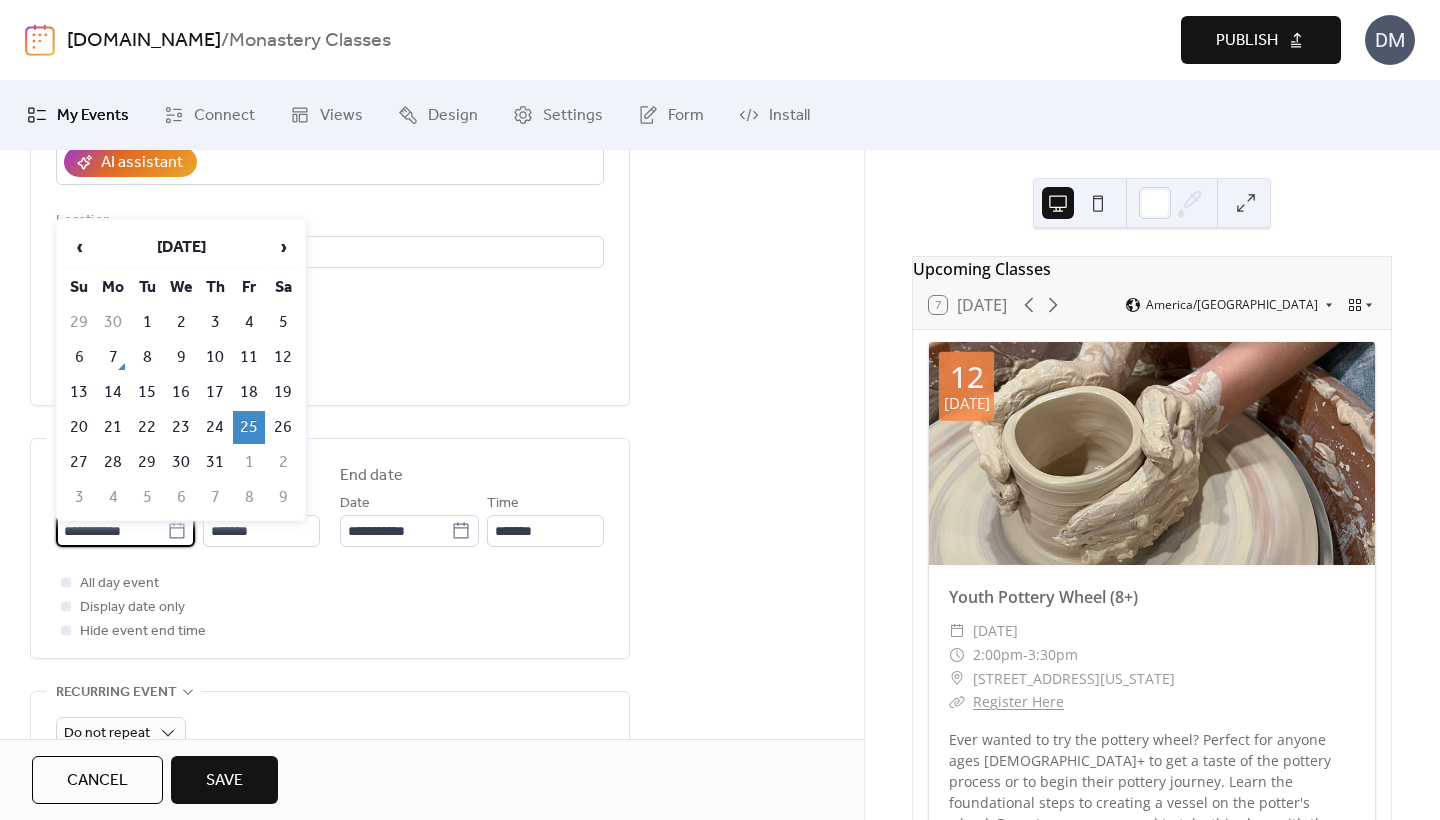 click on "**********" at bounding box center (111, 531) 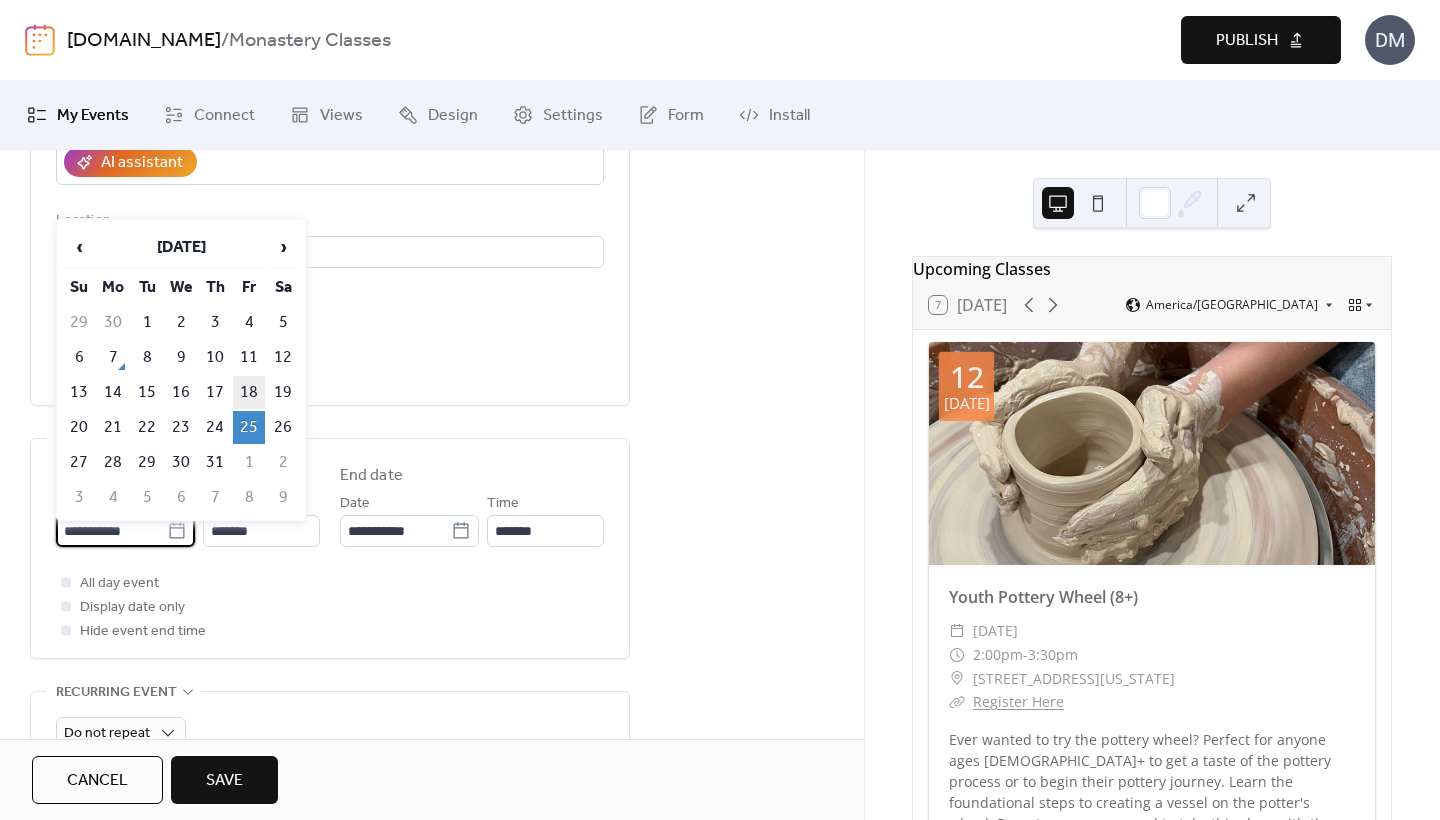 click on "18" at bounding box center (249, 392) 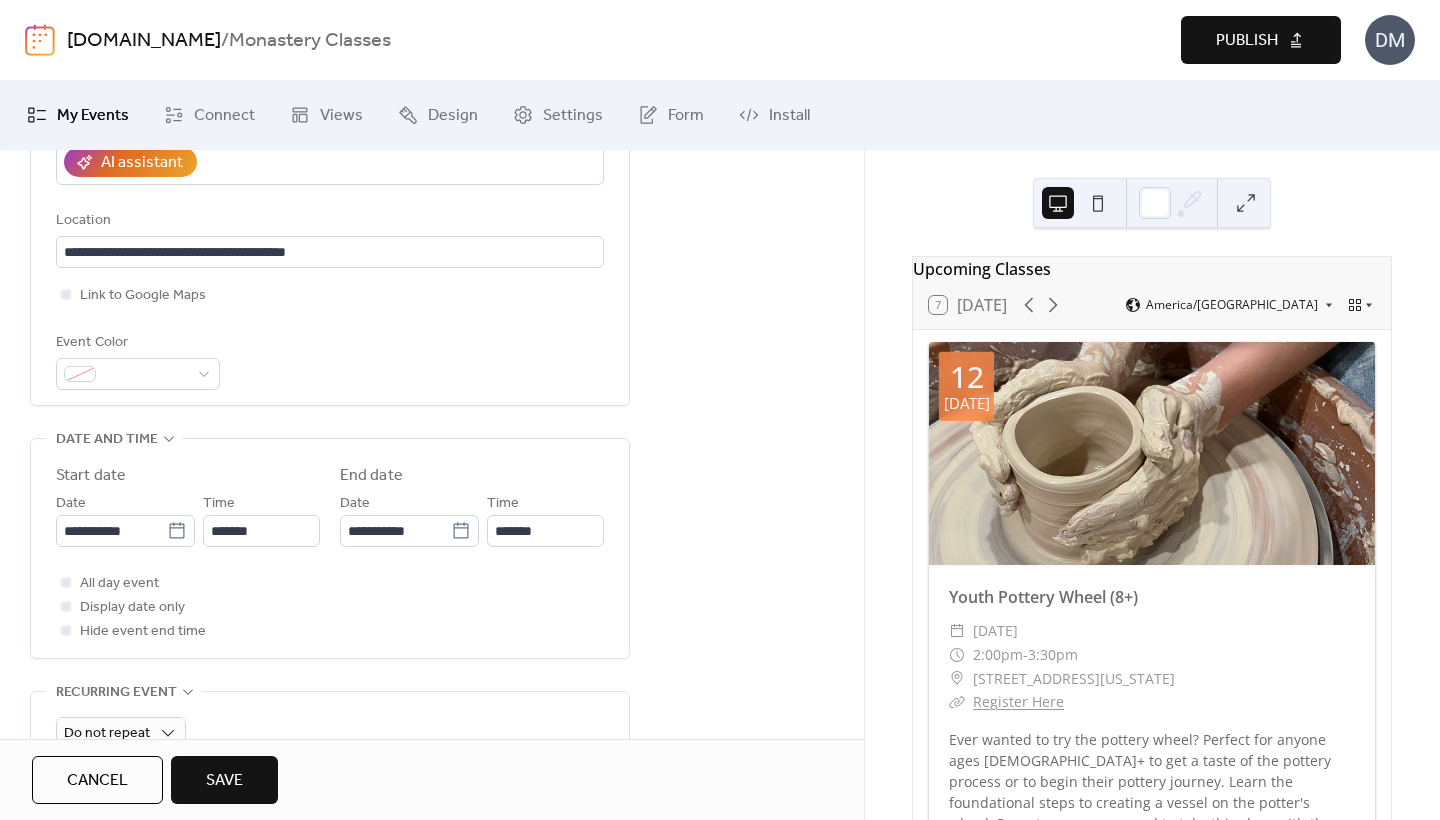 click on "Save" at bounding box center [224, 781] 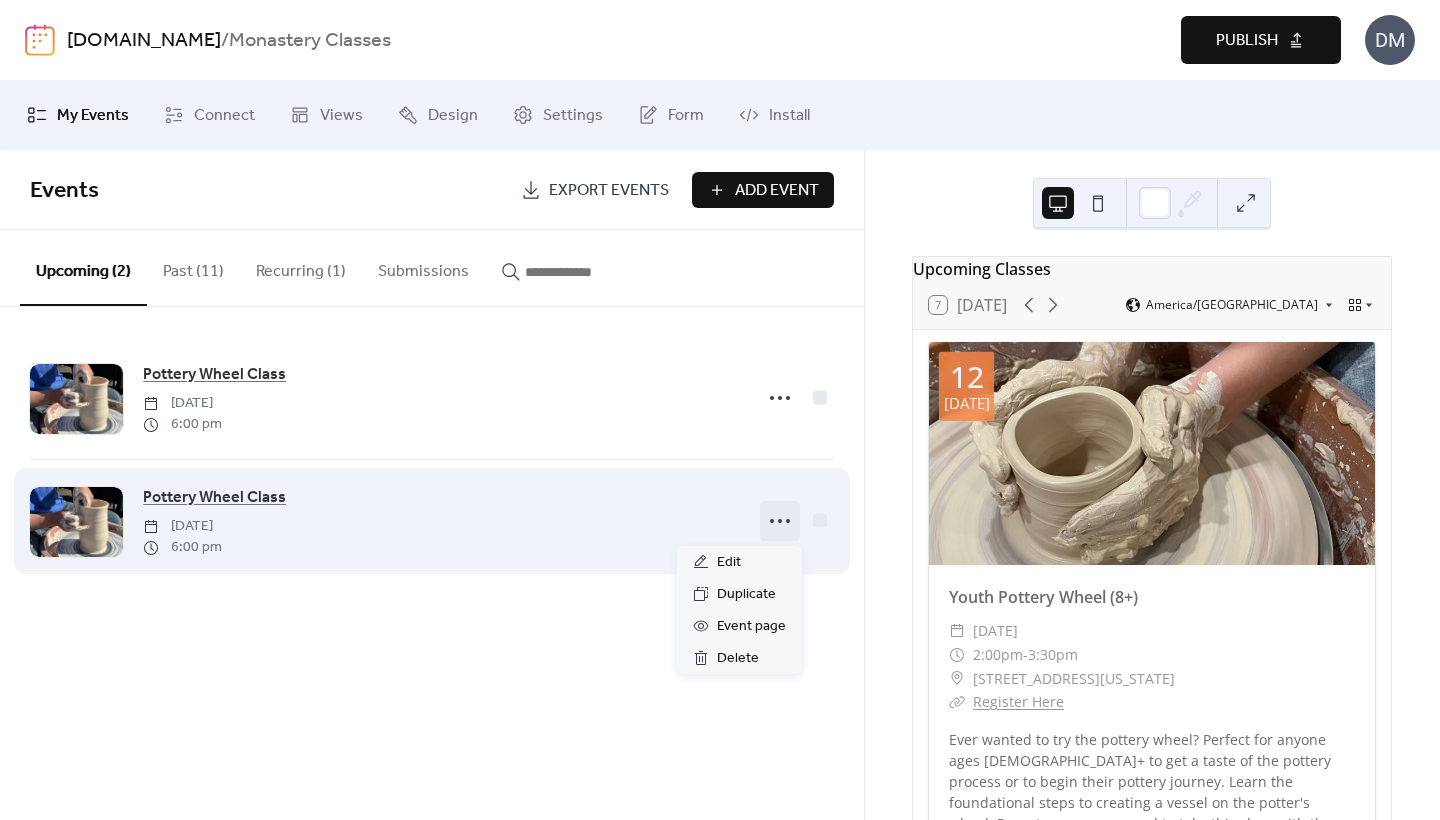 click 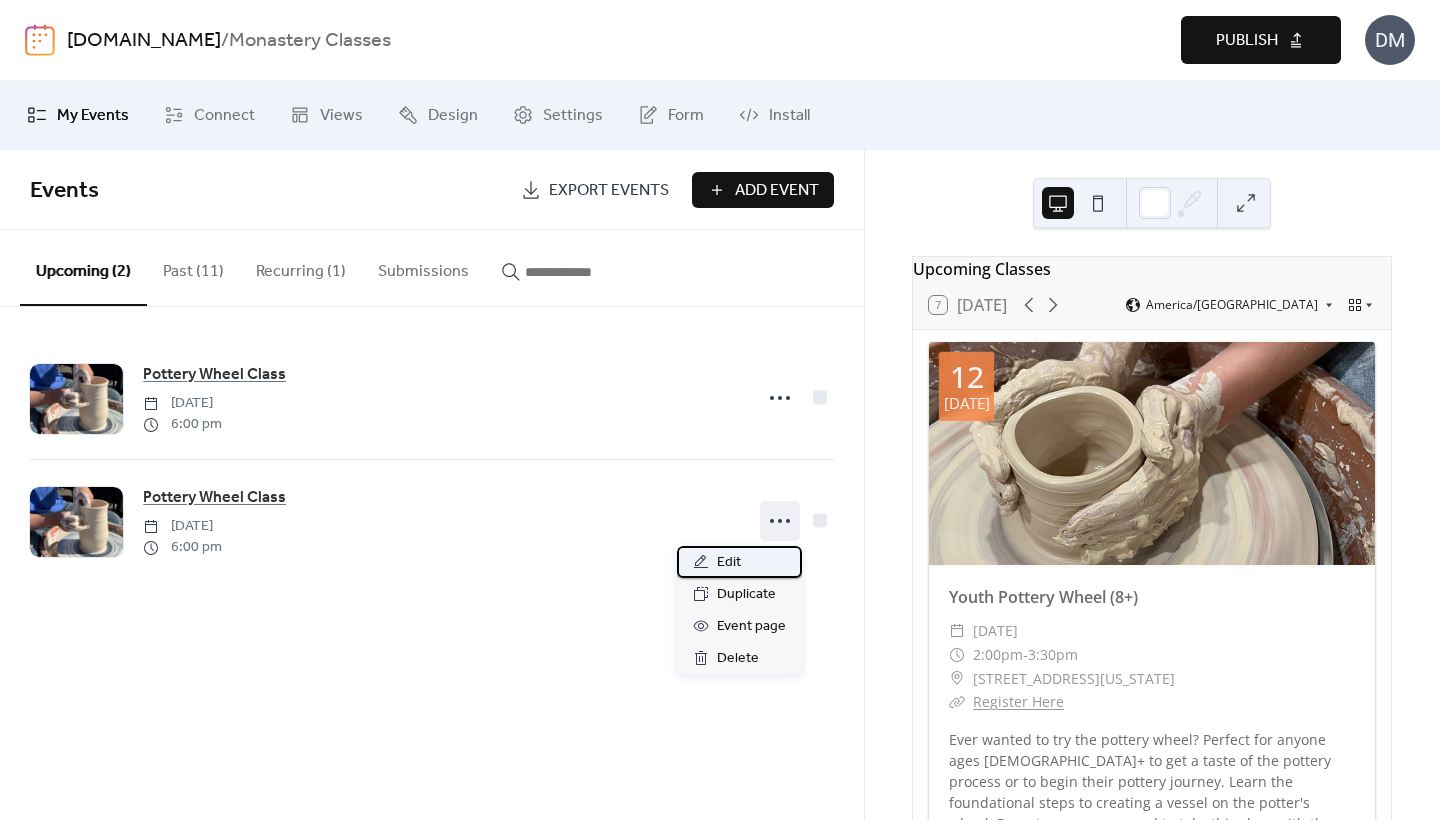 click on "Edit" at bounding box center [739, 562] 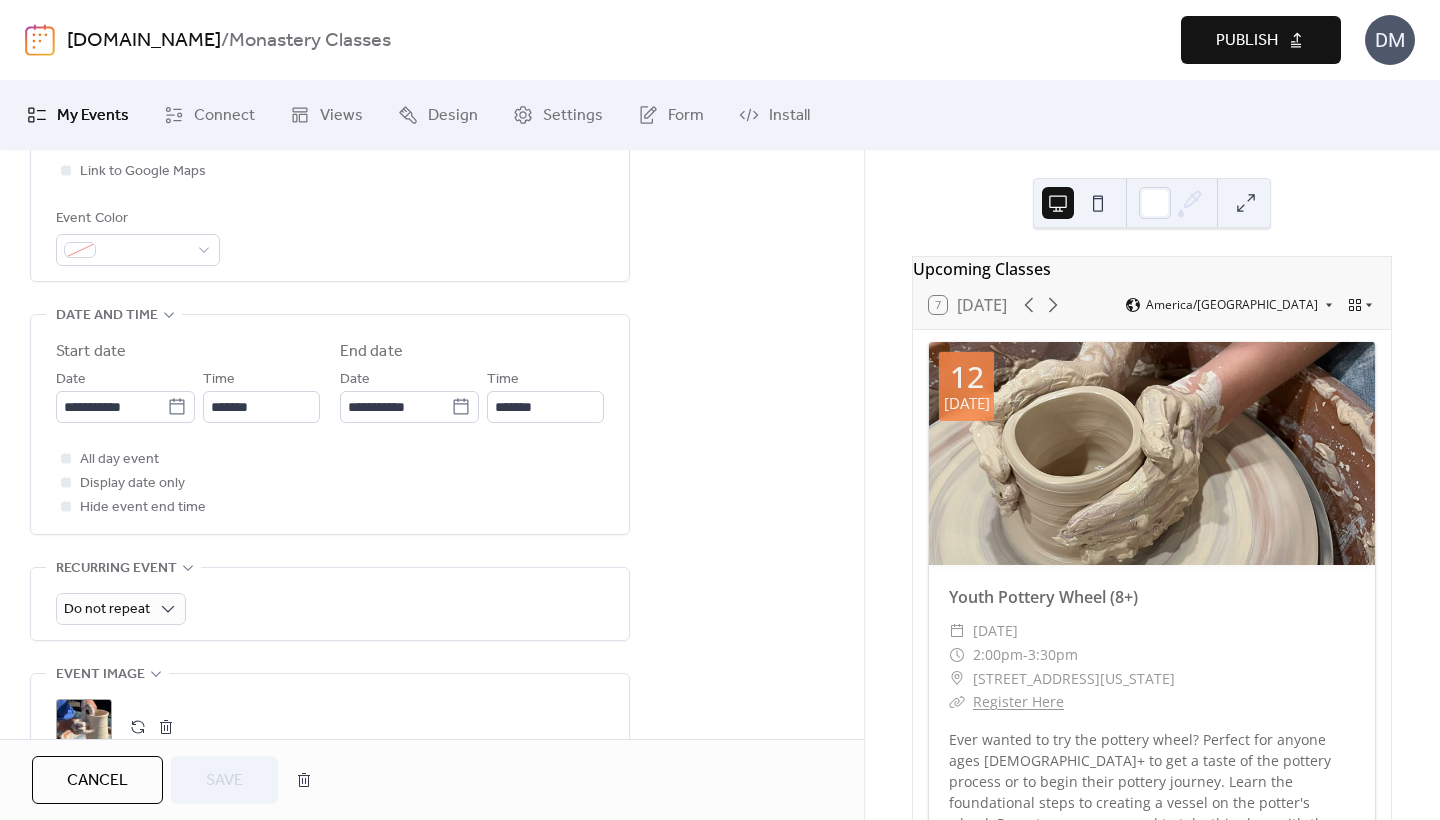 scroll, scrollTop: 529, scrollLeft: 0, axis: vertical 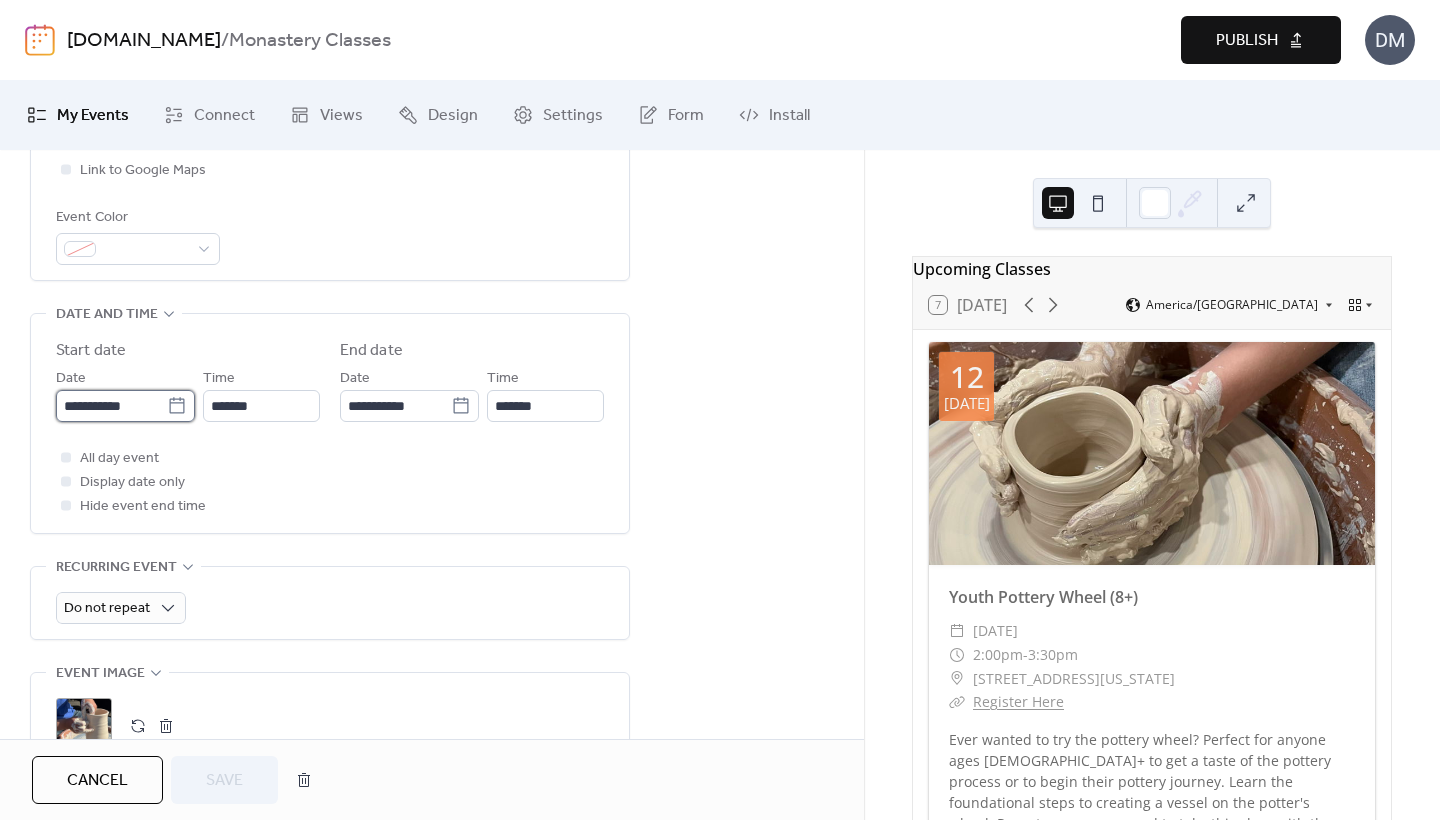 click on "**********" at bounding box center [111, 406] 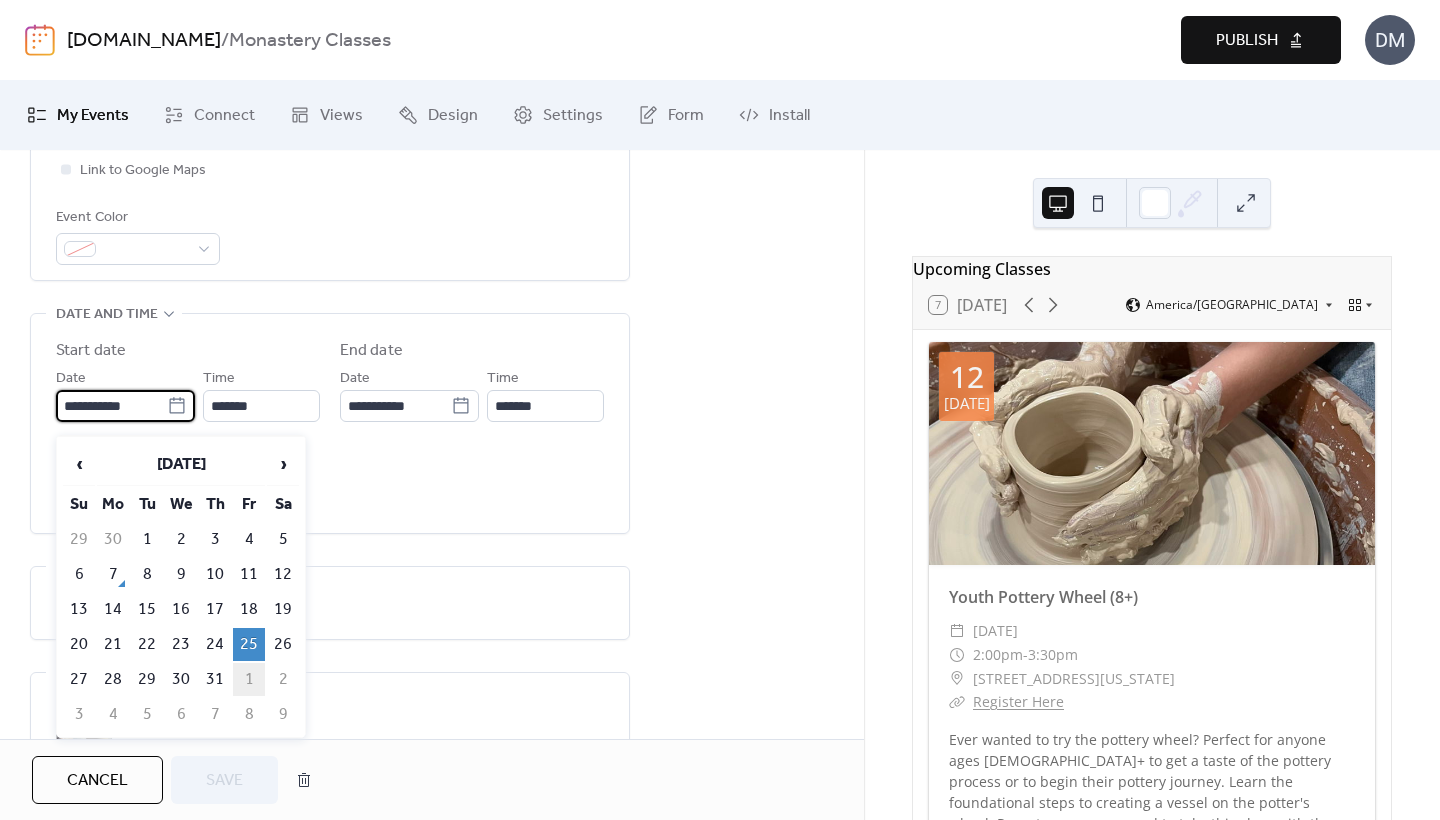 click on "1" at bounding box center [249, 679] 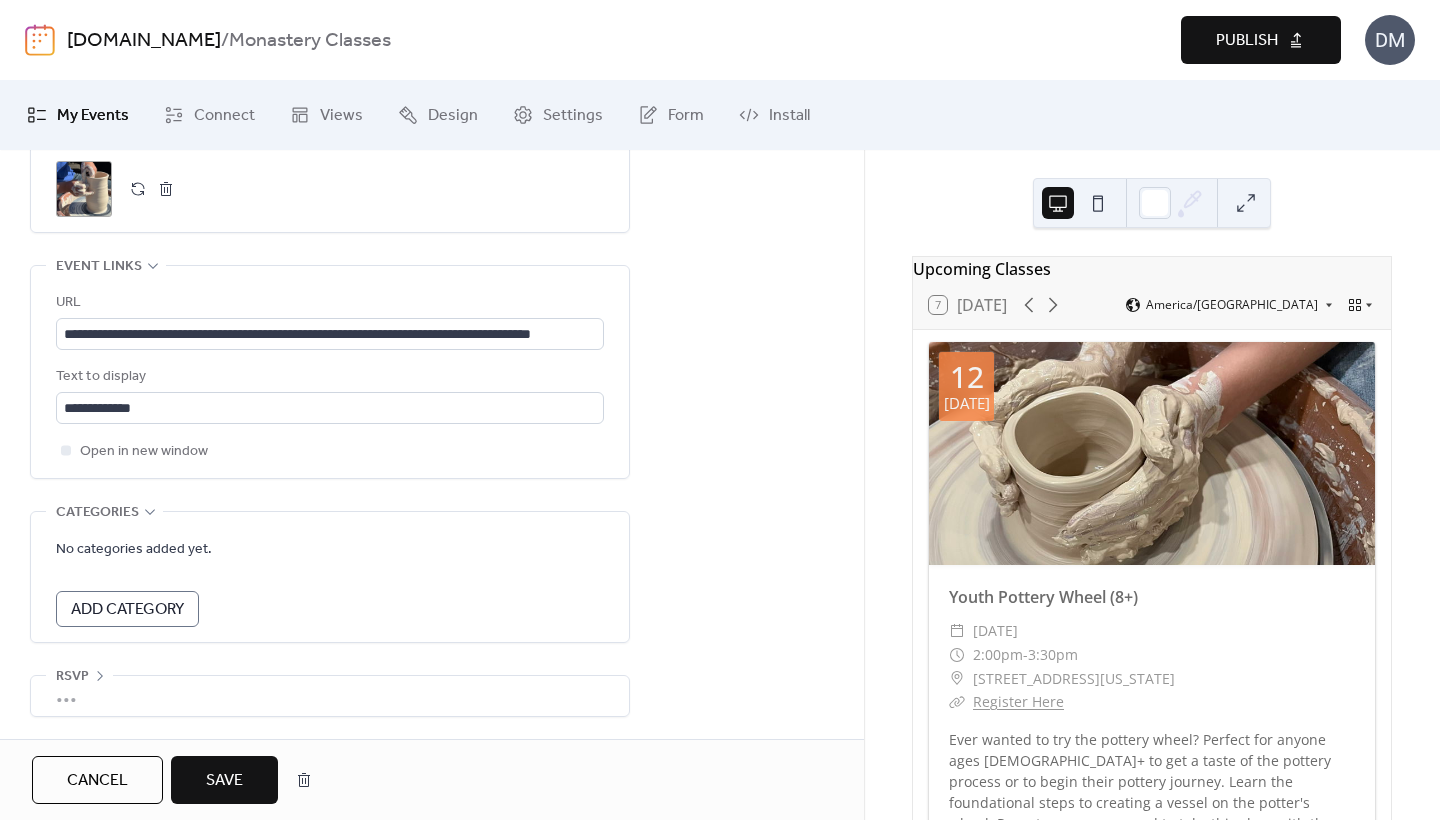 scroll, scrollTop: 1081, scrollLeft: 0, axis: vertical 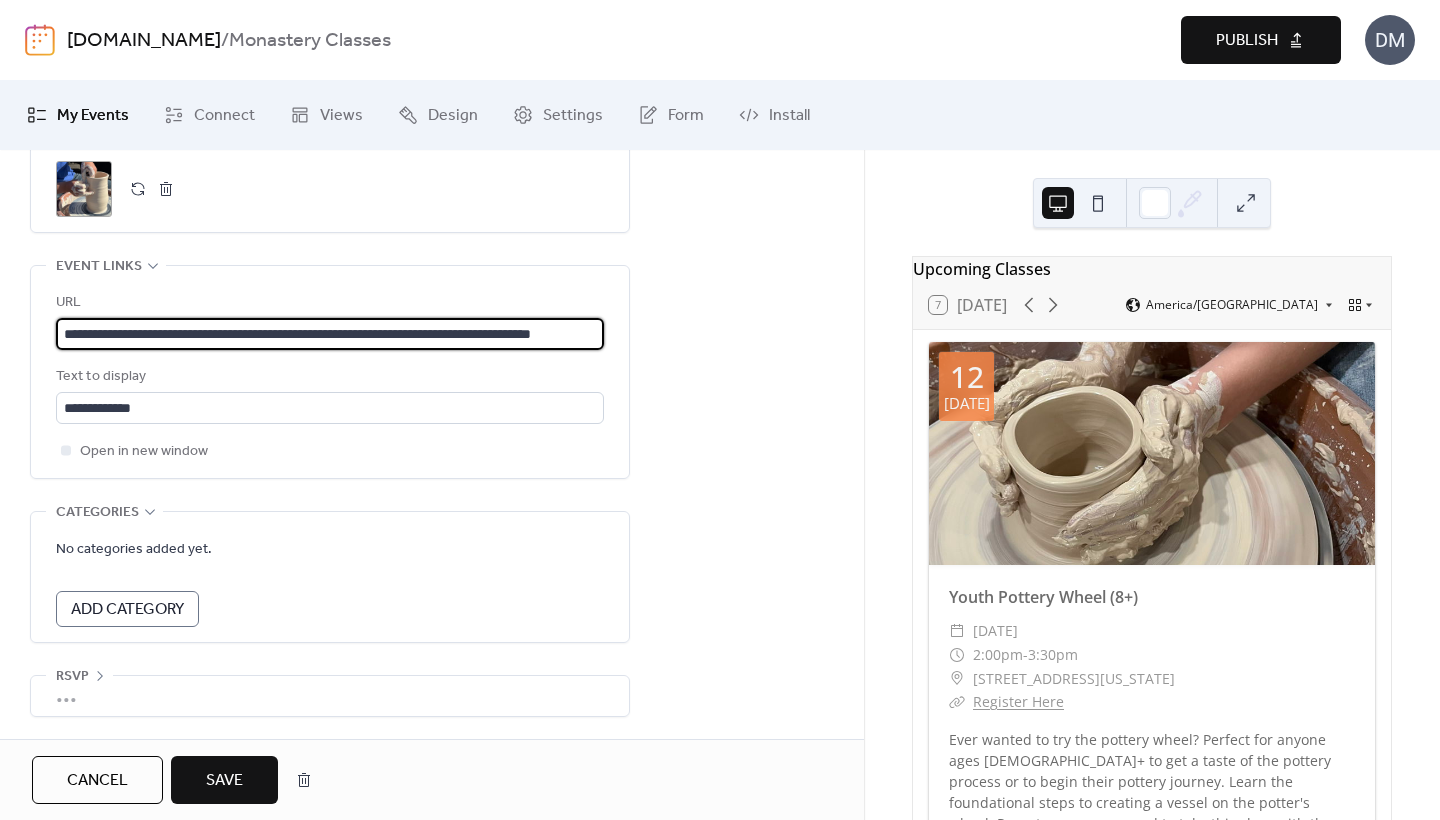 click on "**********" at bounding box center [330, 334] 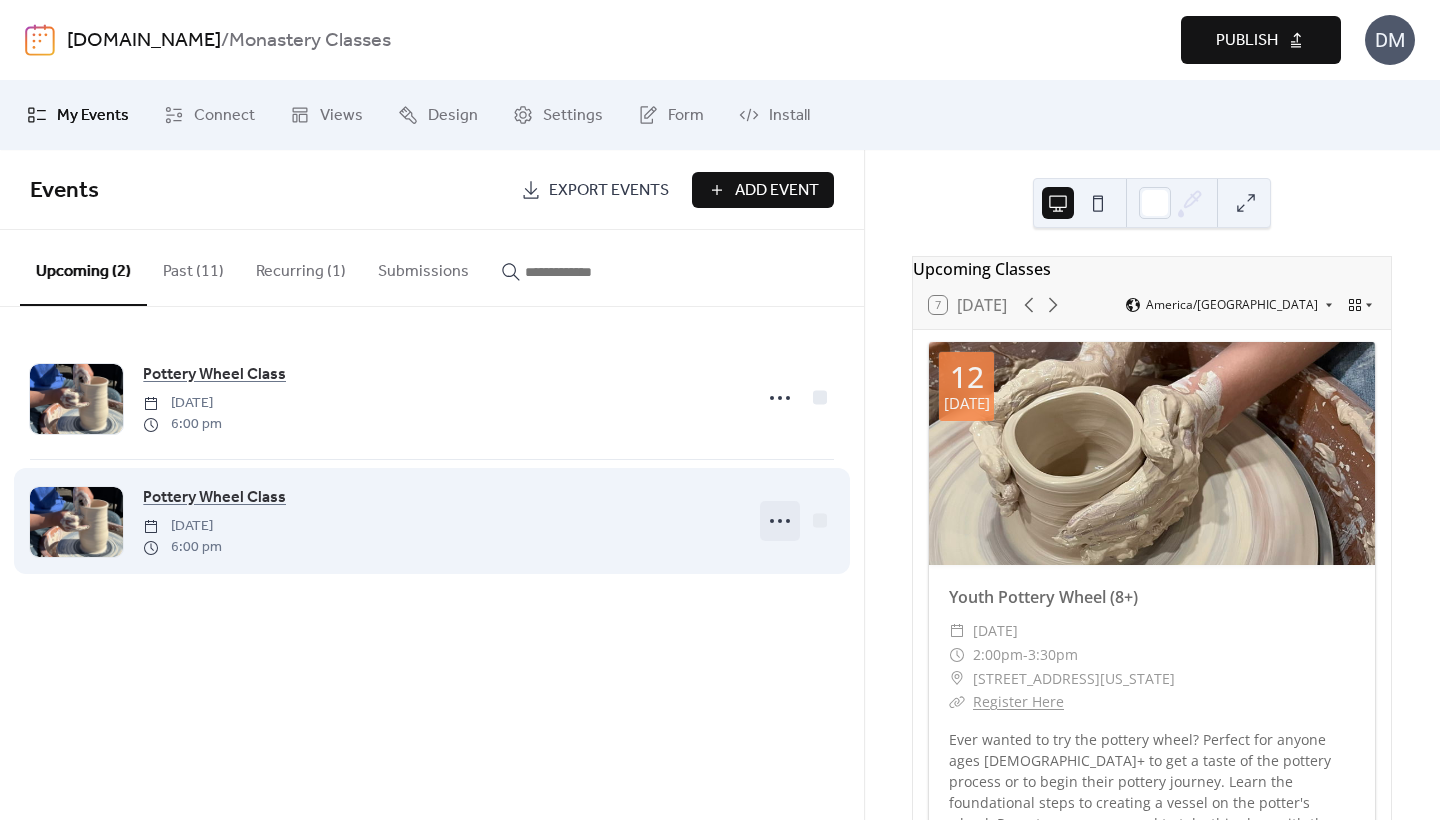 click 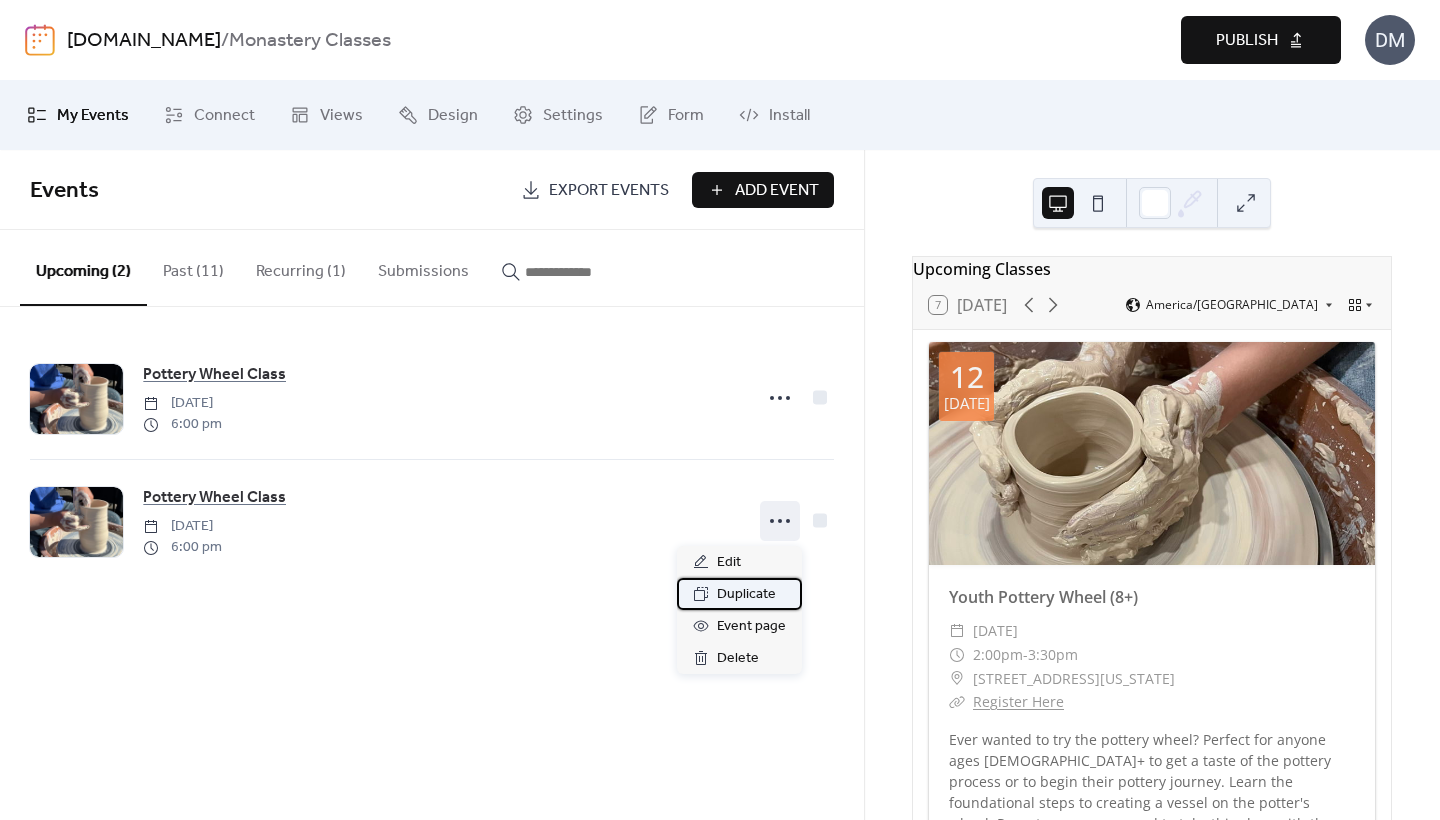 click on "Duplicate" at bounding box center (746, 595) 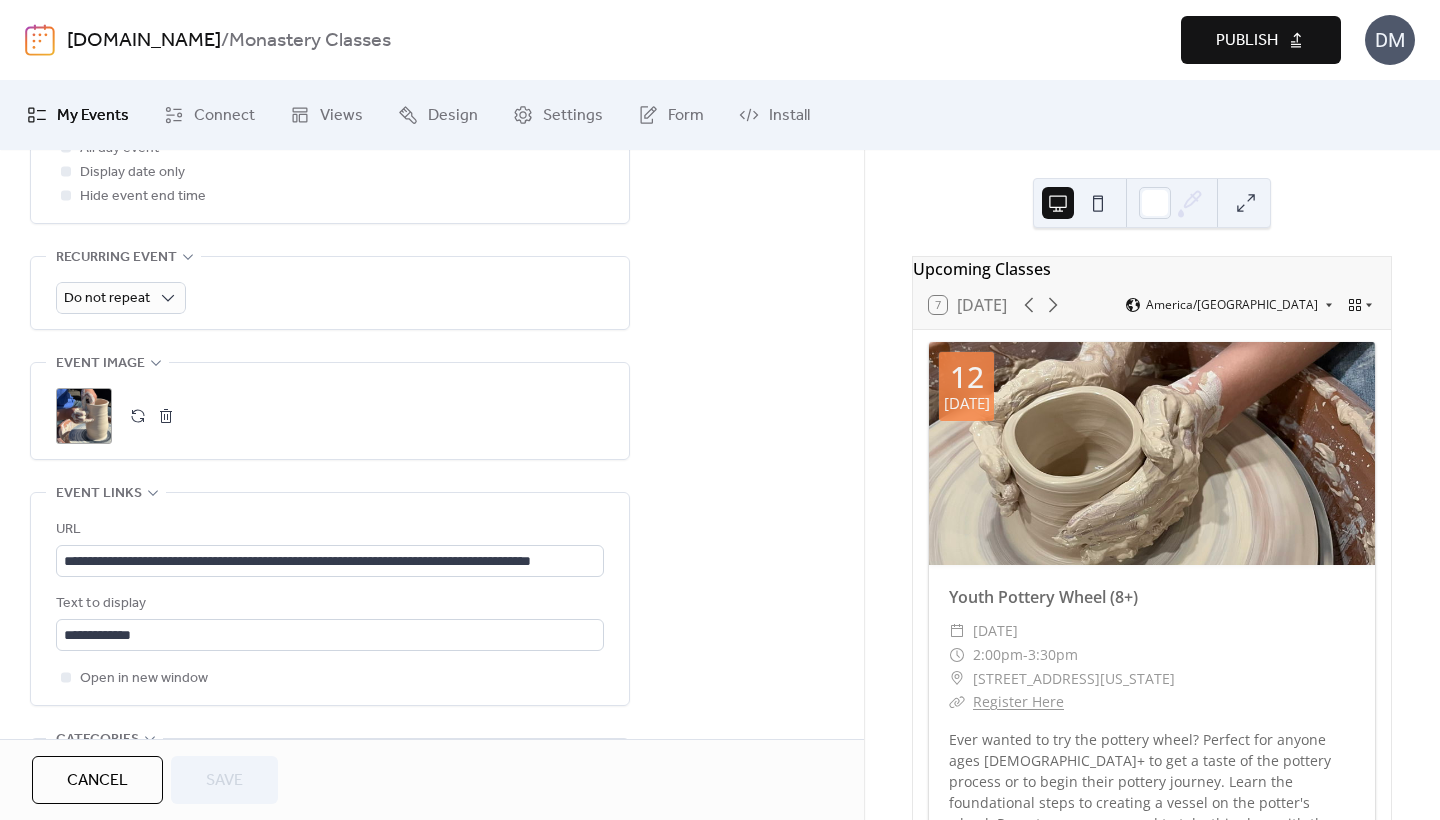 scroll, scrollTop: 781, scrollLeft: 0, axis: vertical 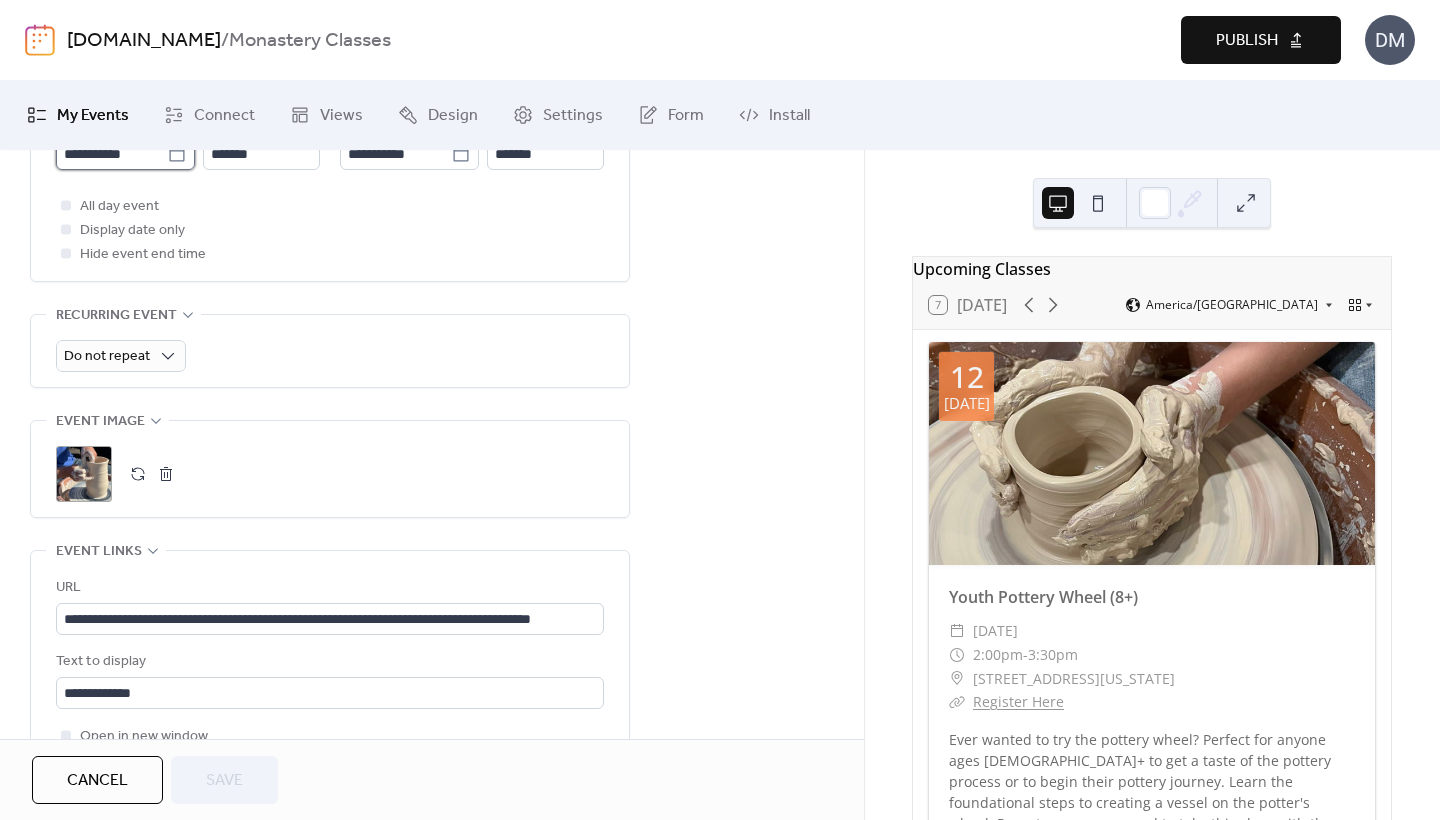 click on "**********" at bounding box center (111, 154) 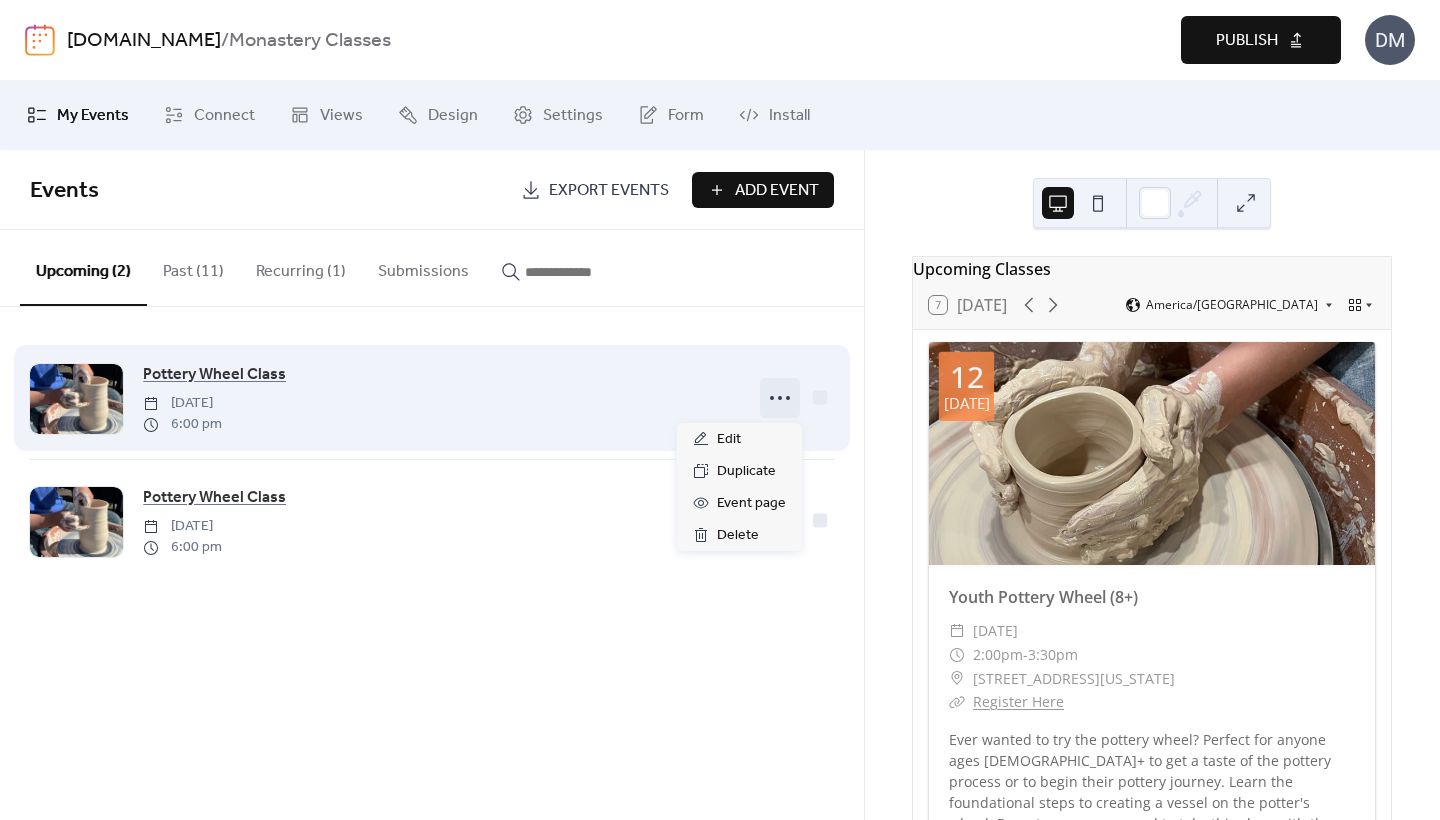 click 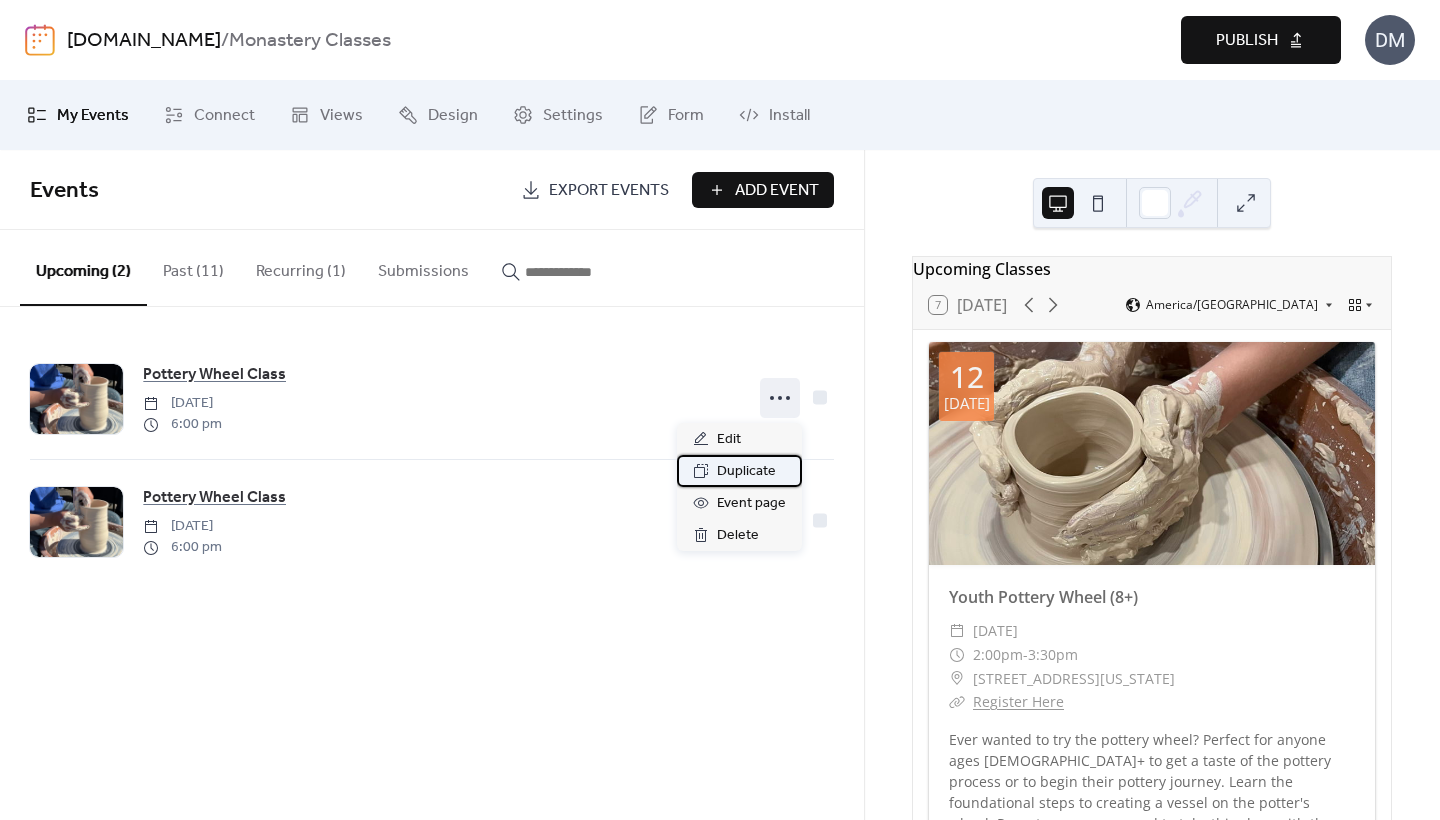 click on "Duplicate" at bounding box center [746, 472] 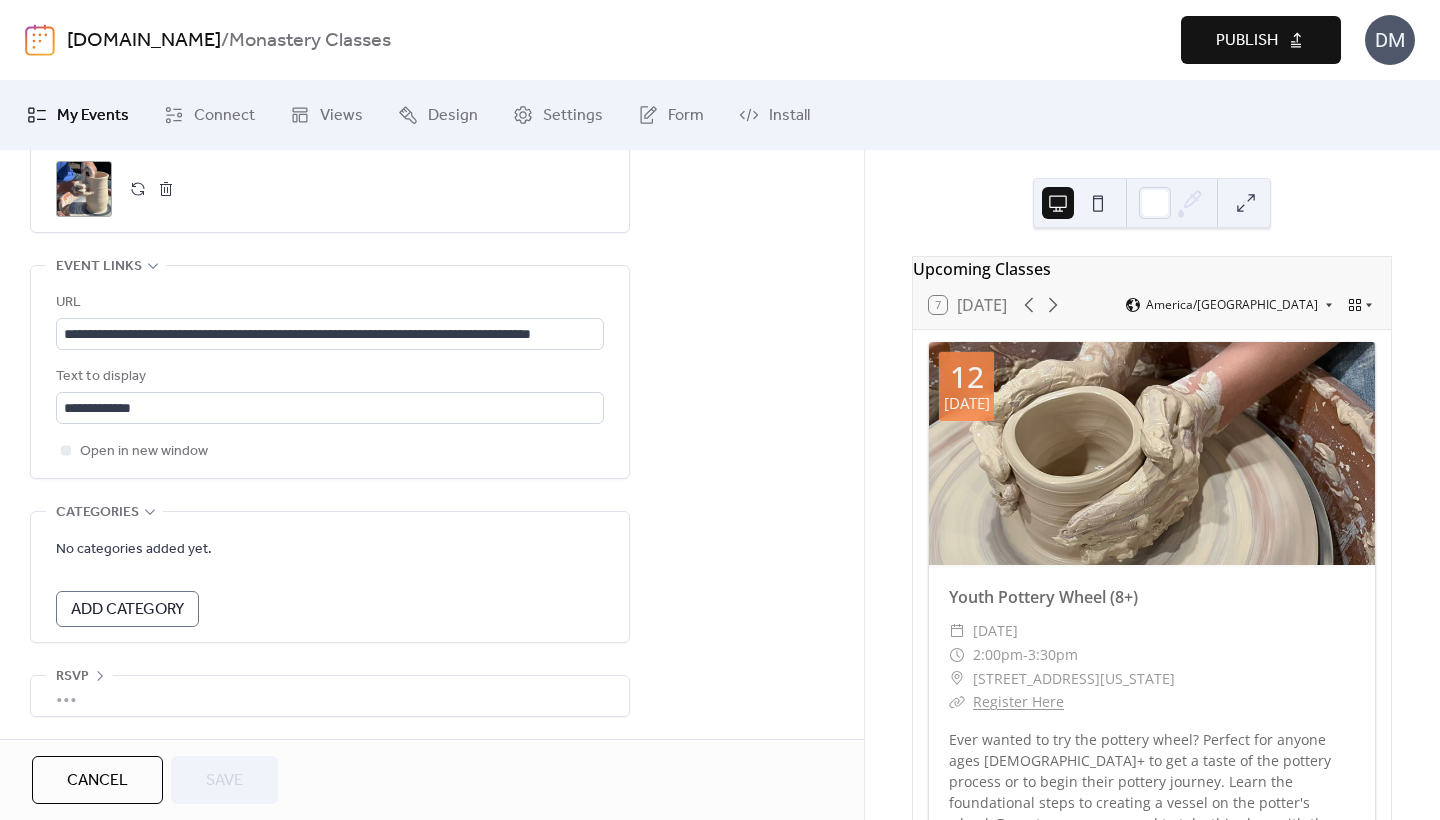 scroll, scrollTop: 1081, scrollLeft: 0, axis: vertical 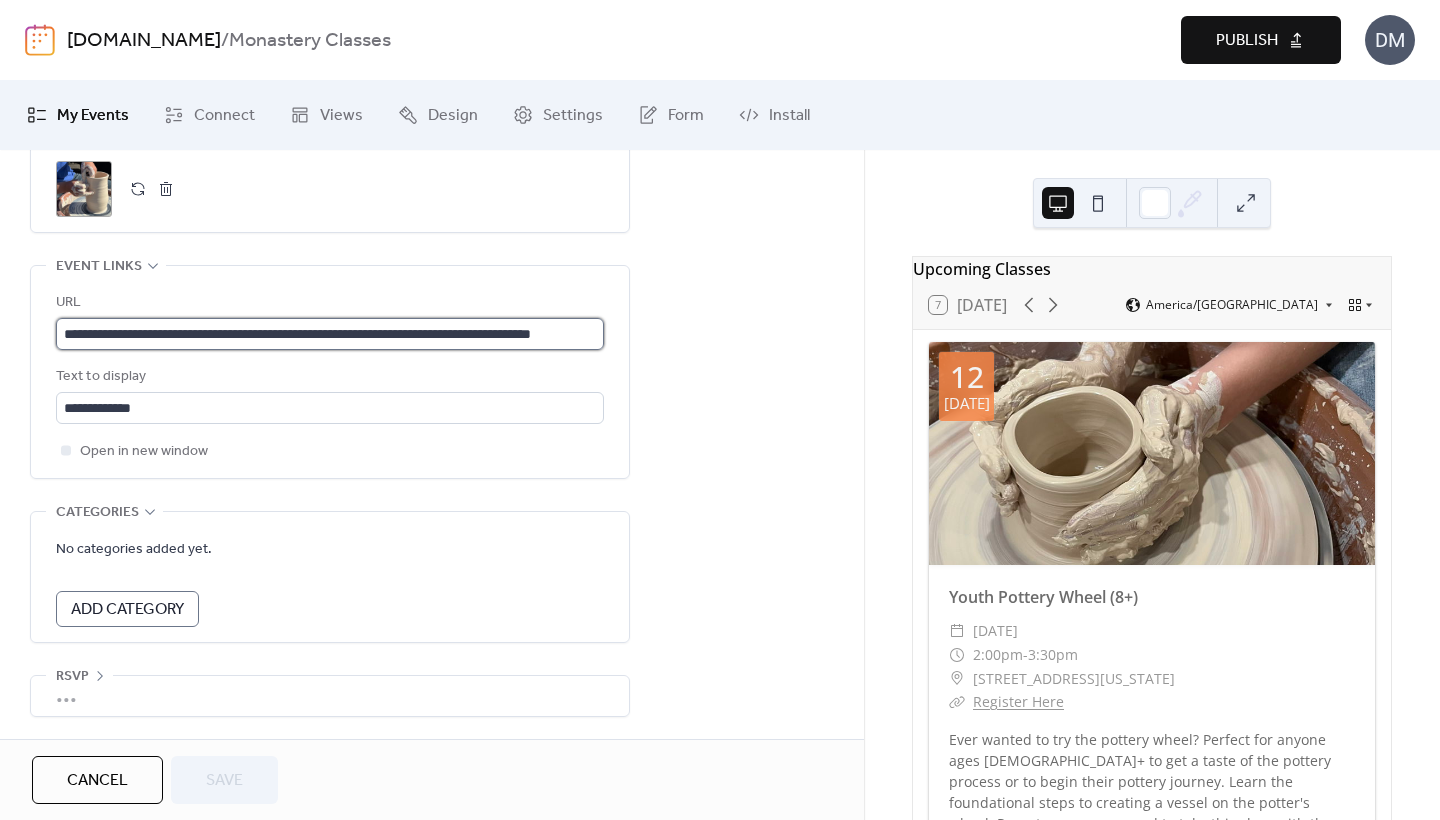 click on "**********" at bounding box center [330, 334] 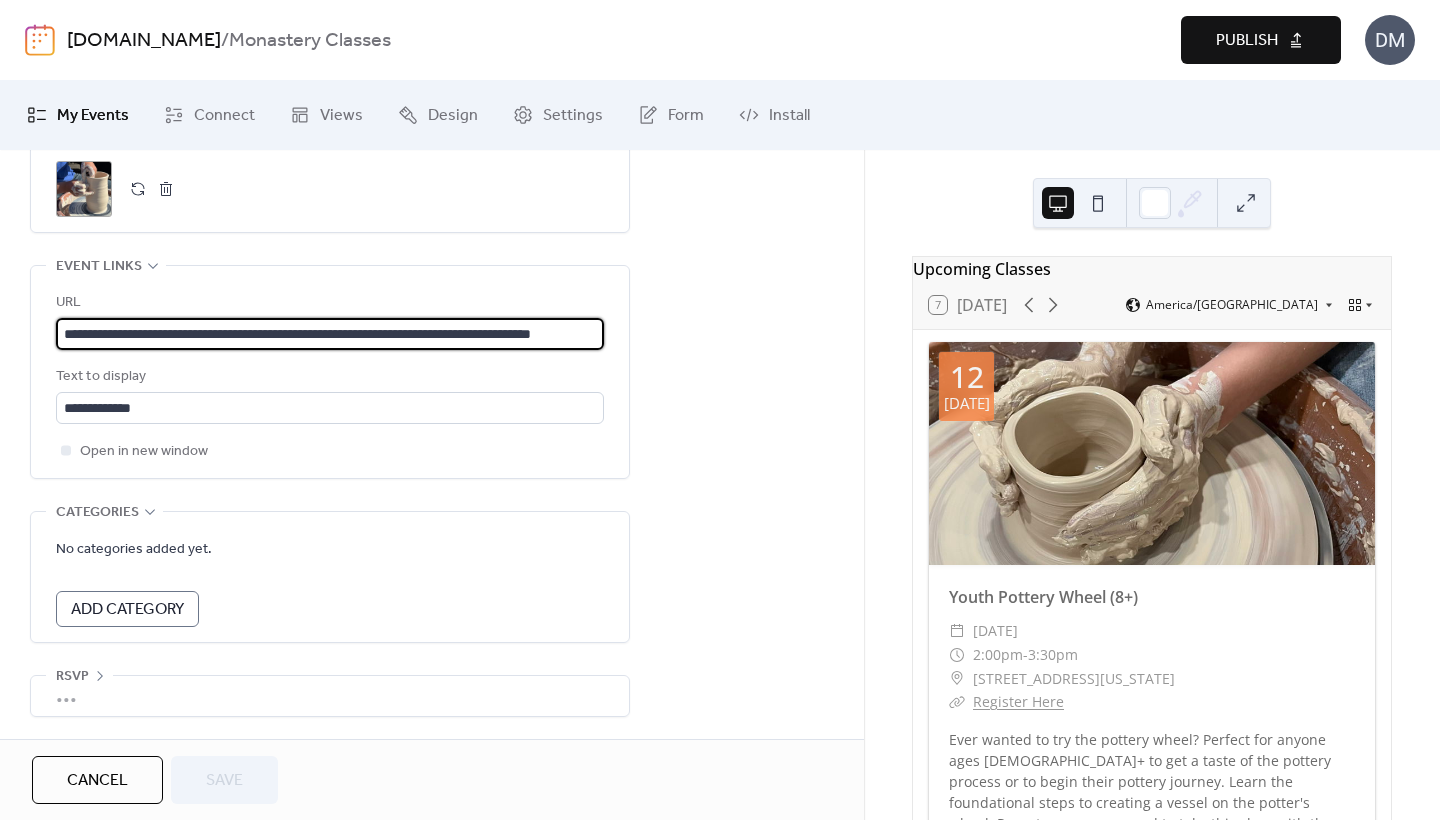 click on "**********" at bounding box center (330, 334) 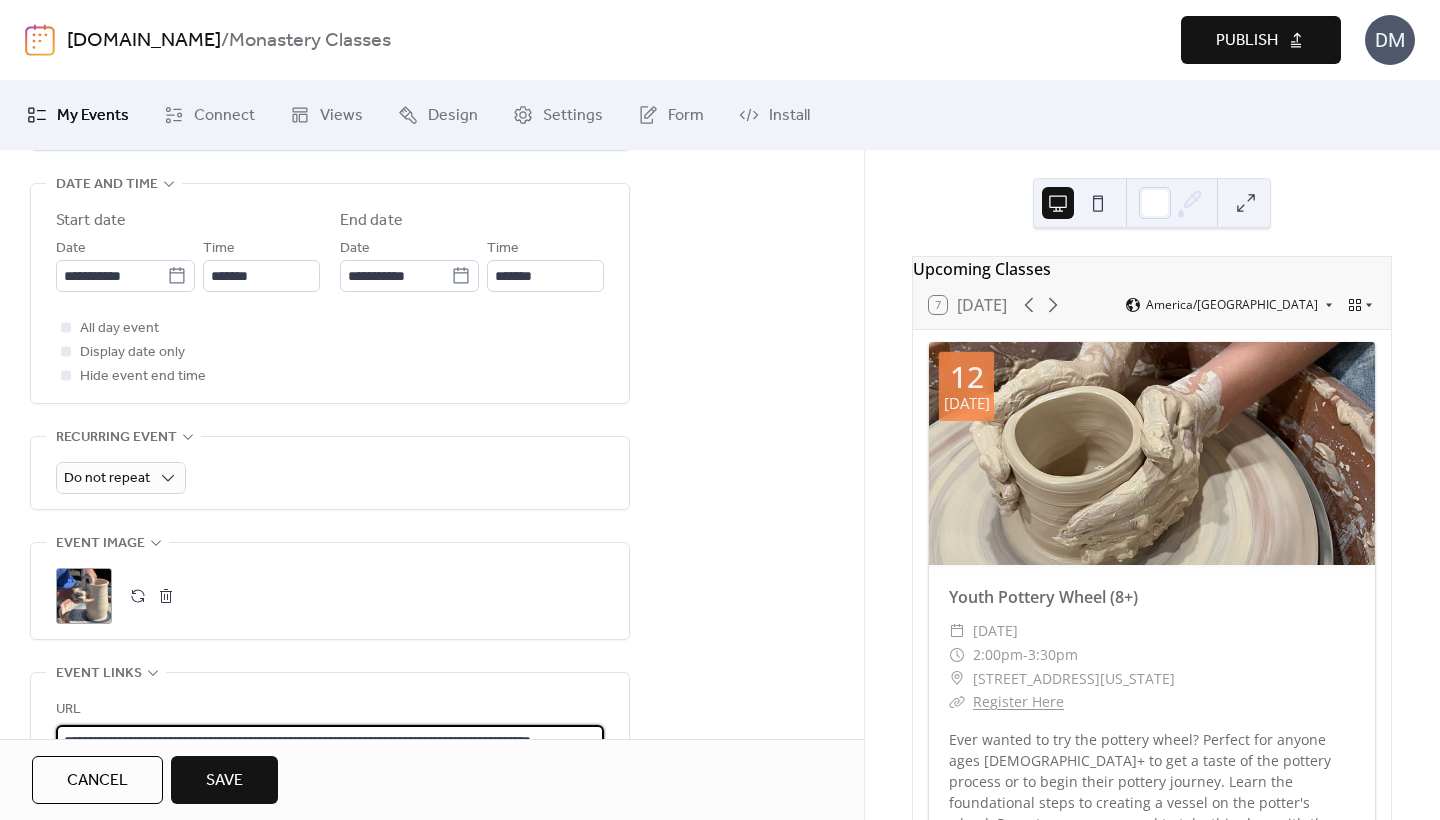 scroll, scrollTop: 630, scrollLeft: 0, axis: vertical 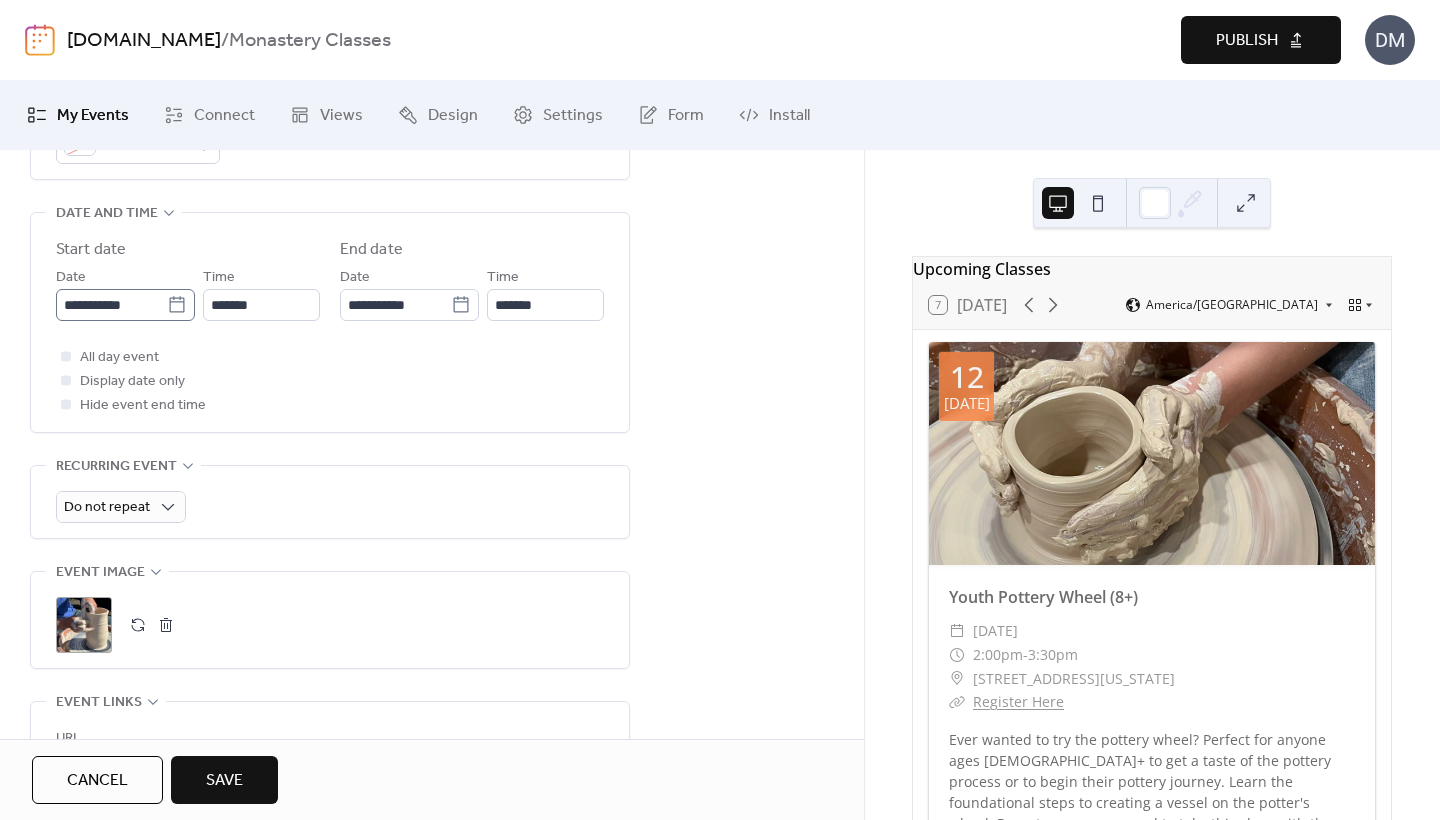 type on "**********" 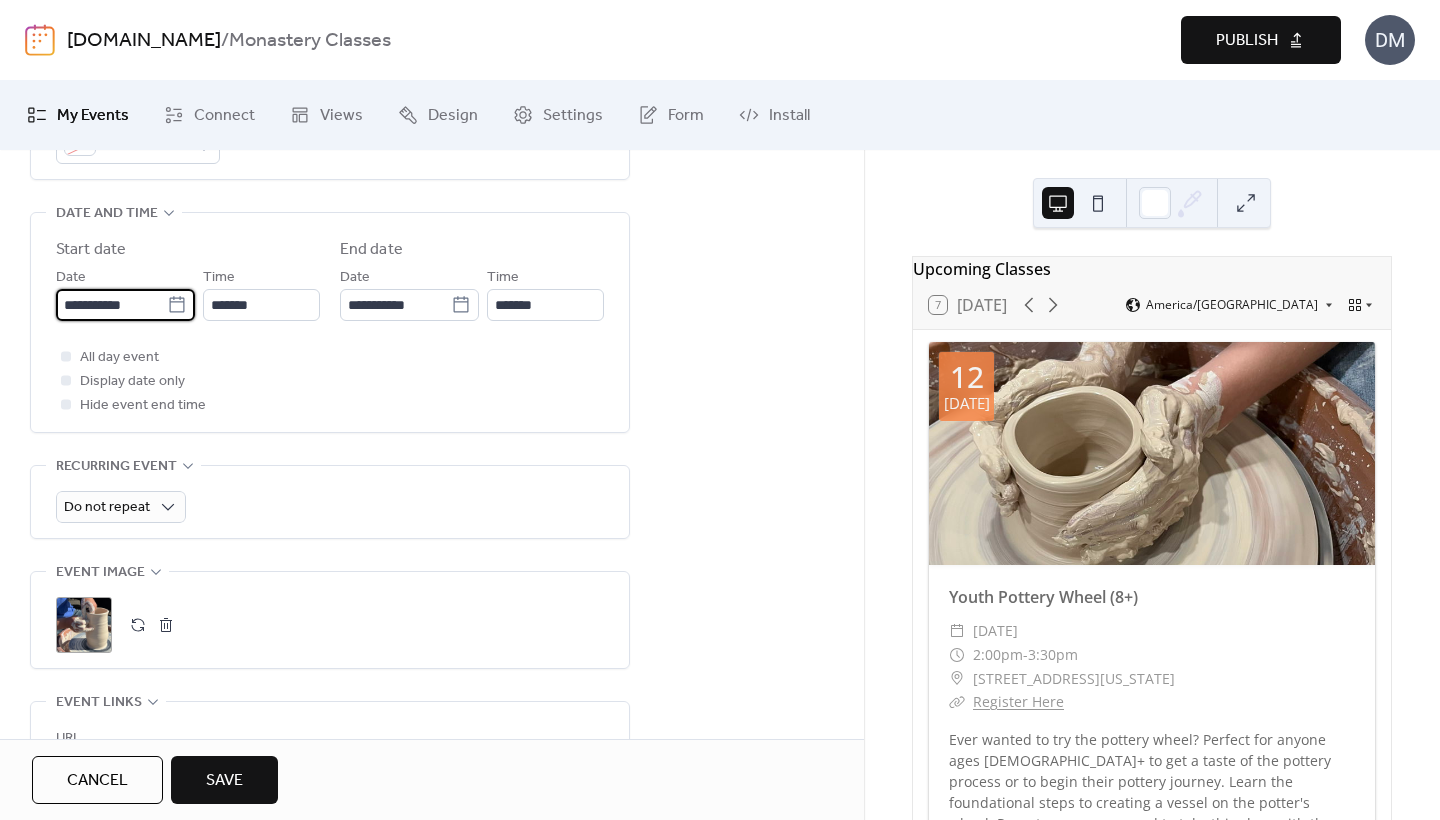 click on "**********" at bounding box center (111, 305) 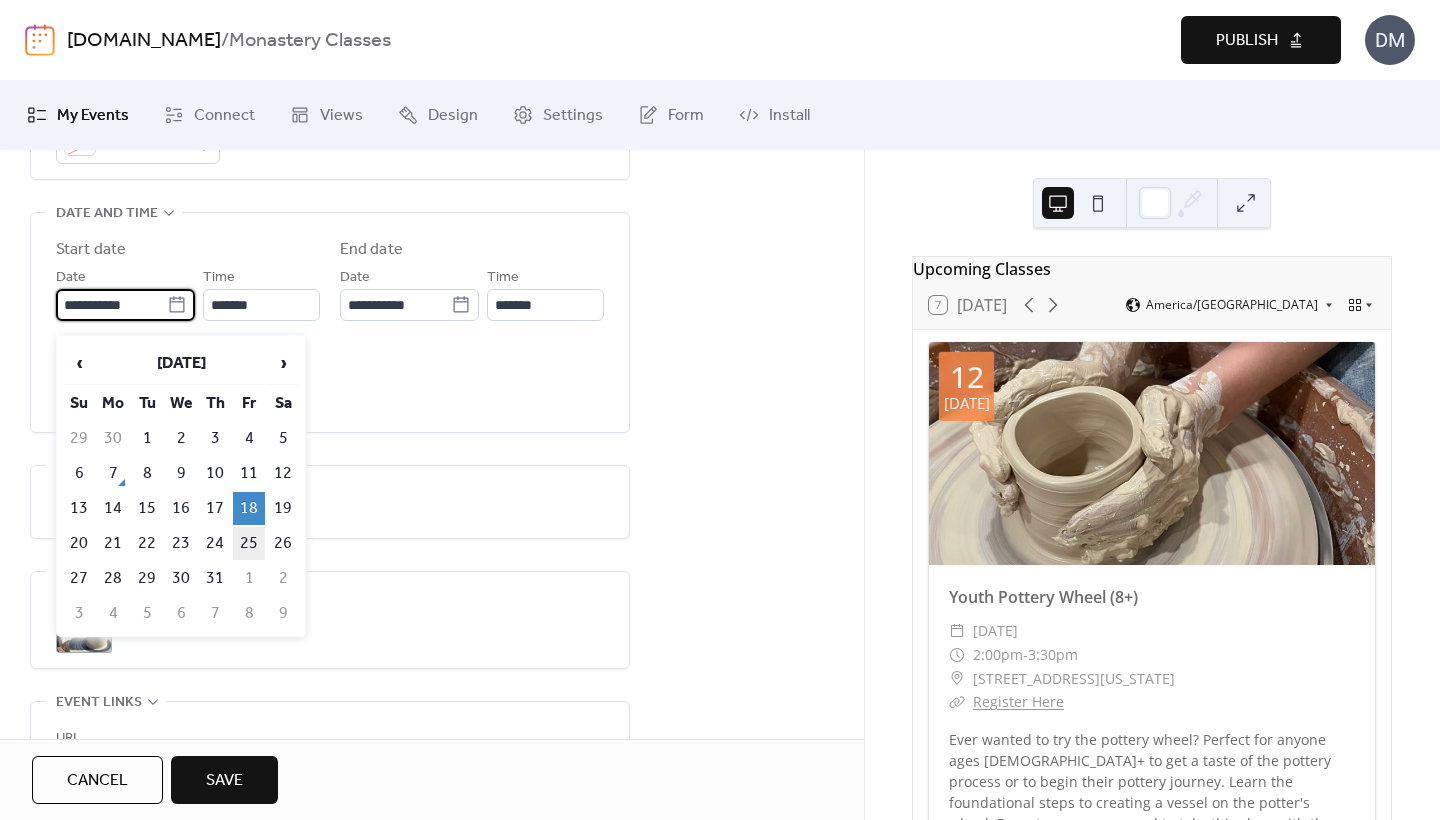 click on "25" at bounding box center [249, 543] 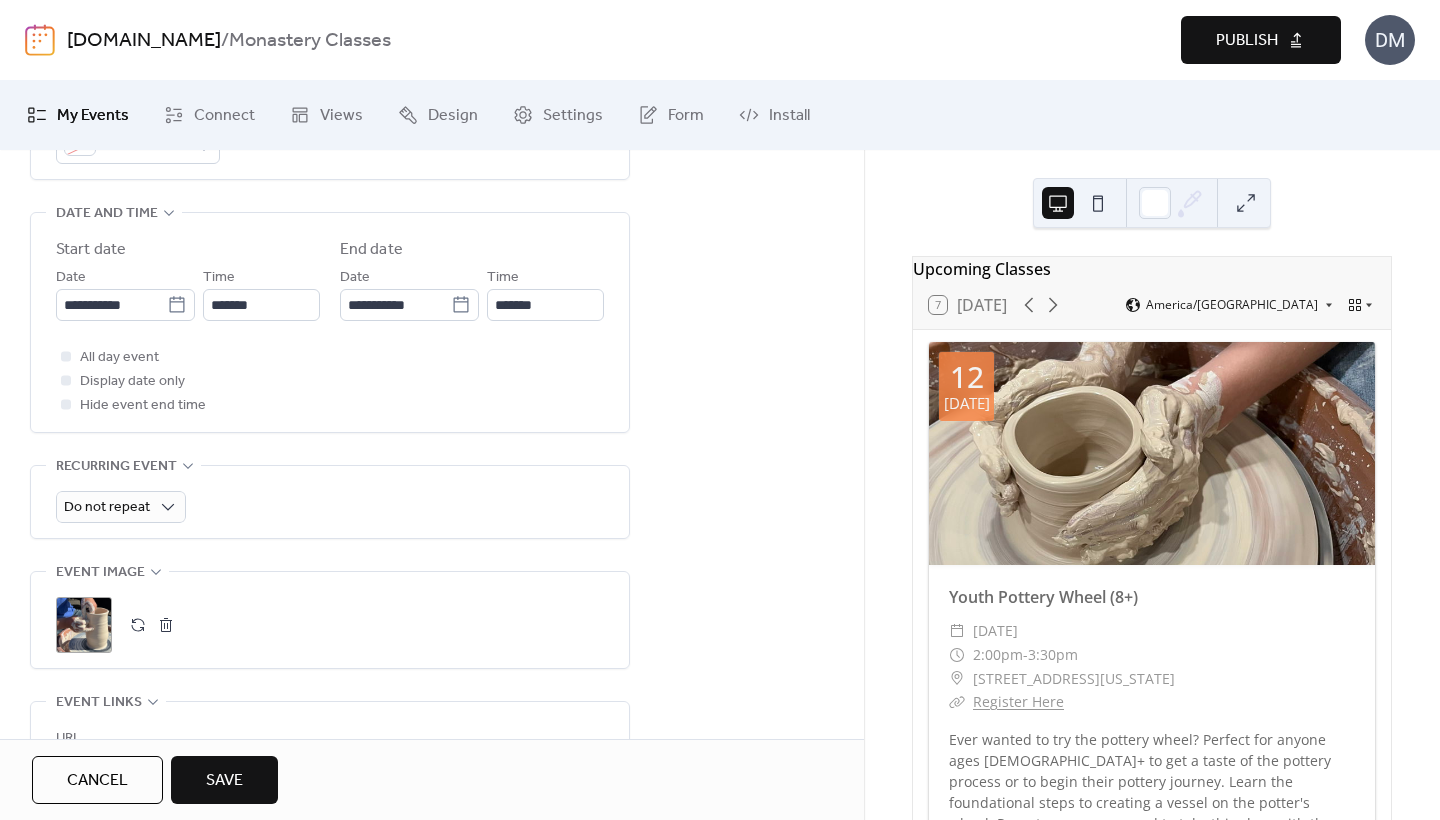 click on "Save" at bounding box center [224, 781] 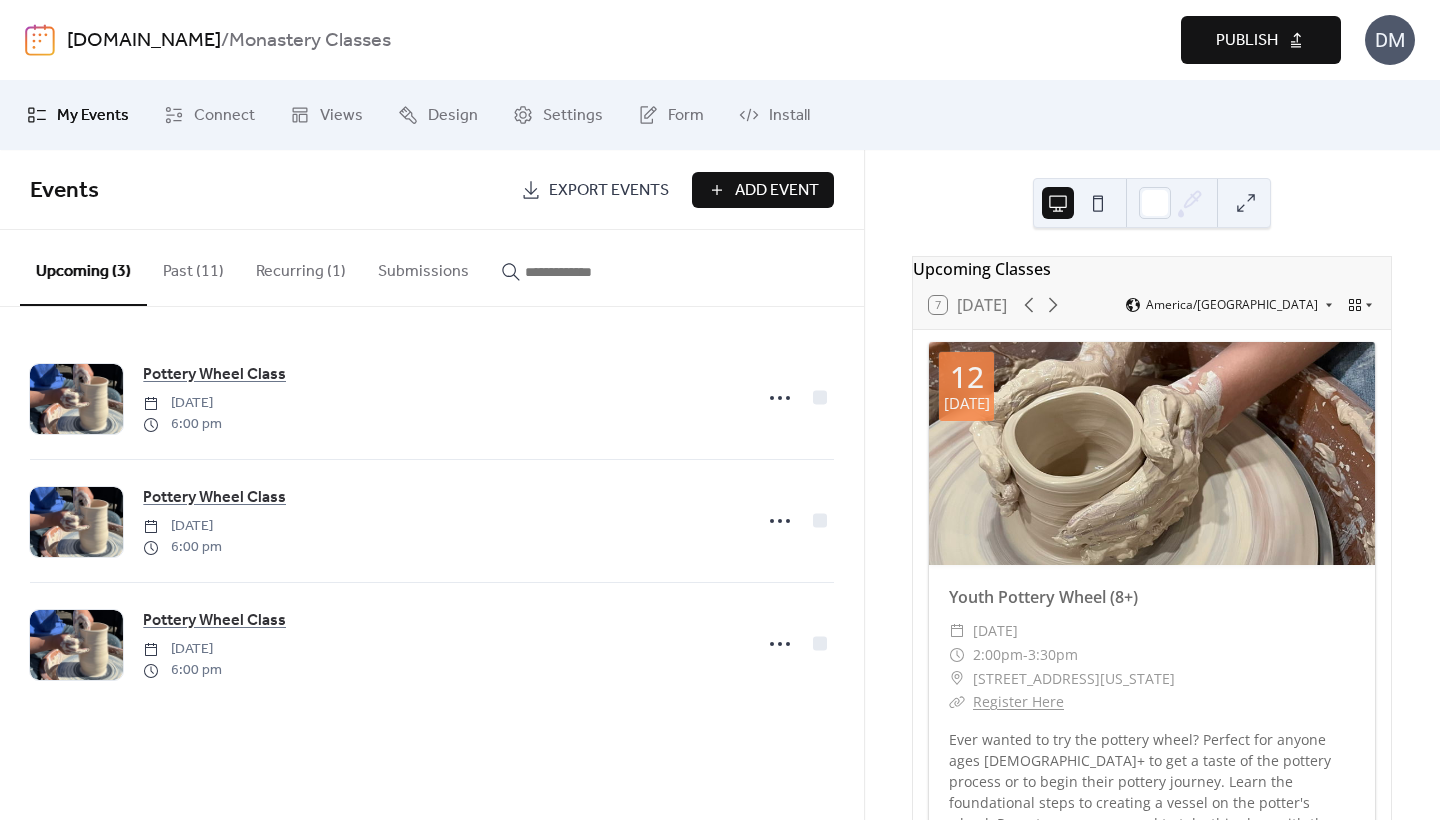 click on "Past  (11)" at bounding box center (193, 267) 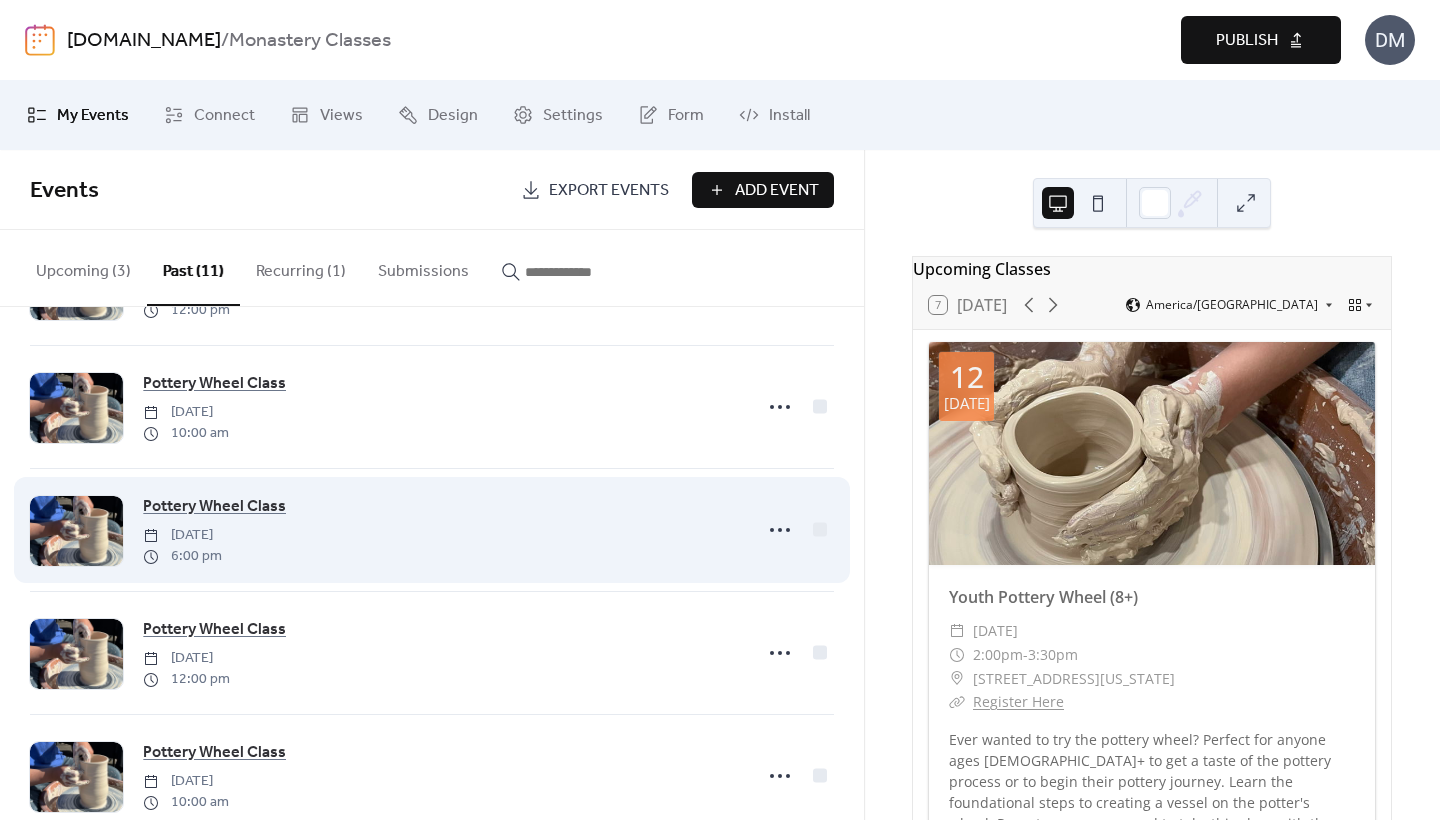 scroll, scrollTop: 489, scrollLeft: 0, axis: vertical 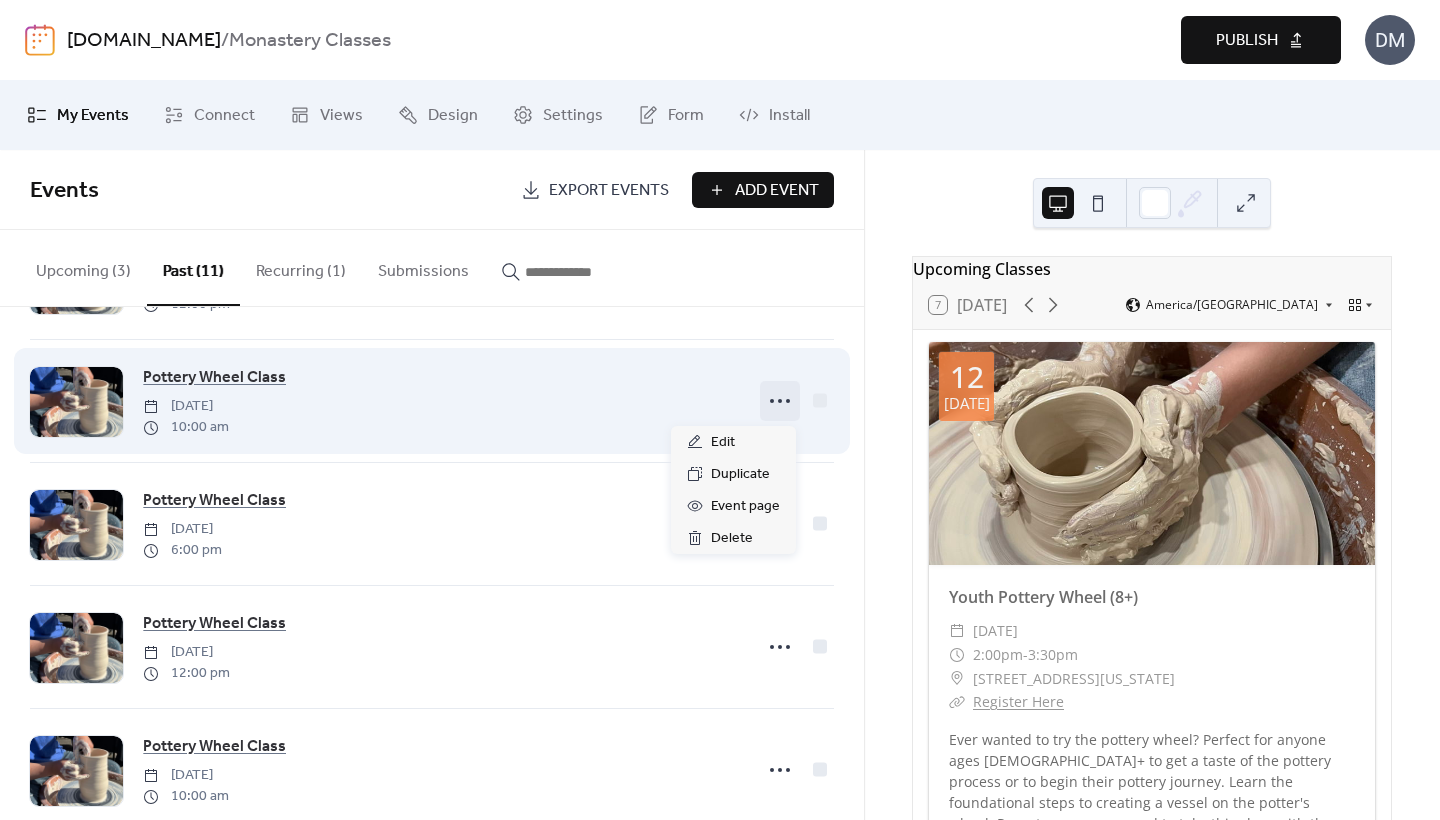 click 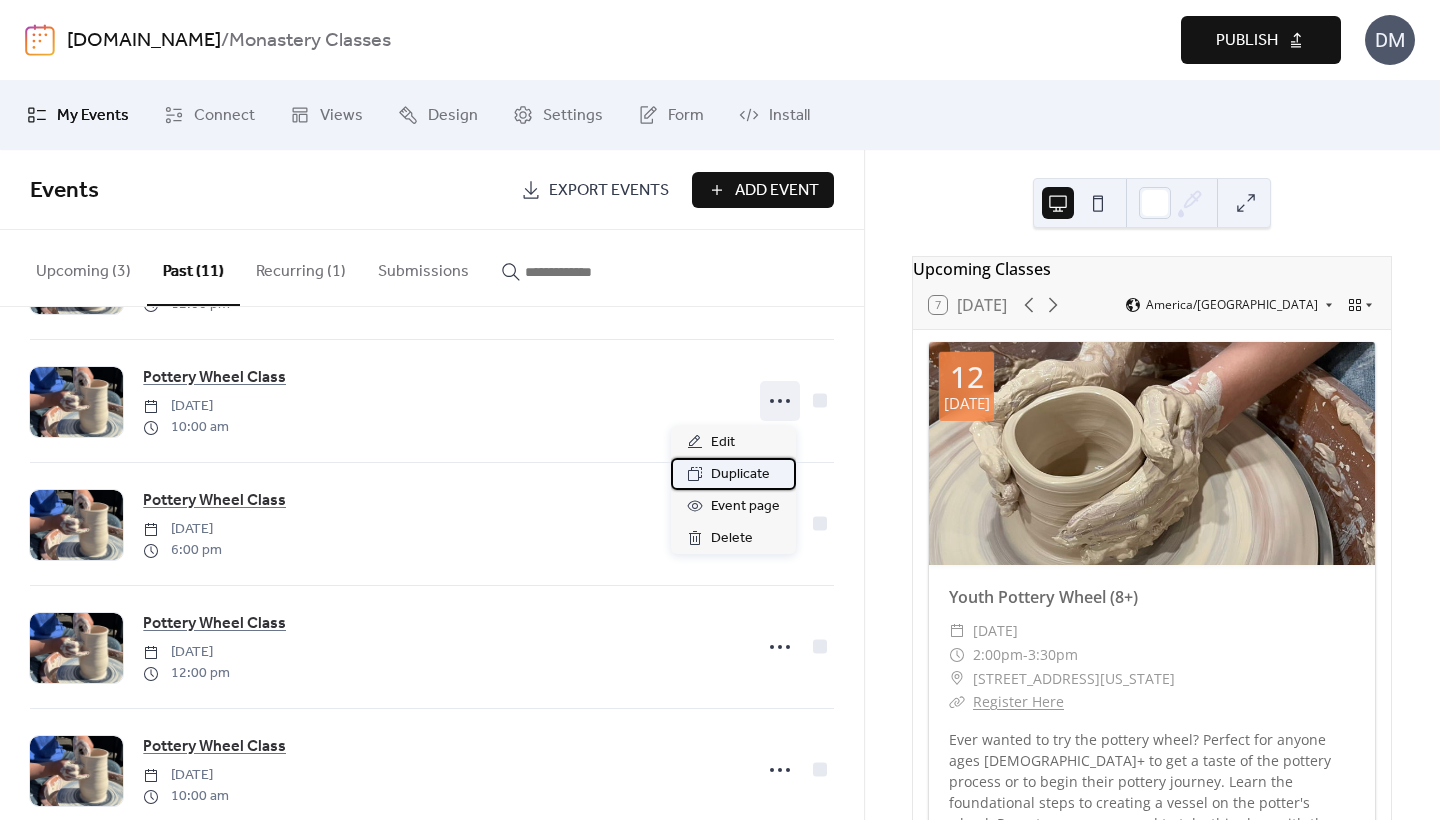 click on "Duplicate" at bounding box center [740, 475] 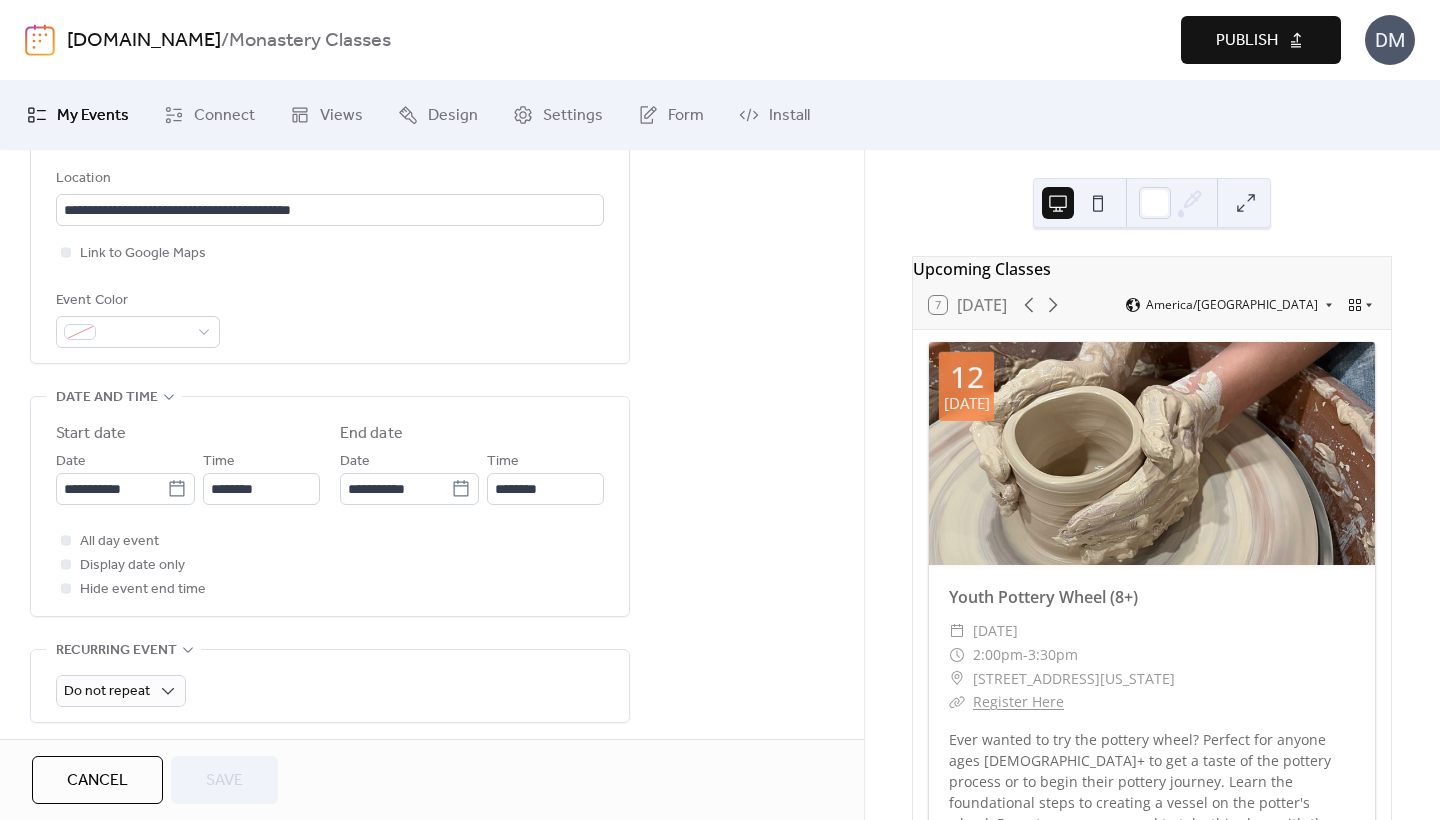 scroll, scrollTop: 447, scrollLeft: 0, axis: vertical 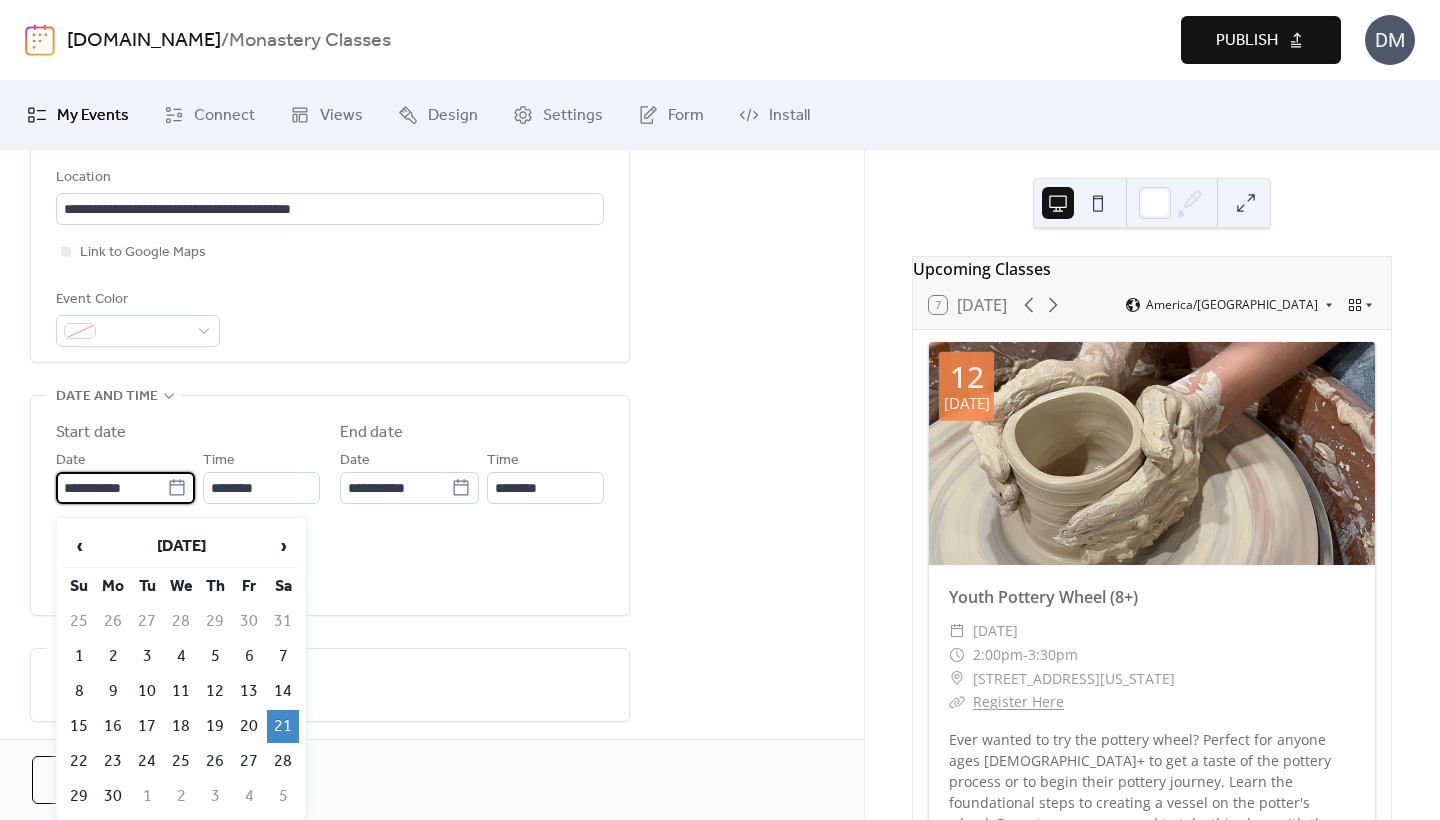 click on "**********" at bounding box center (111, 488) 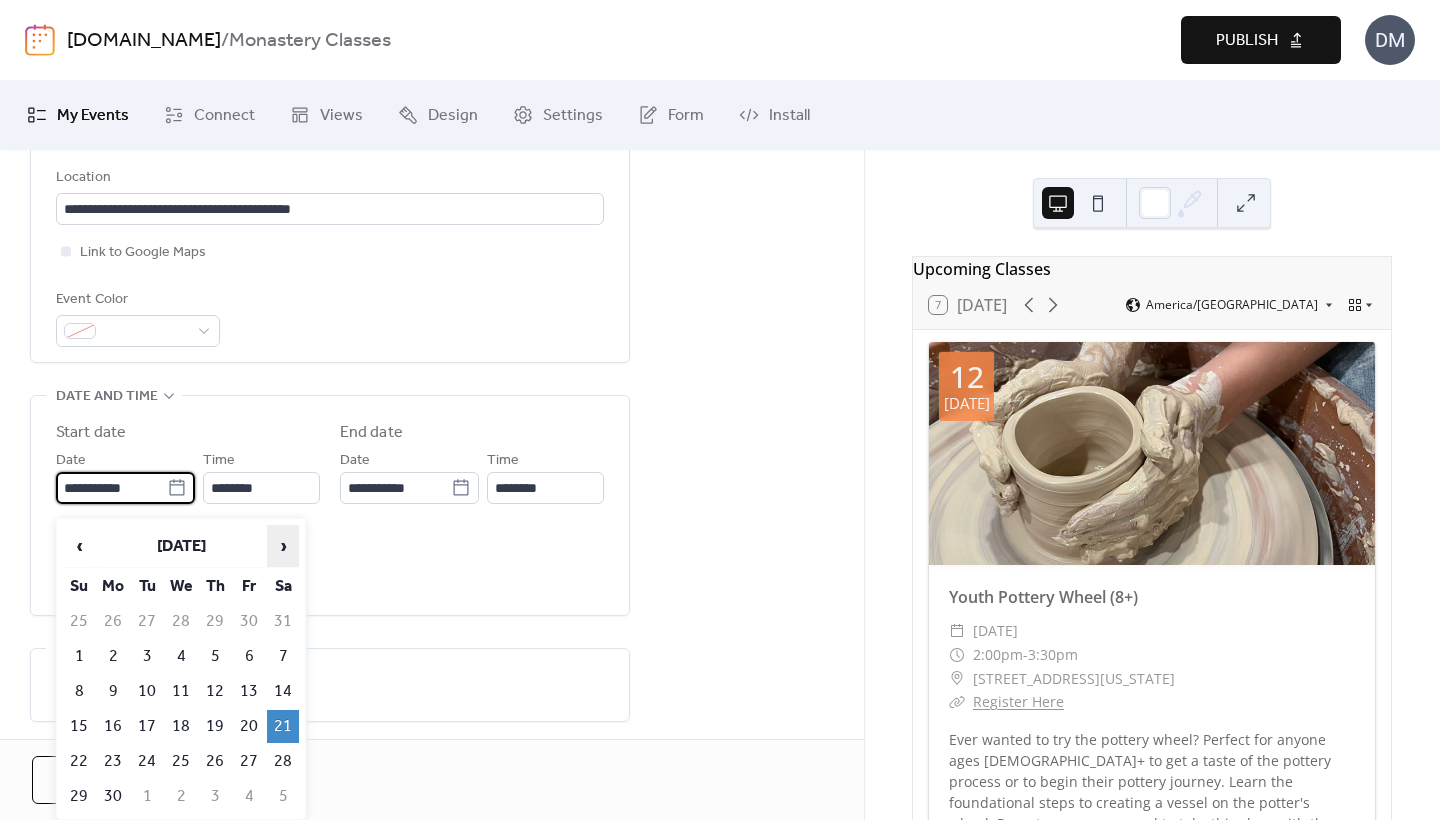 click on "›" at bounding box center [283, 546] 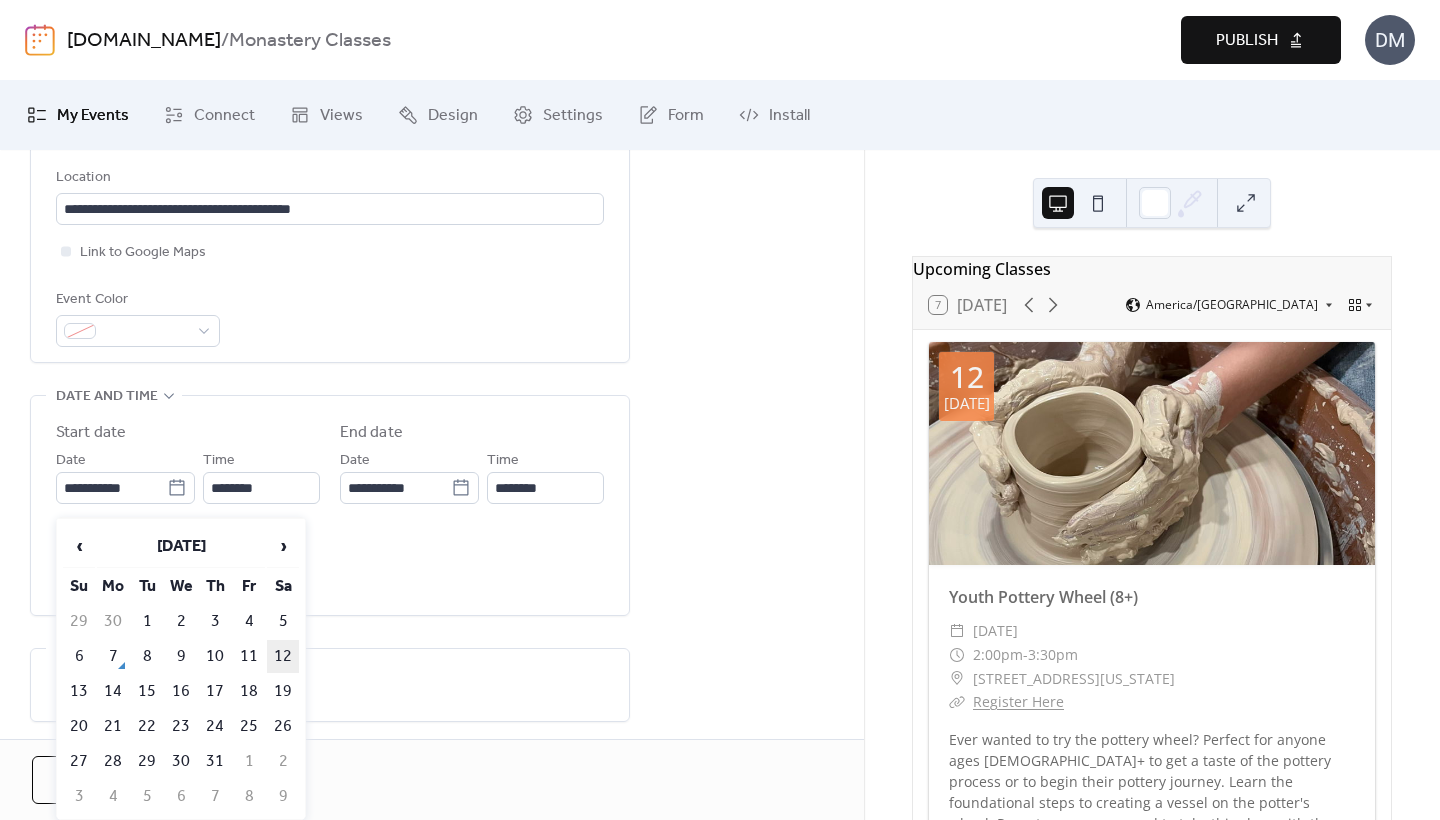 click on "12" at bounding box center [283, 656] 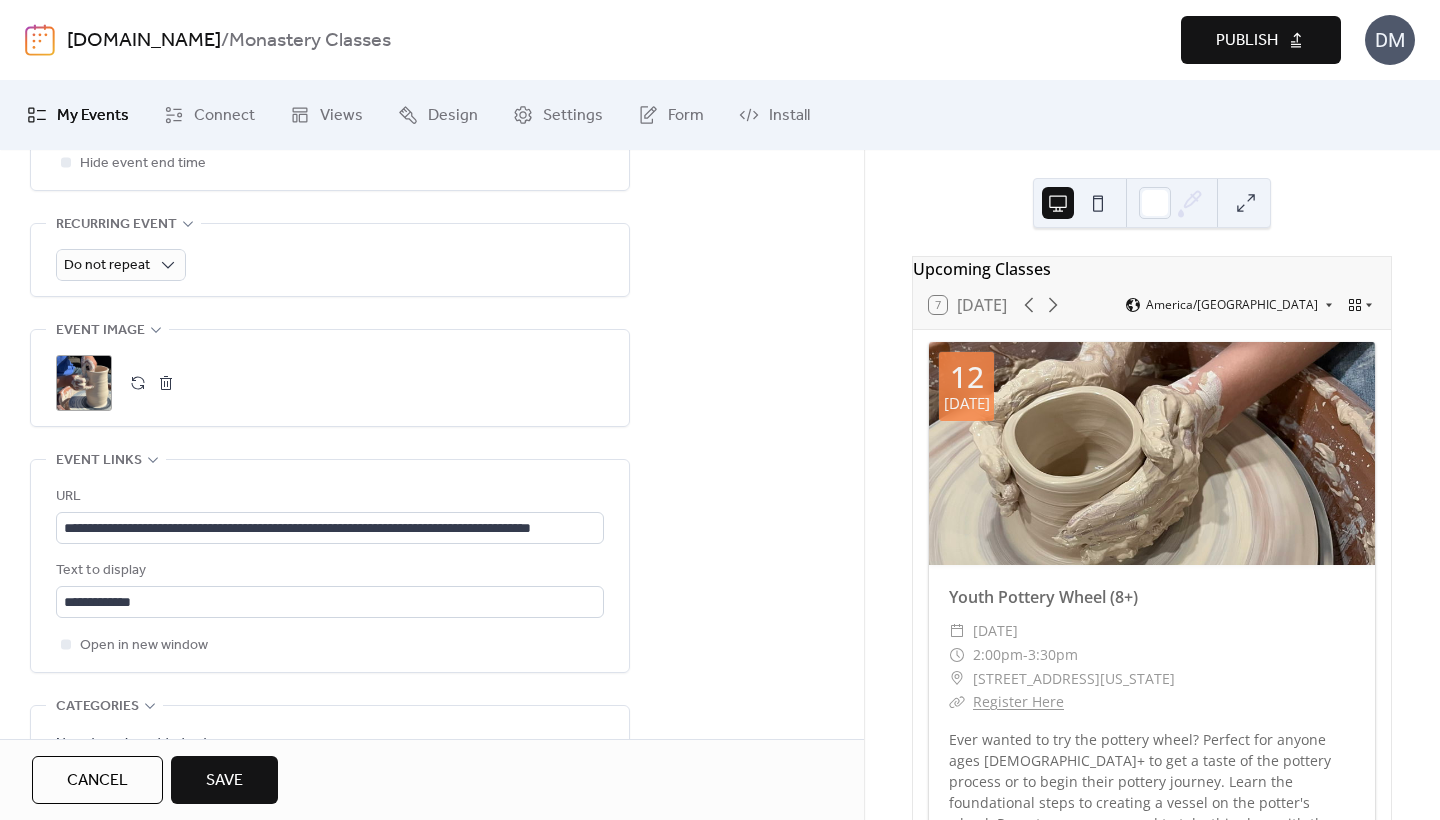 scroll, scrollTop: 882, scrollLeft: 0, axis: vertical 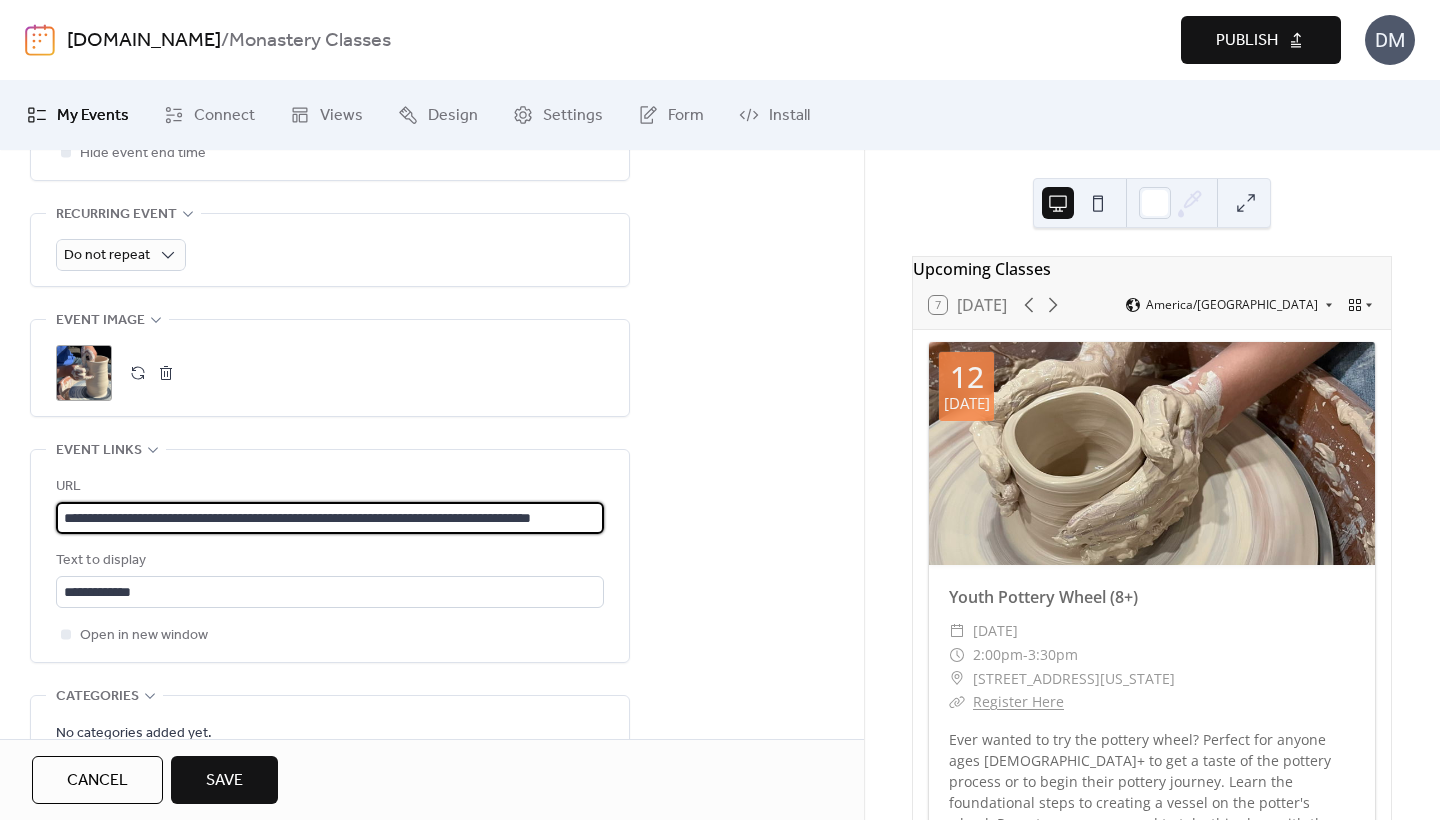 click on "**********" at bounding box center (330, 518) 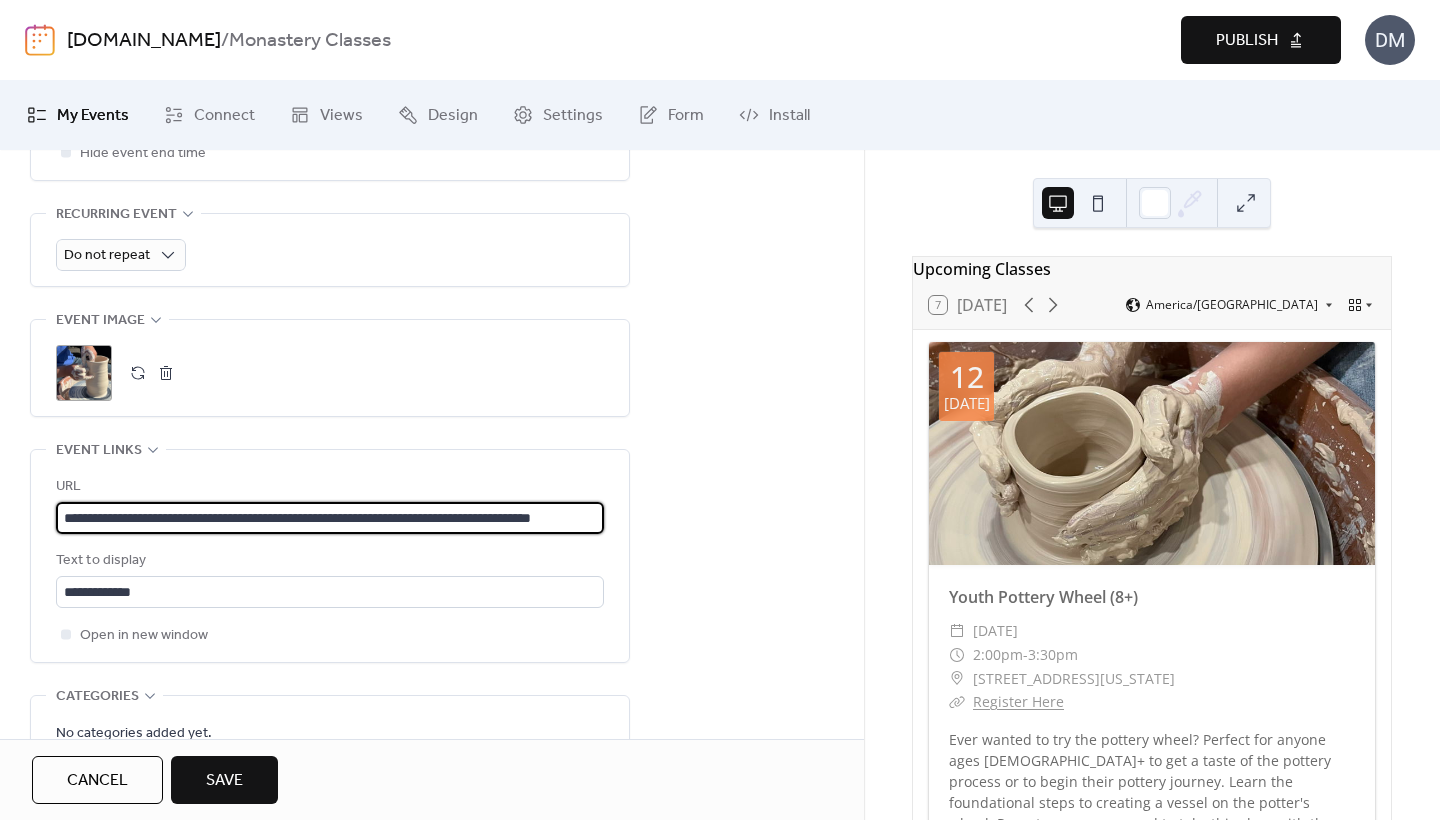 type on "**********" 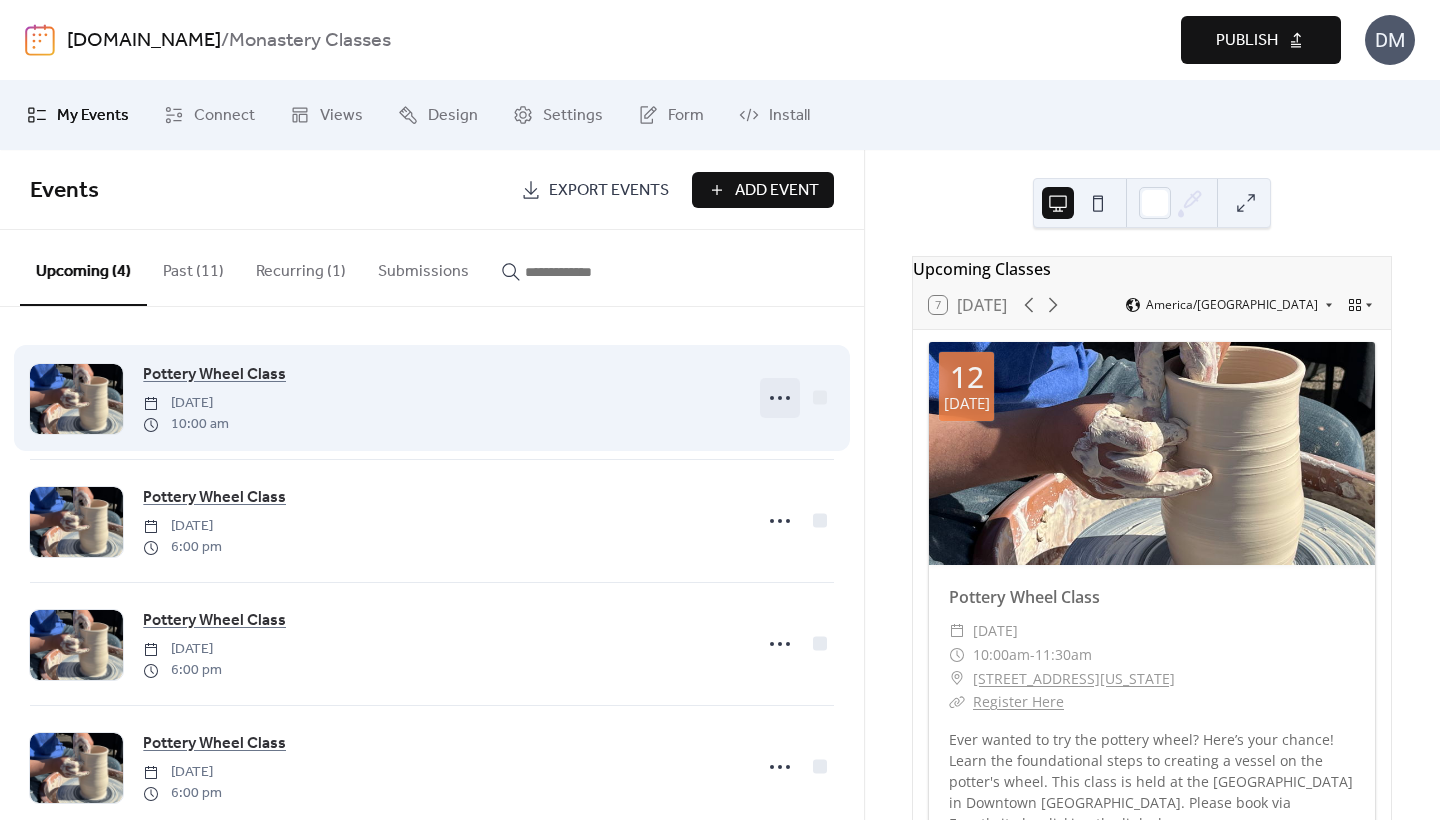 scroll, scrollTop: 1, scrollLeft: 0, axis: vertical 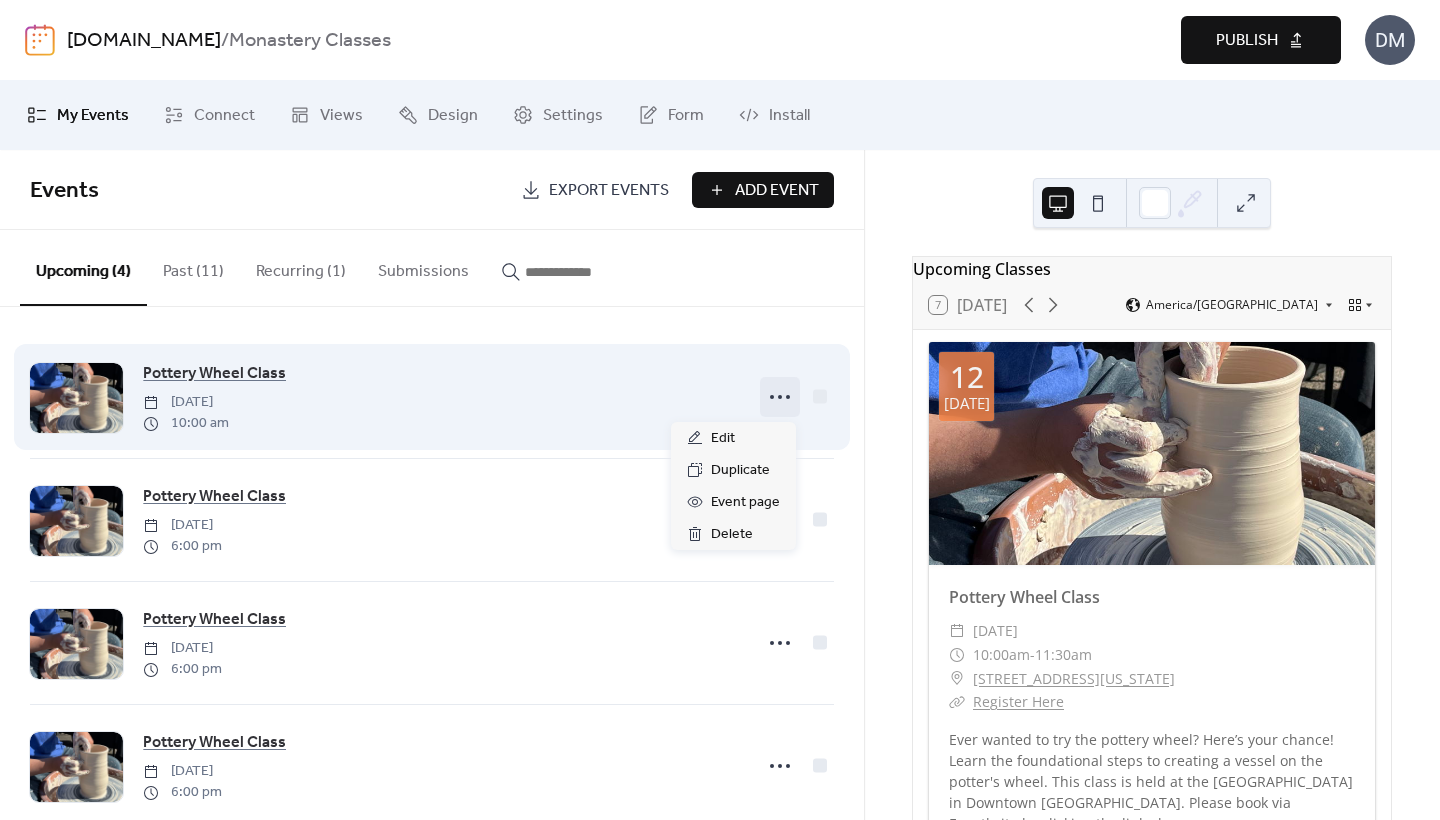 click 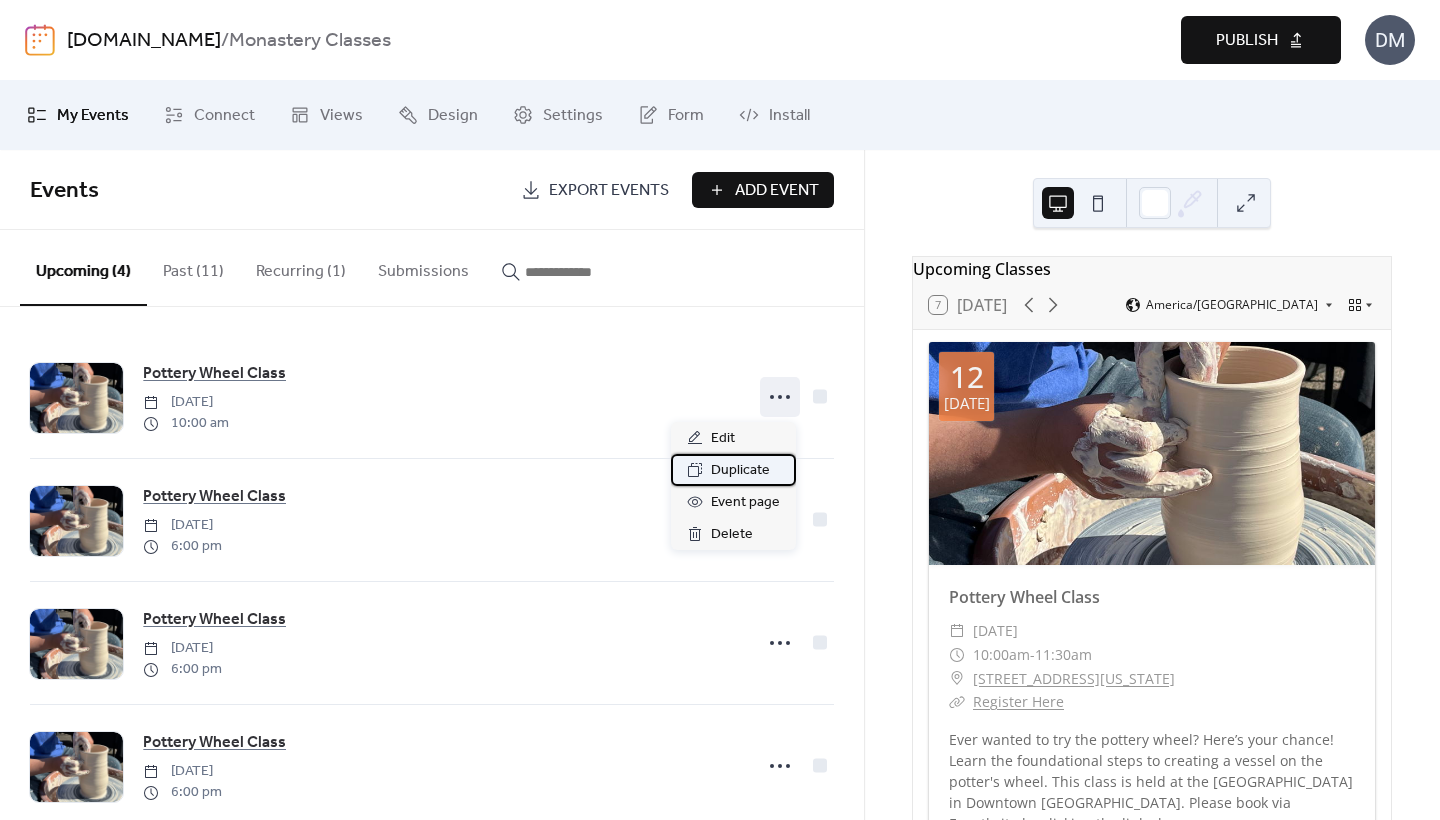 click on "Duplicate" at bounding box center (740, 471) 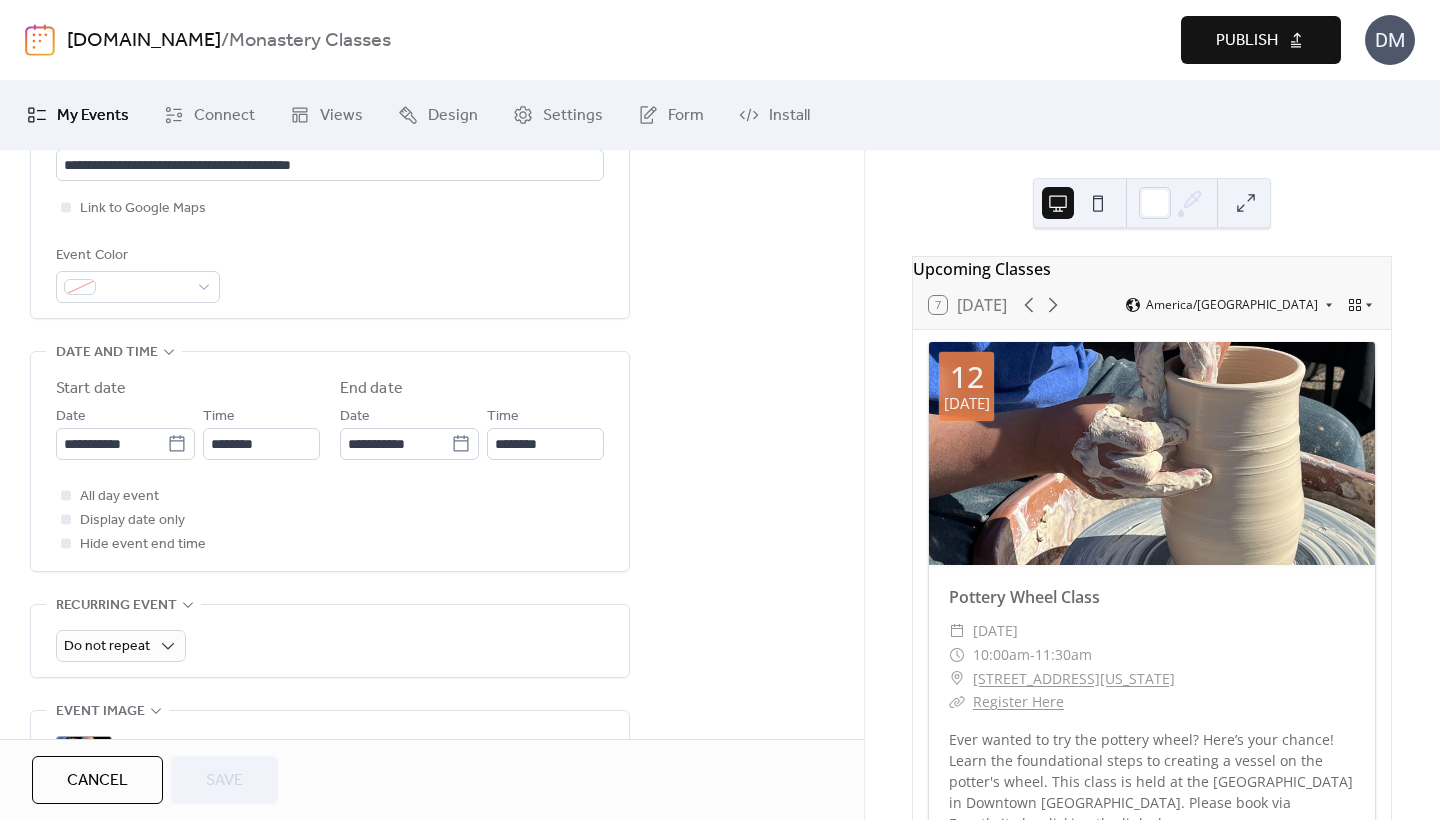 scroll, scrollTop: 492, scrollLeft: 0, axis: vertical 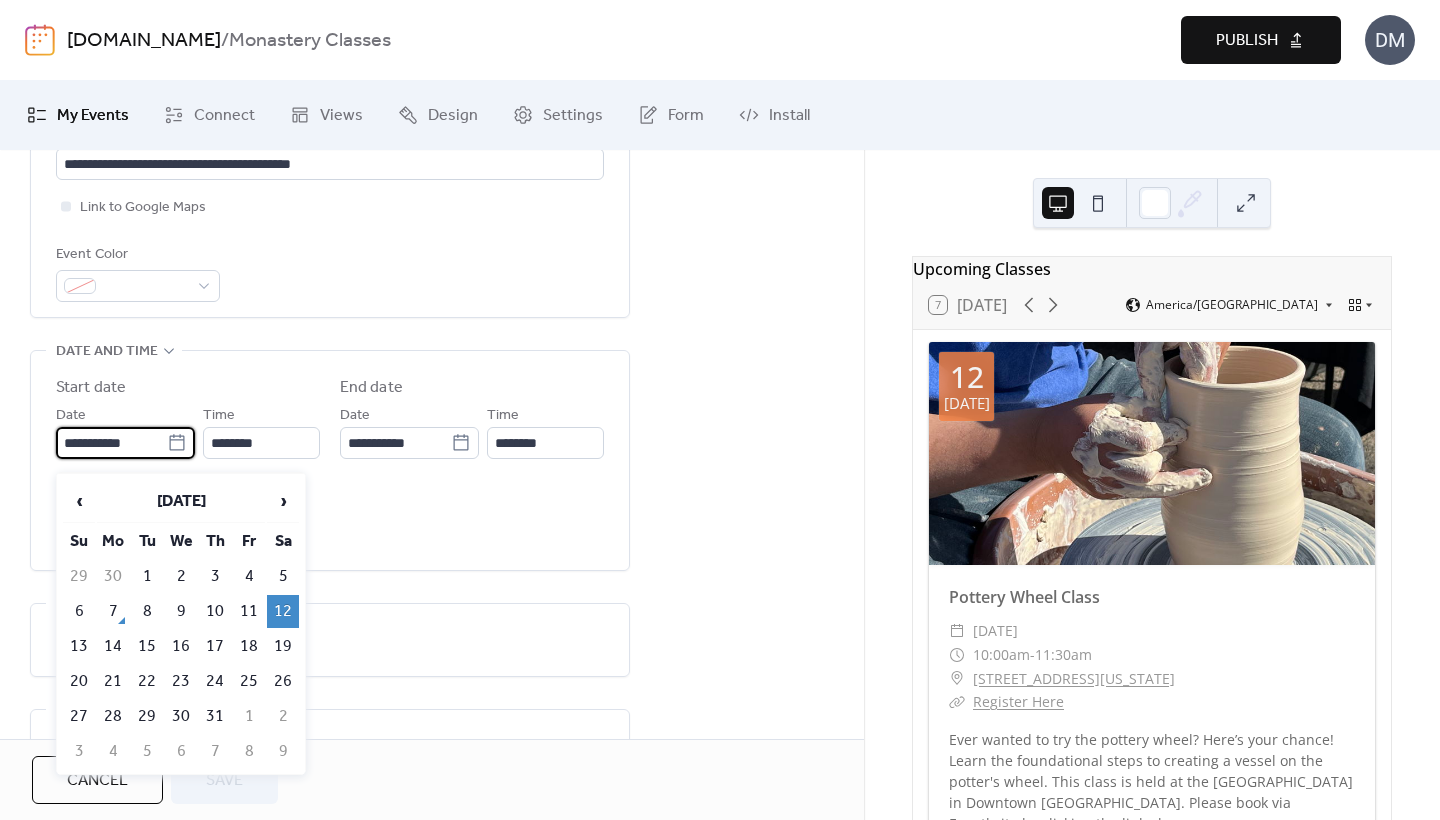click on "**********" at bounding box center [111, 443] 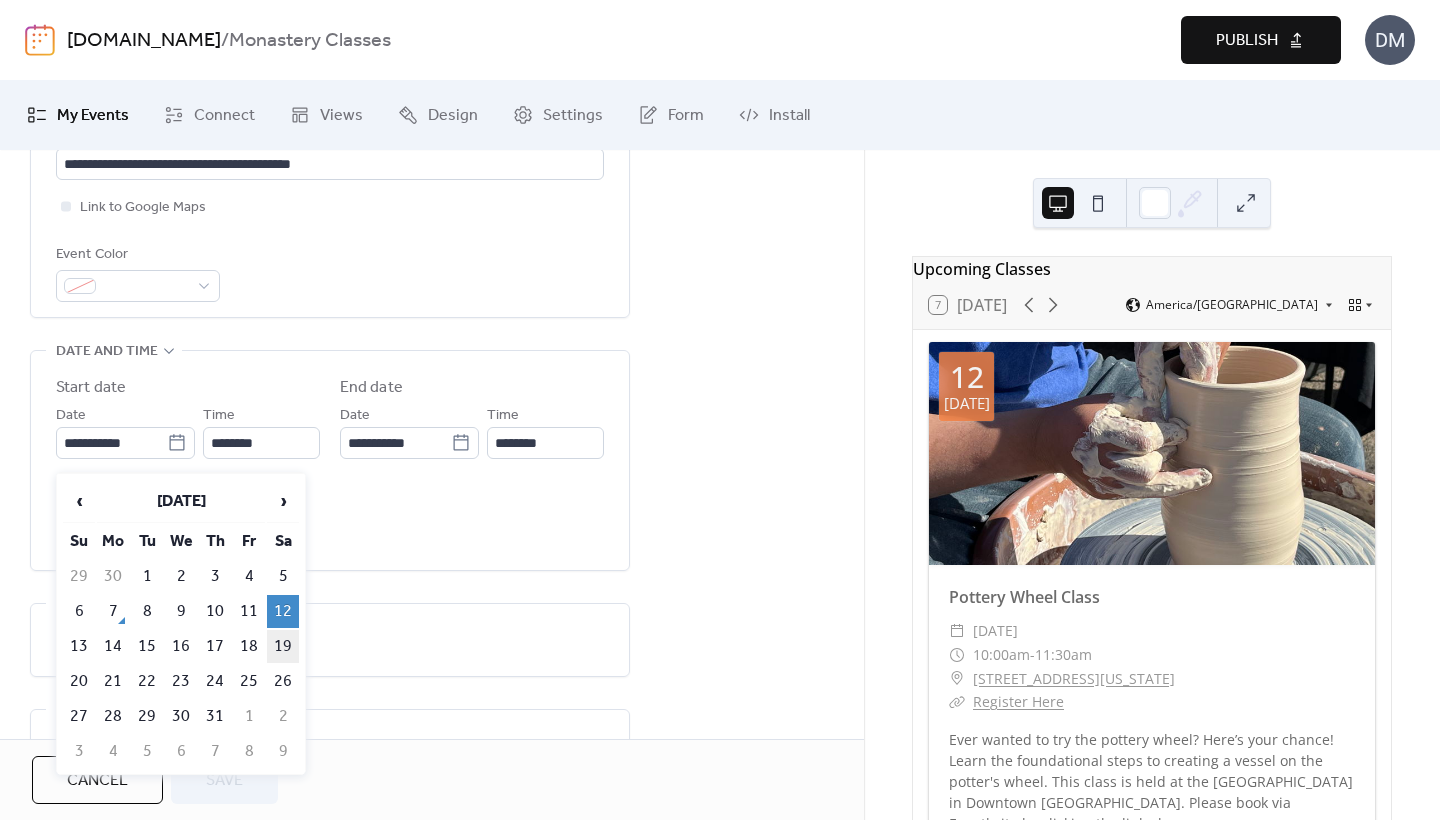click on "19" at bounding box center (283, 646) 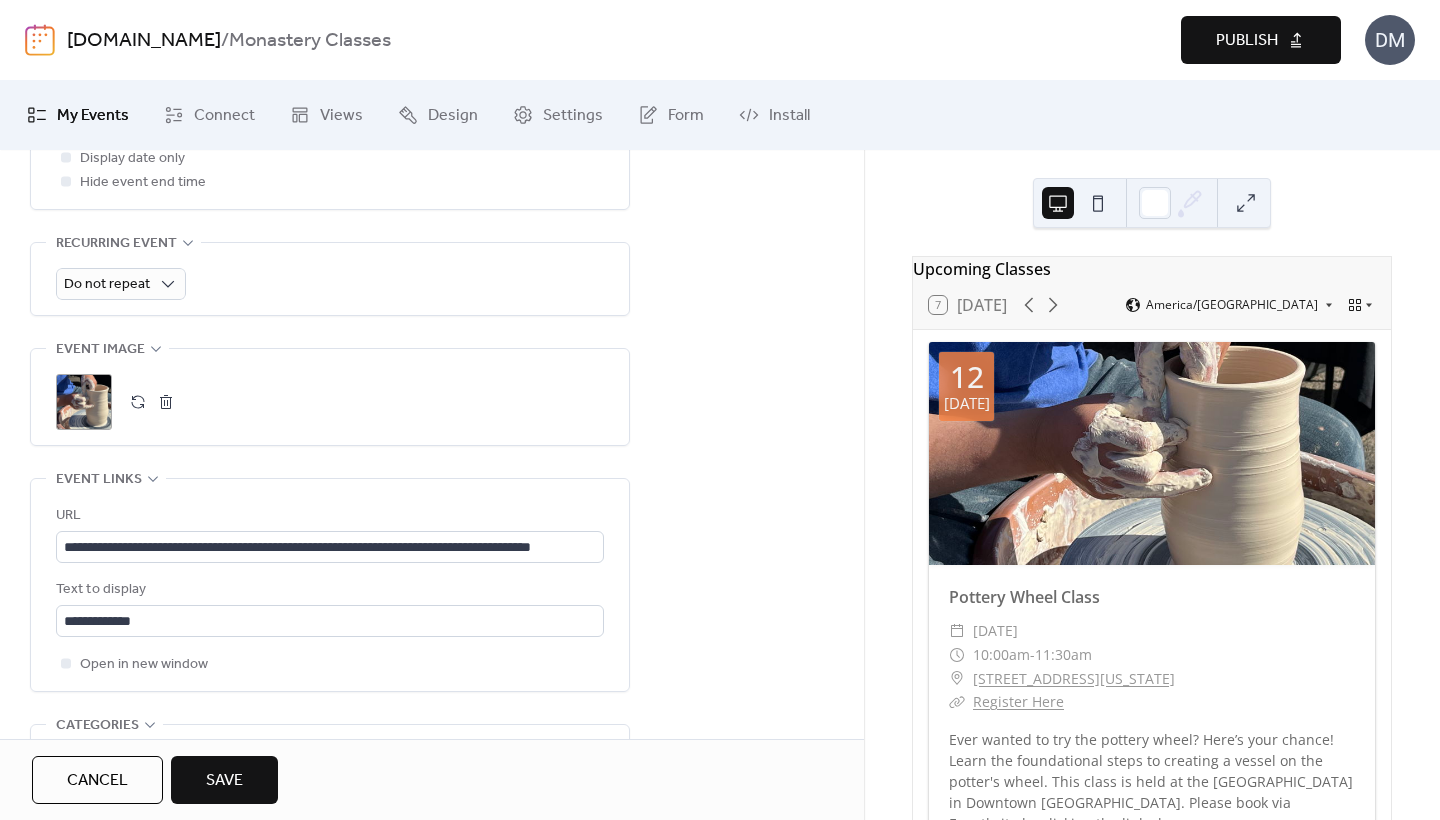 scroll, scrollTop: 871, scrollLeft: 0, axis: vertical 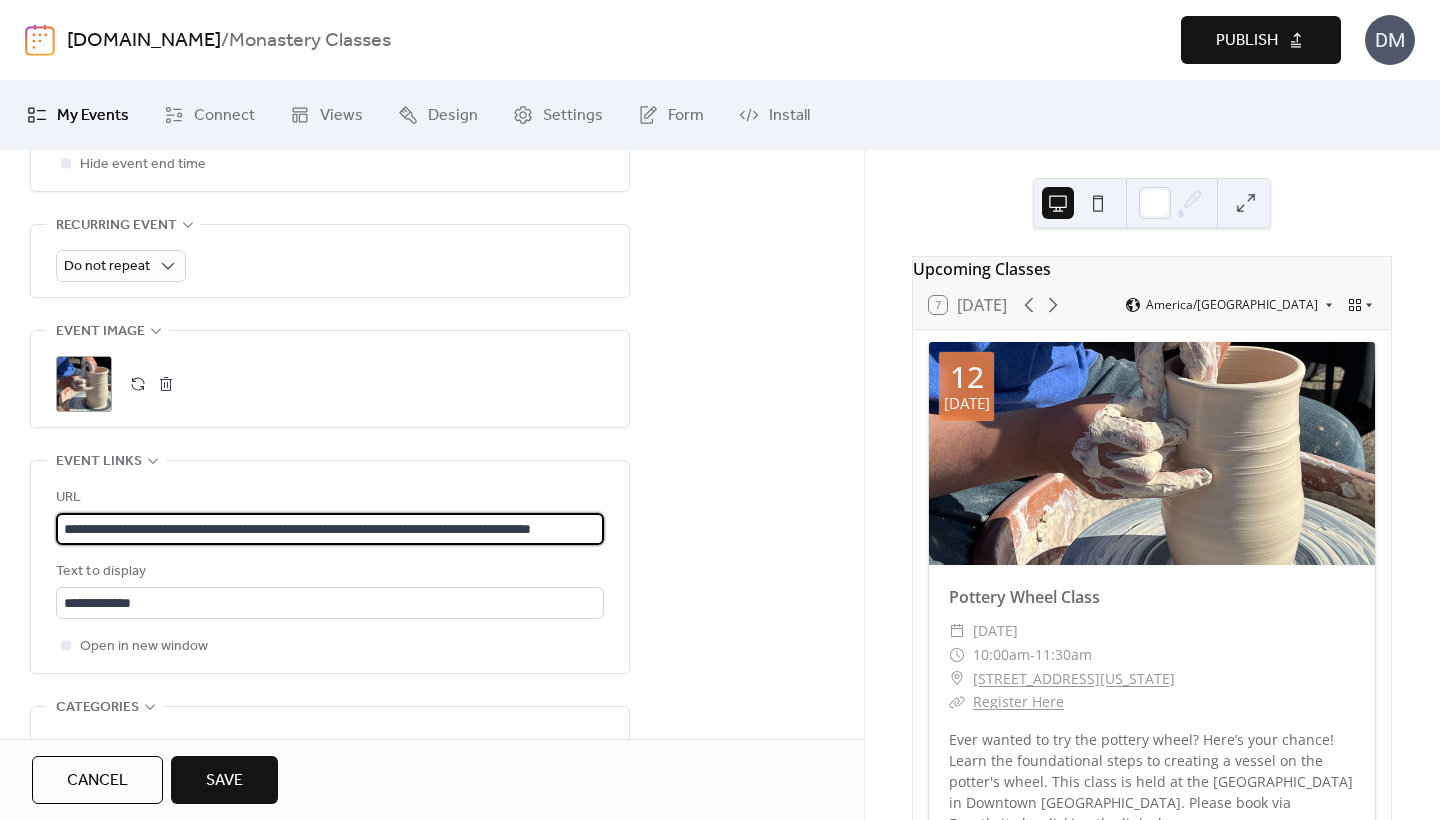 click on "**********" at bounding box center [330, 529] 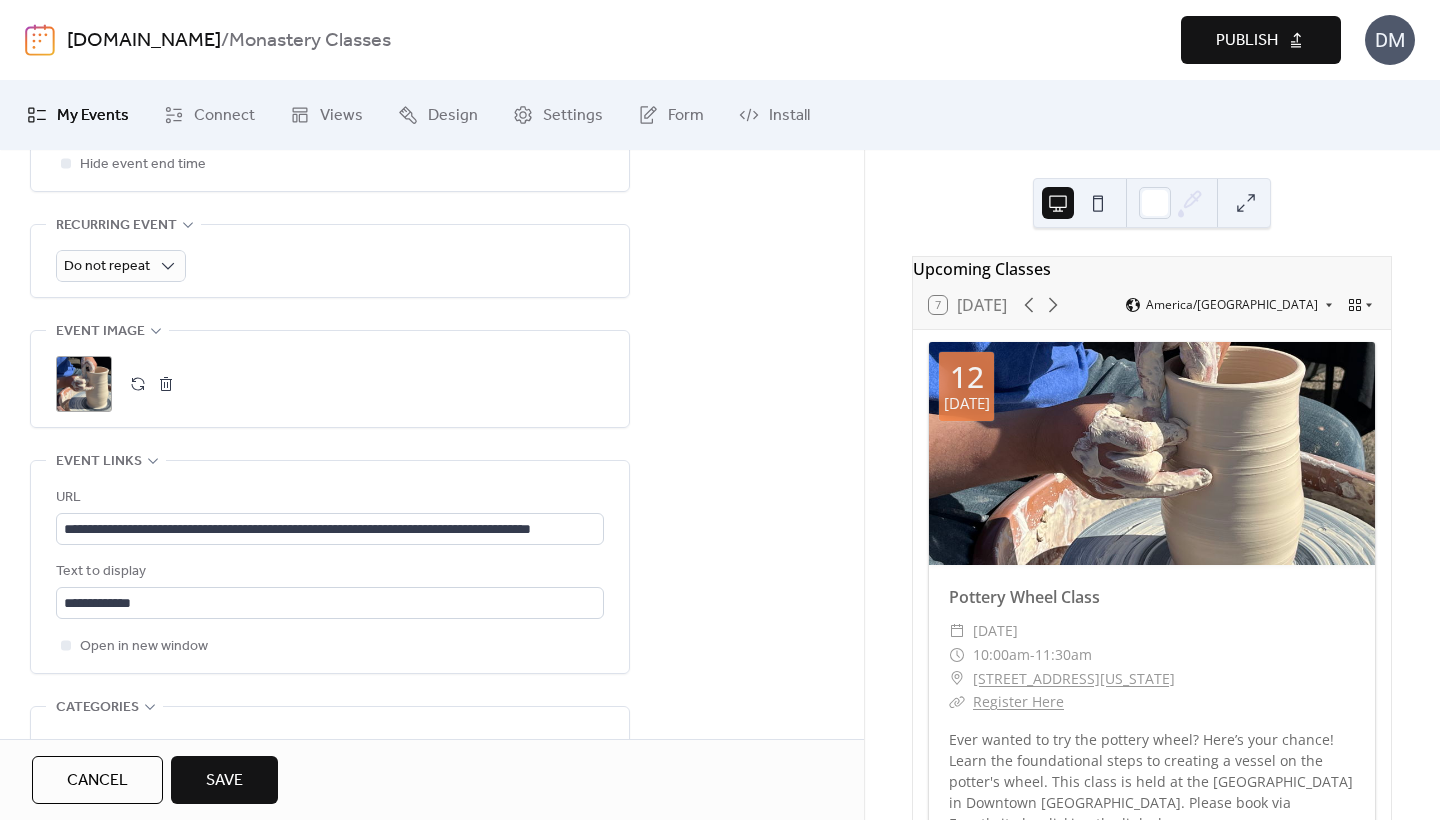 click on "Save" at bounding box center (224, 780) 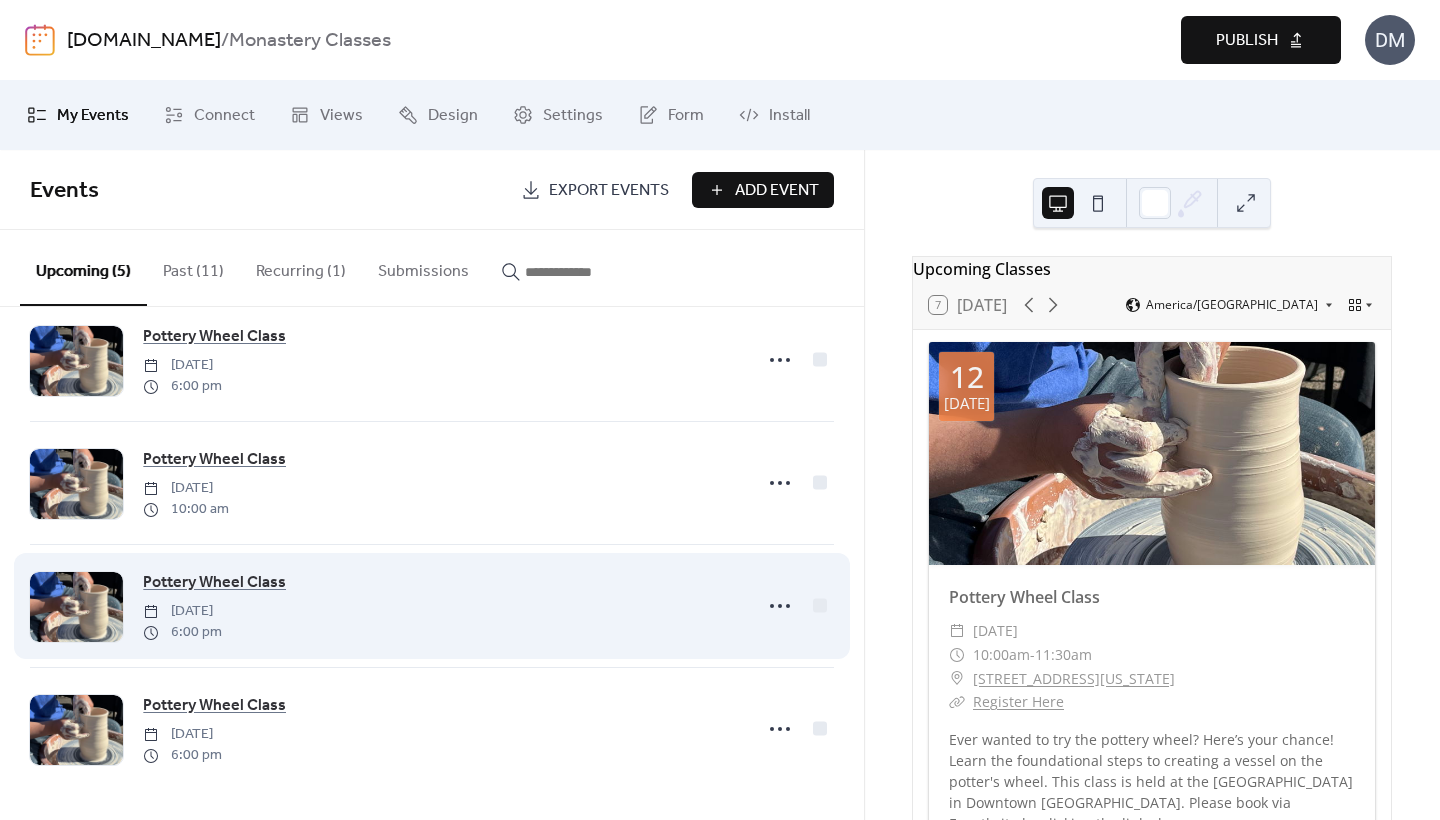 scroll, scrollTop: 162, scrollLeft: 0, axis: vertical 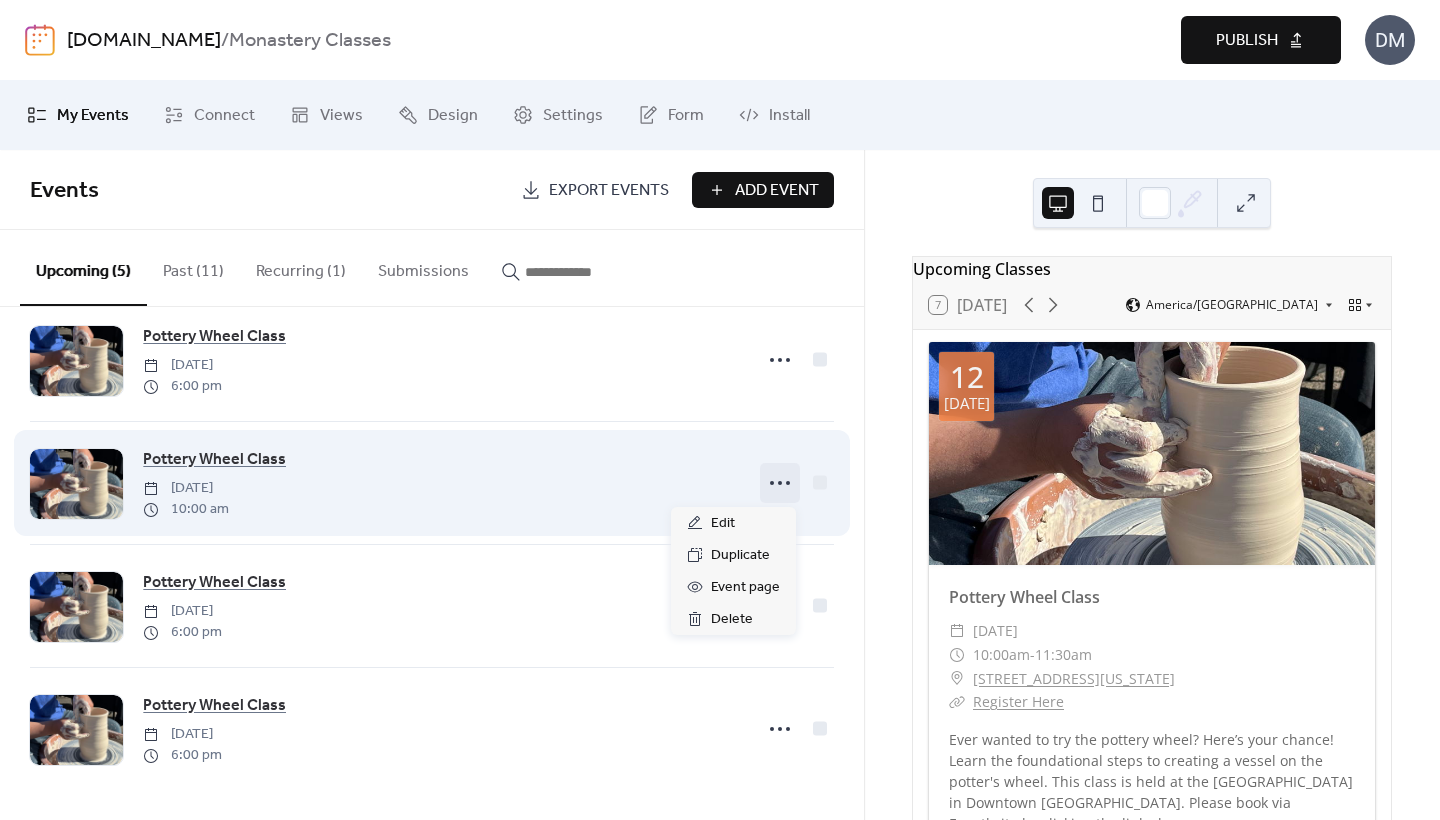 click 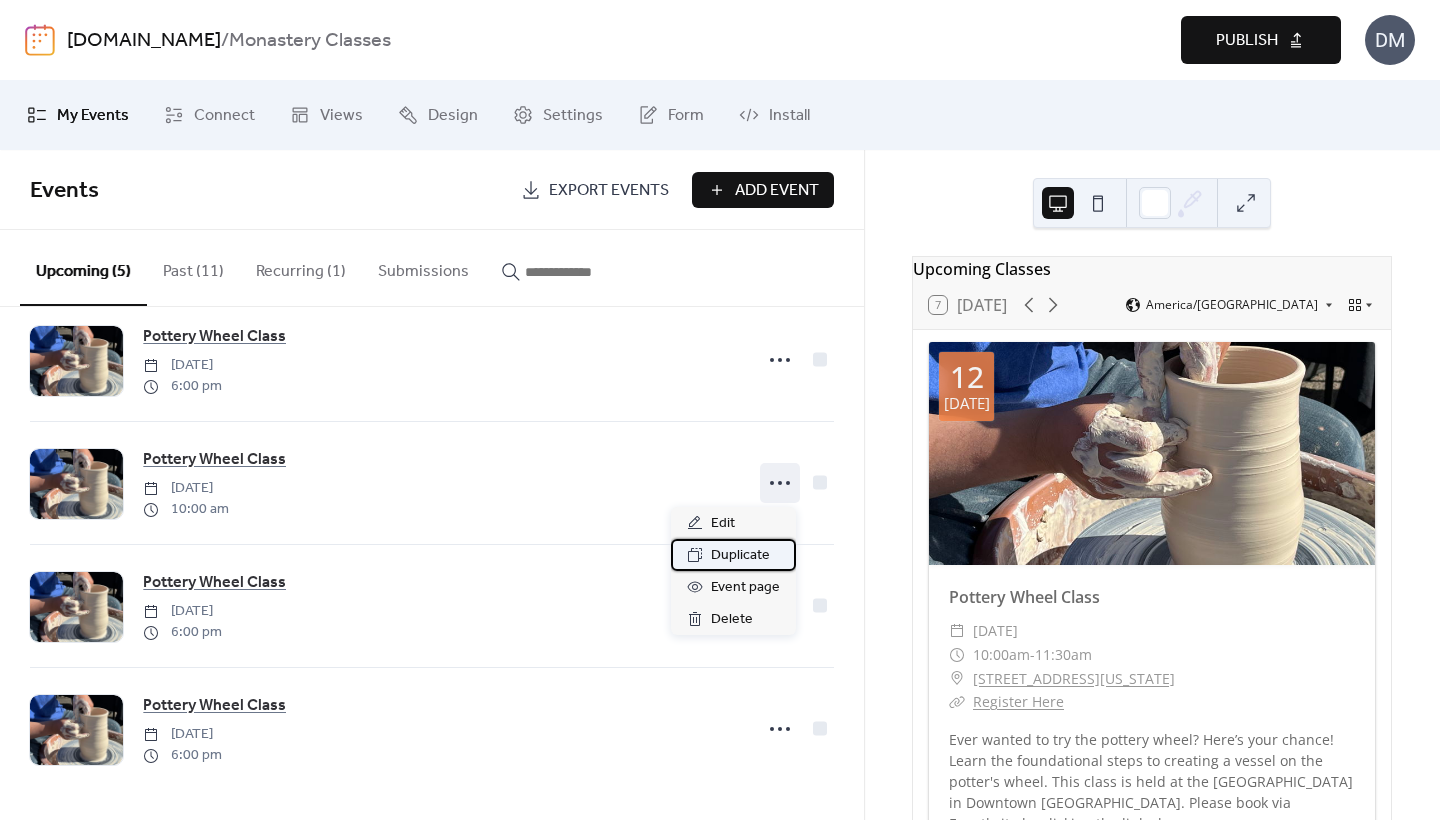 click on "Duplicate" at bounding box center (740, 556) 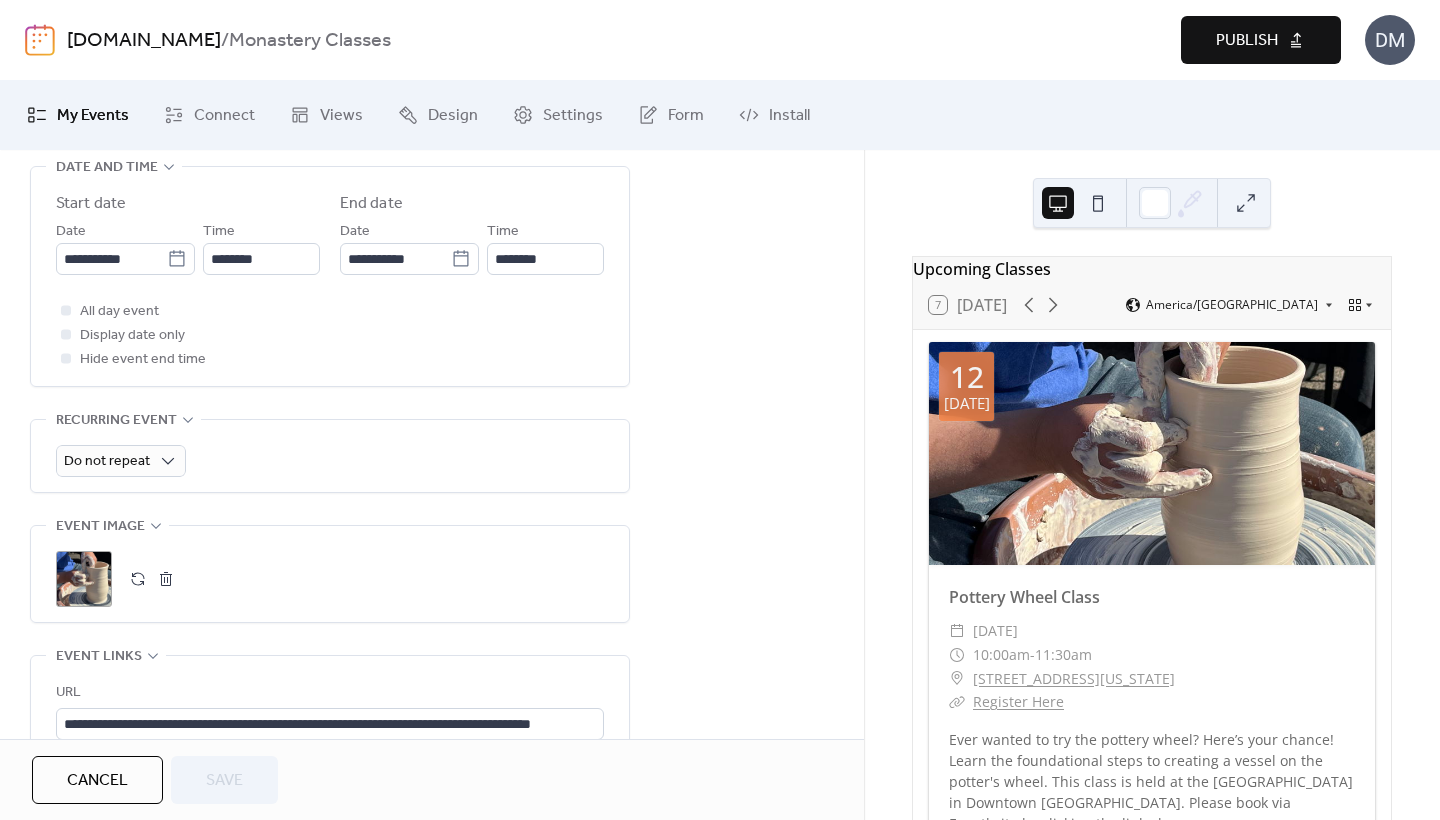 scroll, scrollTop: 677, scrollLeft: 0, axis: vertical 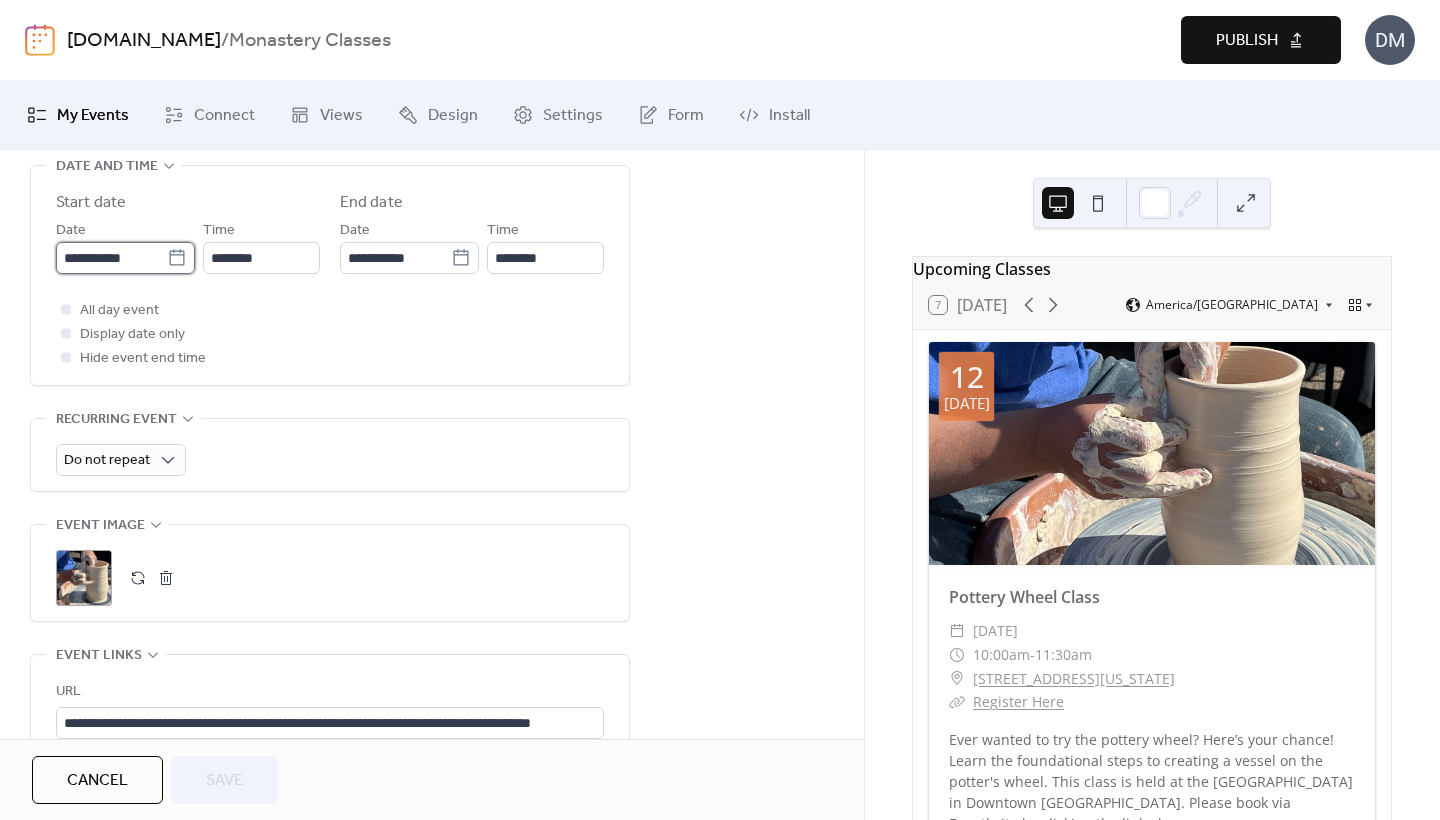 click on "**********" at bounding box center (111, 258) 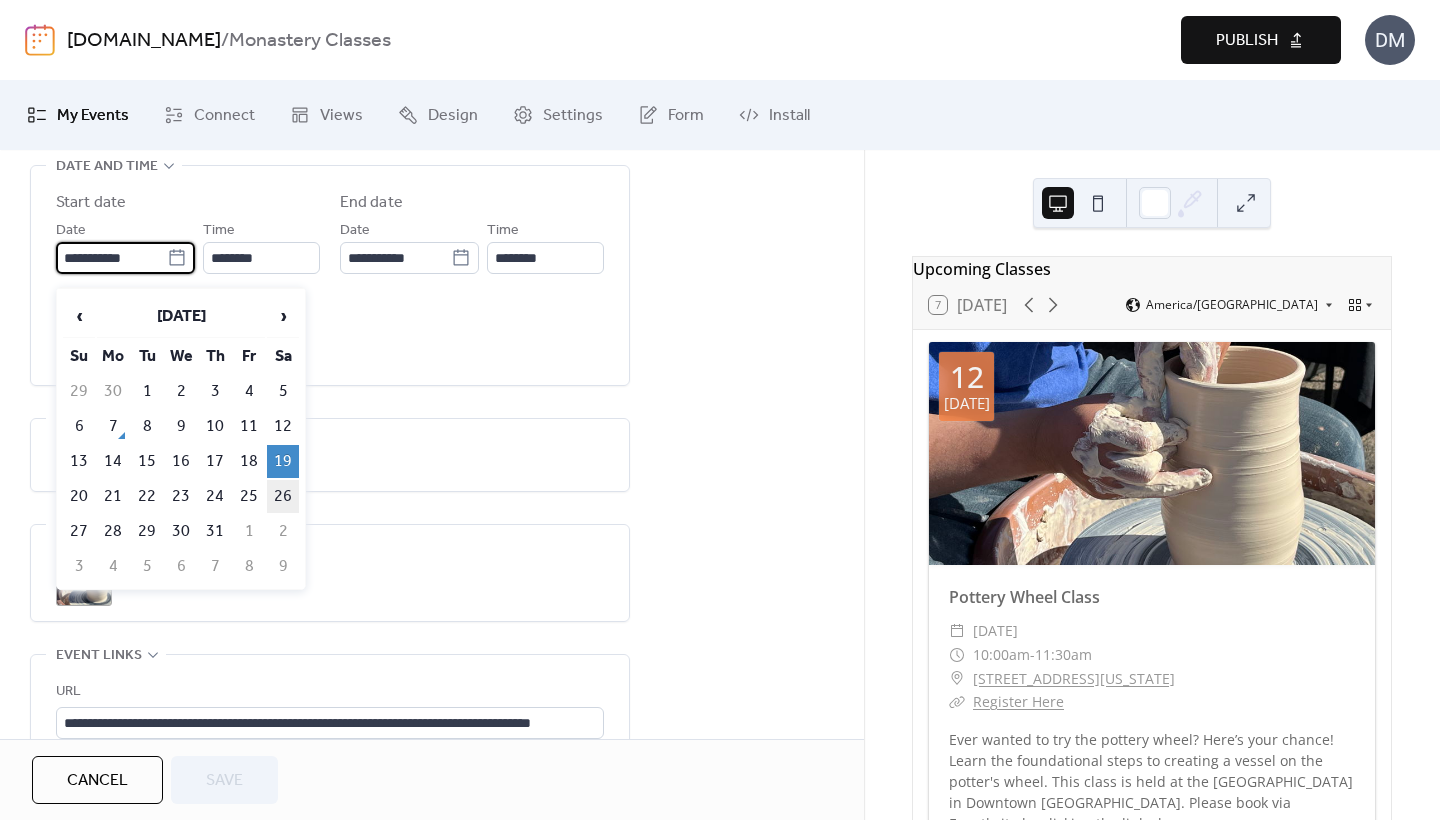 click on "26" at bounding box center (283, 496) 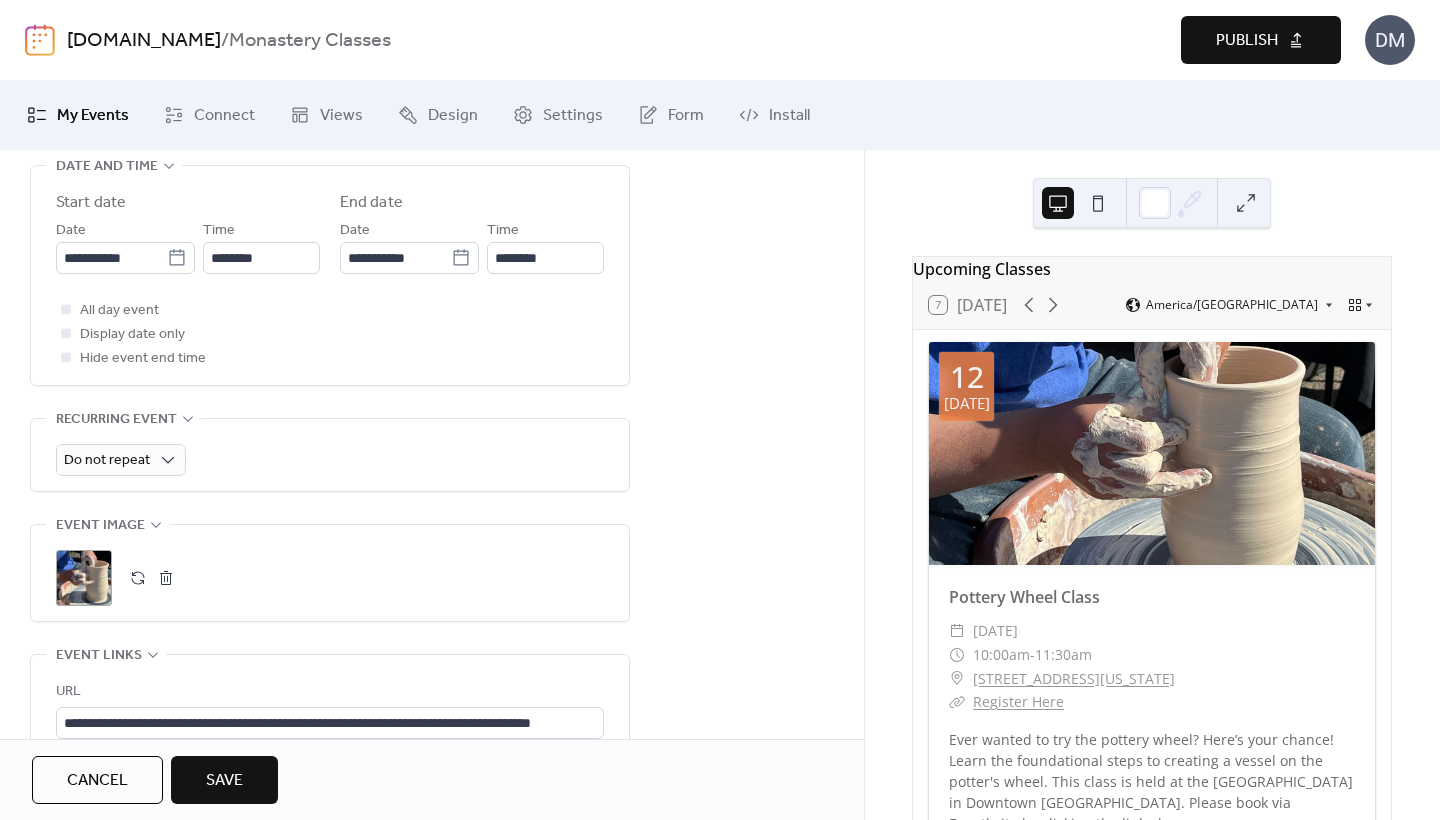 type on "**********" 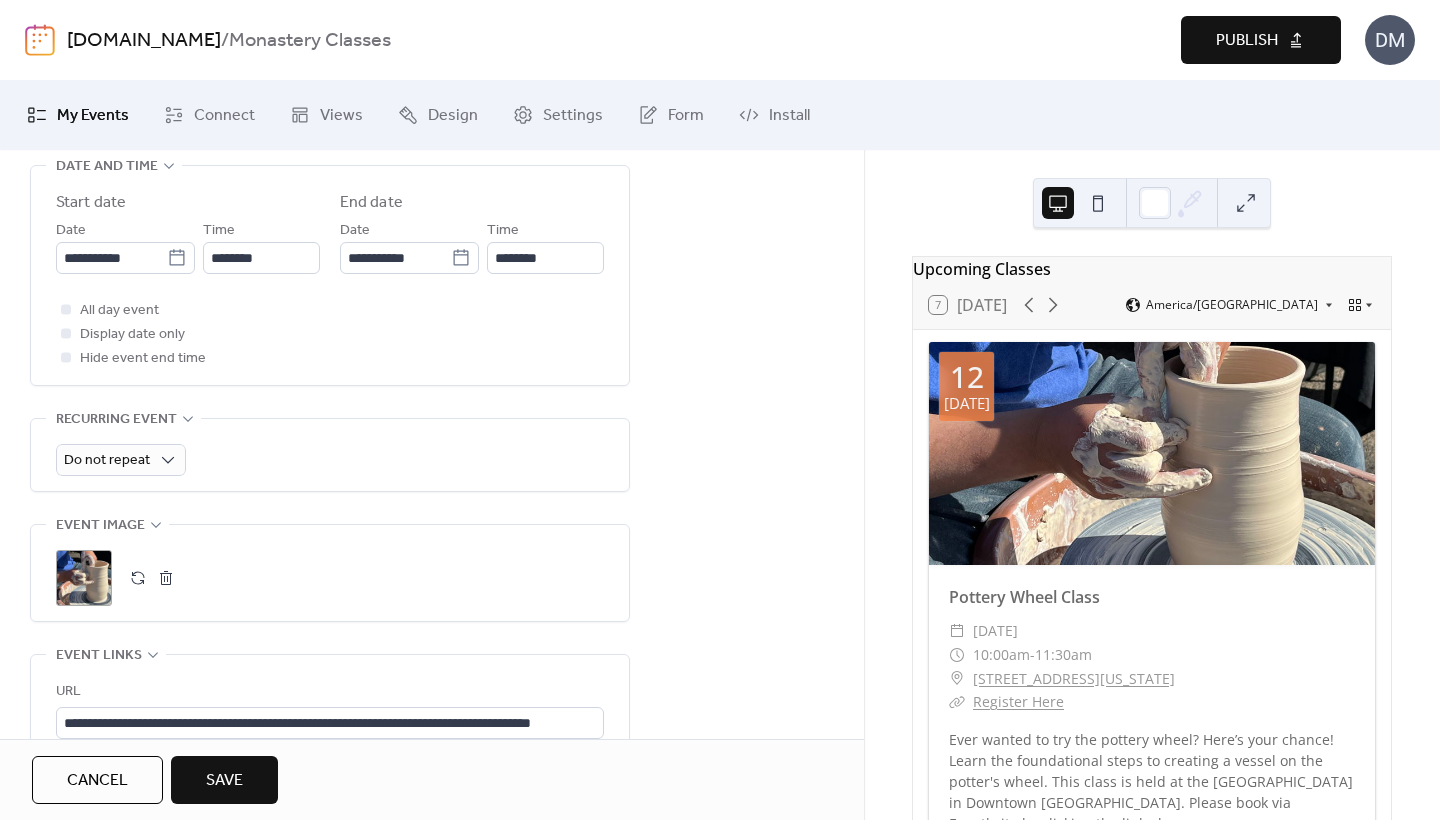 type on "**********" 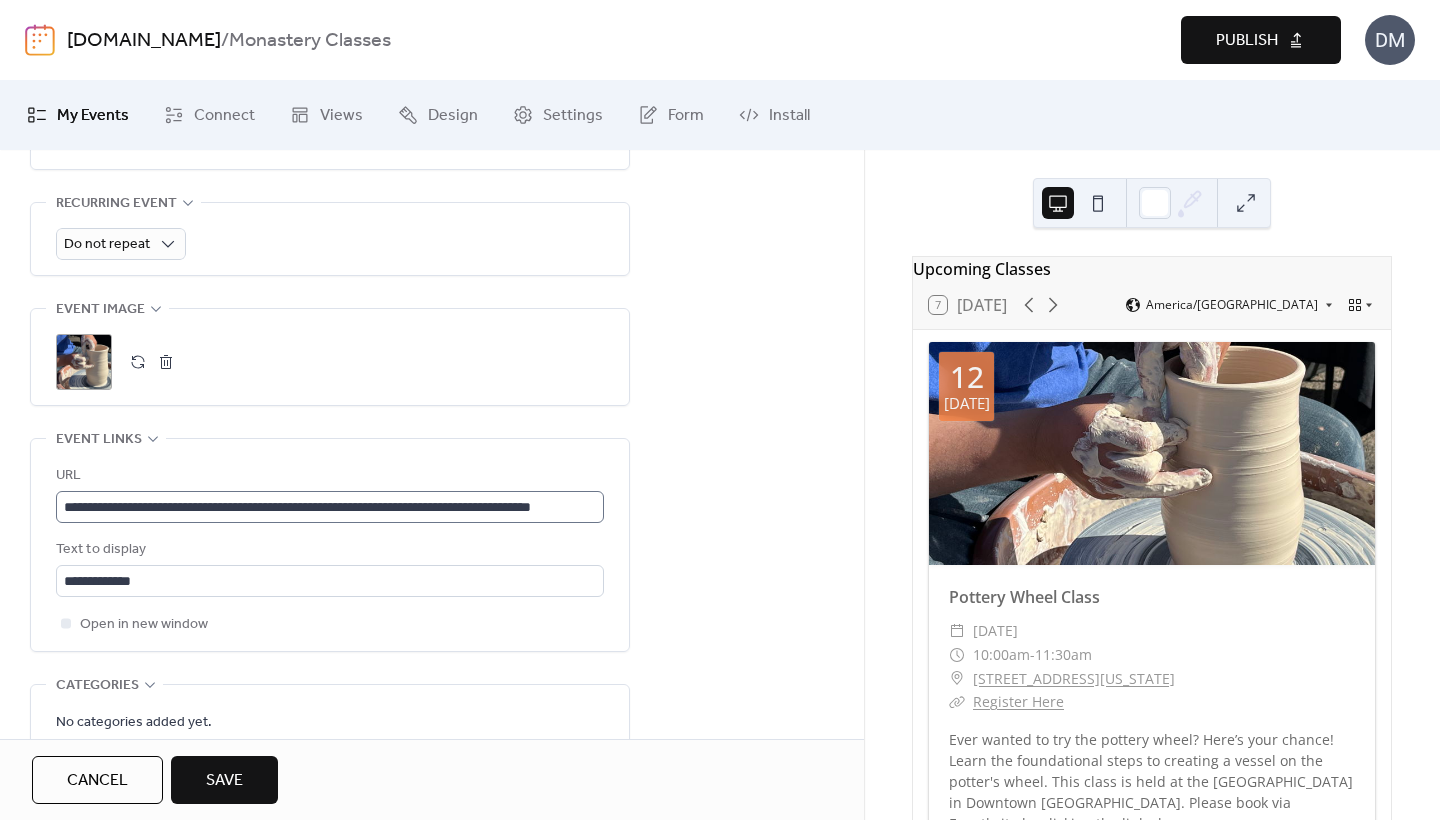 scroll, scrollTop: 897, scrollLeft: 0, axis: vertical 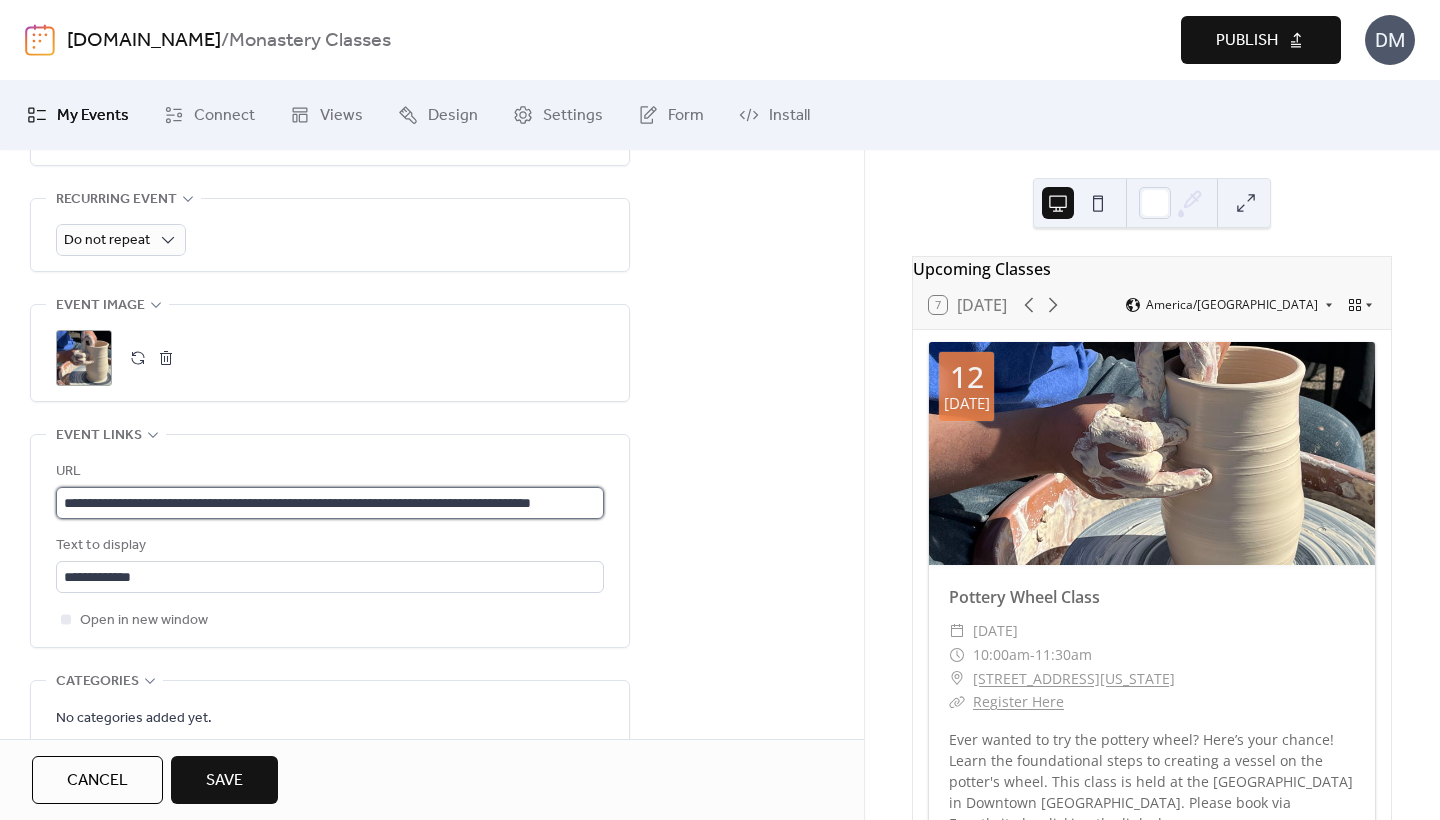 click on "**********" at bounding box center (330, 503) 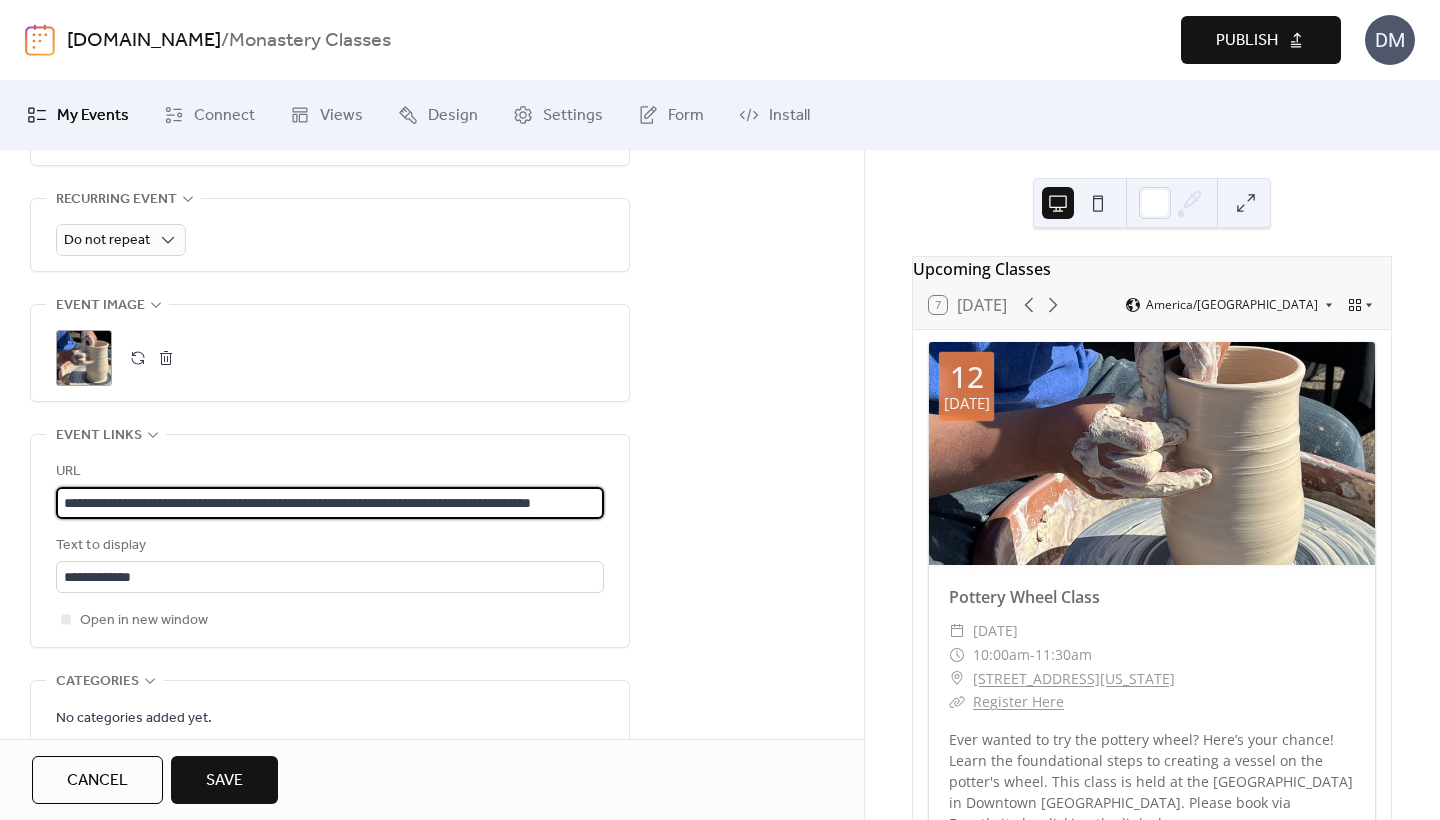 click on "**********" at bounding box center [330, 503] 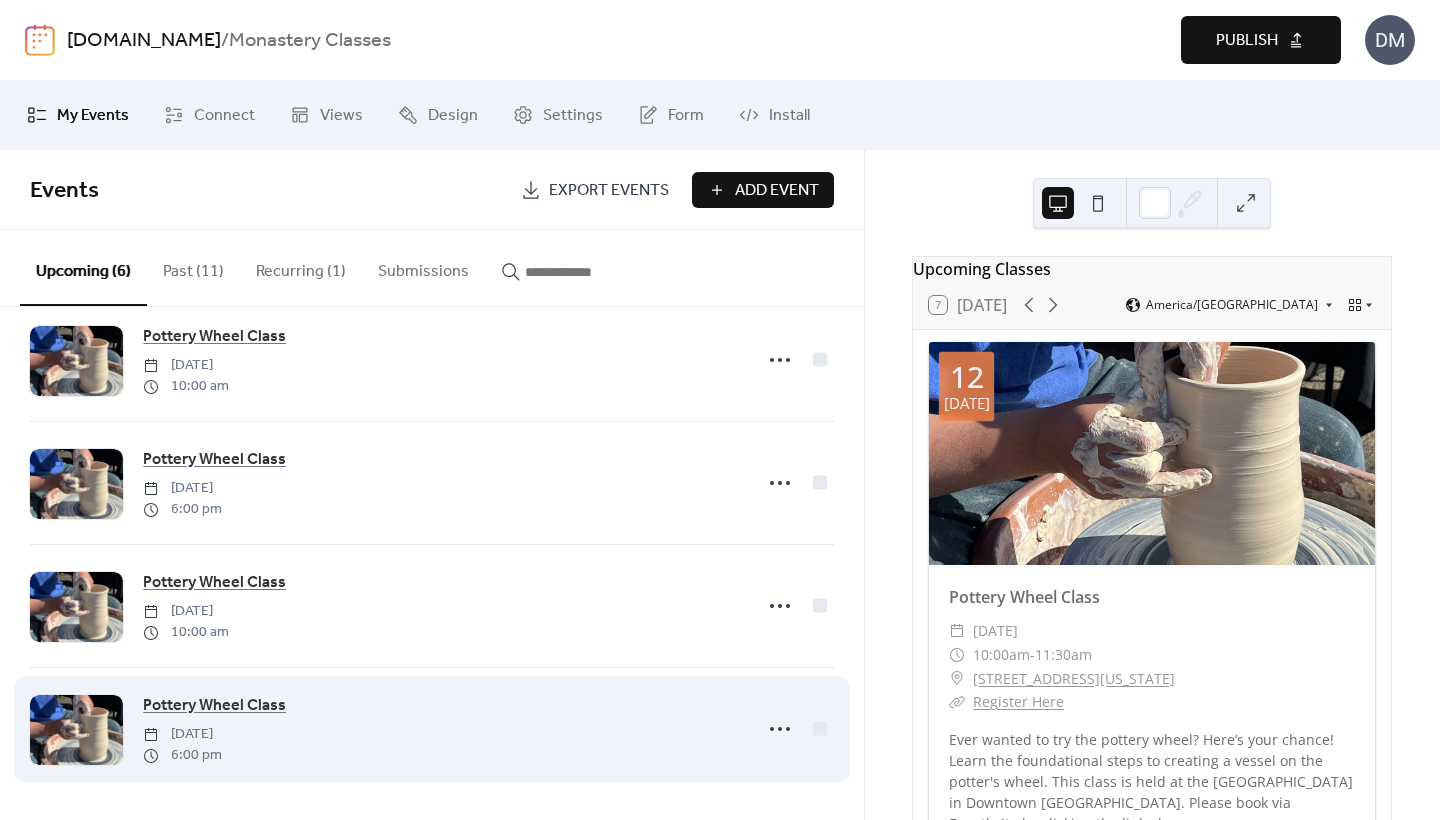 scroll, scrollTop: 285, scrollLeft: 0, axis: vertical 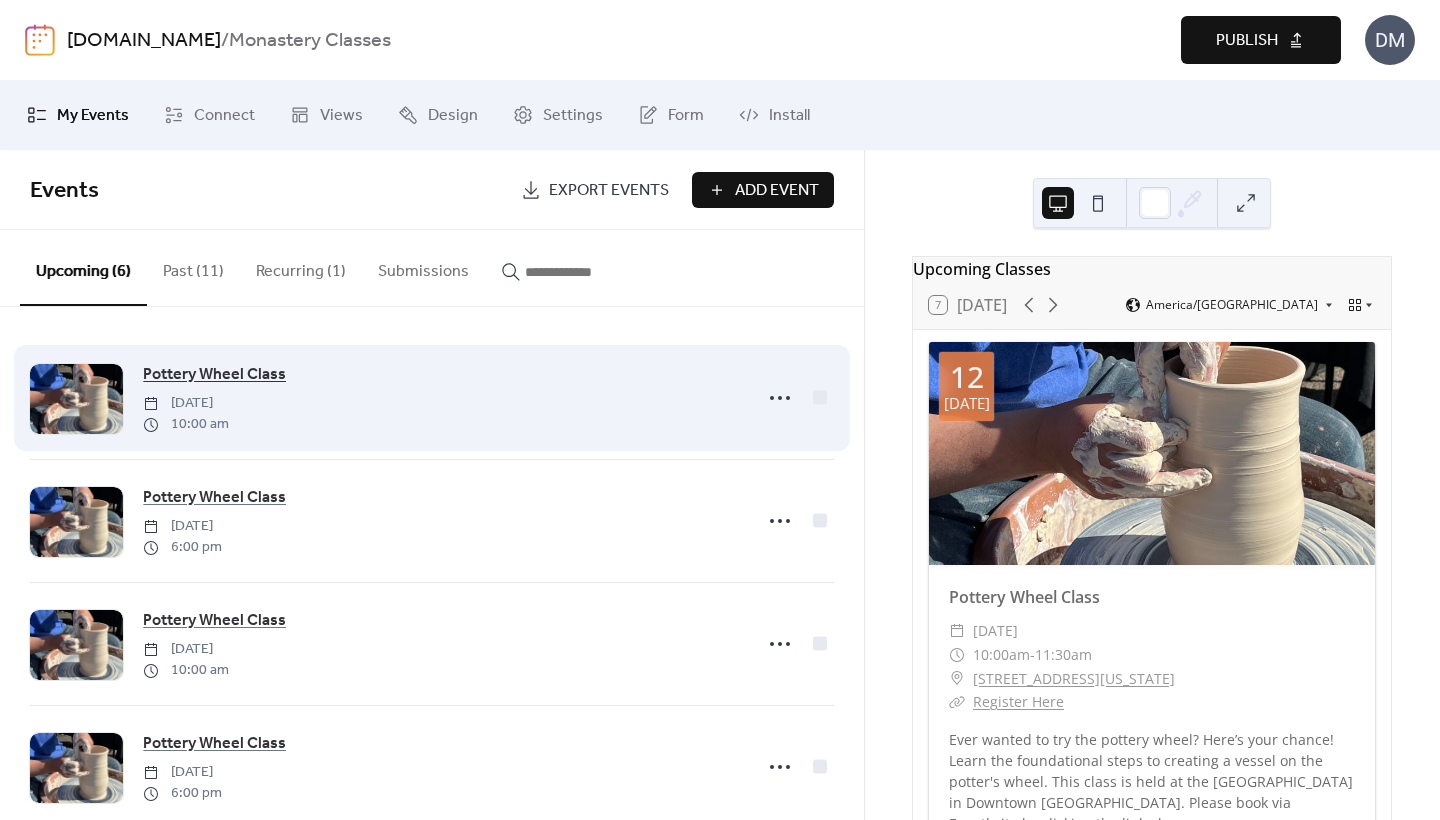 click on "Pottery Wheel Class" at bounding box center [214, 375] 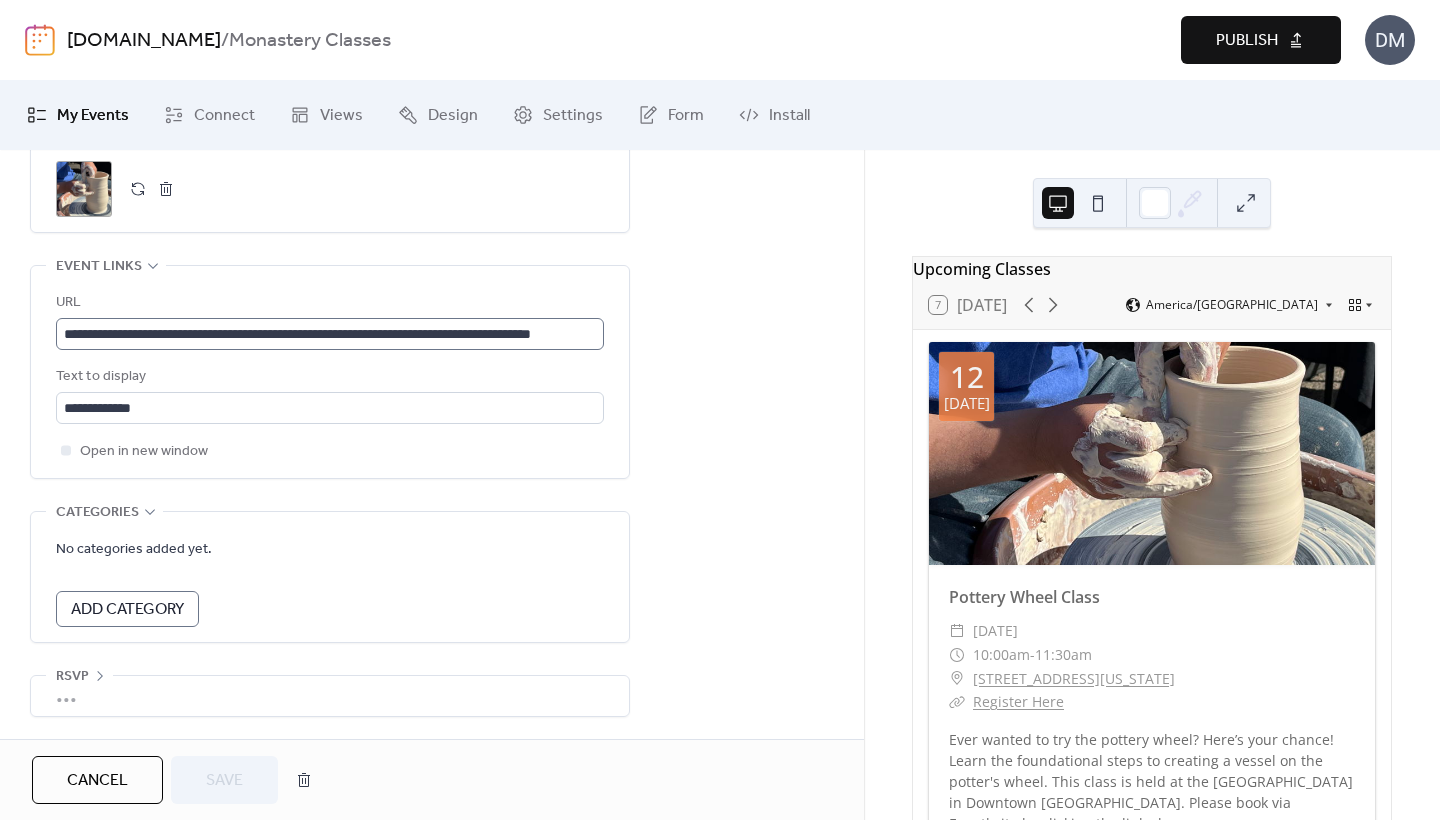 scroll, scrollTop: 1081, scrollLeft: 0, axis: vertical 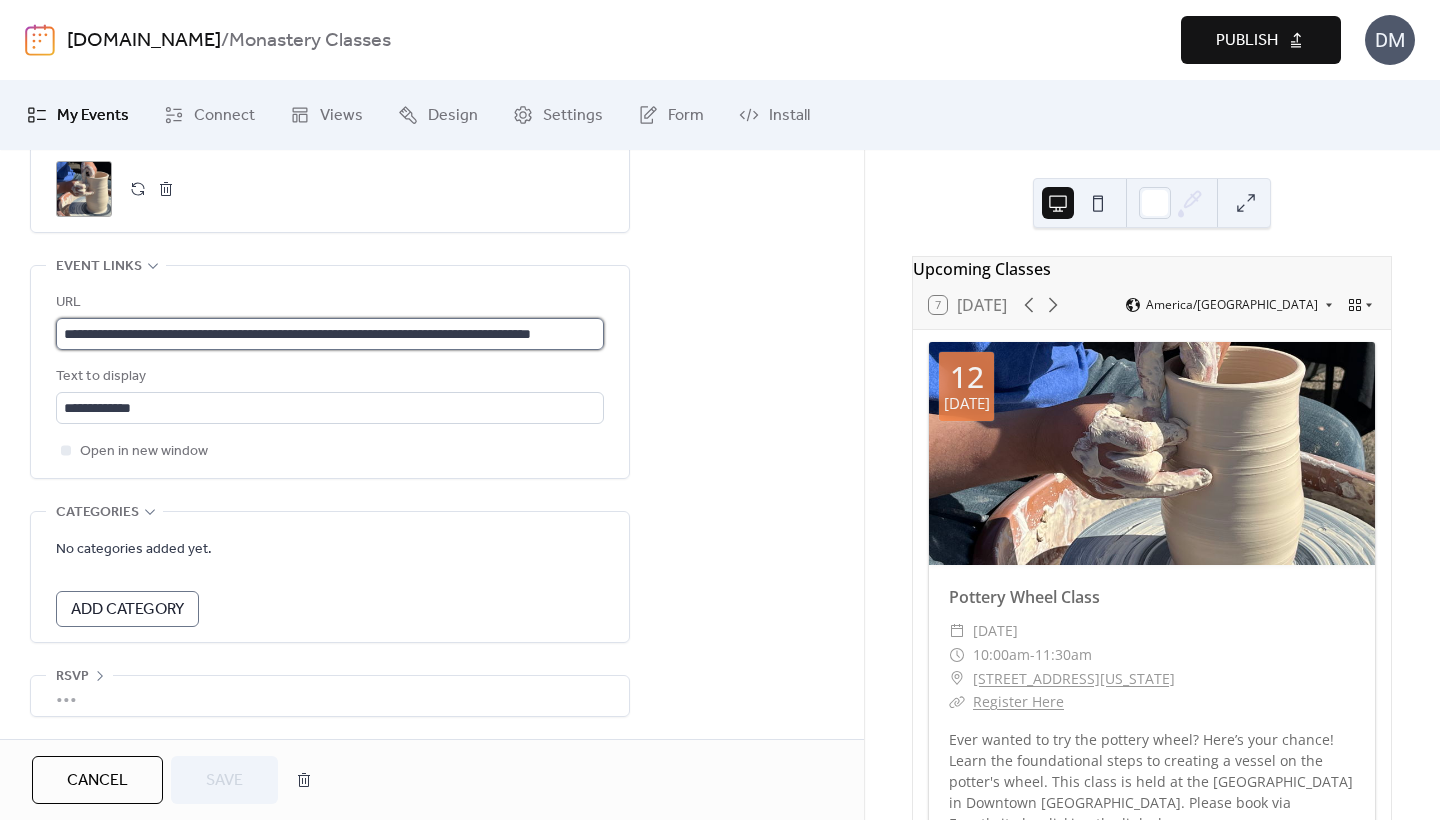 click on "**********" at bounding box center (330, 334) 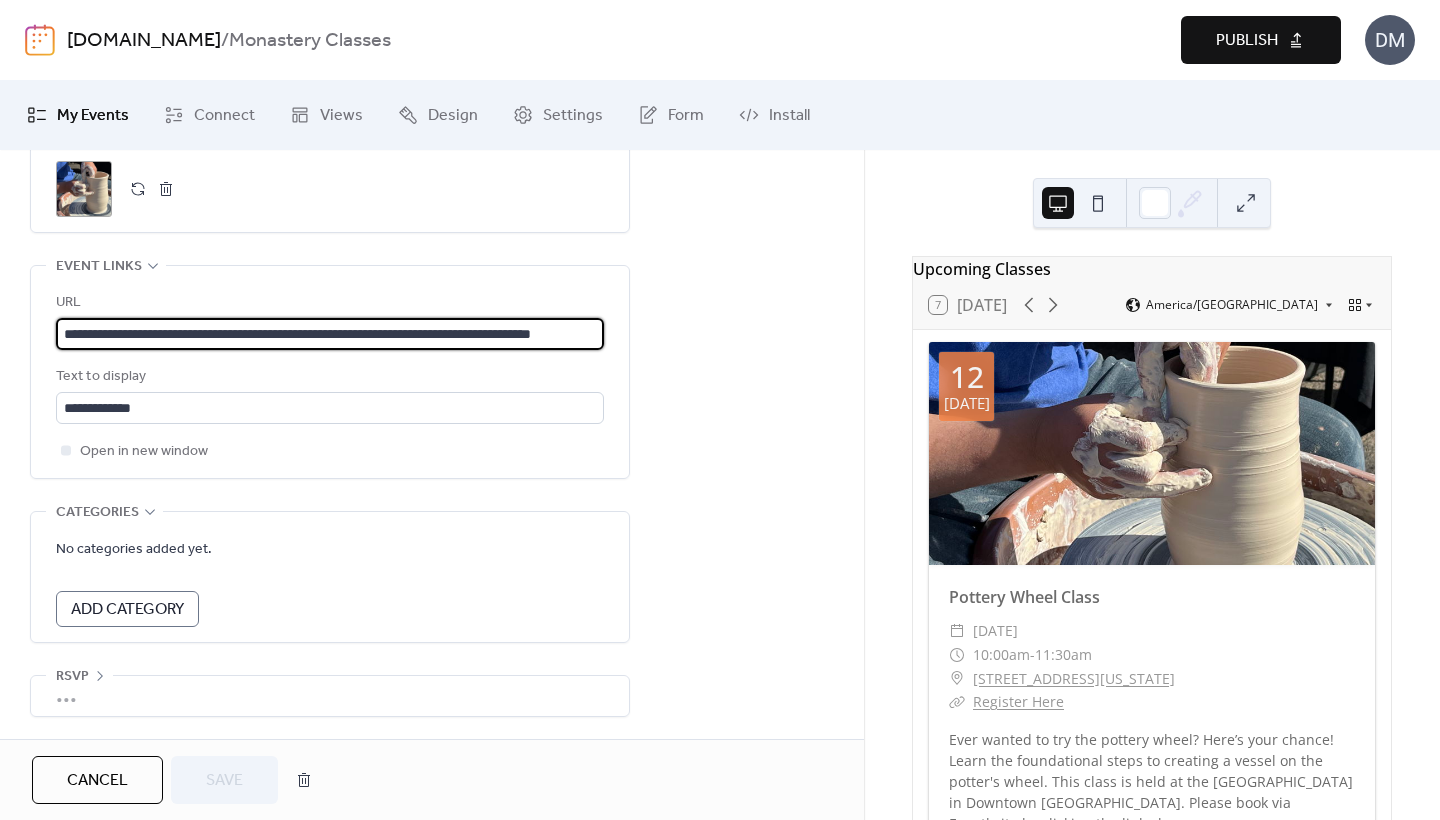 click on "**********" at bounding box center [330, 334] 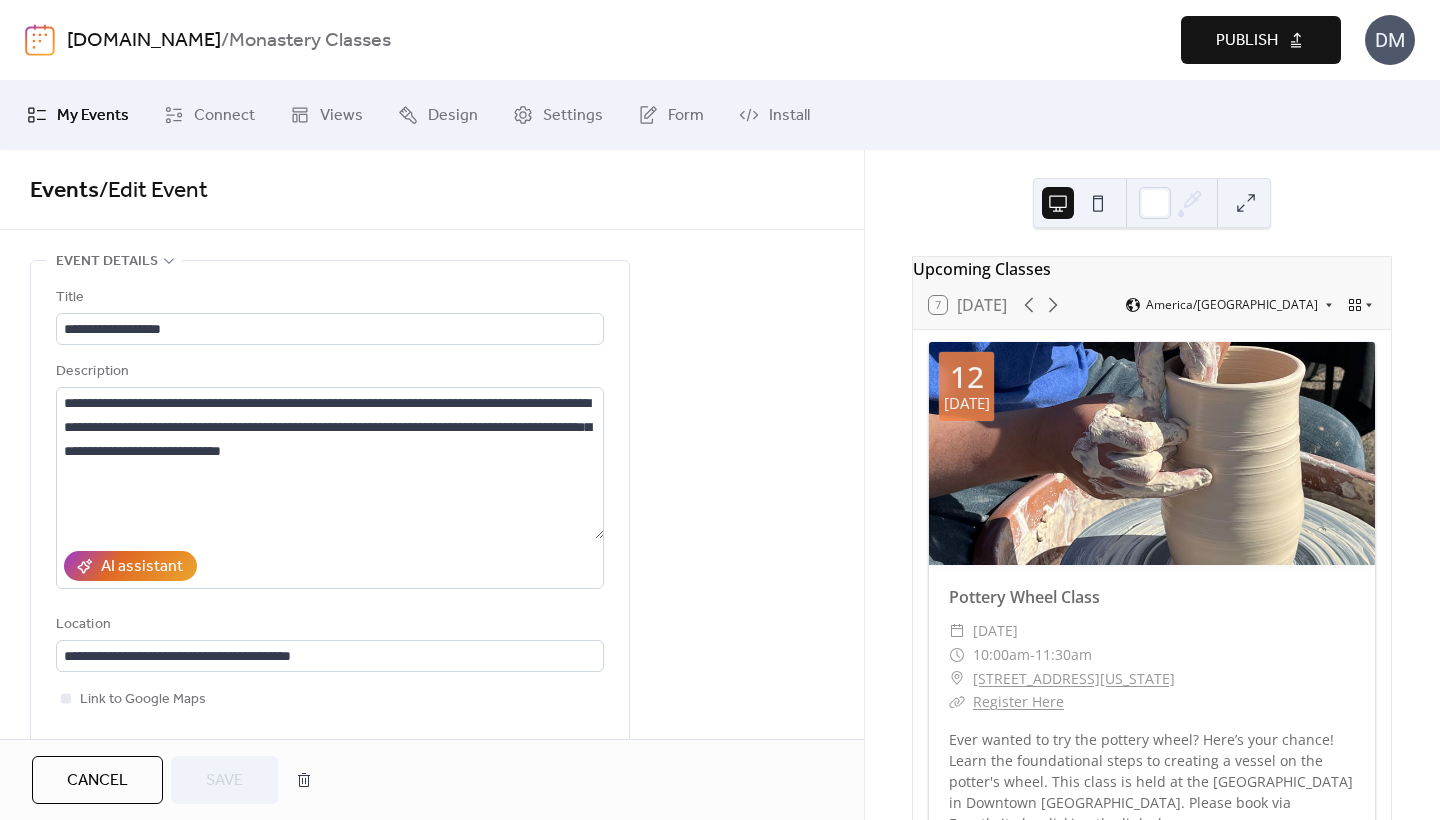 scroll, scrollTop: 0, scrollLeft: 0, axis: both 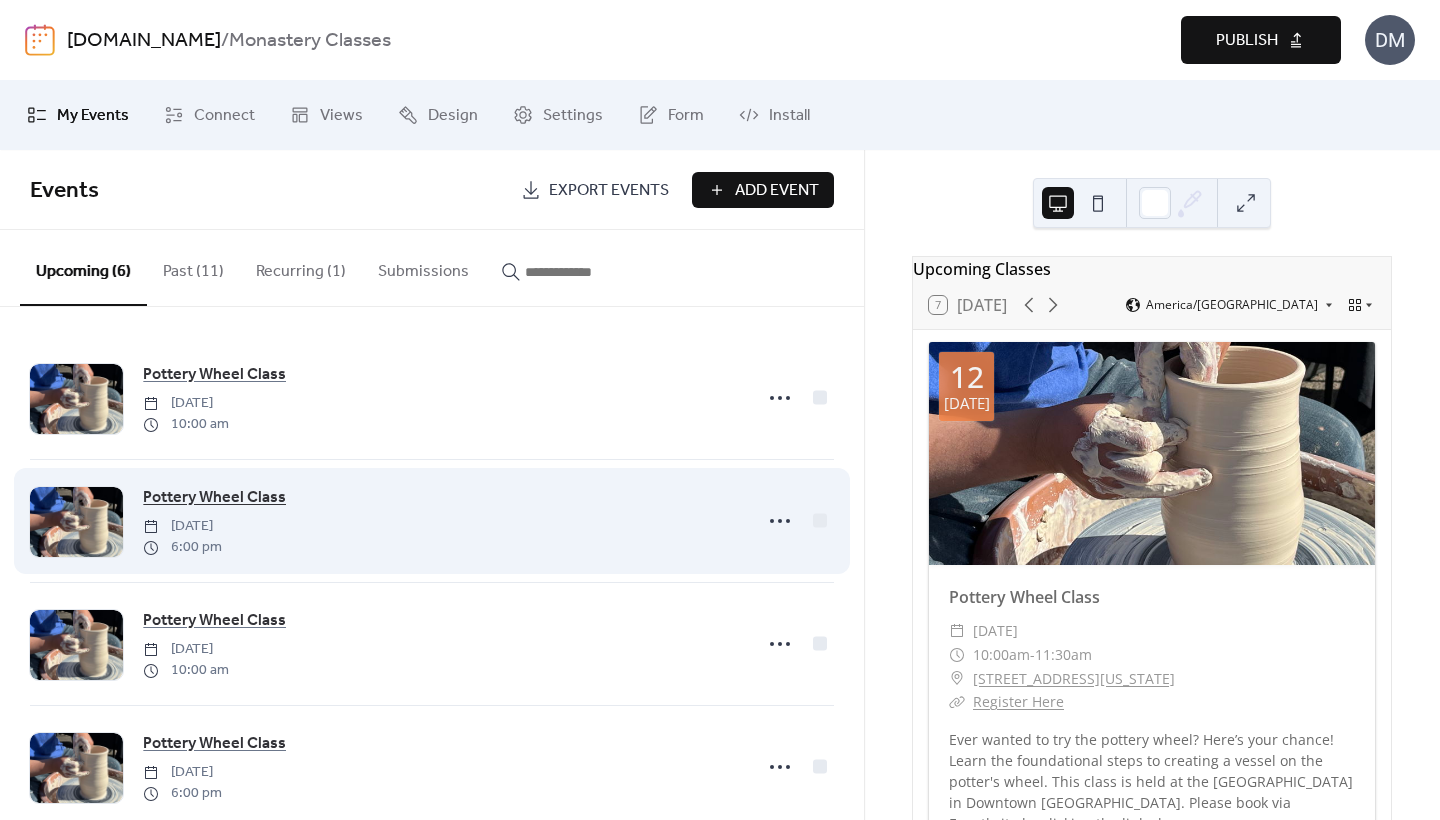 click on "Pottery Wheel Class" at bounding box center [214, 498] 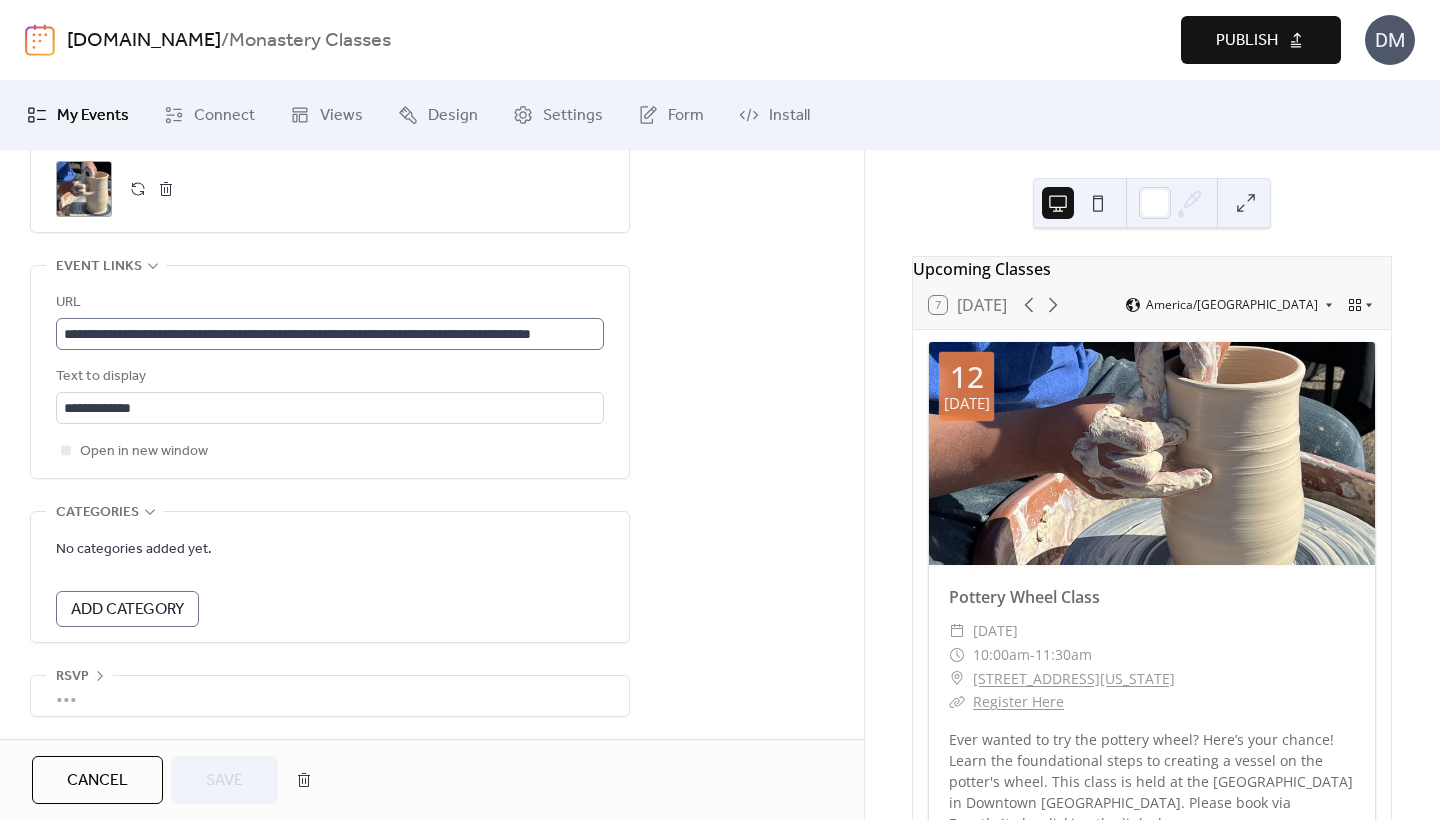 scroll, scrollTop: 1081, scrollLeft: 0, axis: vertical 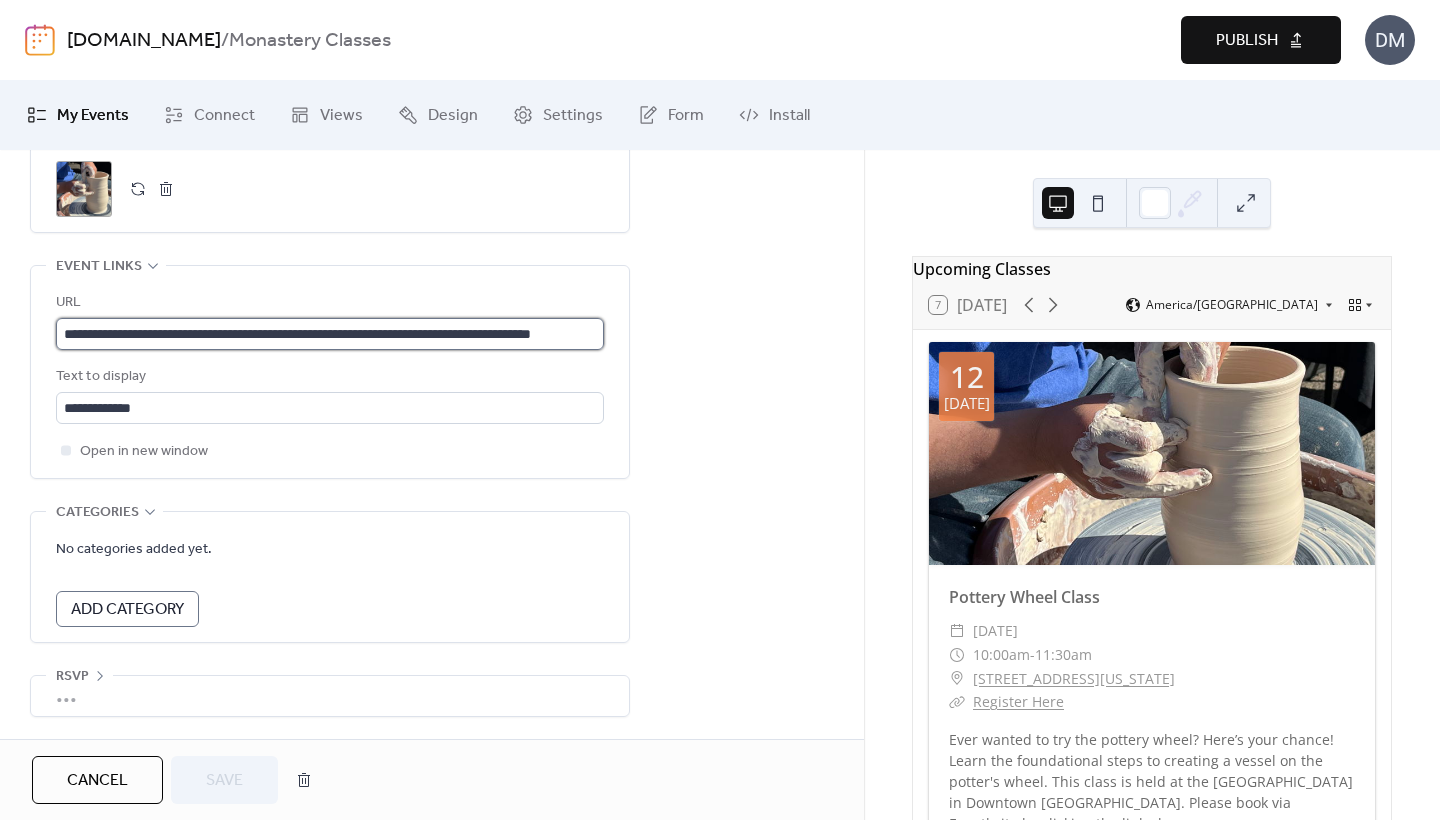 click on "**********" at bounding box center (330, 334) 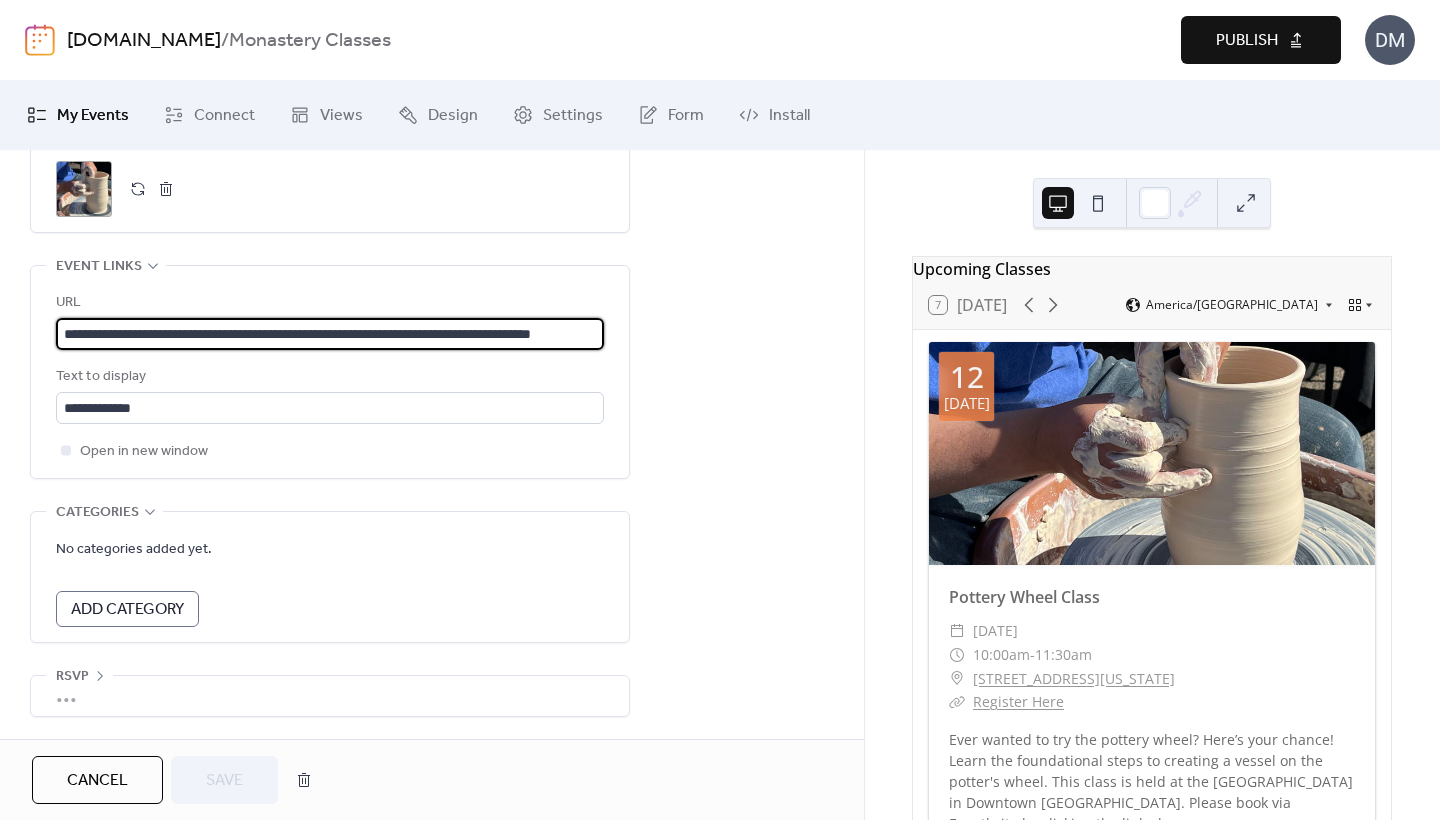 click on "**********" at bounding box center [330, 334] 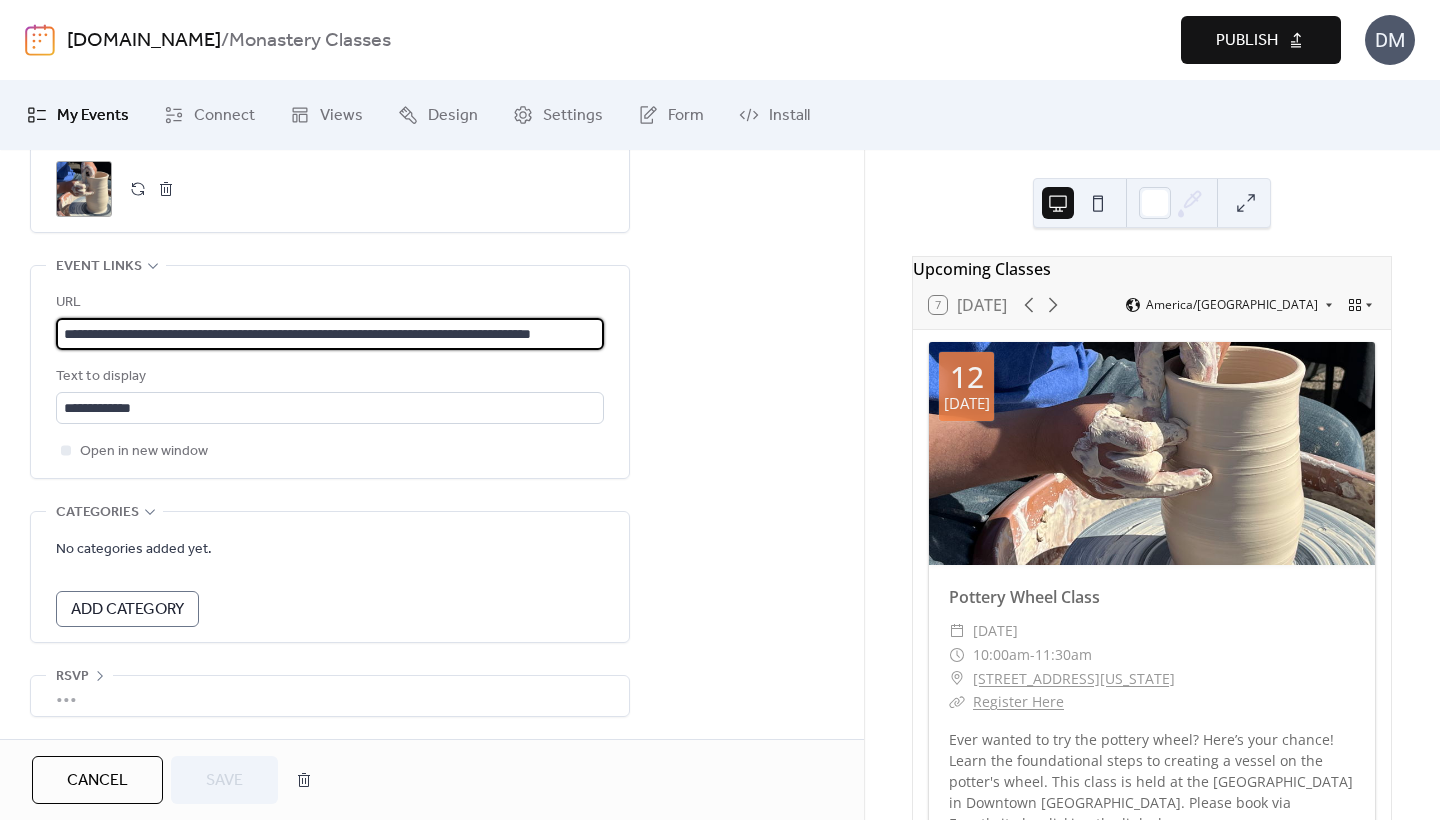 click on "**********" at bounding box center (432, -34) 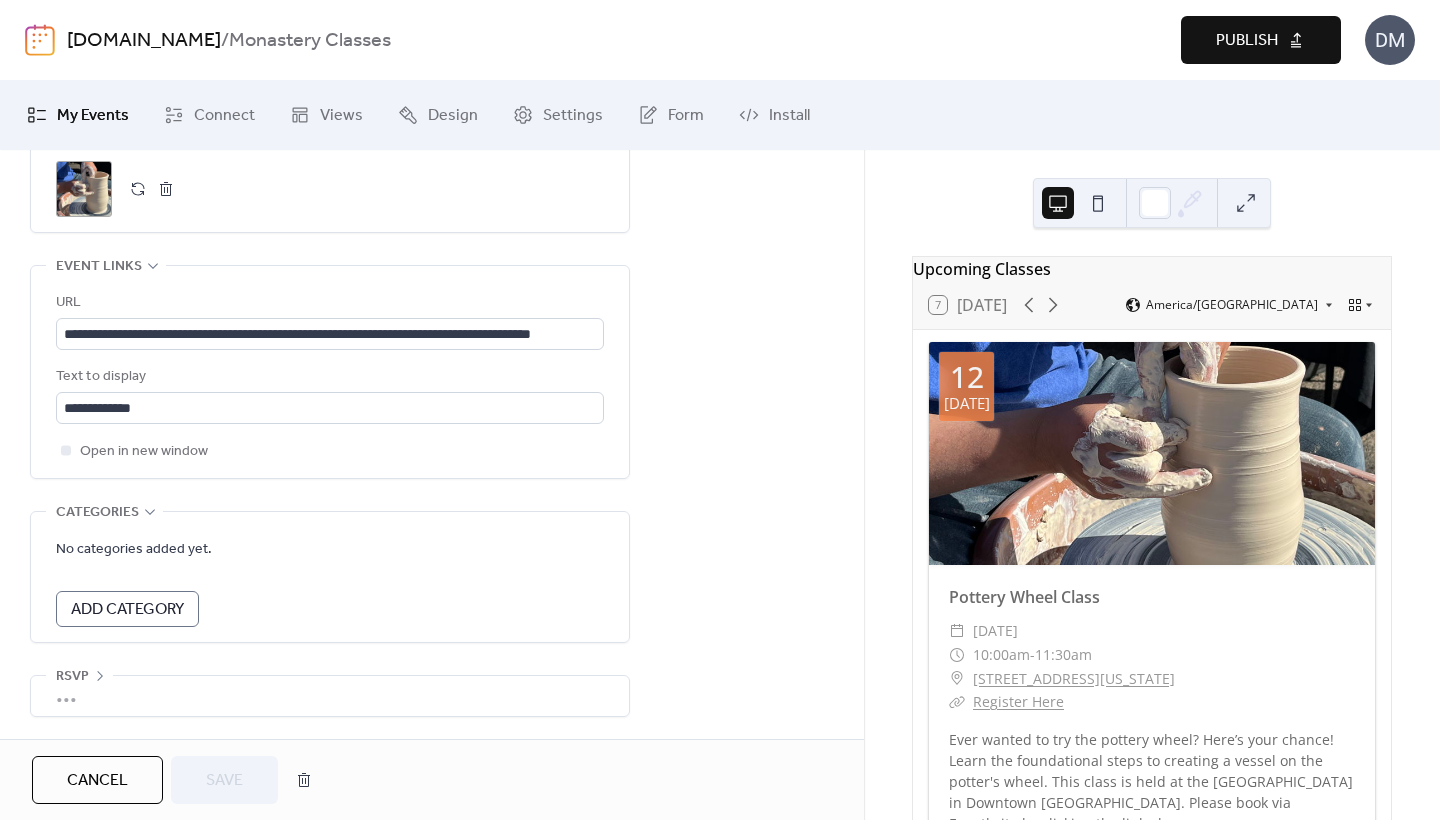 scroll, scrollTop: 0, scrollLeft: 0, axis: both 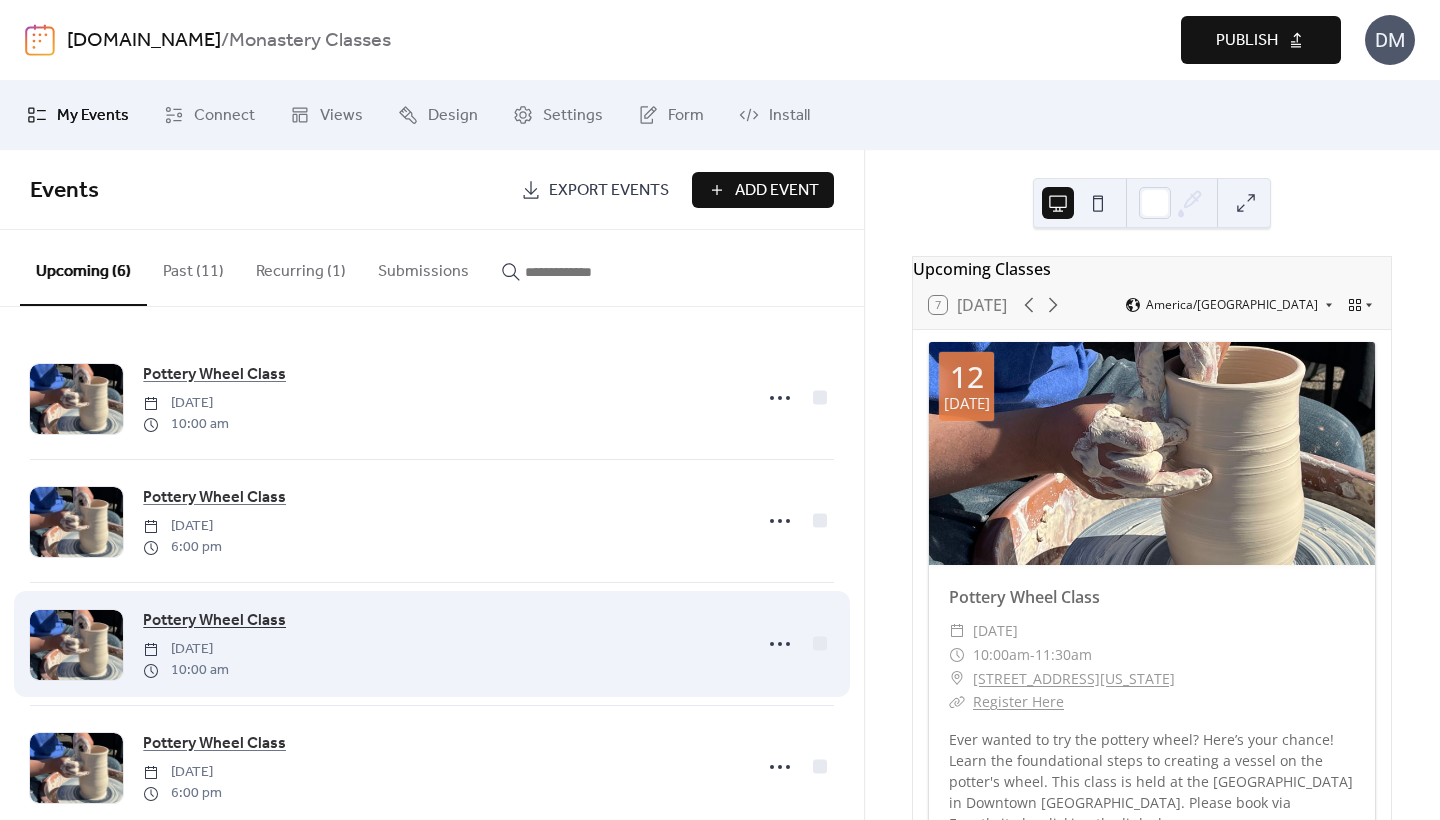 click on "Pottery Wheel Class" at bounding box center [214, 621] 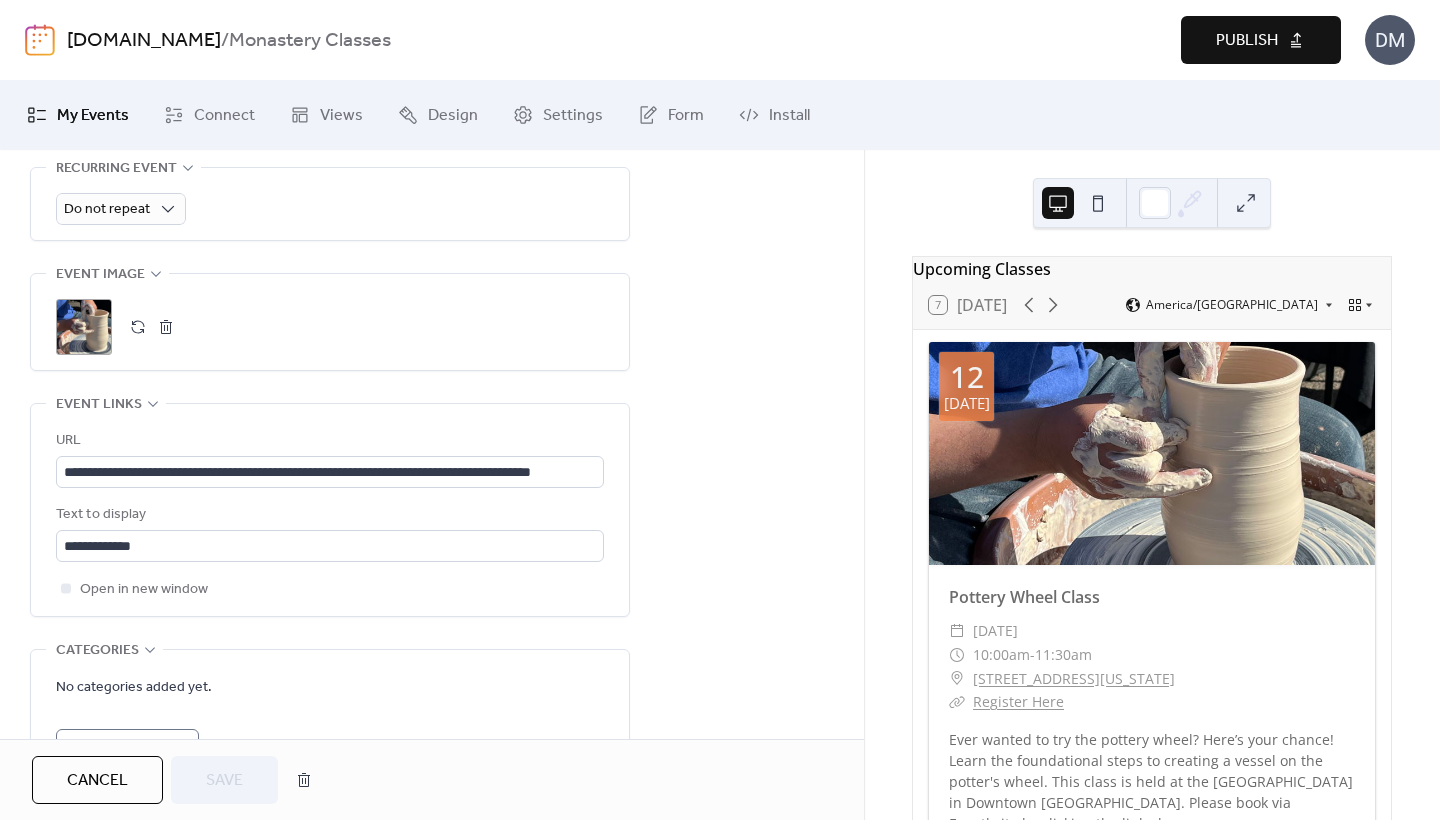 scroll, scrollTop: 933, scrollLeft: 0, axis: vertical 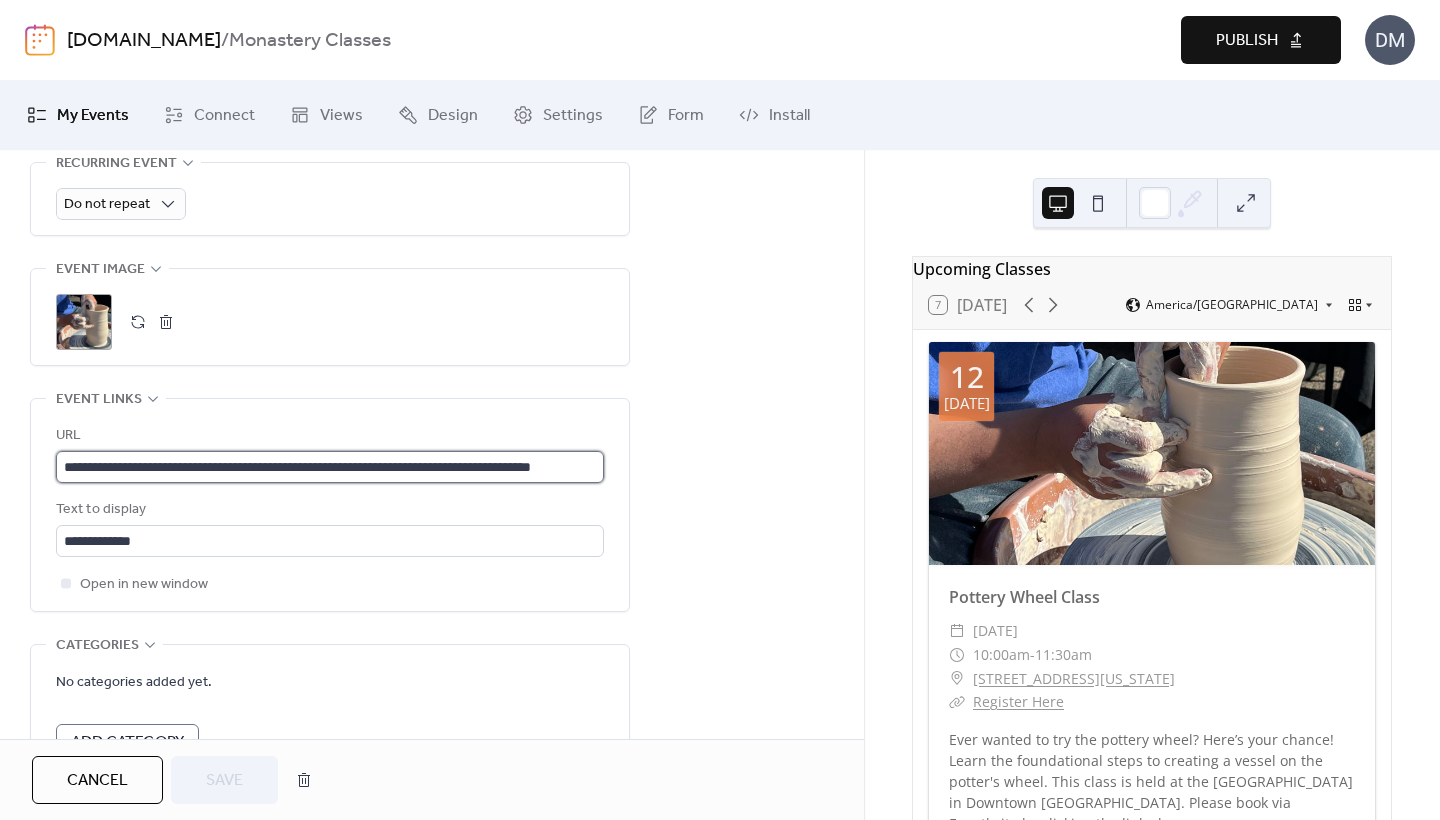 click on "**********" at bounding box center [330, 467] 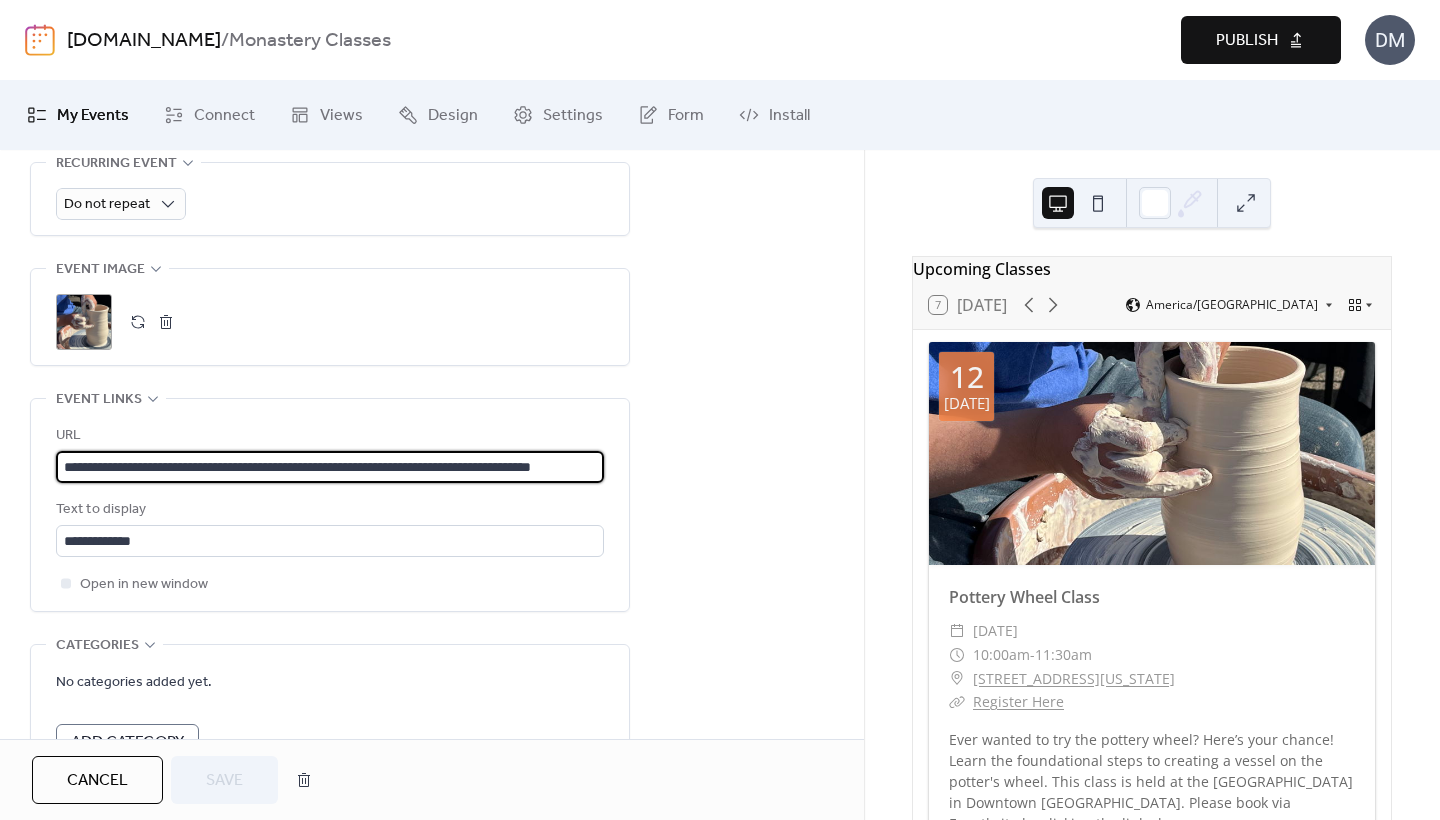 click on "**********" at bounding box center [330, 467] 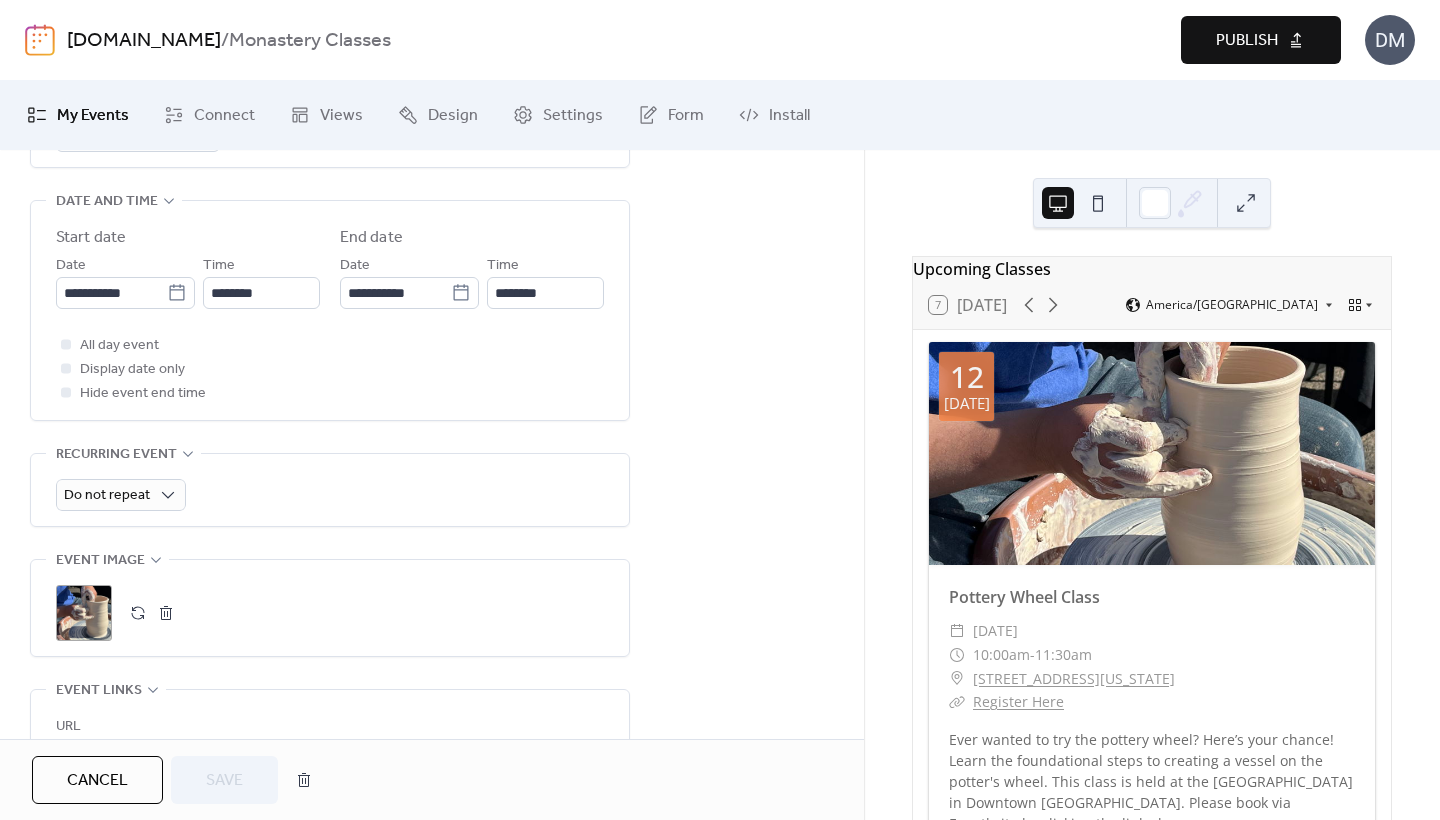scroll, scrollTop: 649, scrollLeft: 0, axis: vertical 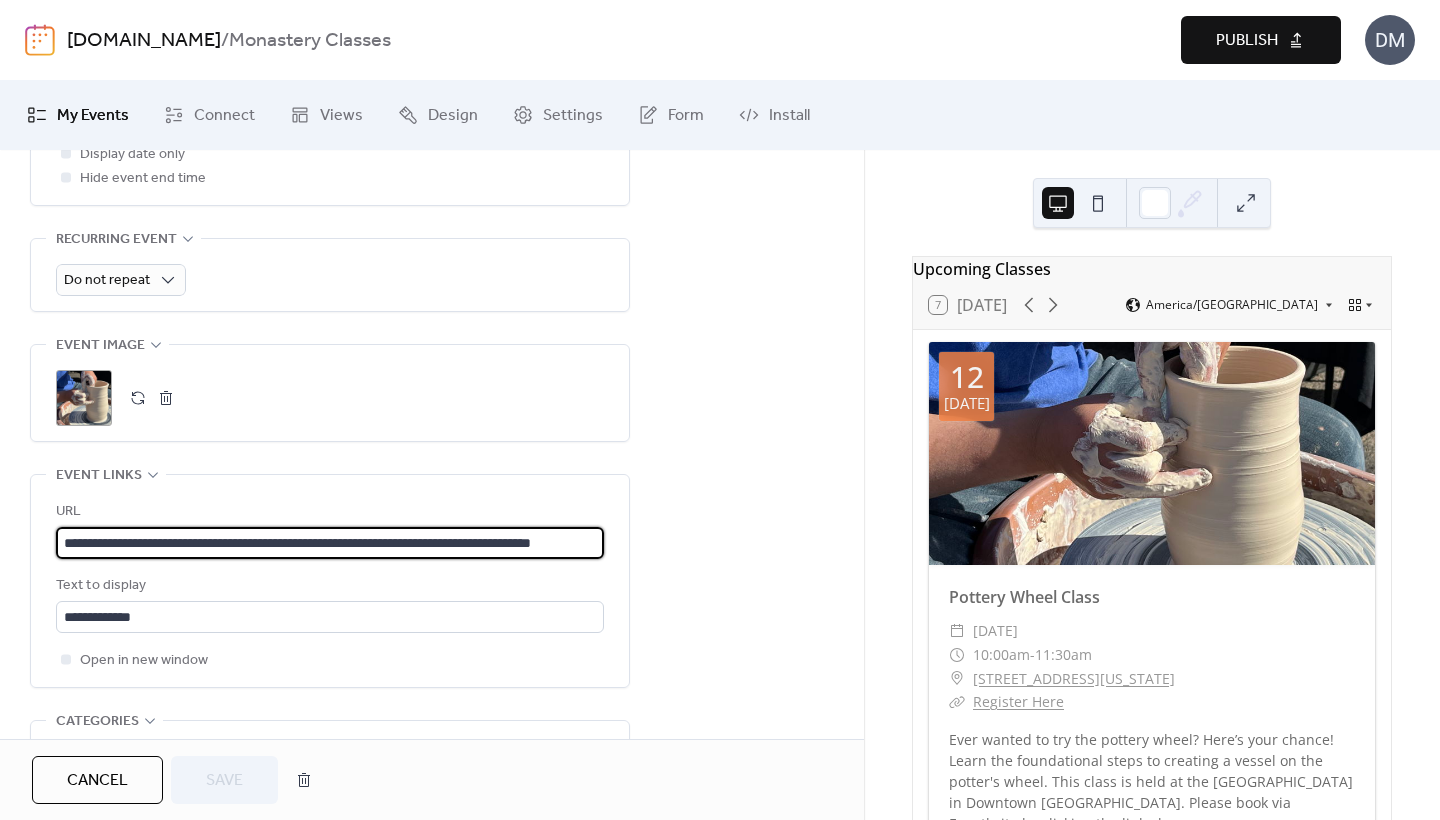 paste 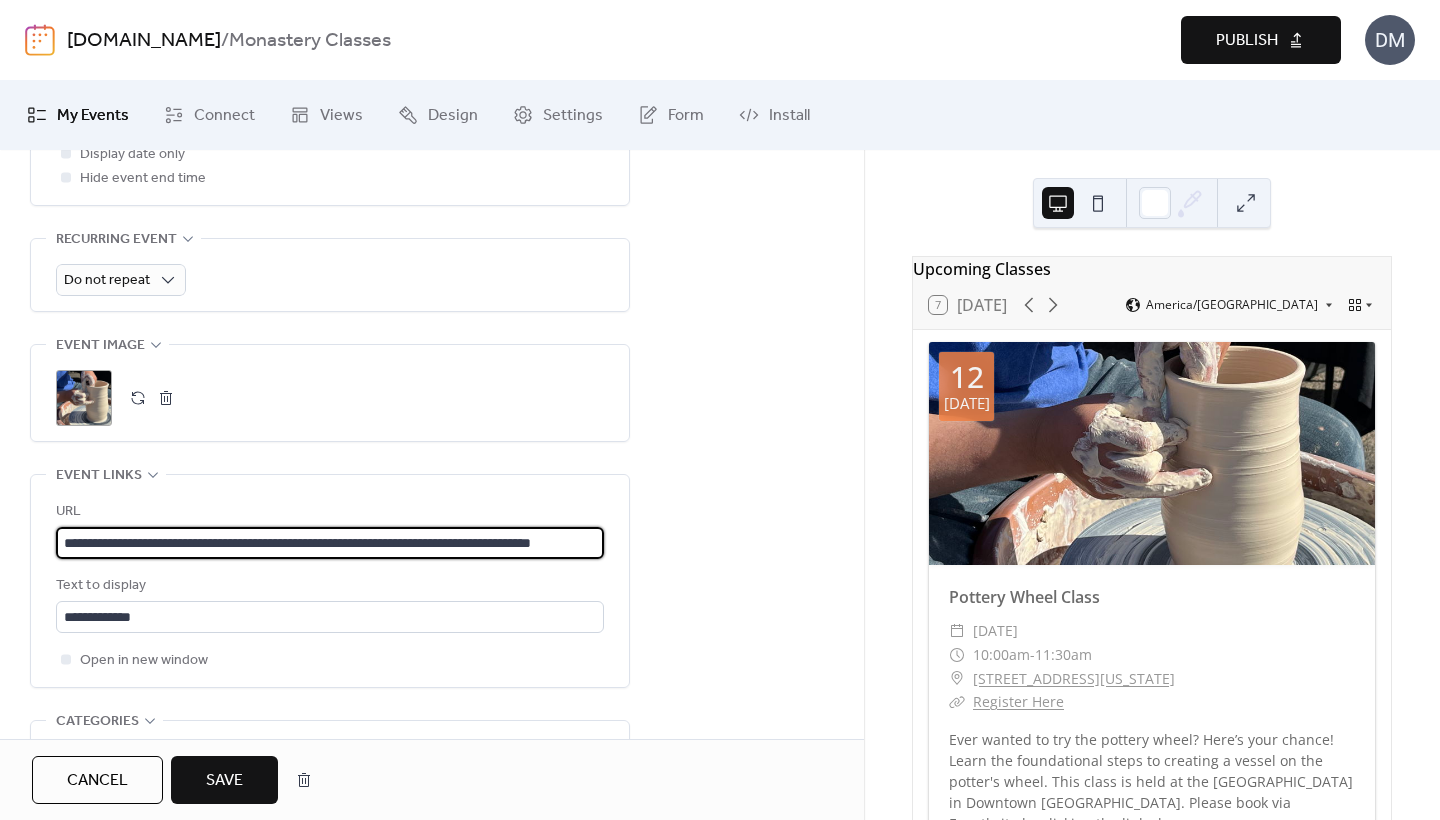 type on "**********" 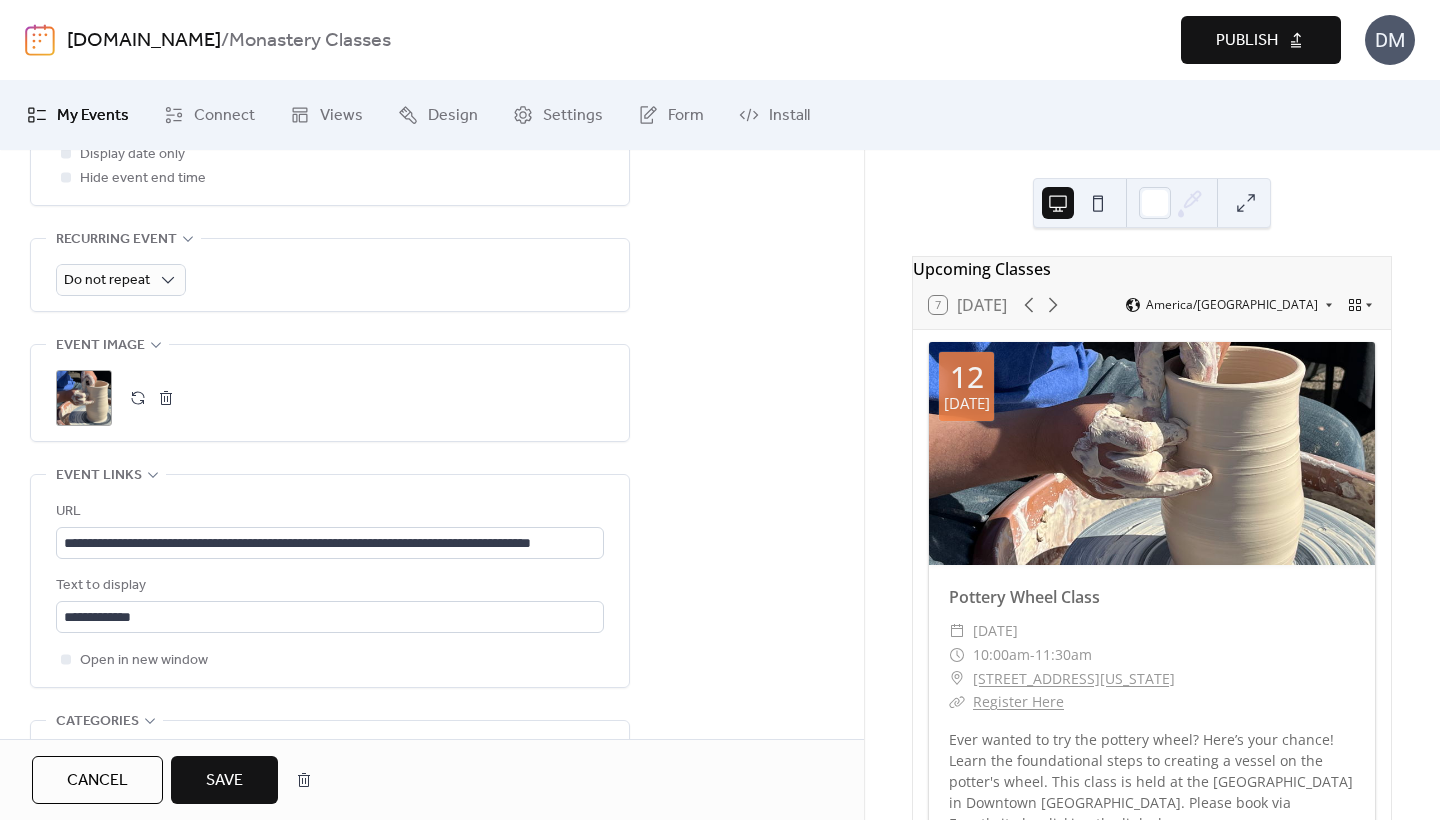 click on "Save" at bounding box center [224, 781] 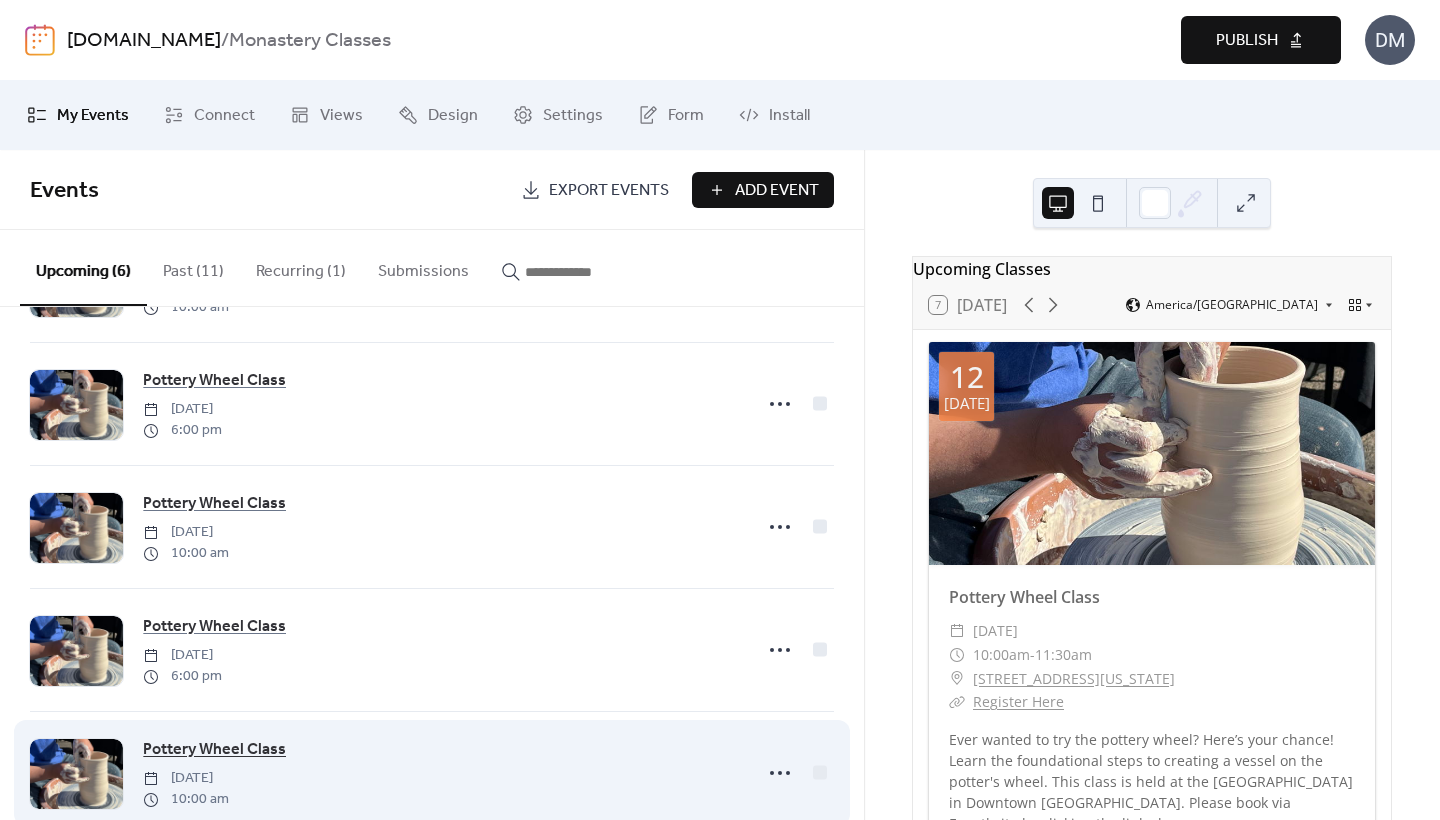 scroll, scrollTop: 118, scrollLeft: 0, axis: vertical 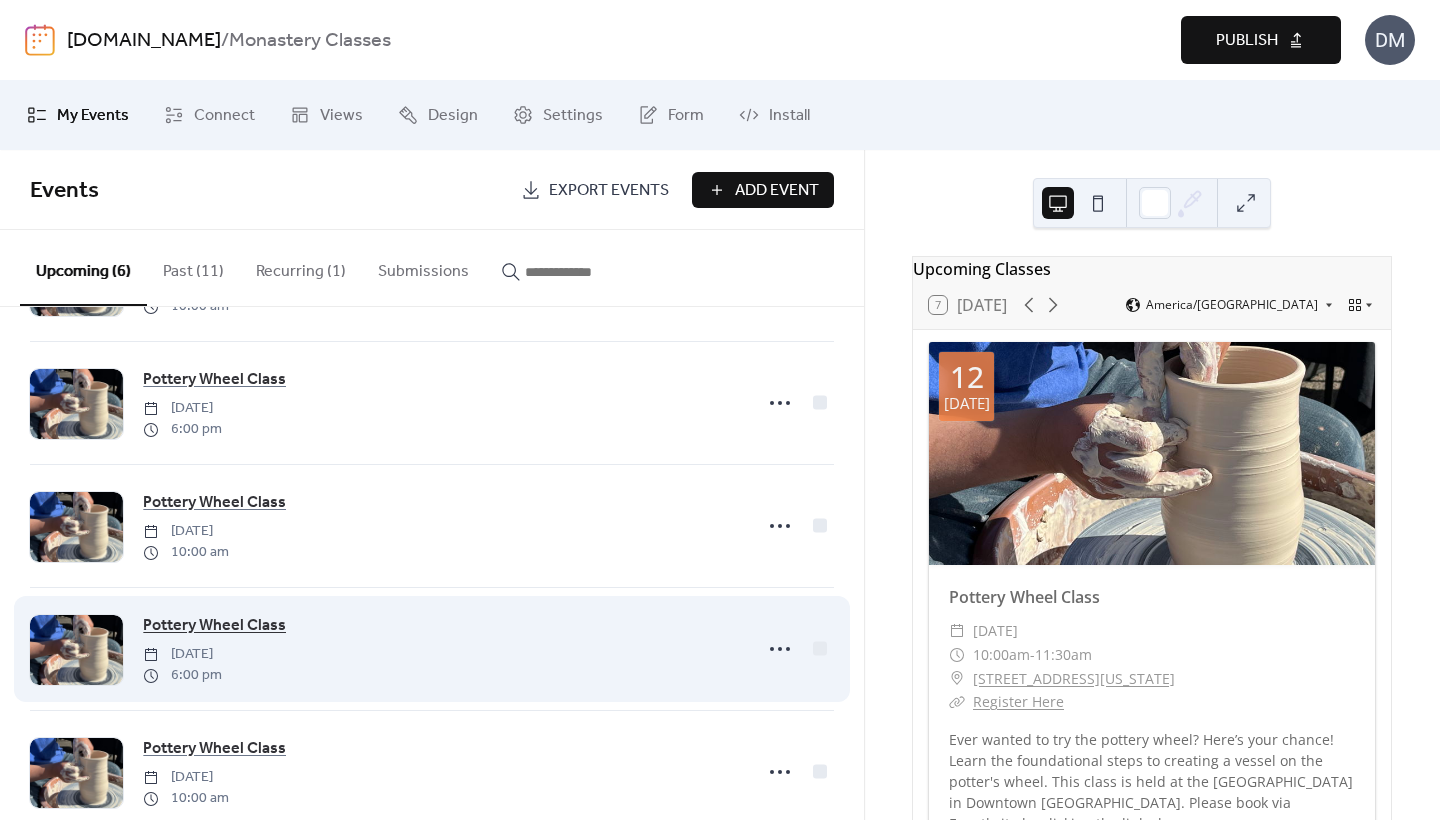 click on "Pottery Wheel Class" at bounding box center (214, 626) 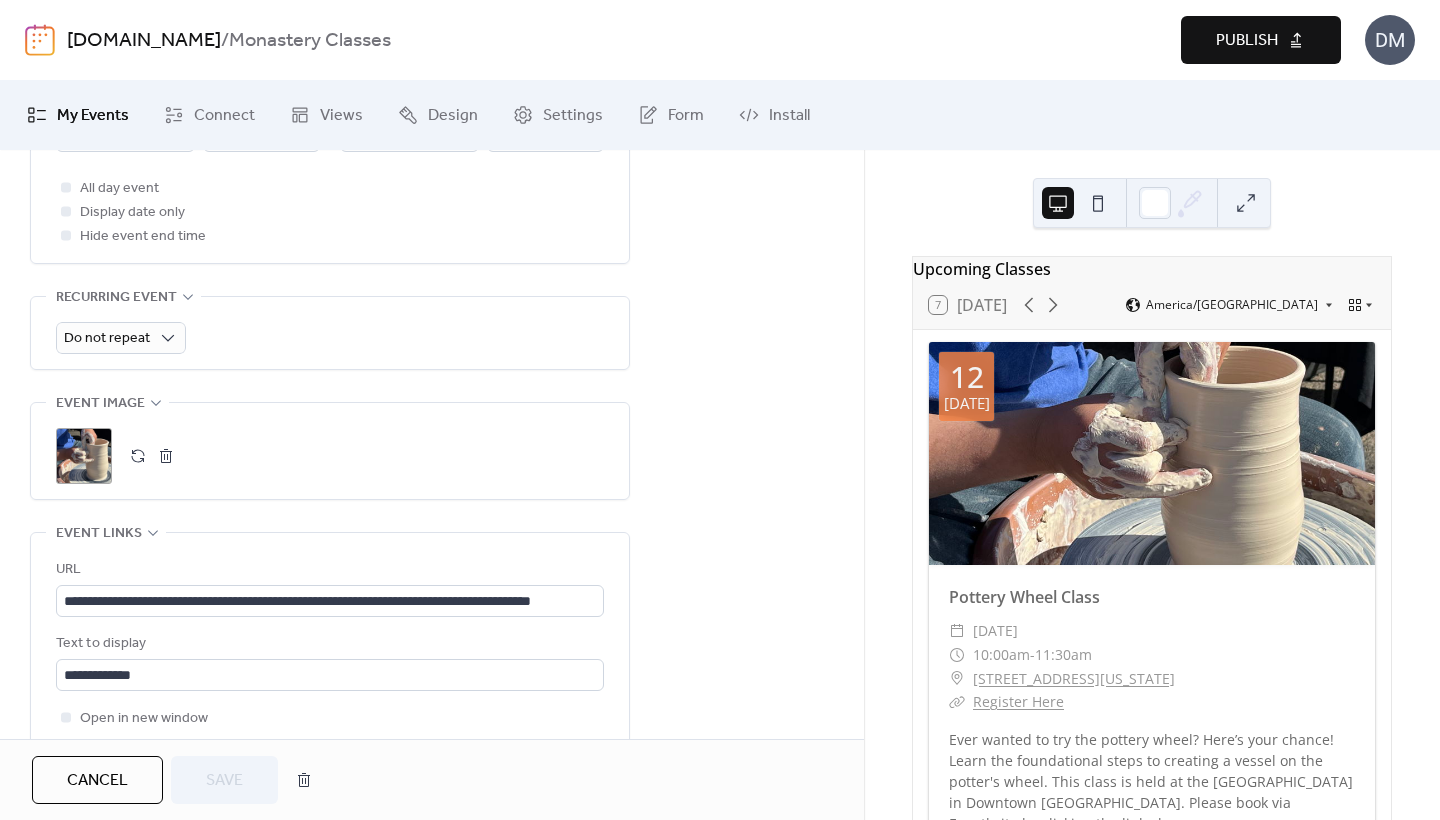 scroll, scrollTop: 815, scrollLeft: 0, axis: vertical 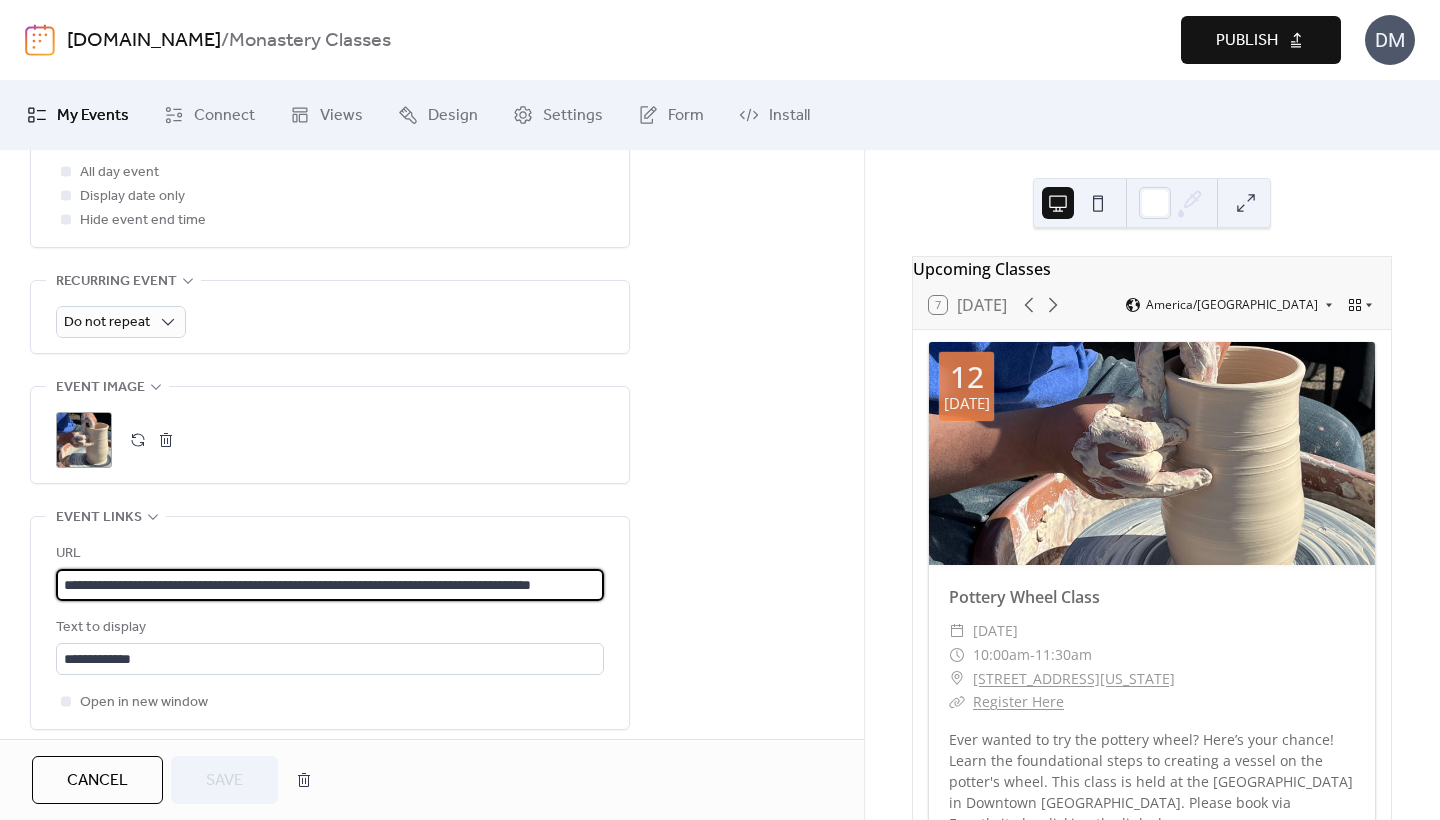 click on "**********" at bounding box center (330, 585) 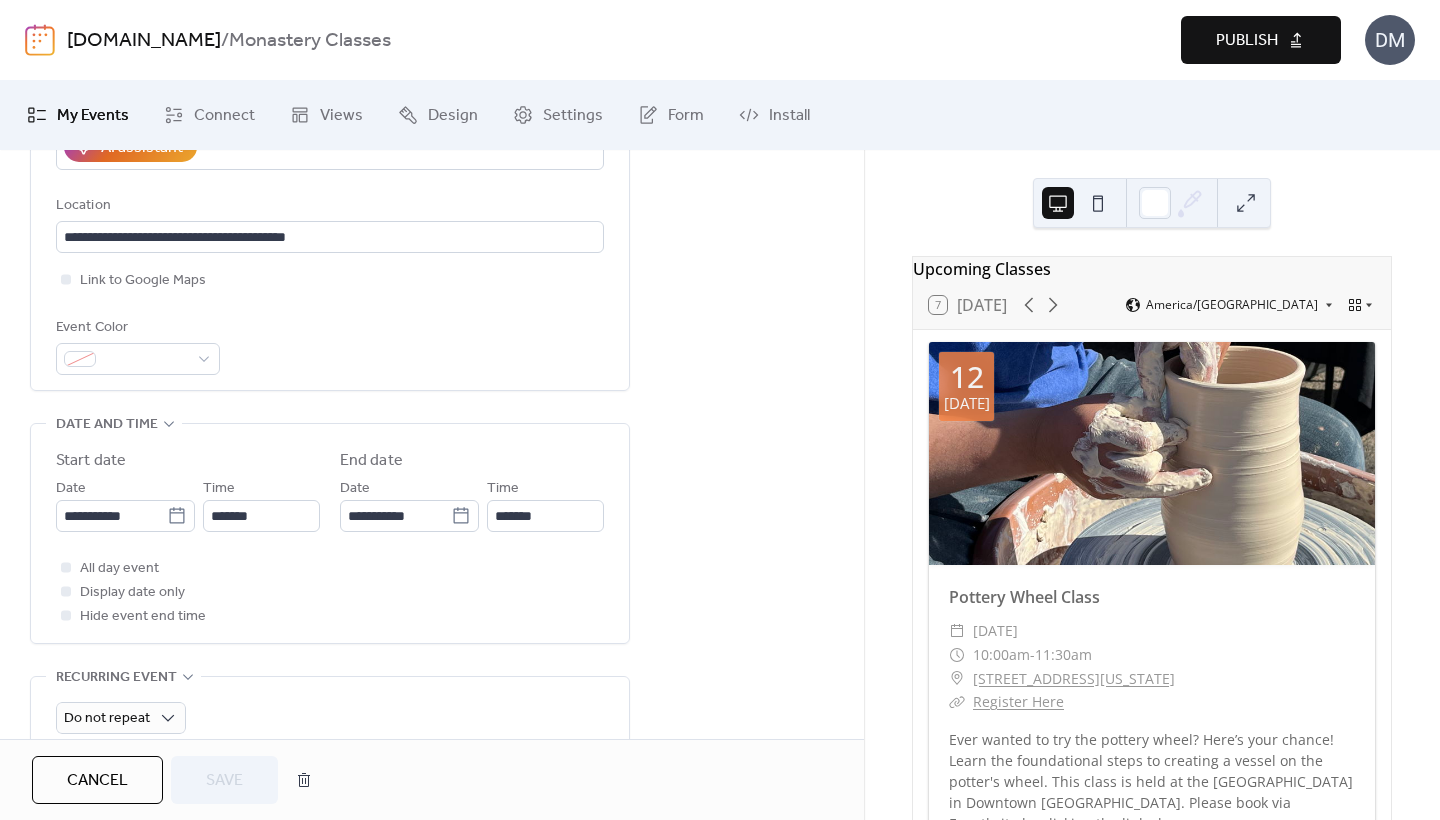 scroll, scrollTop: 410, scrollLeft: 0, axis: vertical 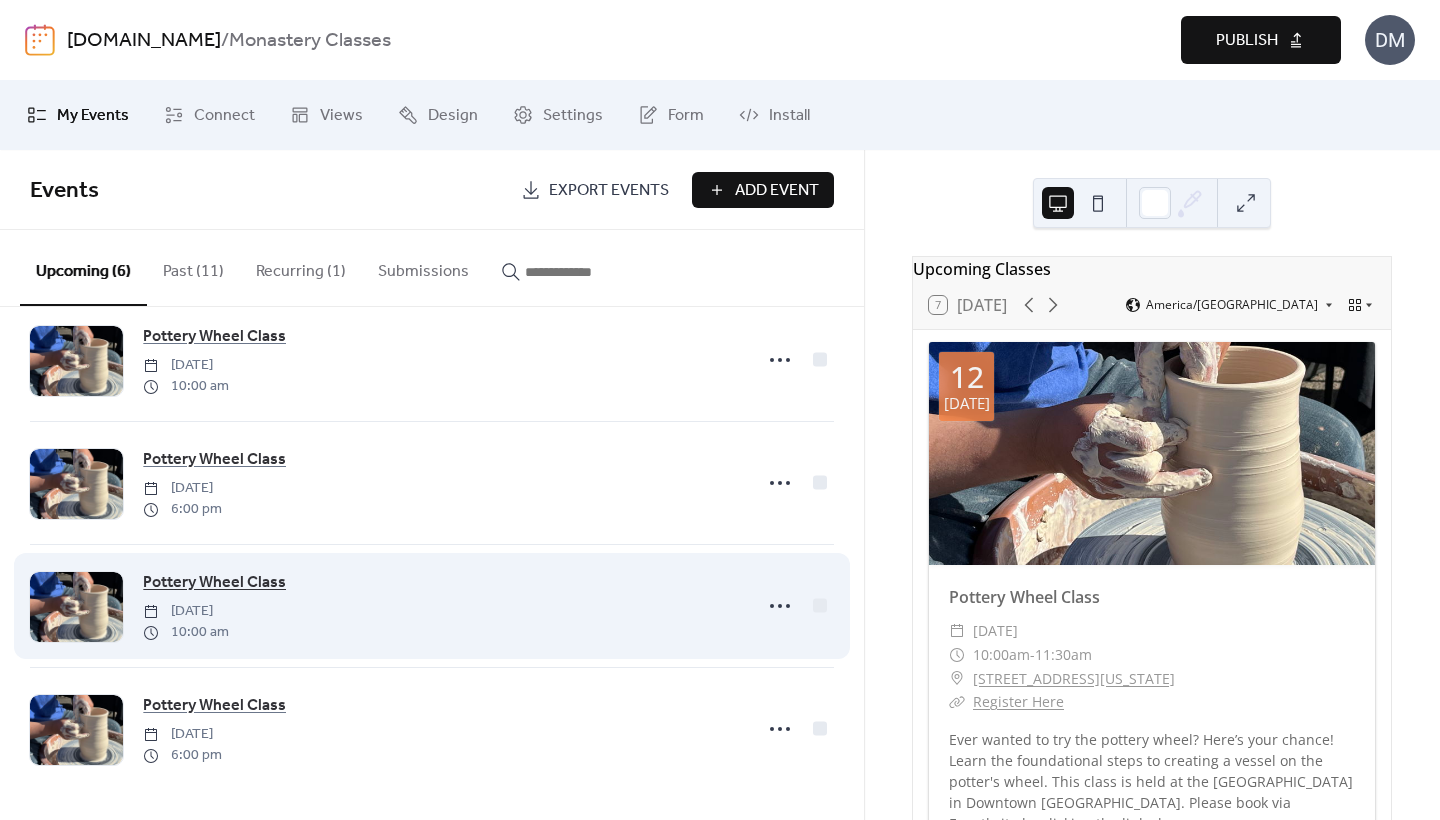 click on "Pottery Wheel Class" at bounding box center (214, 583) 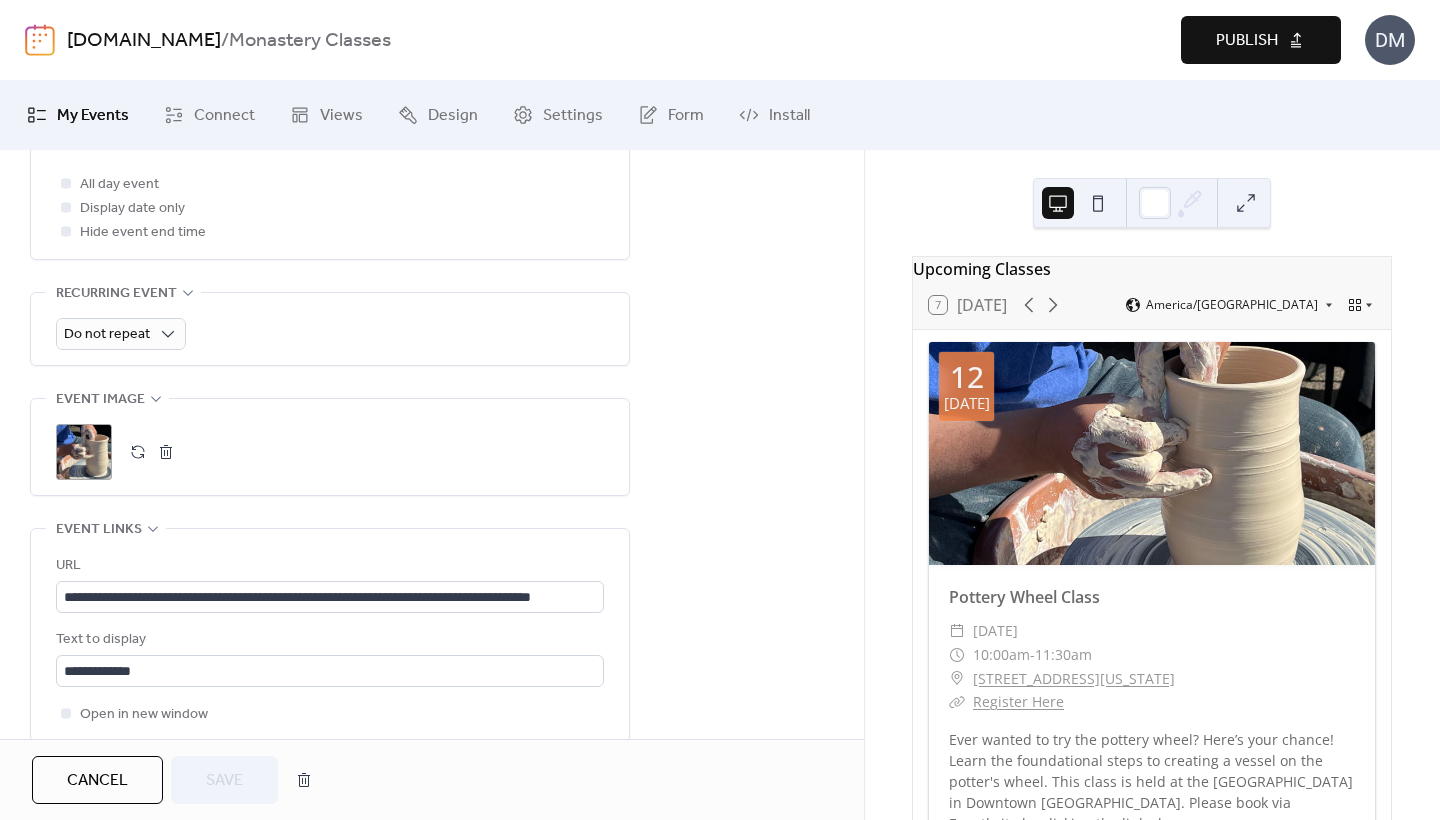 scroll, scrollTop: 830, scrollLeft: 0, axis: vertical 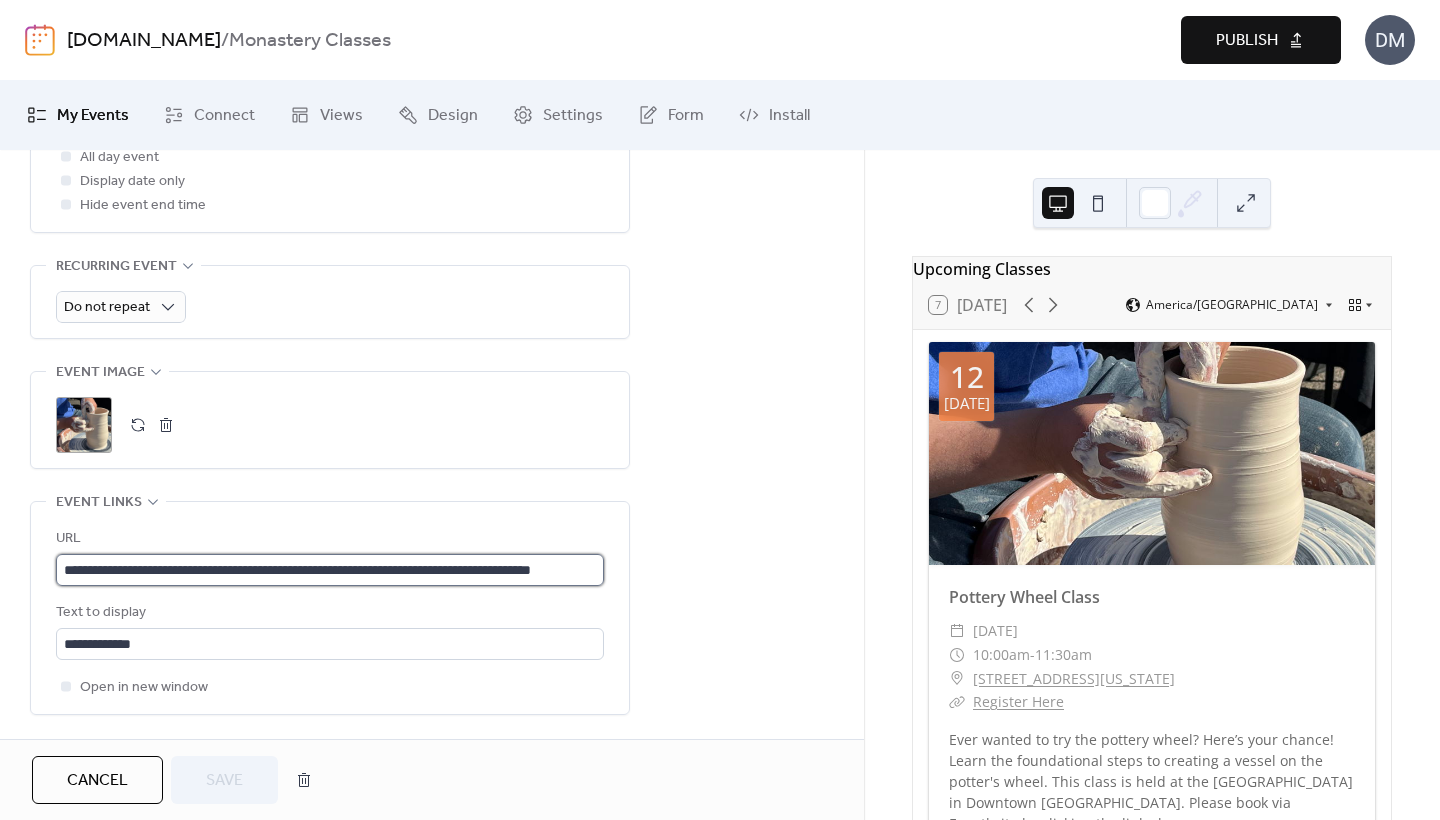click on "**********" at bounding box center (330, 570) 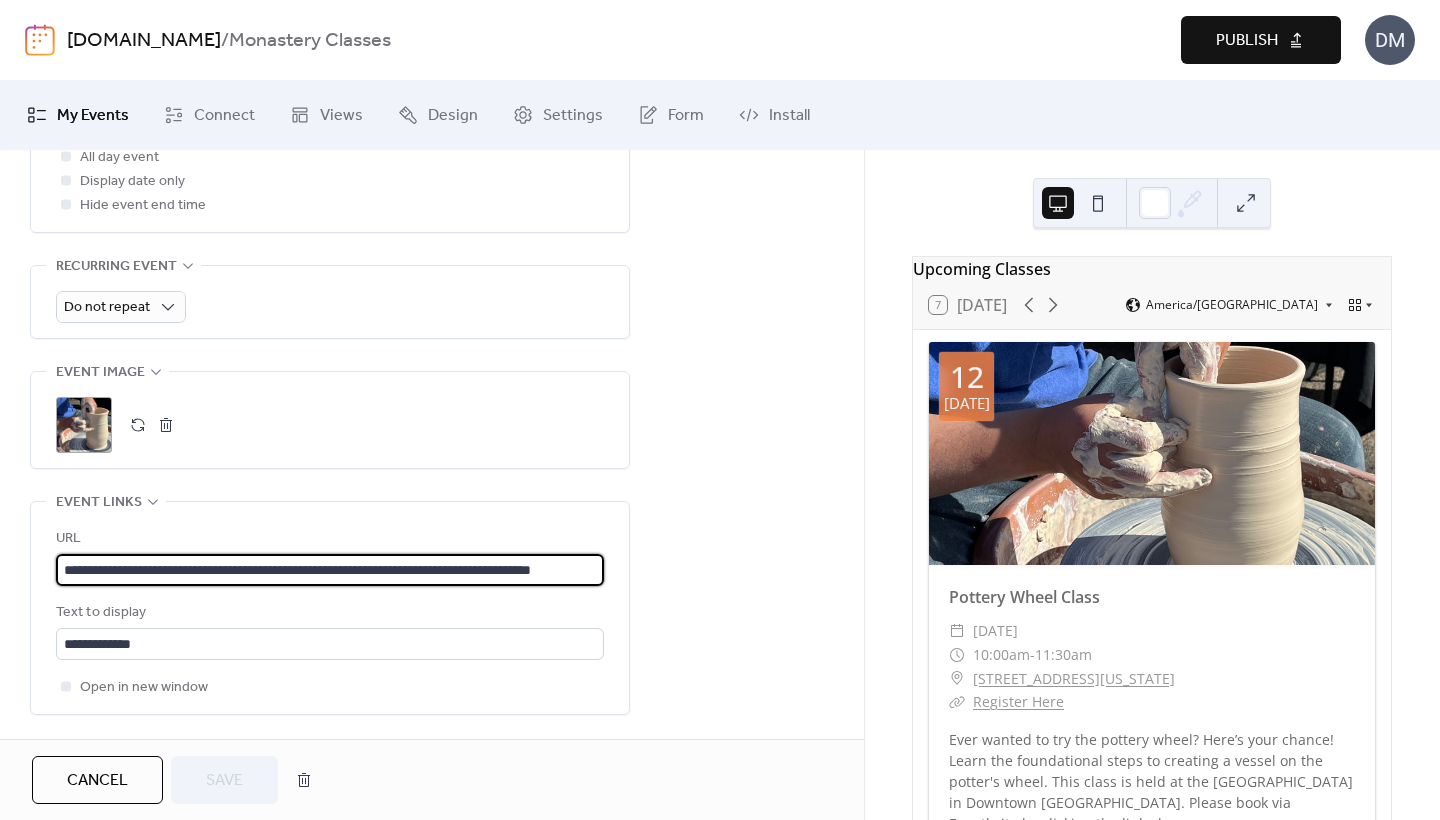 click on "**********" at bounding box center (330, 570) 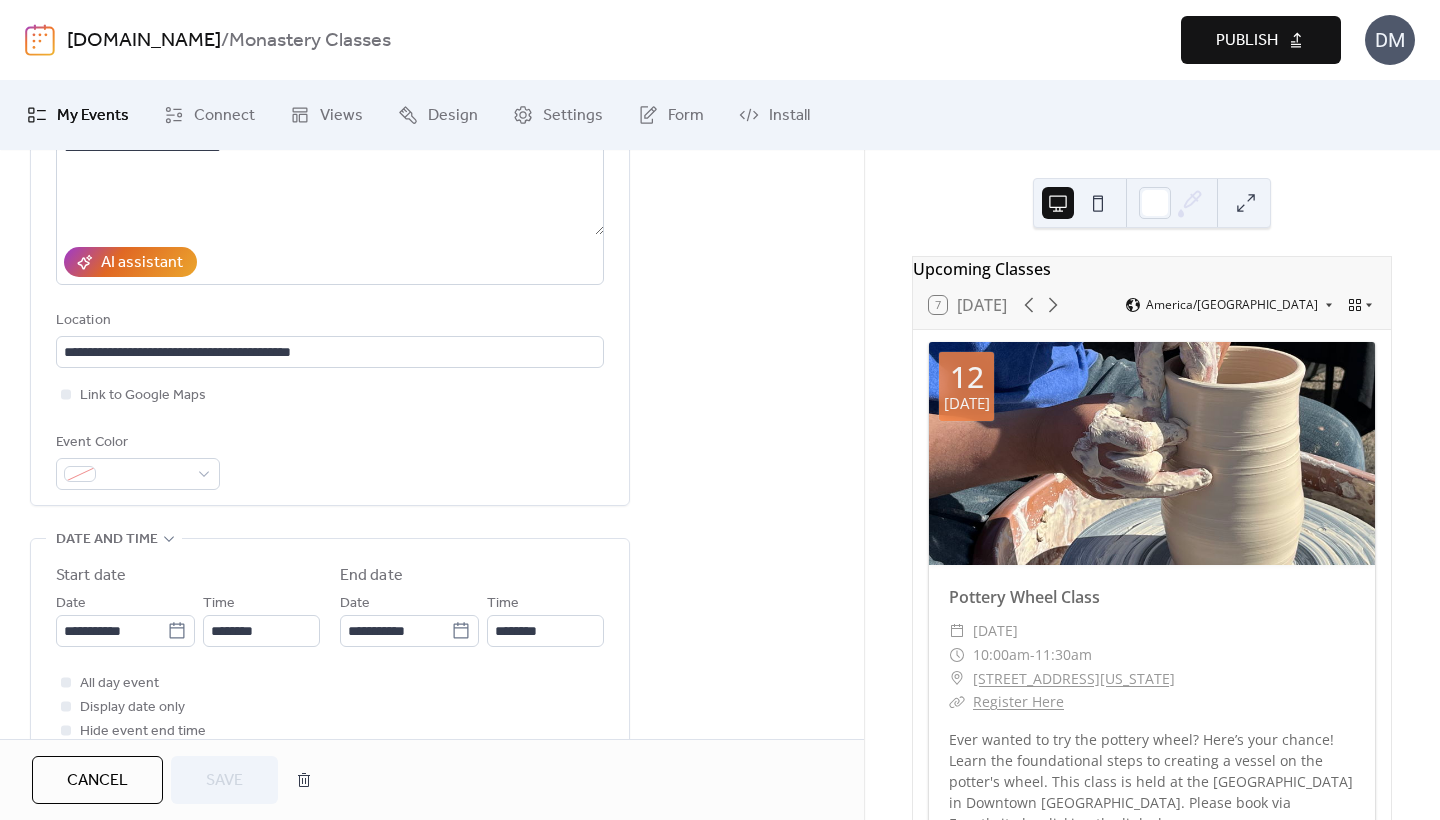 scroll, scrollTop: 312, scrollLeft: 0, axis: vertical 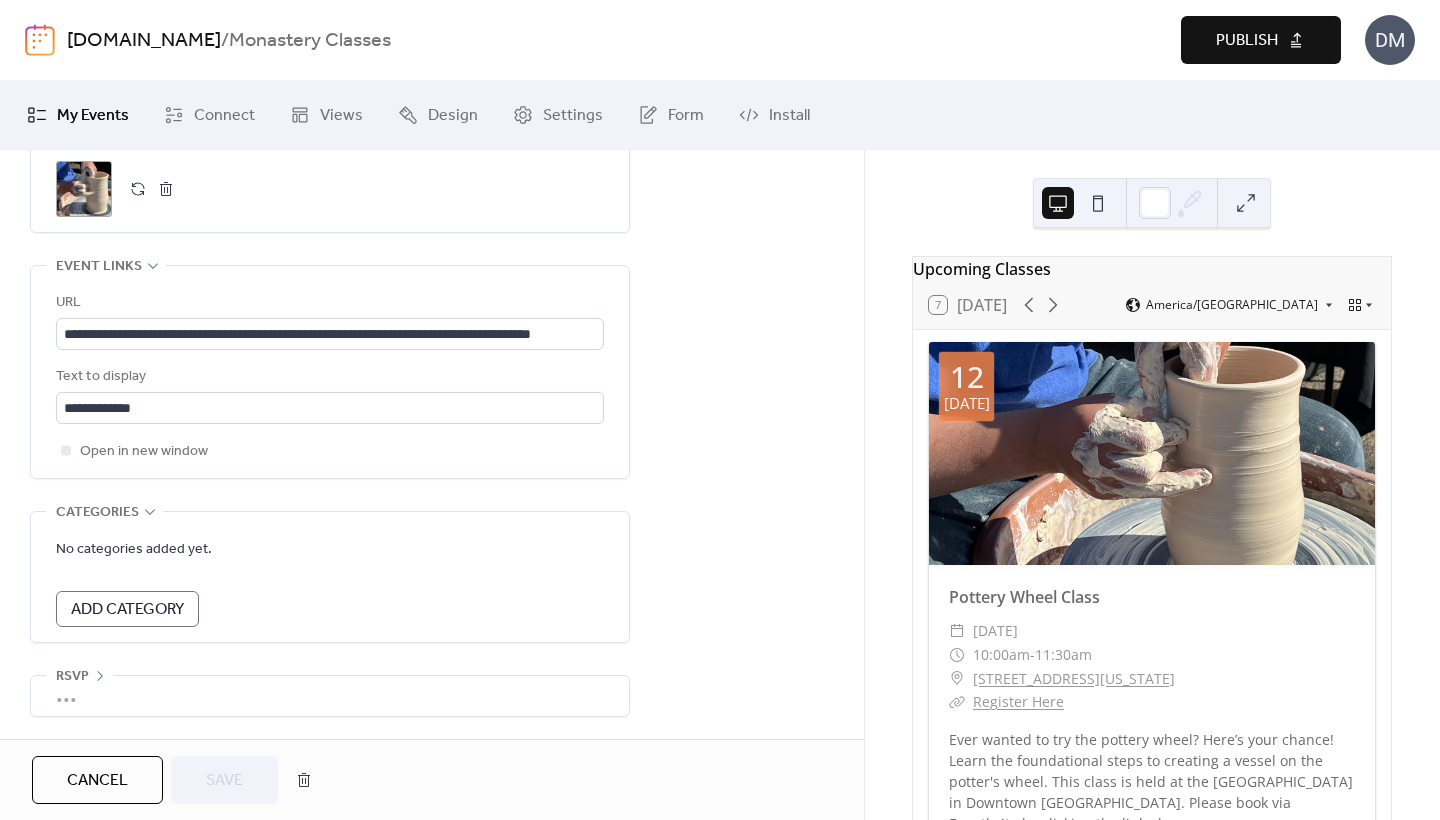 click on "**********" at bounding box center (432, -34) 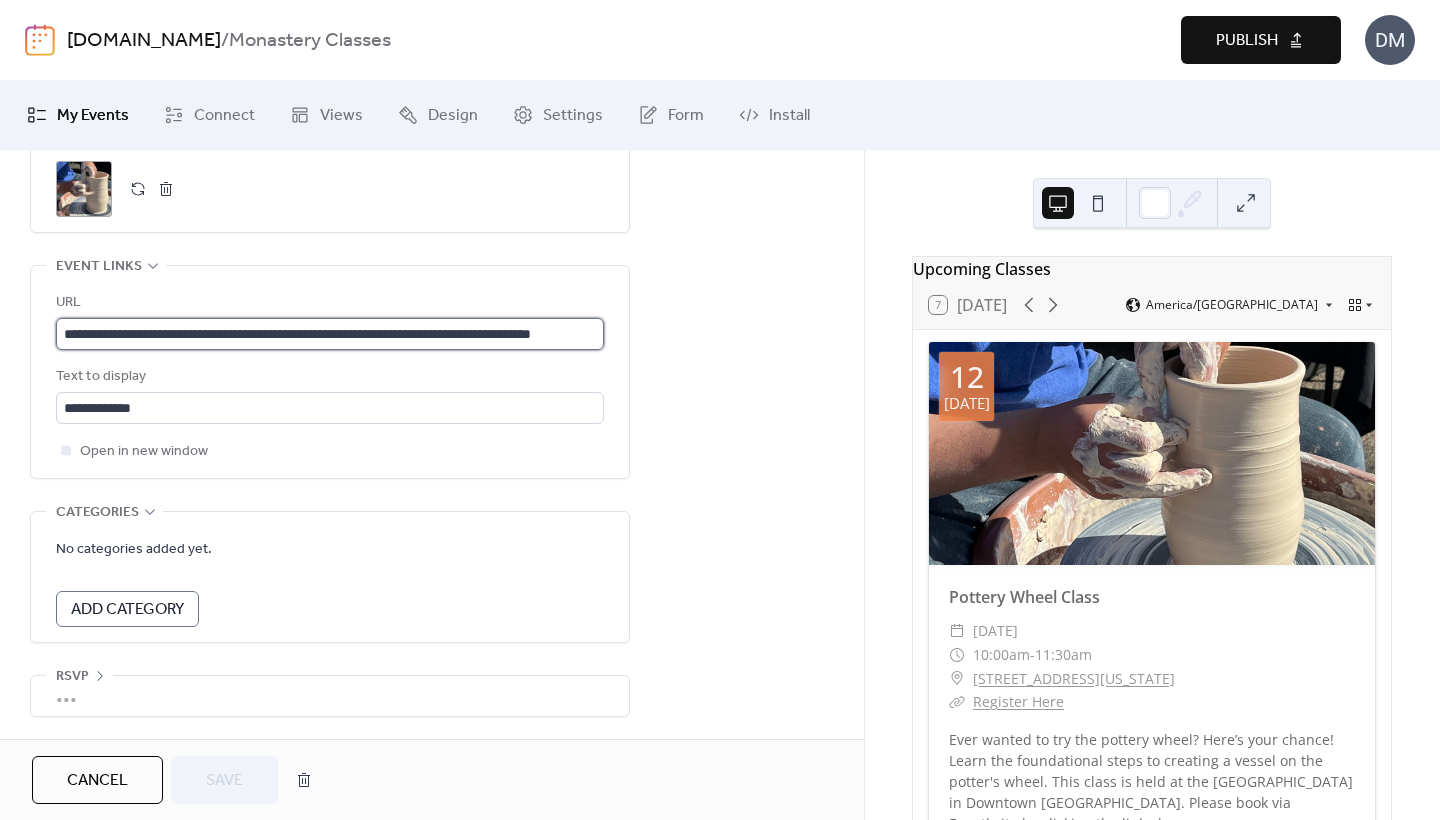 click on "**********" at bounding box center [330, 334] 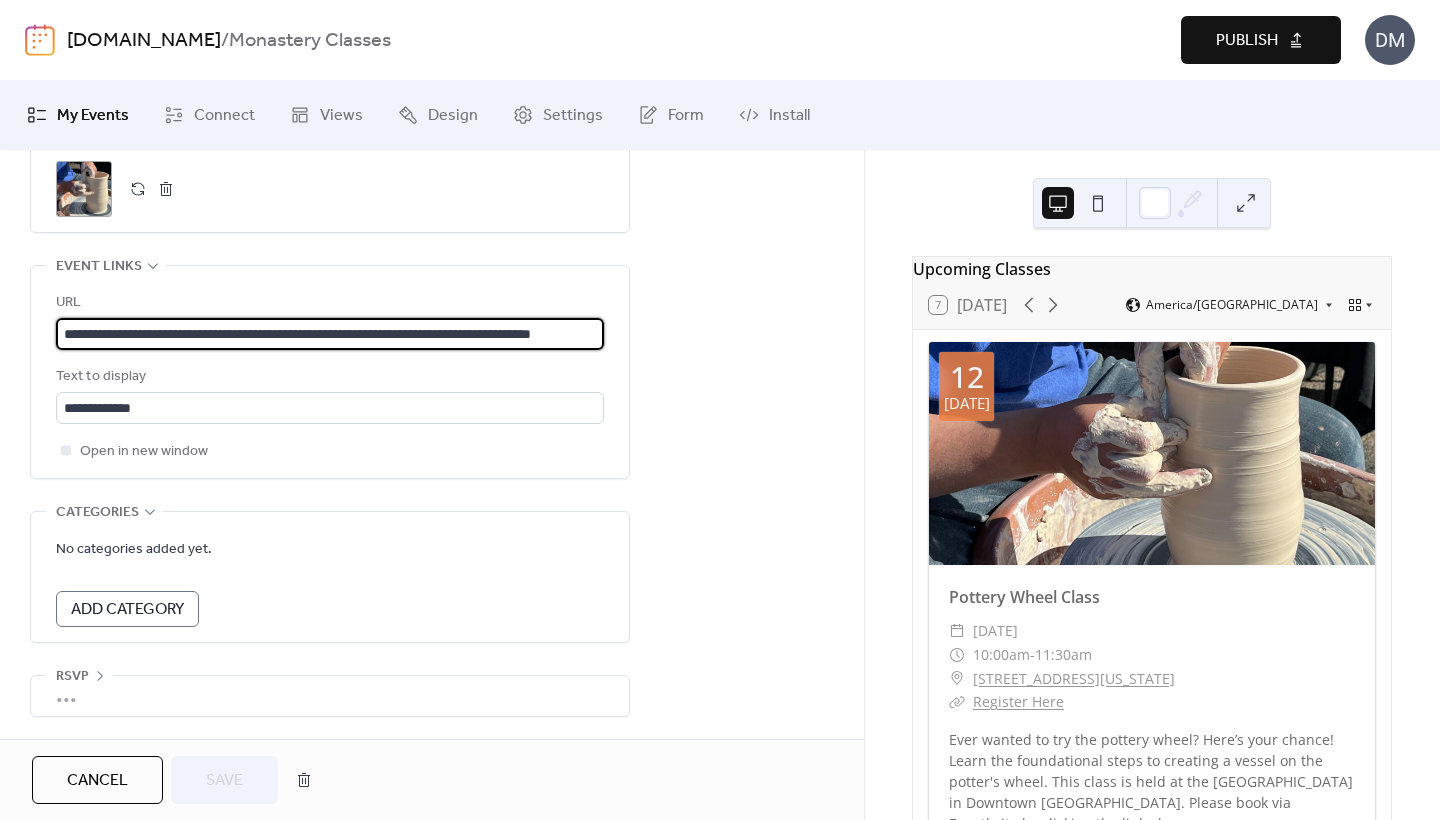 click on "**********" at bounding box center [330, 334] 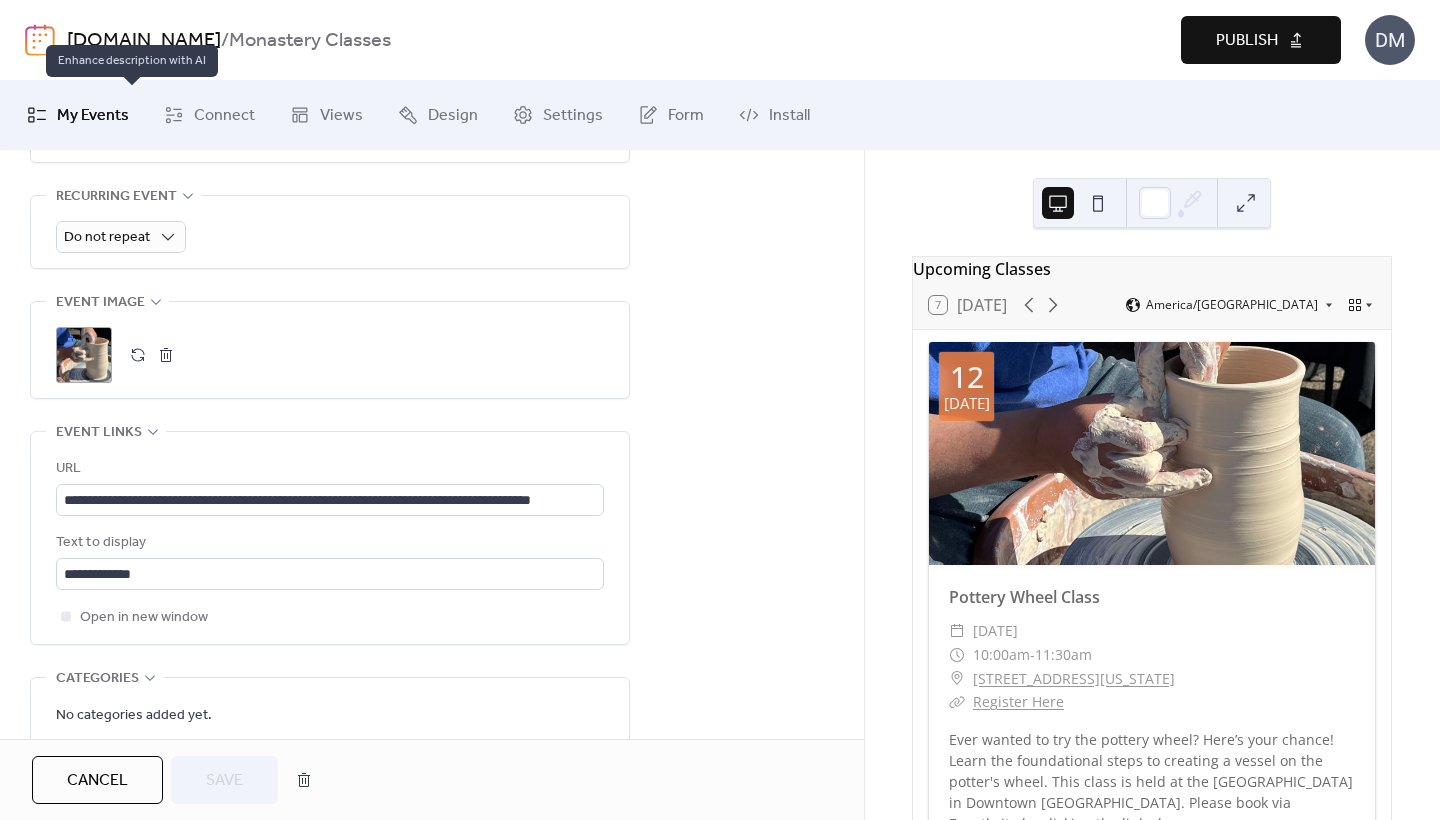 scroll, scrollTop: 913, scrollLeft: 0, axis: vertical 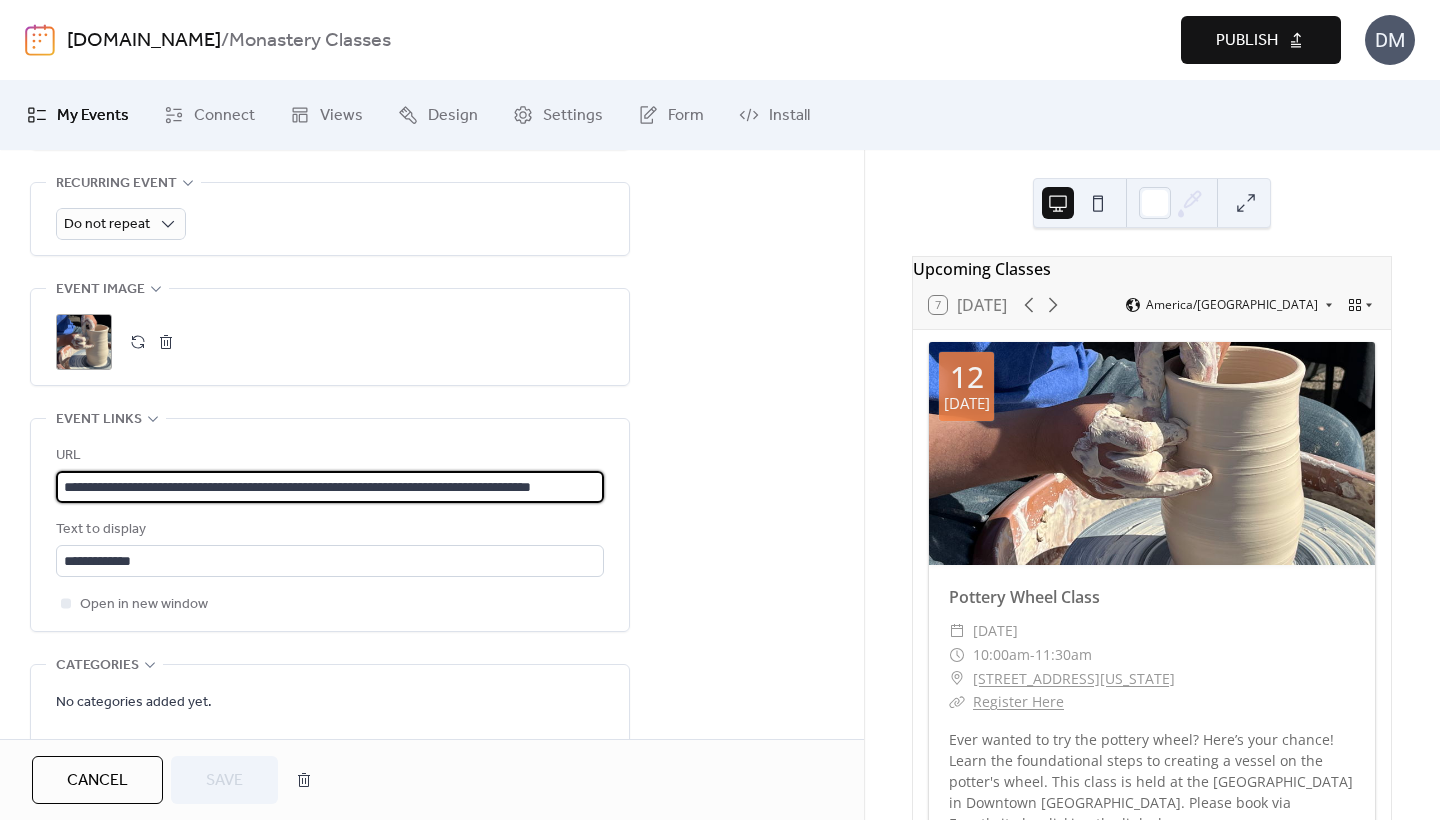 click on "**********" at bounding box center [330, 487] 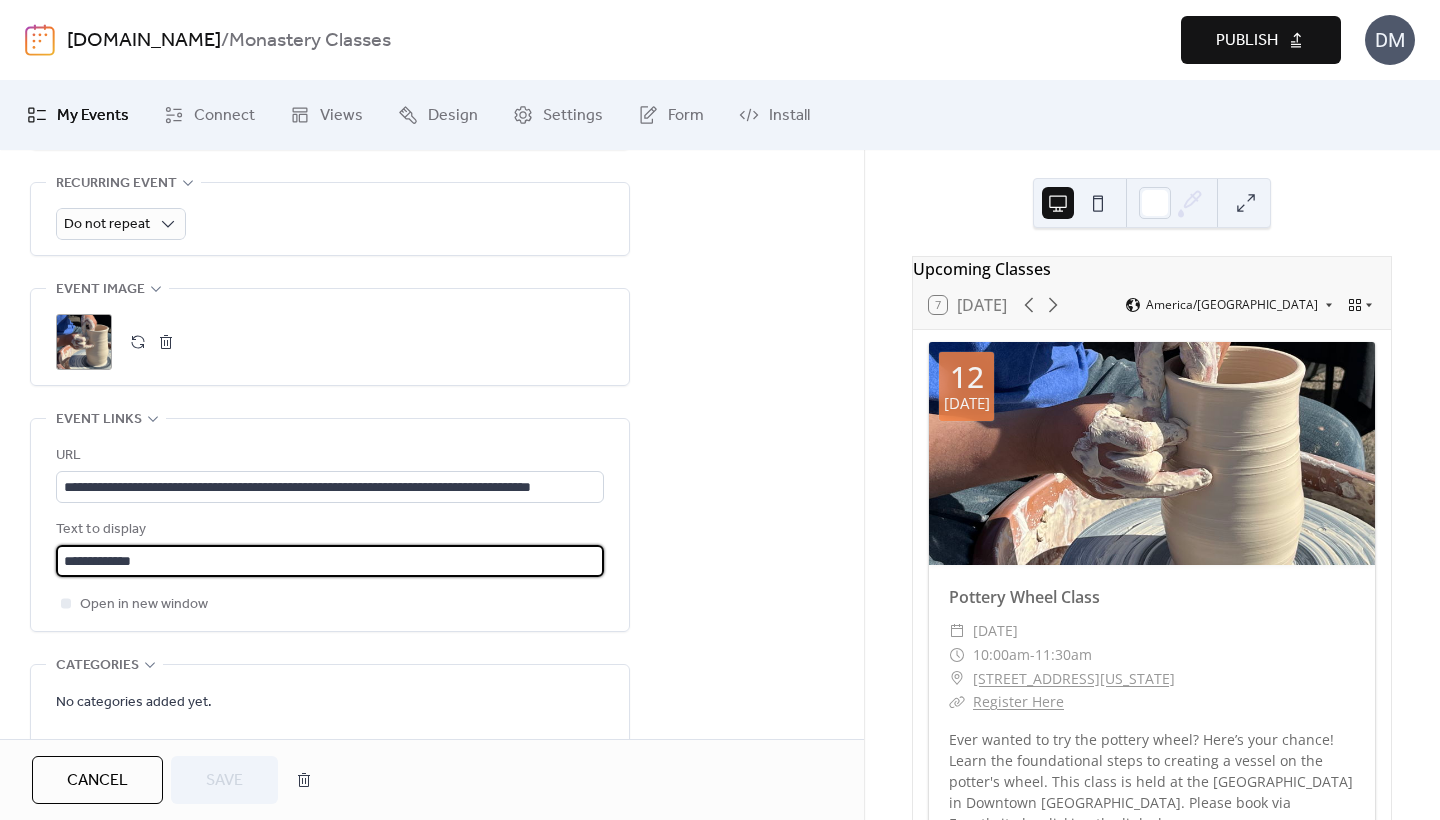 click on "**********" at bounding box center (330, 561) 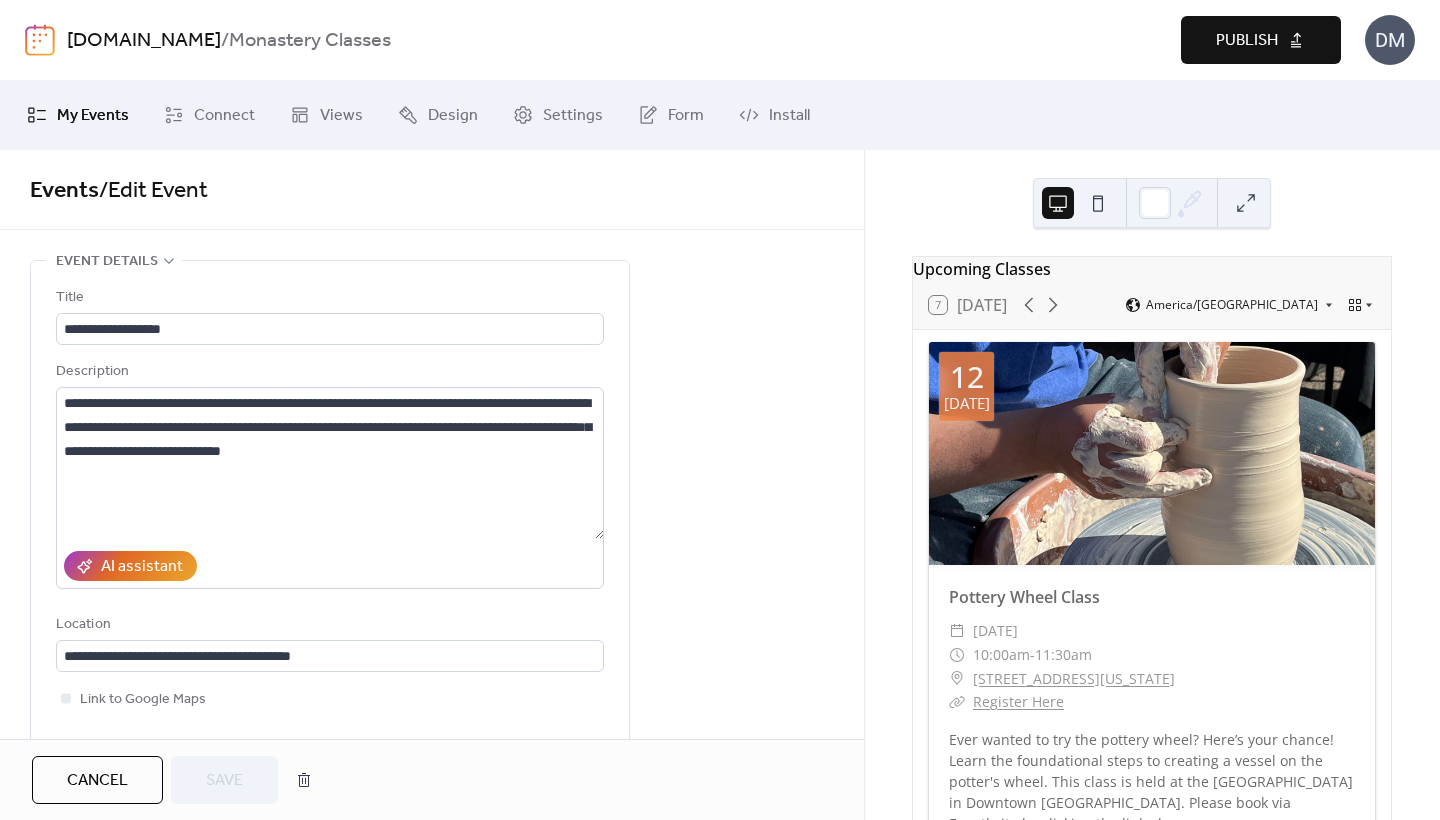 scroll, scrollTop: 0, scrollLeft: 0, axis: both 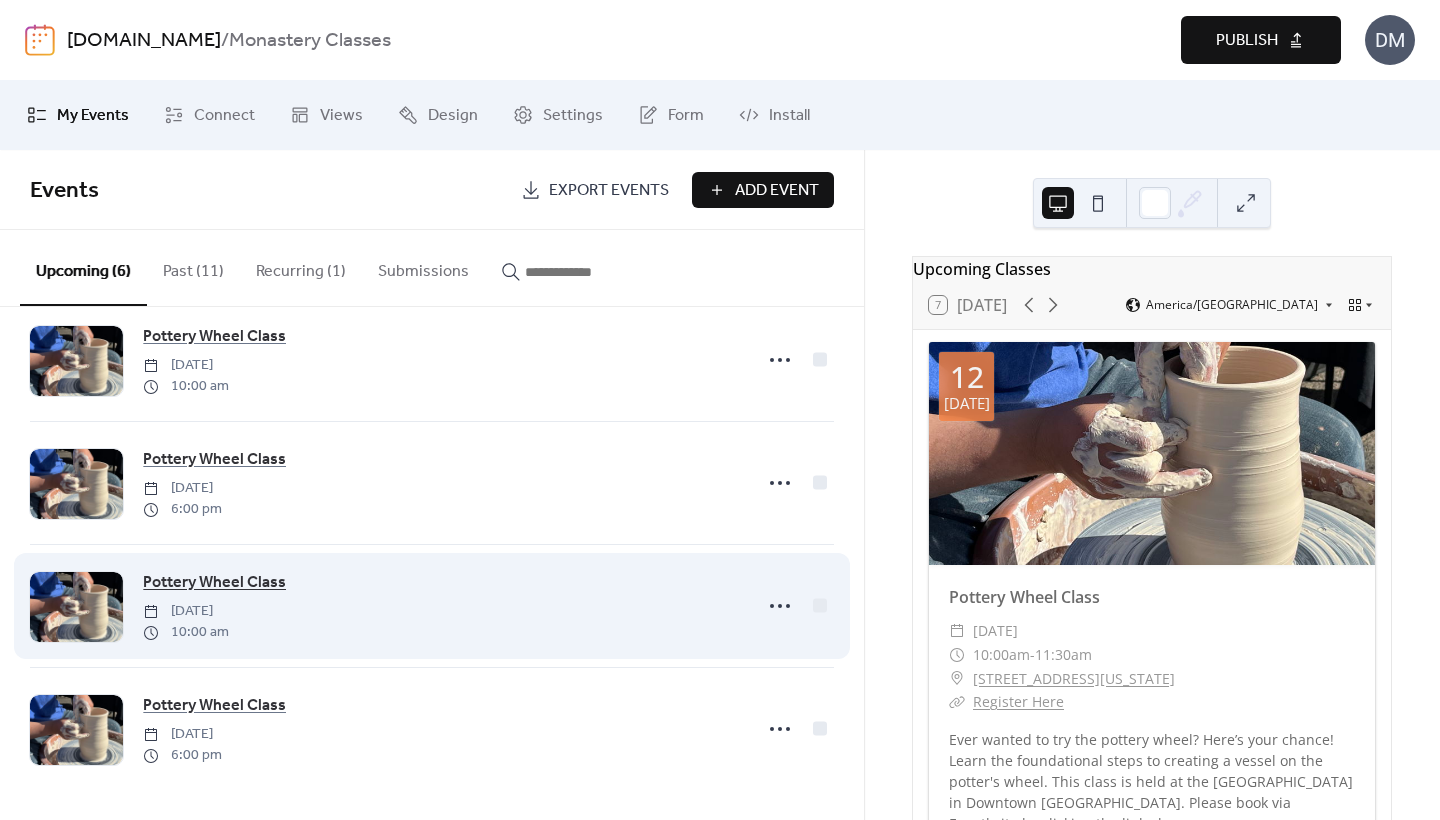 click on "Pottery Wheel Class" at bounding box center (214, 583) 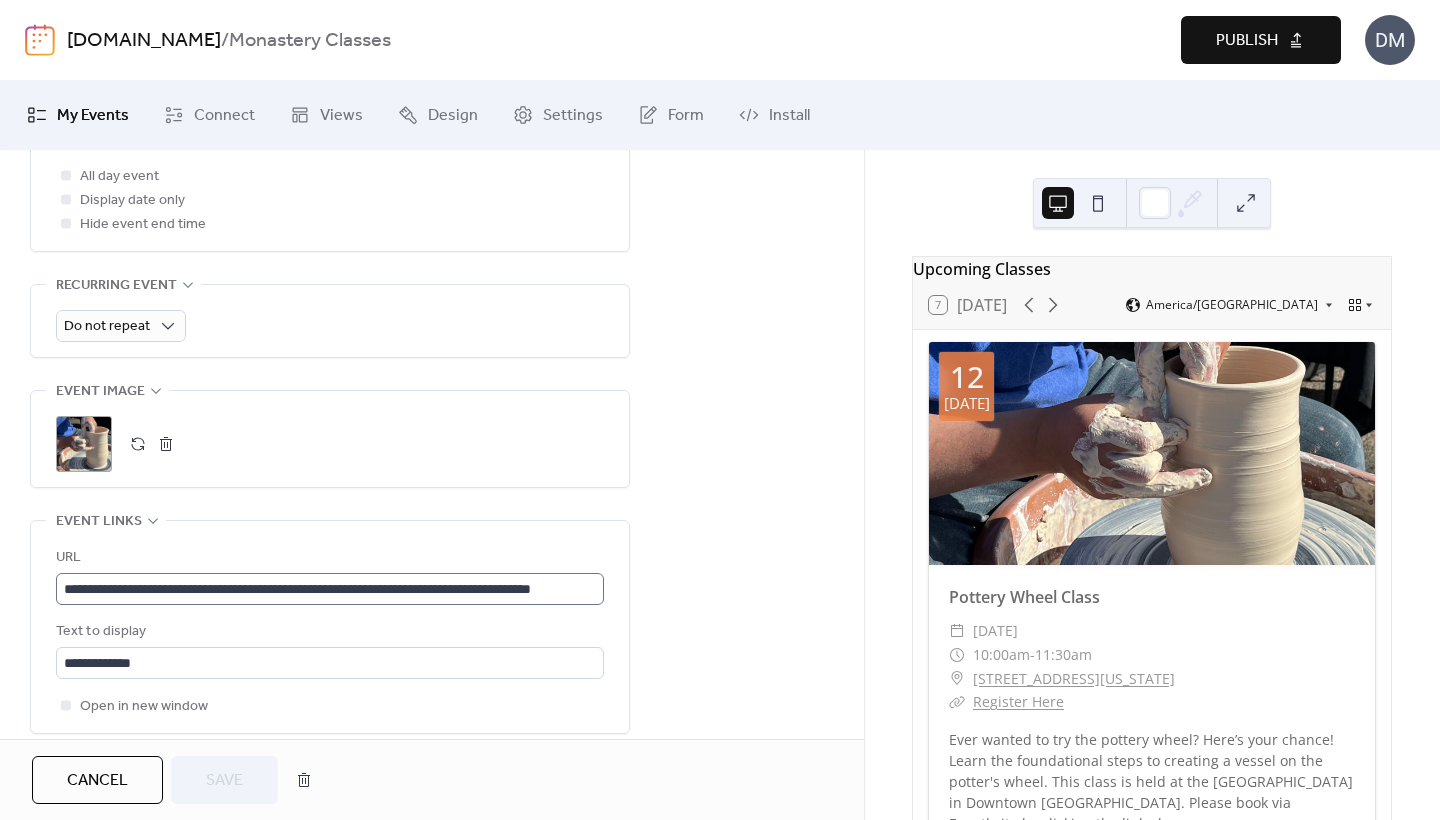 scroll, scrollTop: 812, scrollLeft: 0, axis: vertical 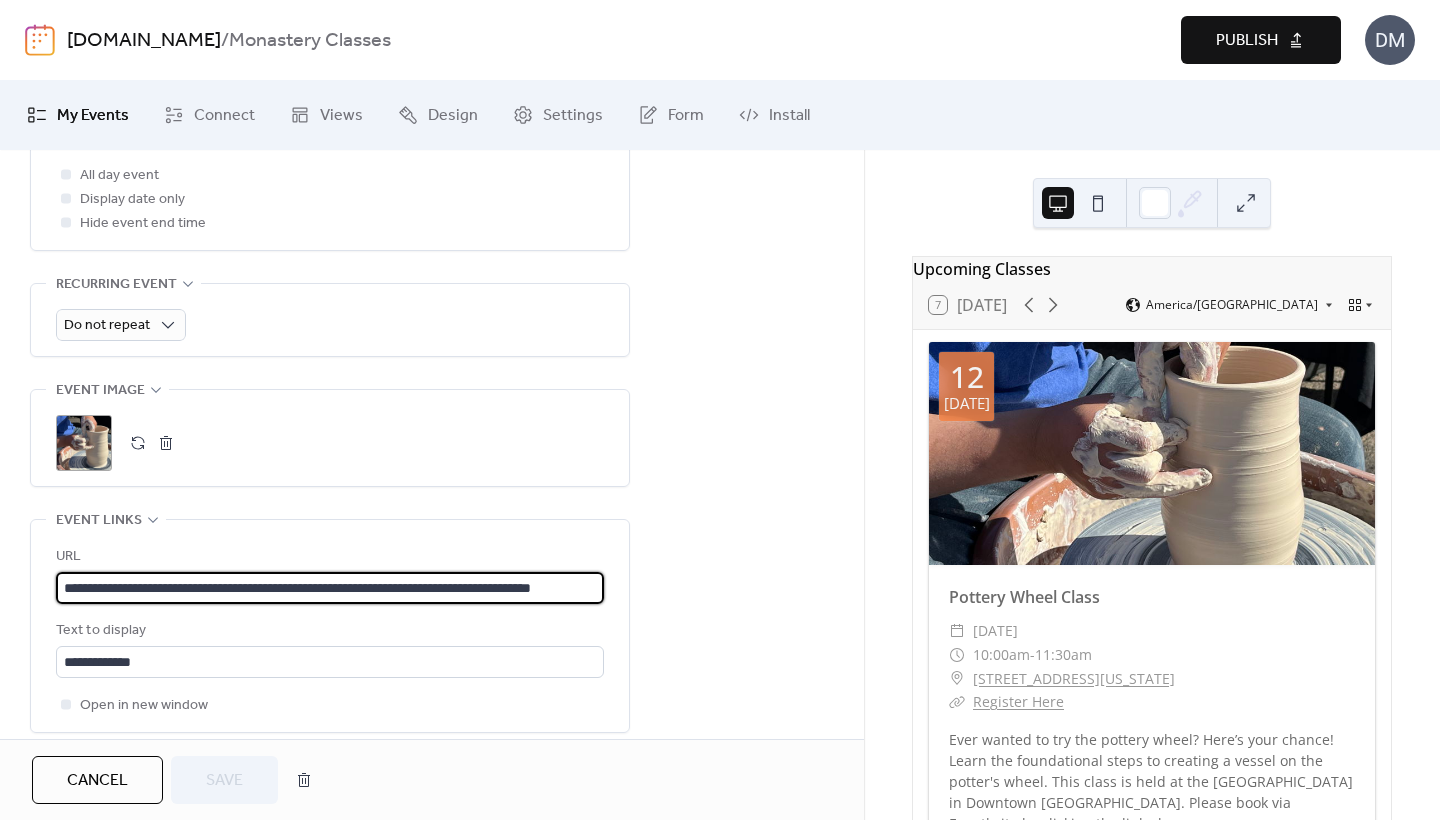 click on "**********" at bounding box center (330, 588) 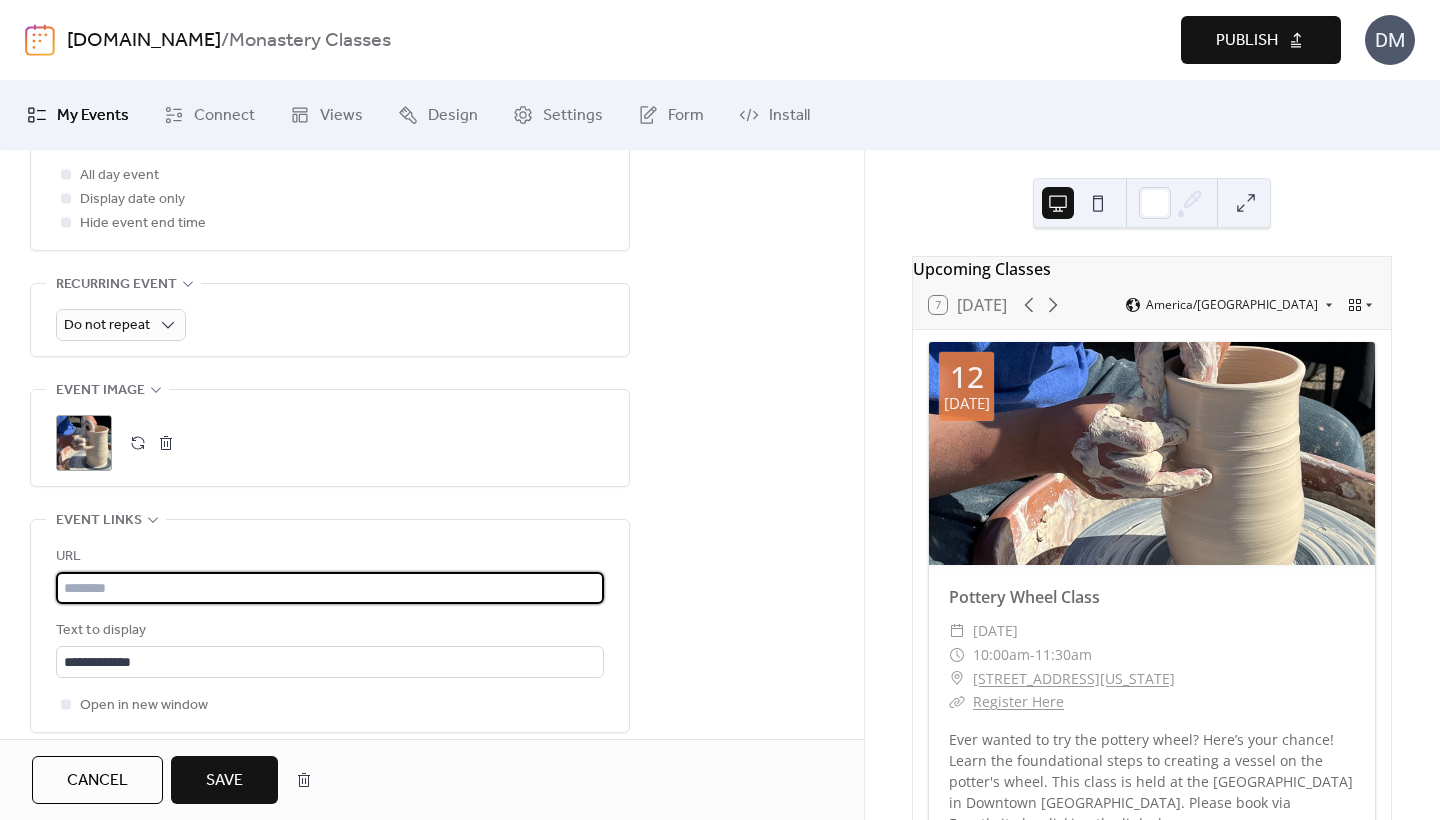 paste on "**********" 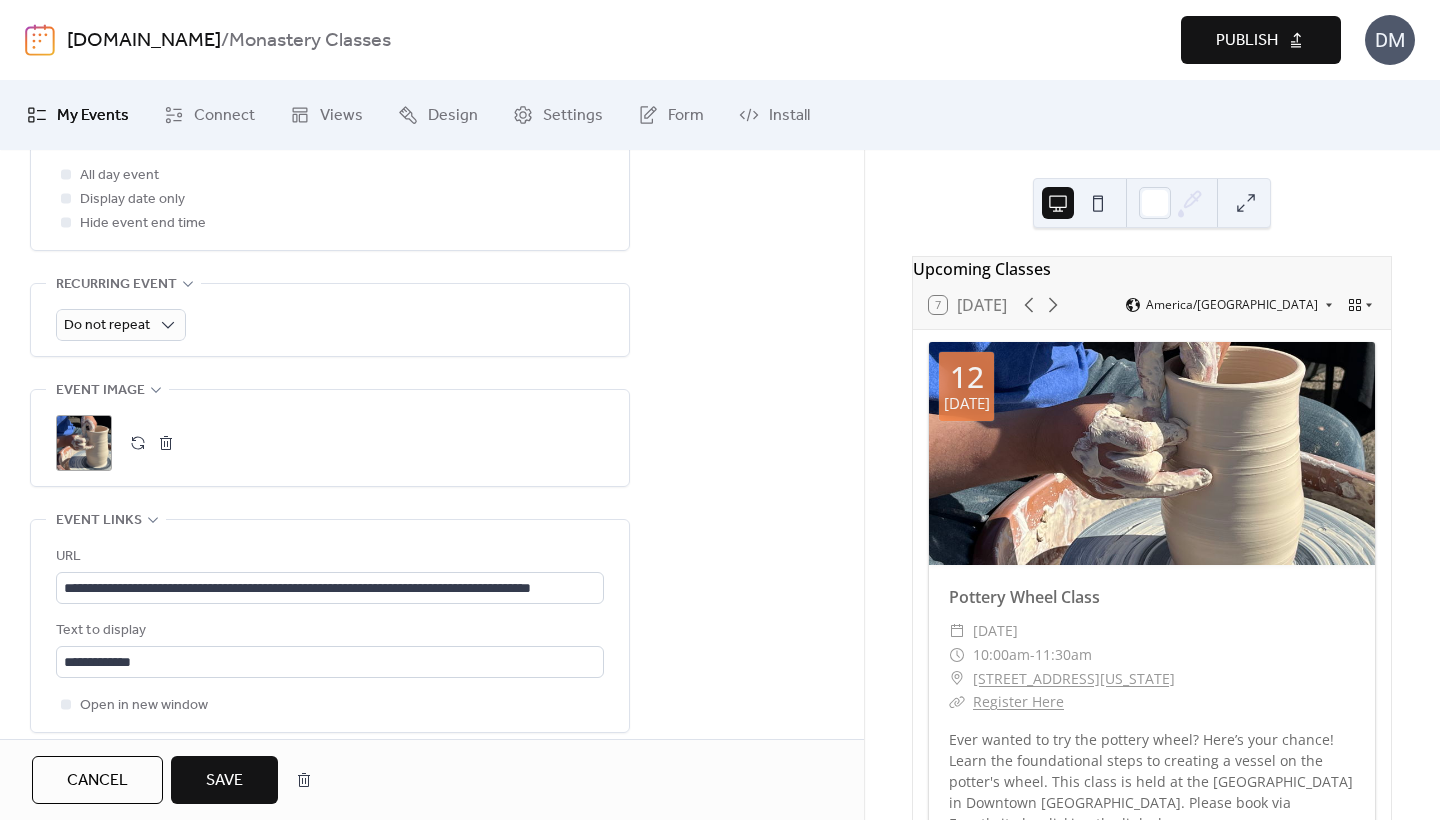 click on "Save" at bounding box center [224, 780] 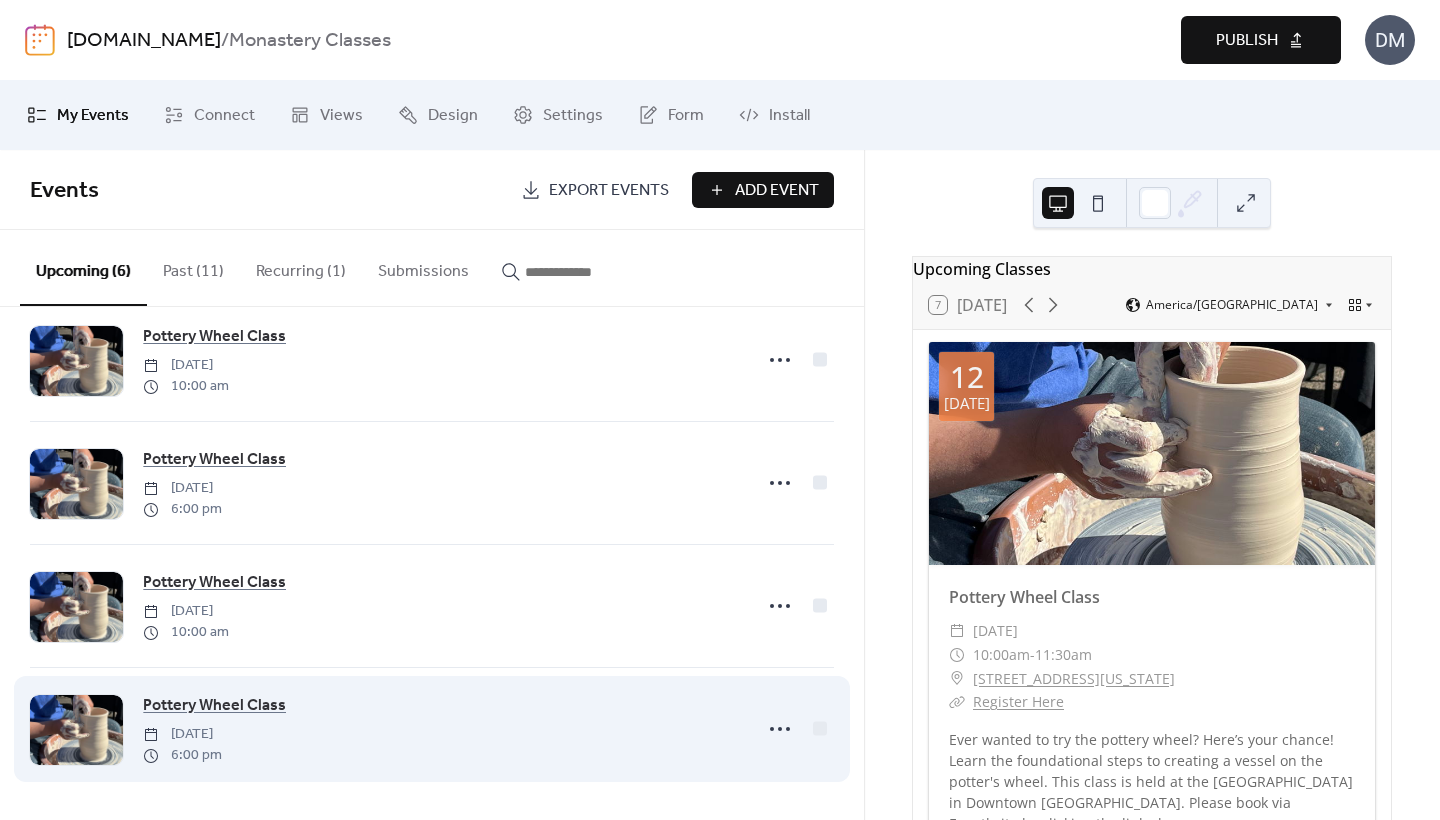 scroll, scrollTop: 285, scrollLeft: 0, axis: vertical 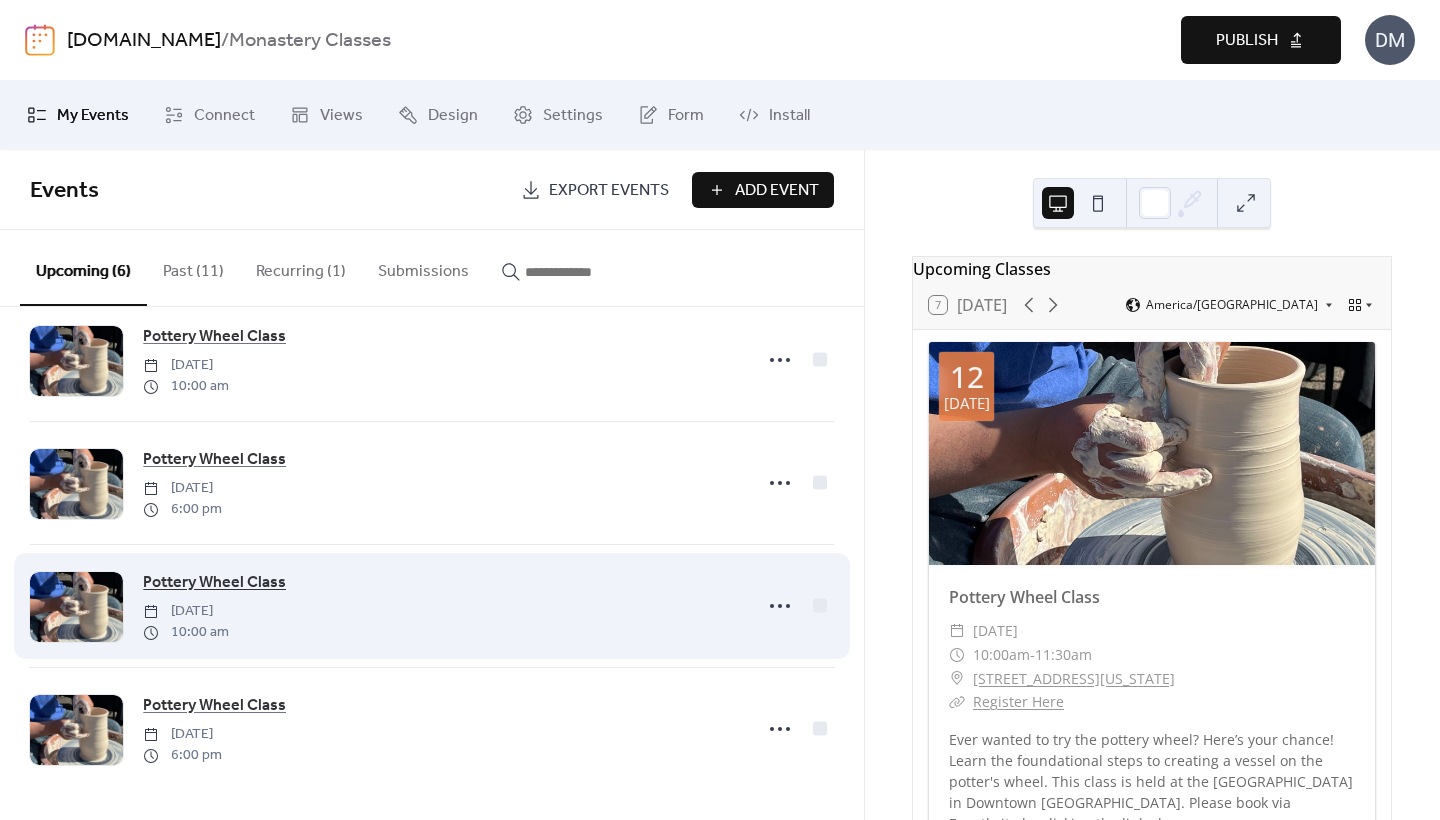 click on "Pottery Wheel Class" at bounding box center [214, 583] 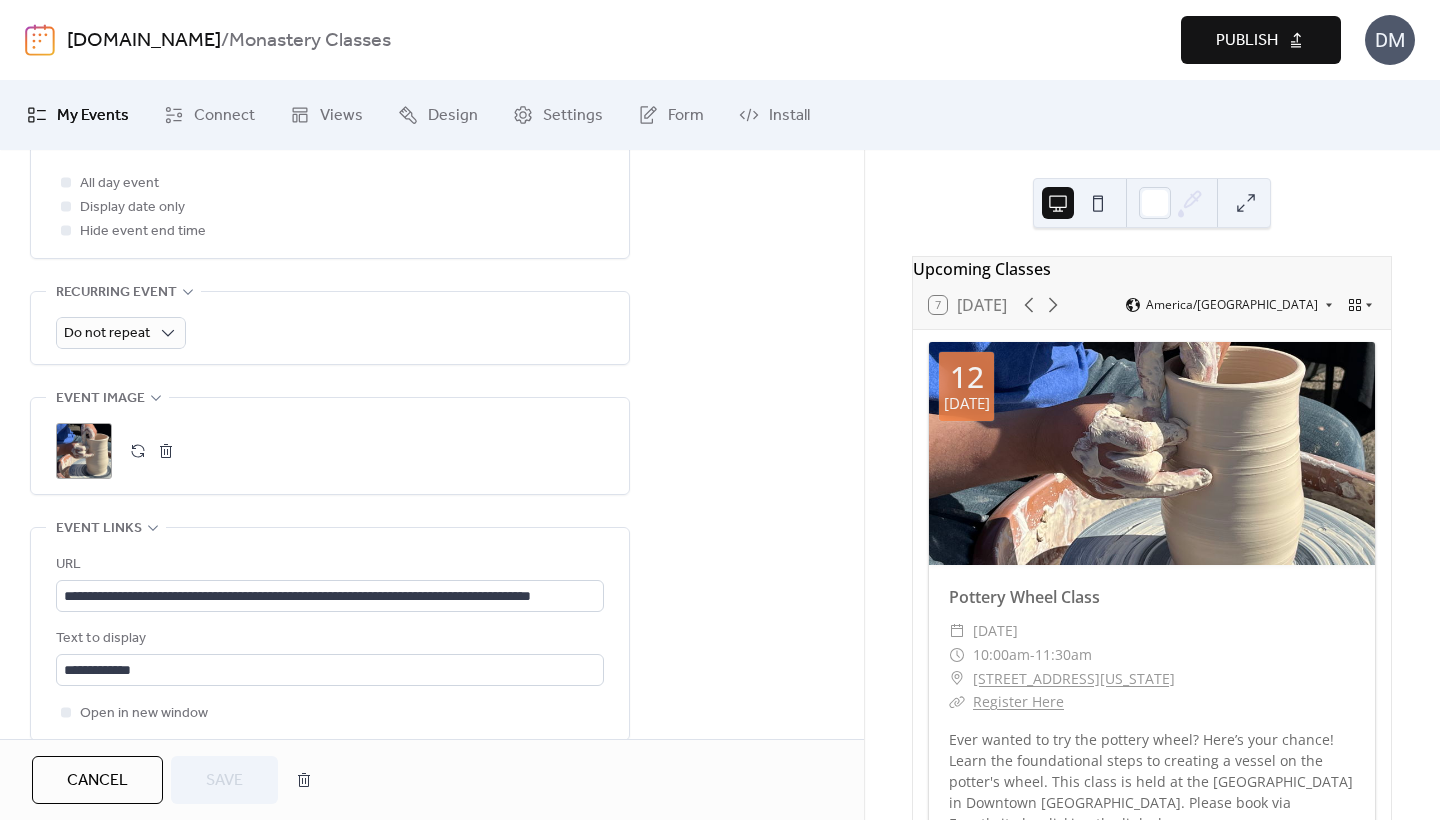 scroll, scrollTop: 815, scrollLeft: 0, axis: vertical 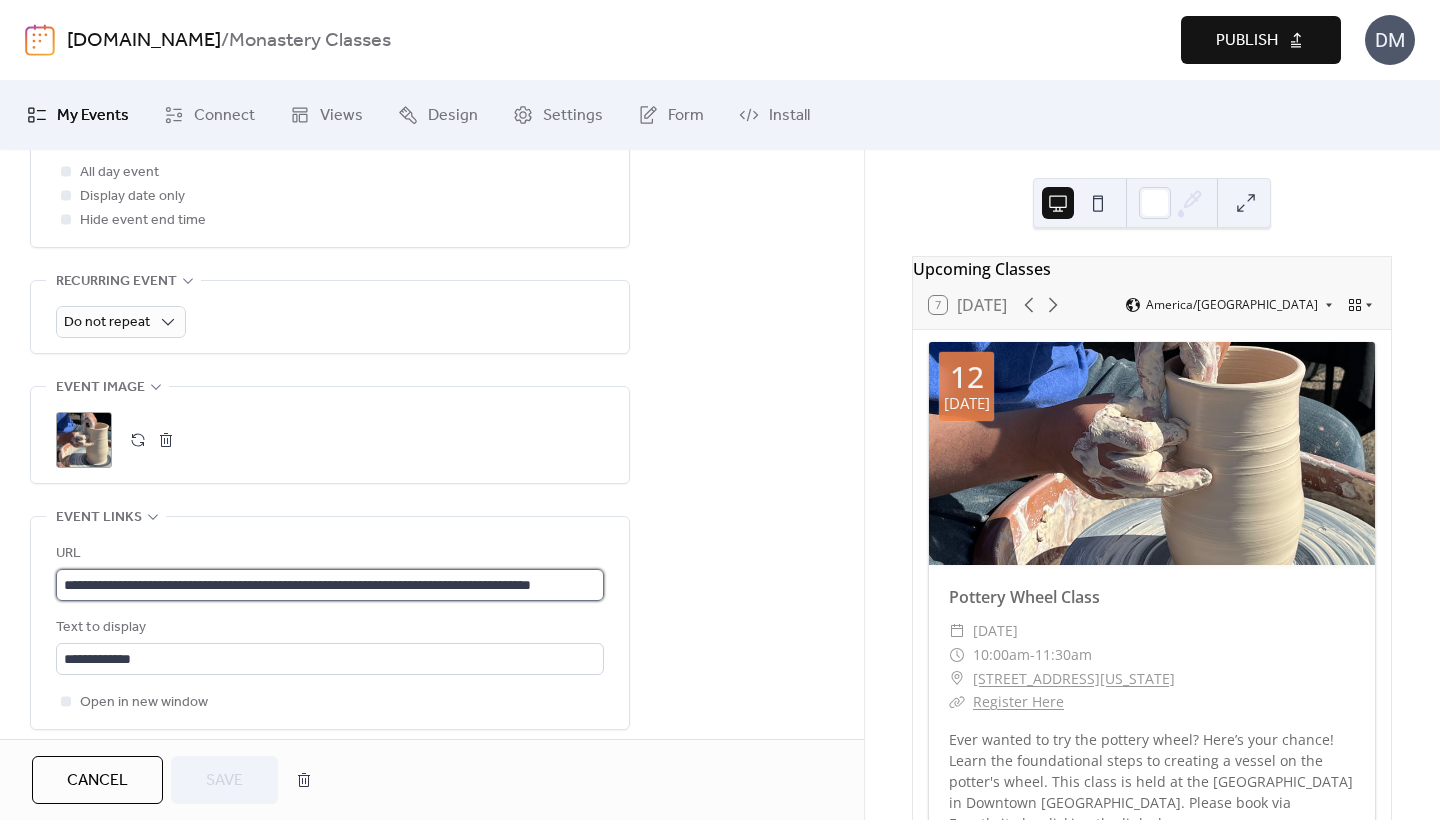 click on "**********" at bounding box center [330, 585] 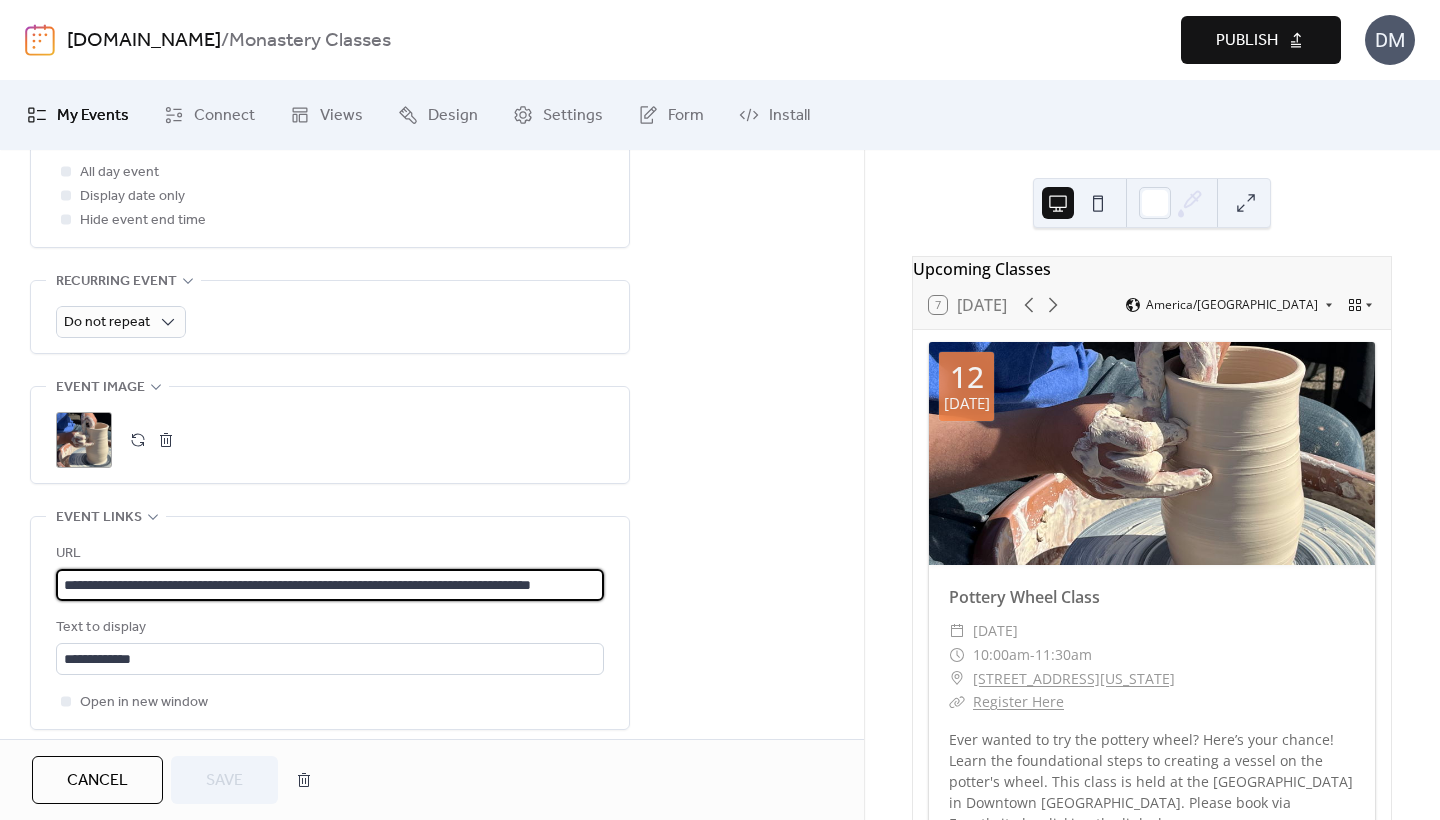 click on "**********" at bounding box center [330, 585] 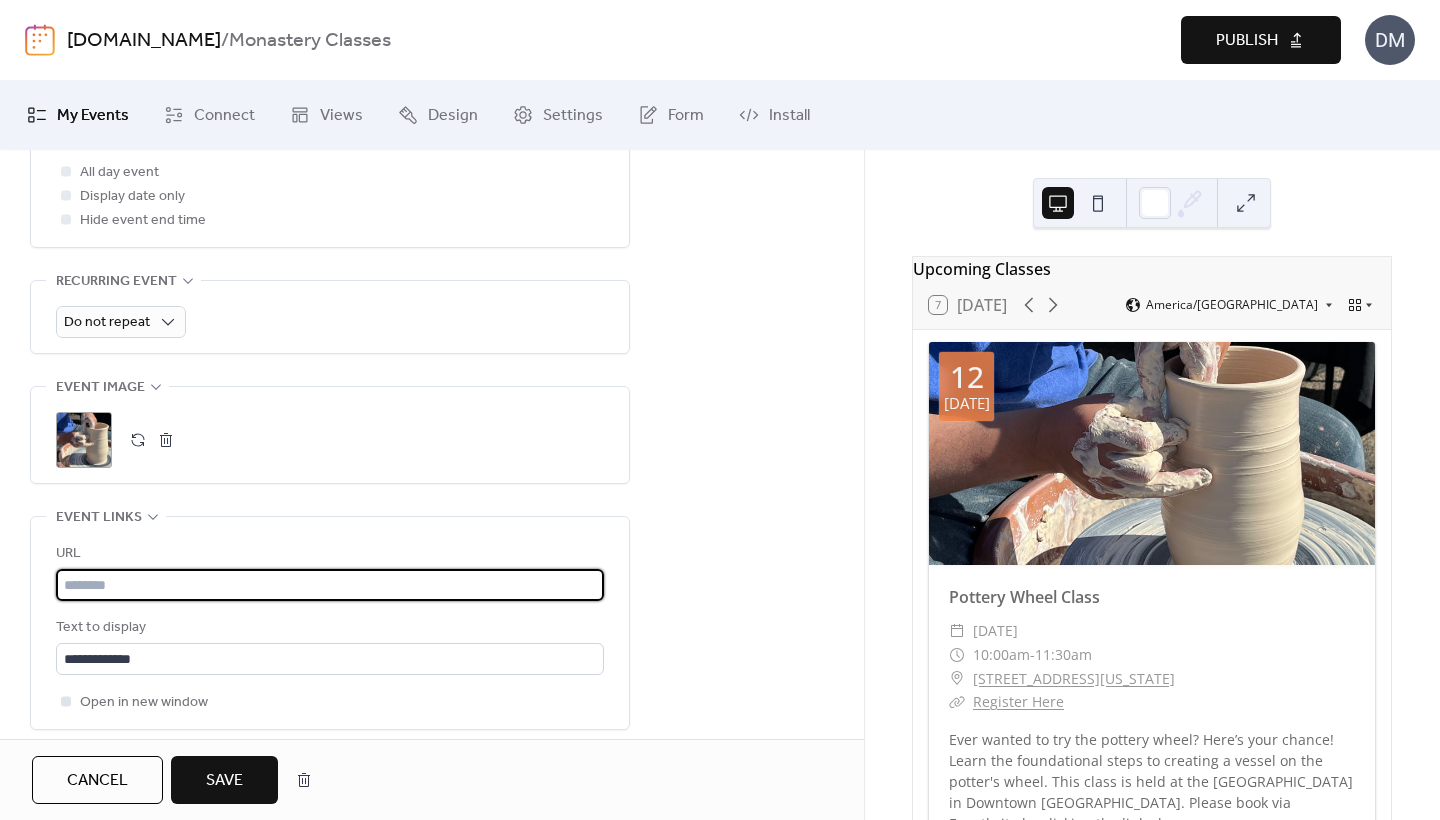 paste on "**********" 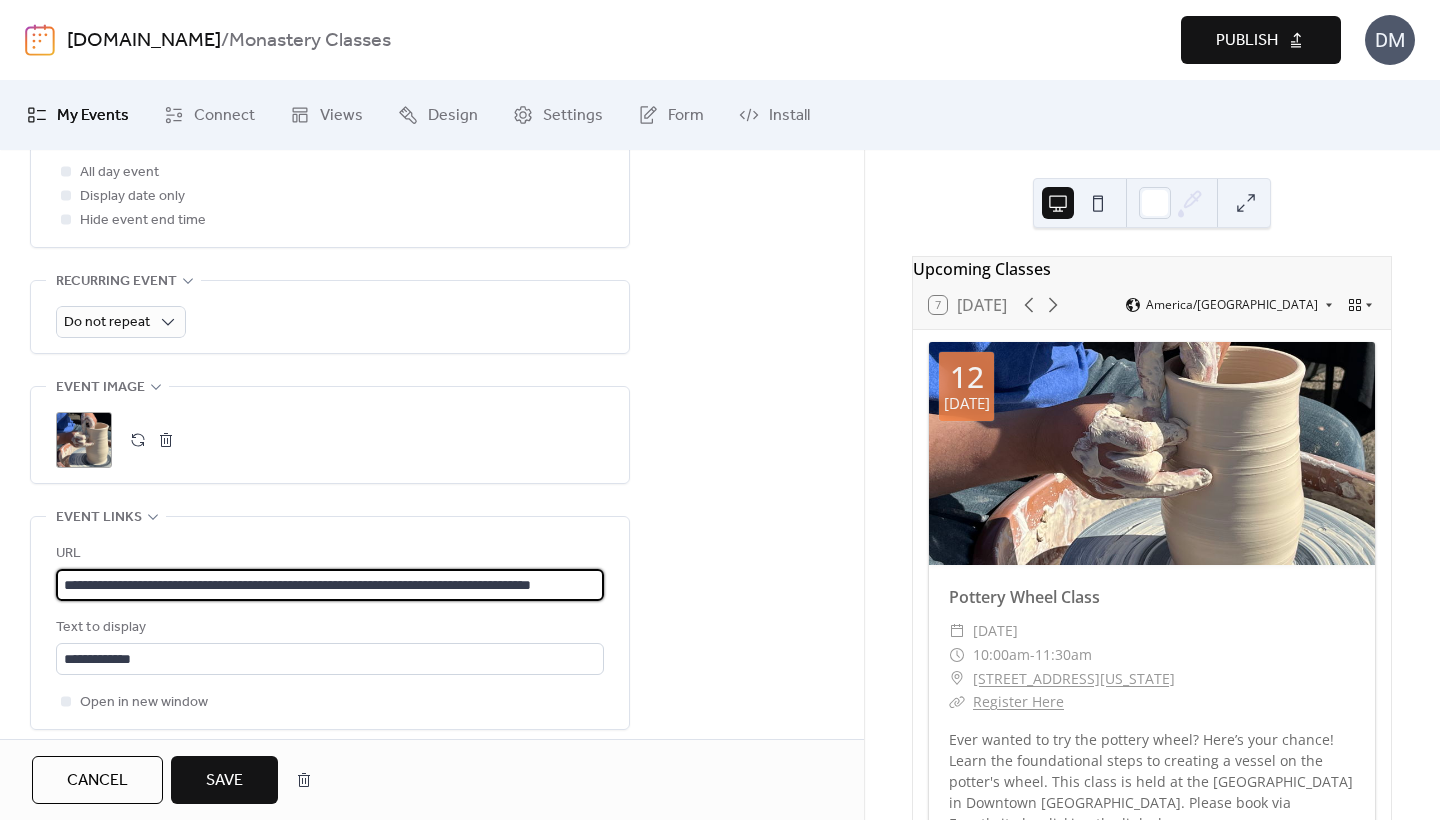 type on "**********" 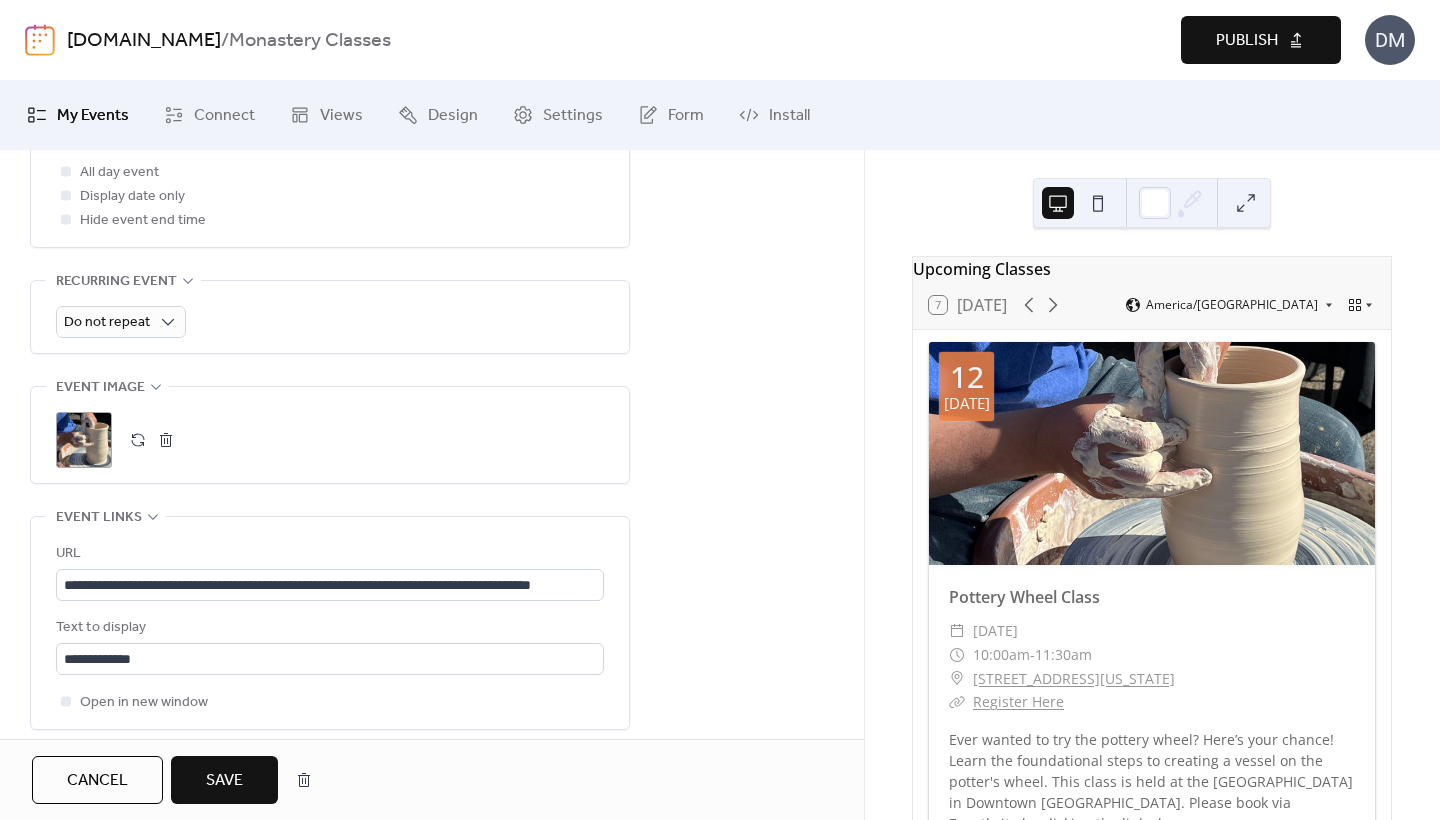 click on "Save" at bounding box center (224, 780) 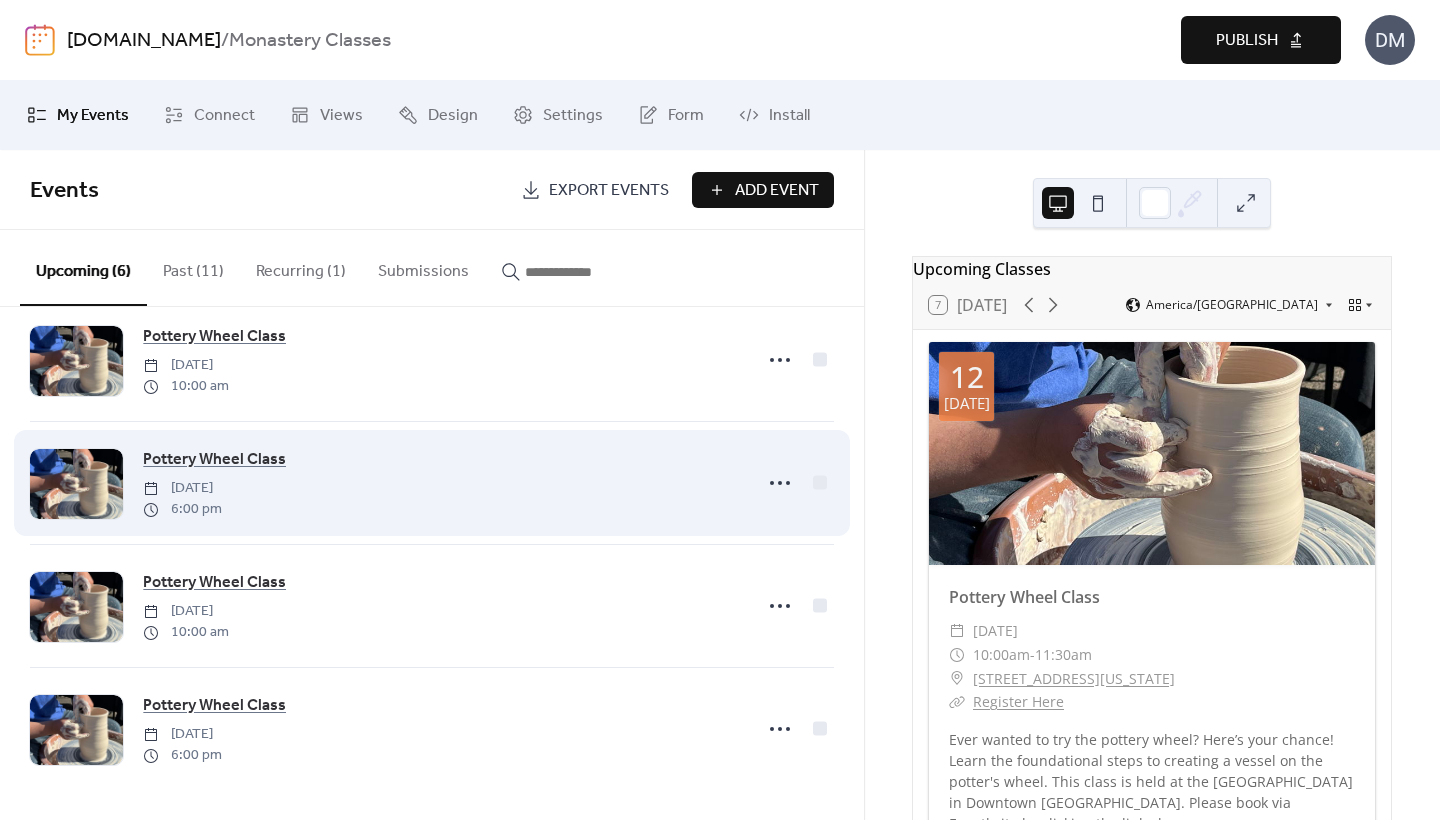 scroll, scrollTop: 285, scrollLeft: 0, axis: vertical 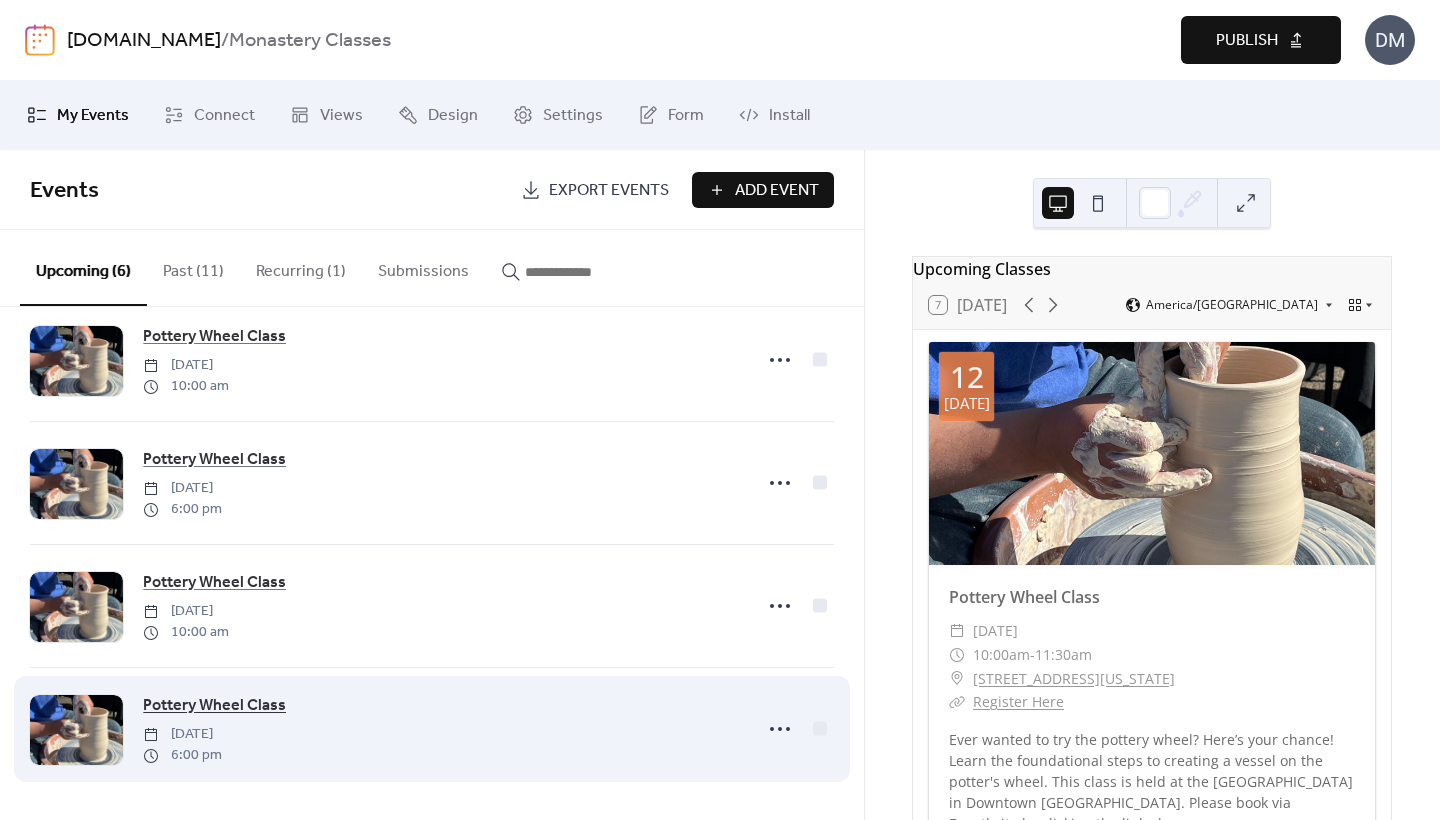 click on "Pottery Wheel Class" at bounding box center (214, 706) 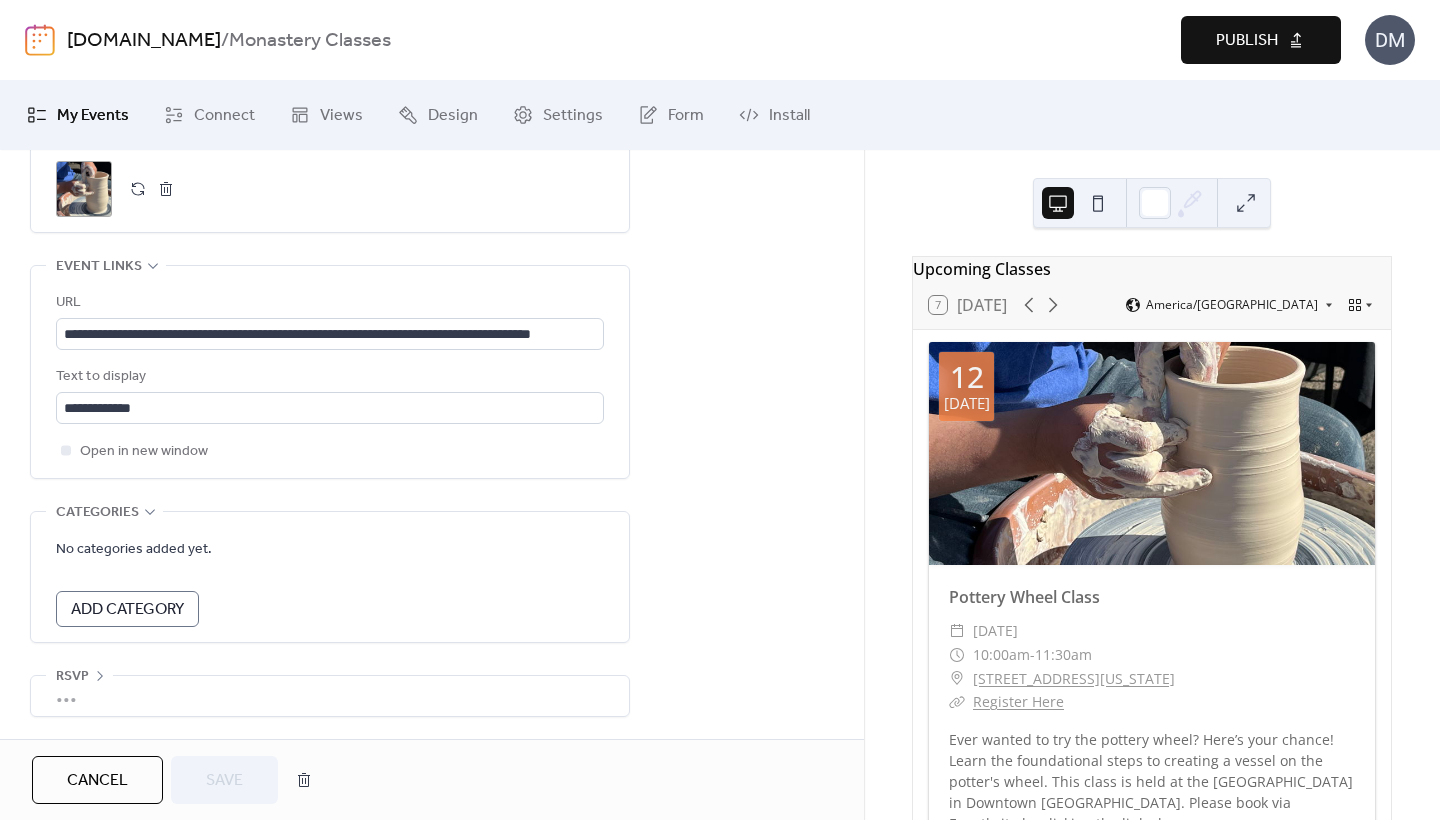scroll, scrollTop: 1081, scrollLeft: 0, axis: vertical 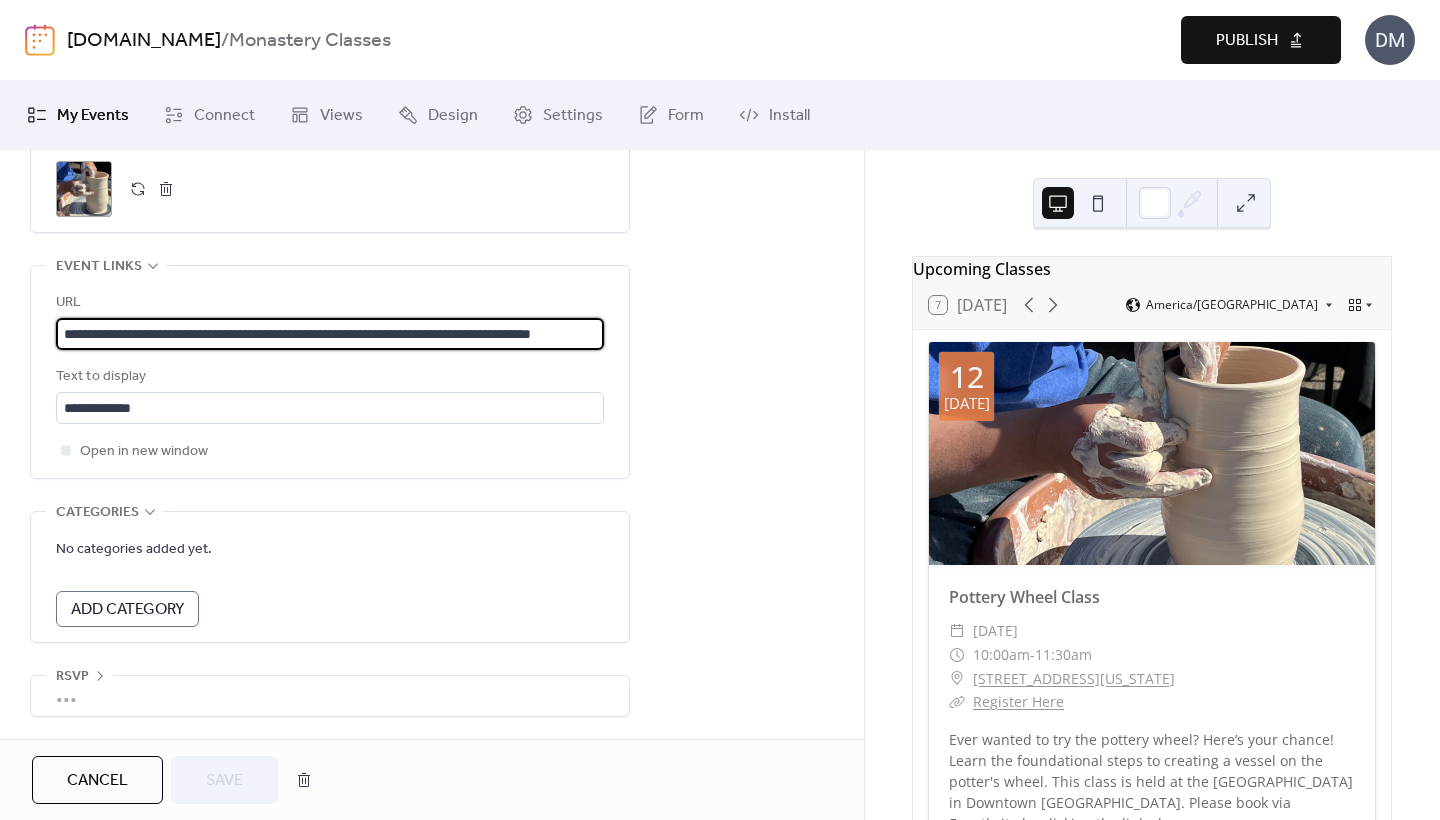 click on "**********" at bounding box center [330, 334] 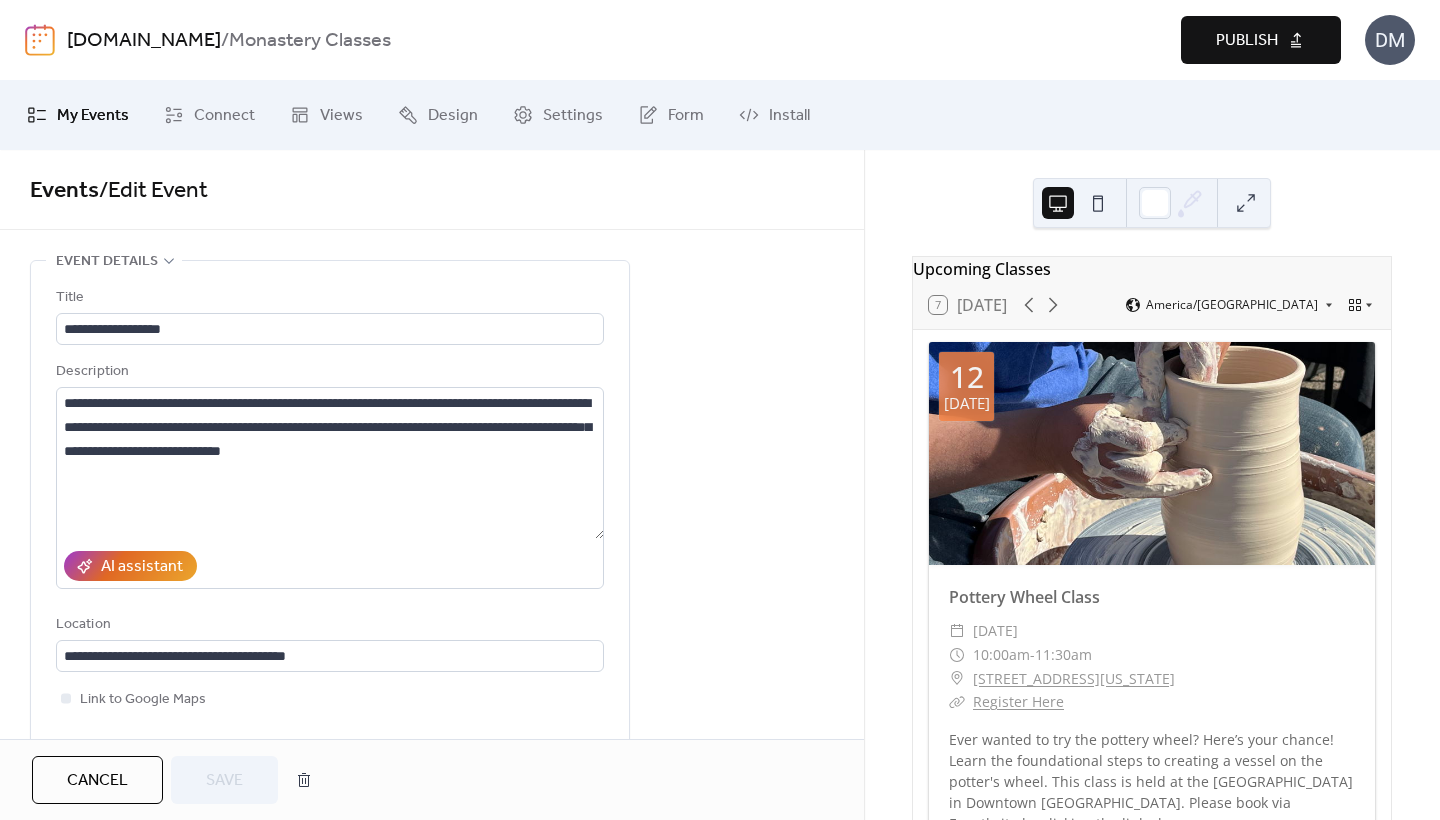 scroll, scrollTop: 0, scrollLeft: 0, axis: both 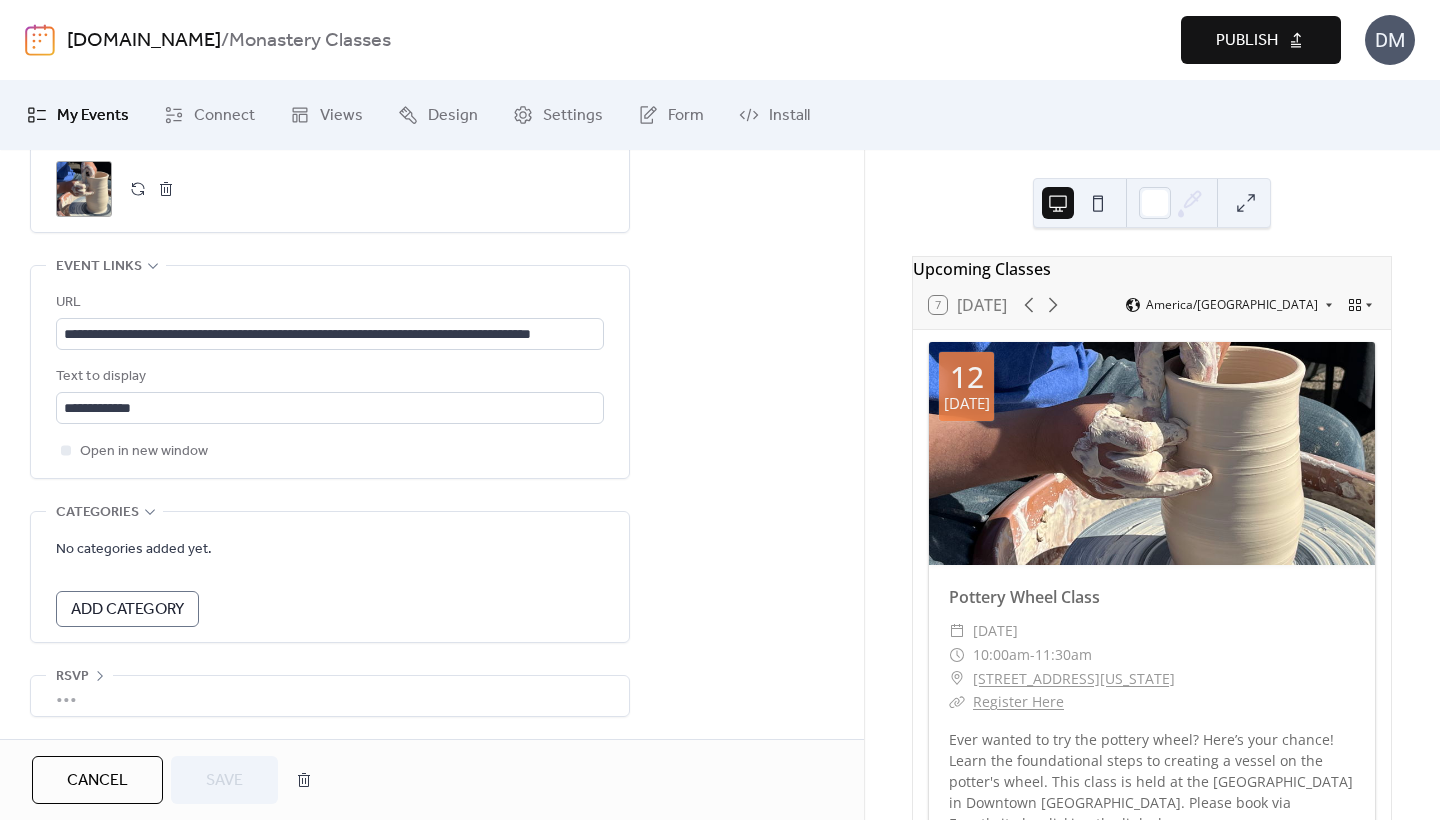 click on "Cancel" at bounding box center (97, 780) 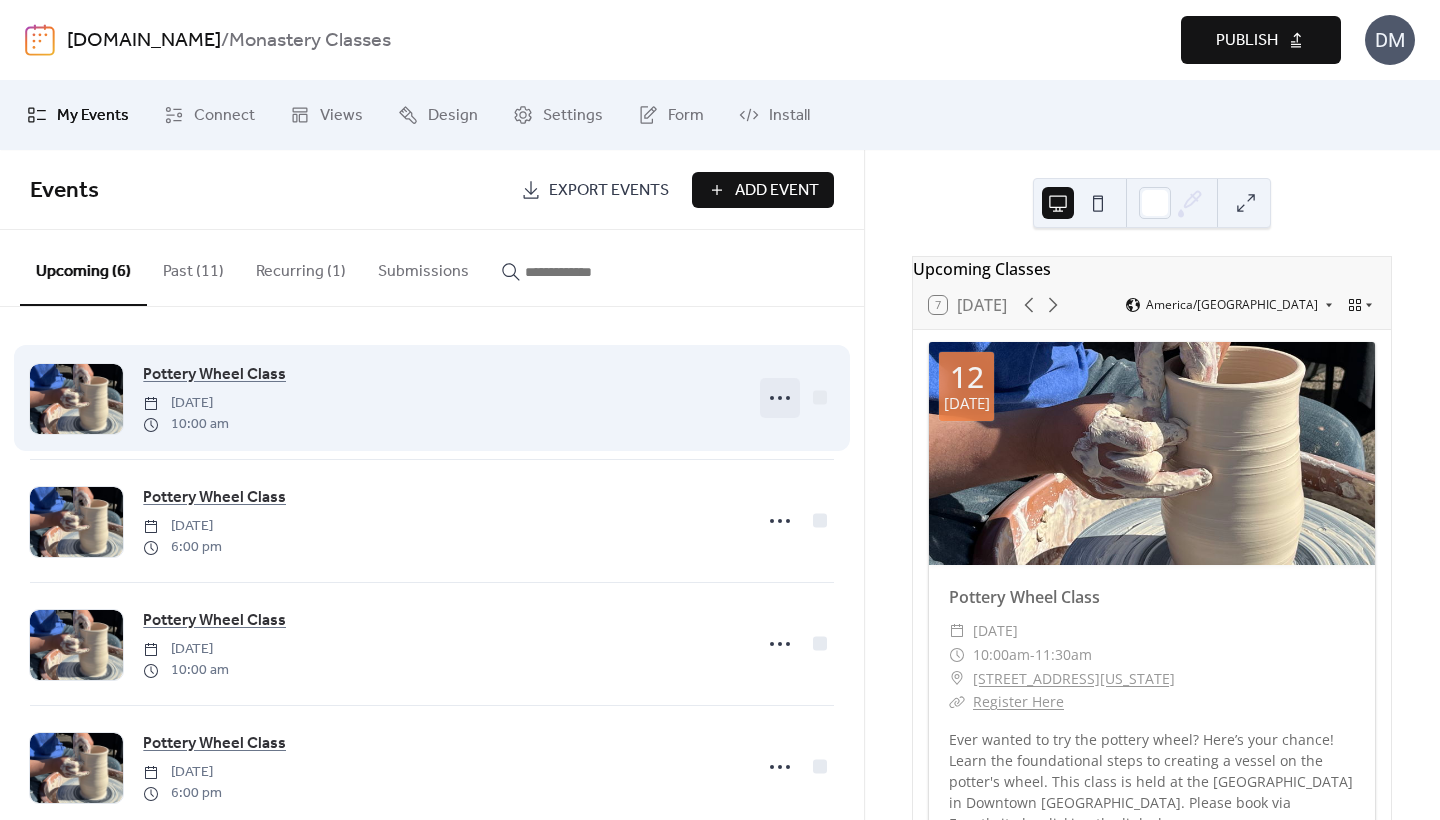 click 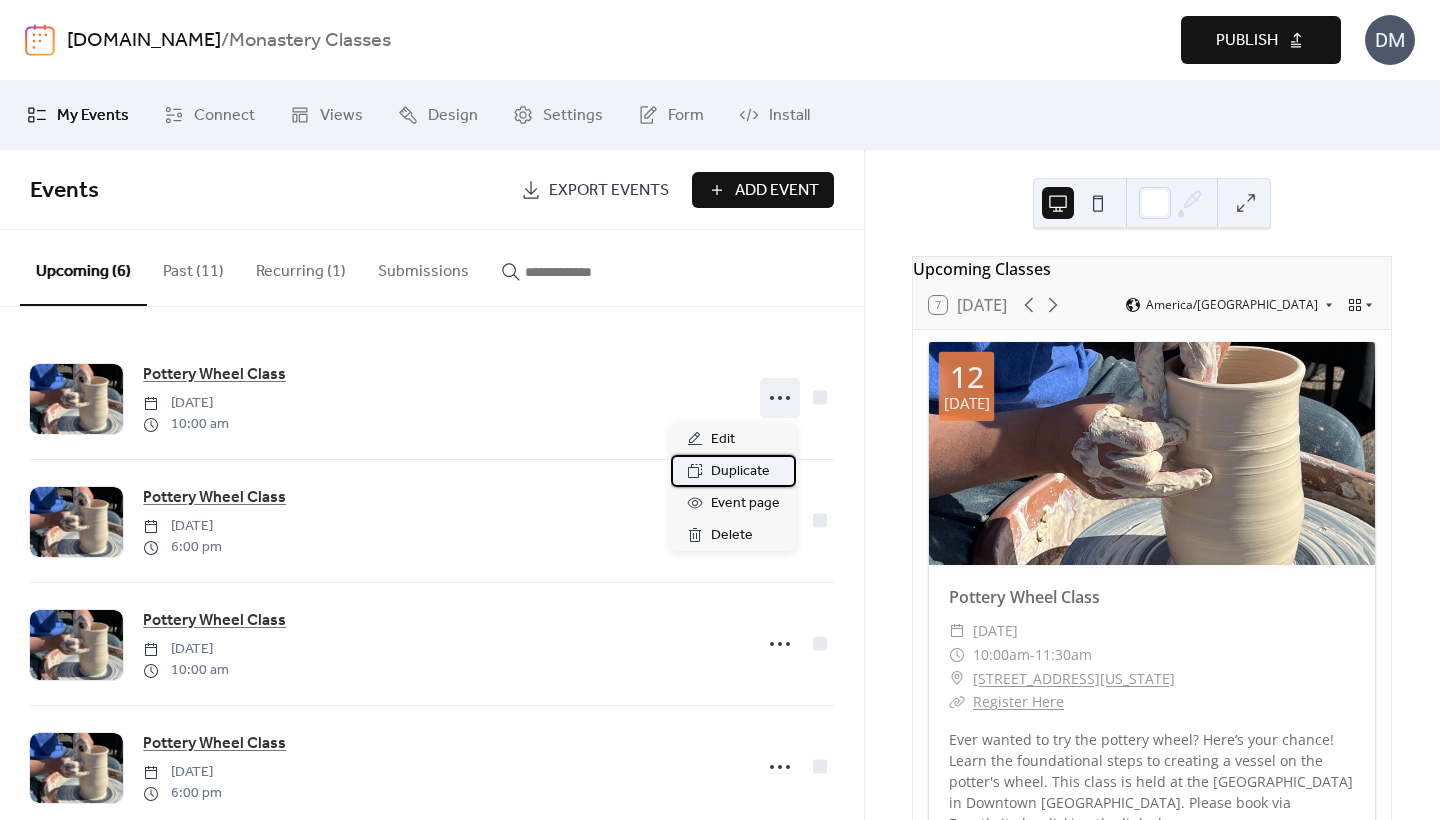 click on "Duplicate" at bounding box center (740, 472) 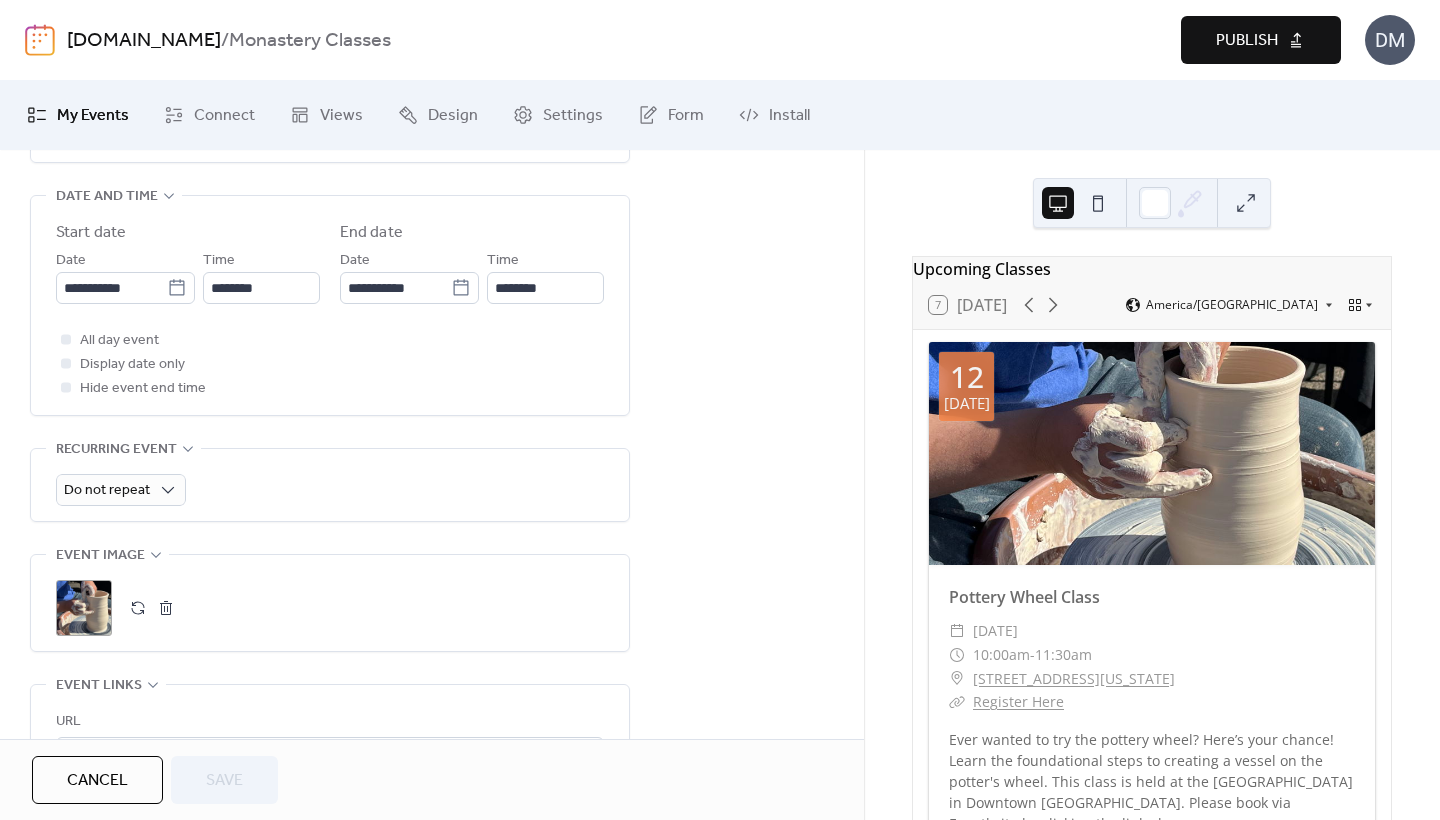 scroll, scrollTop: 674, scrollLeft: 0, axis: vertical 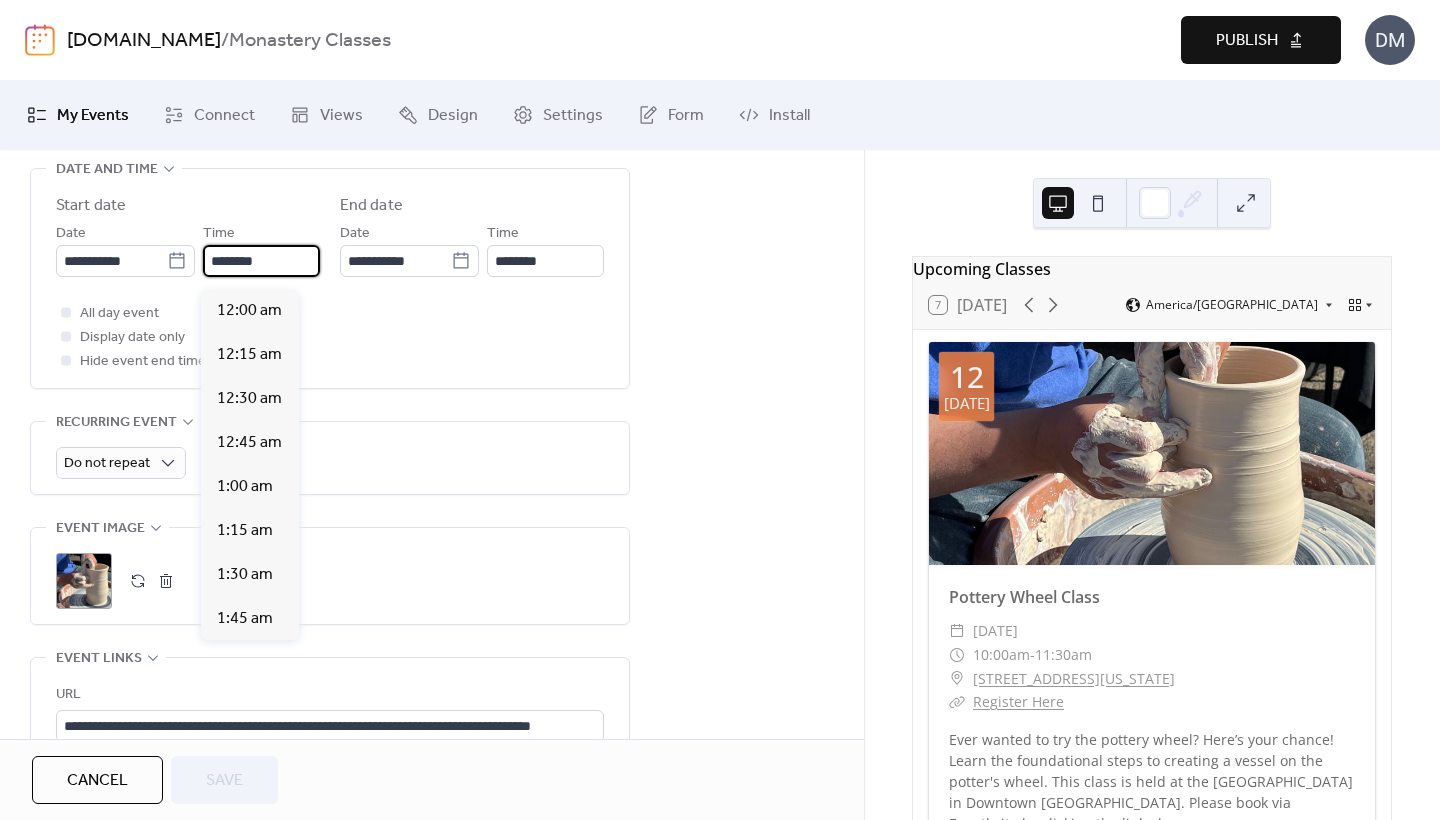 click on "********" at bounding box center [261, 261] 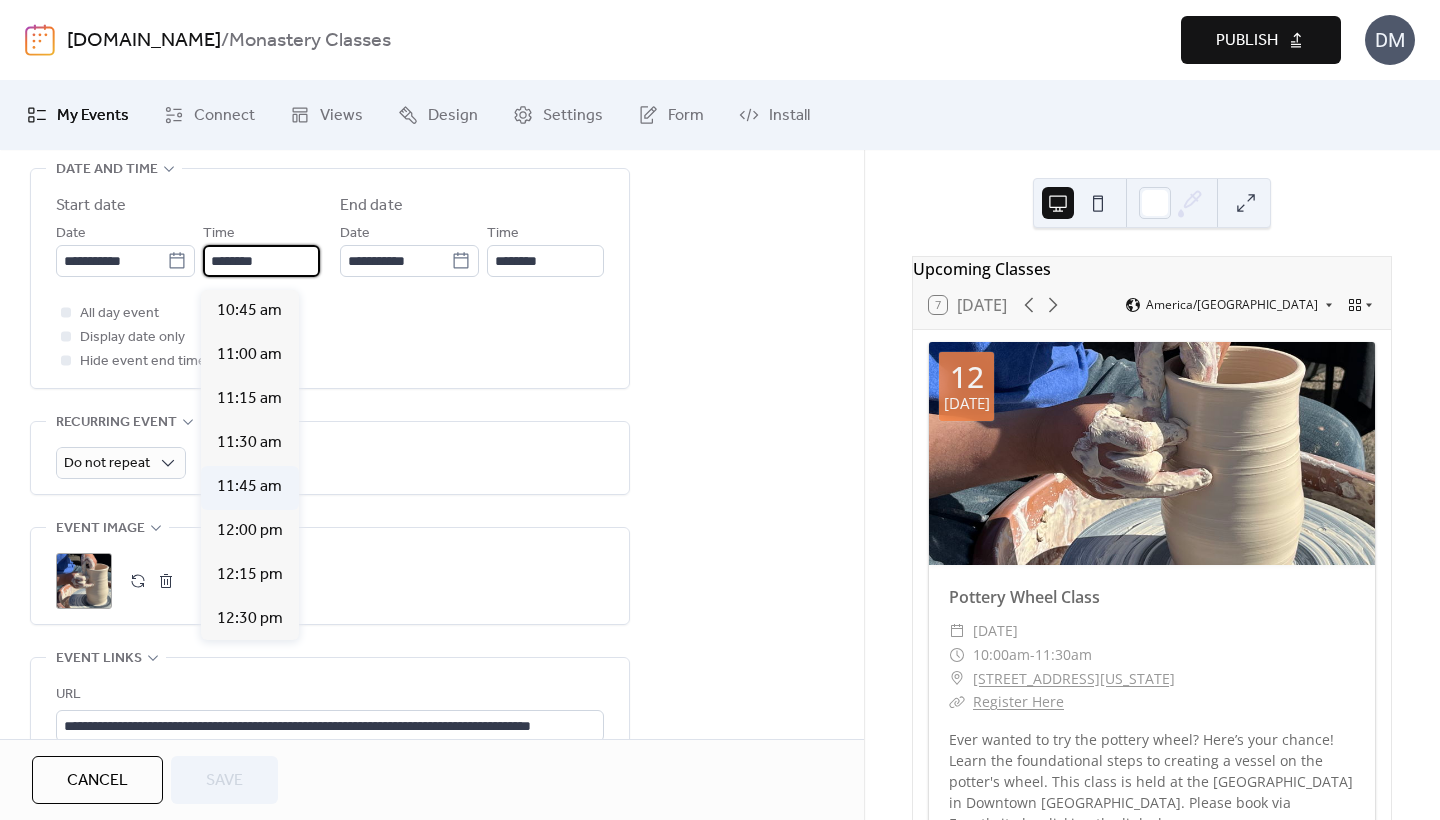 scroll, scrollTop: 1894, scrollLeft: 0, axis: vertical 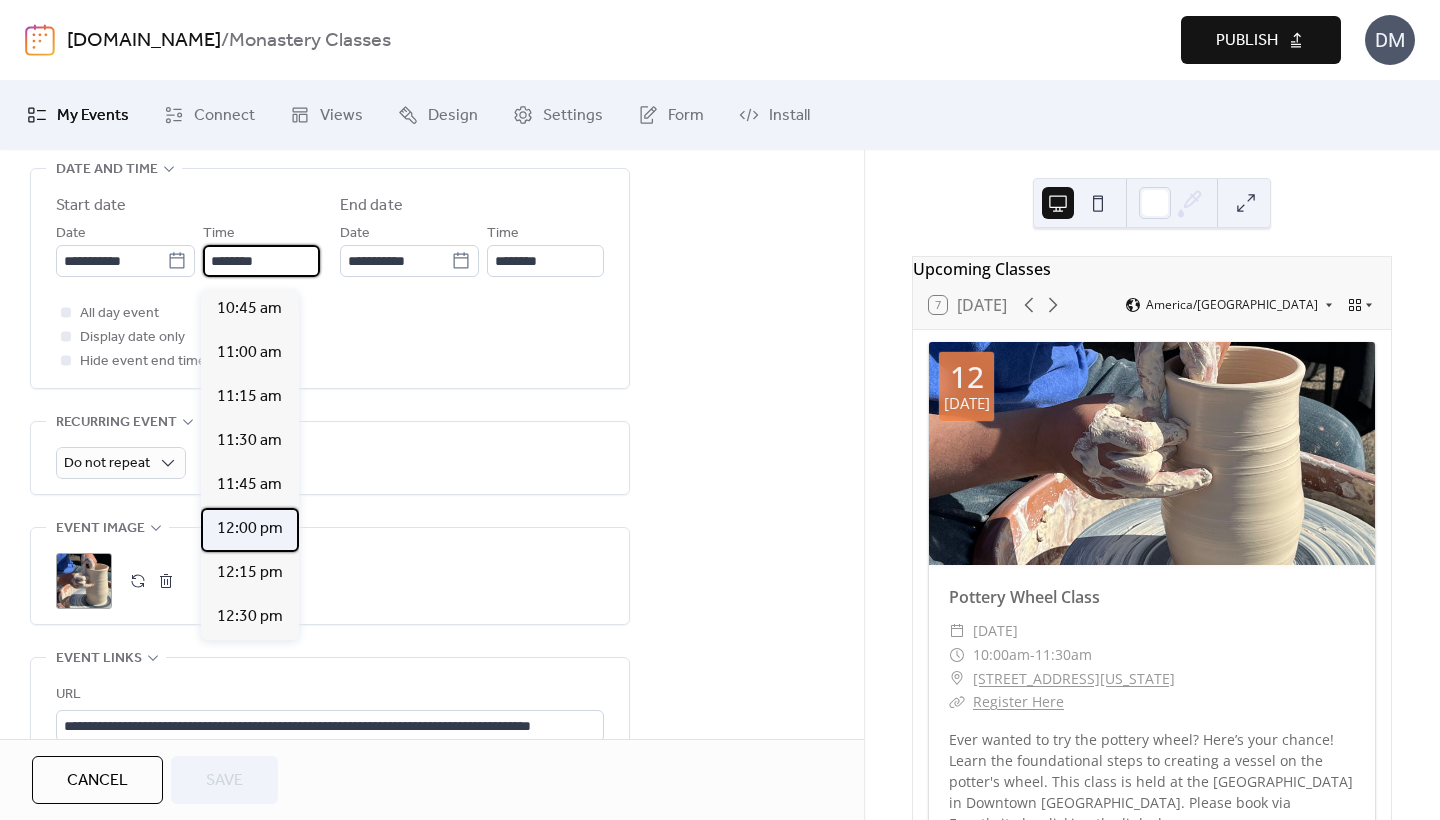 click on "12:00 pm" at bounding box center [250, 529] 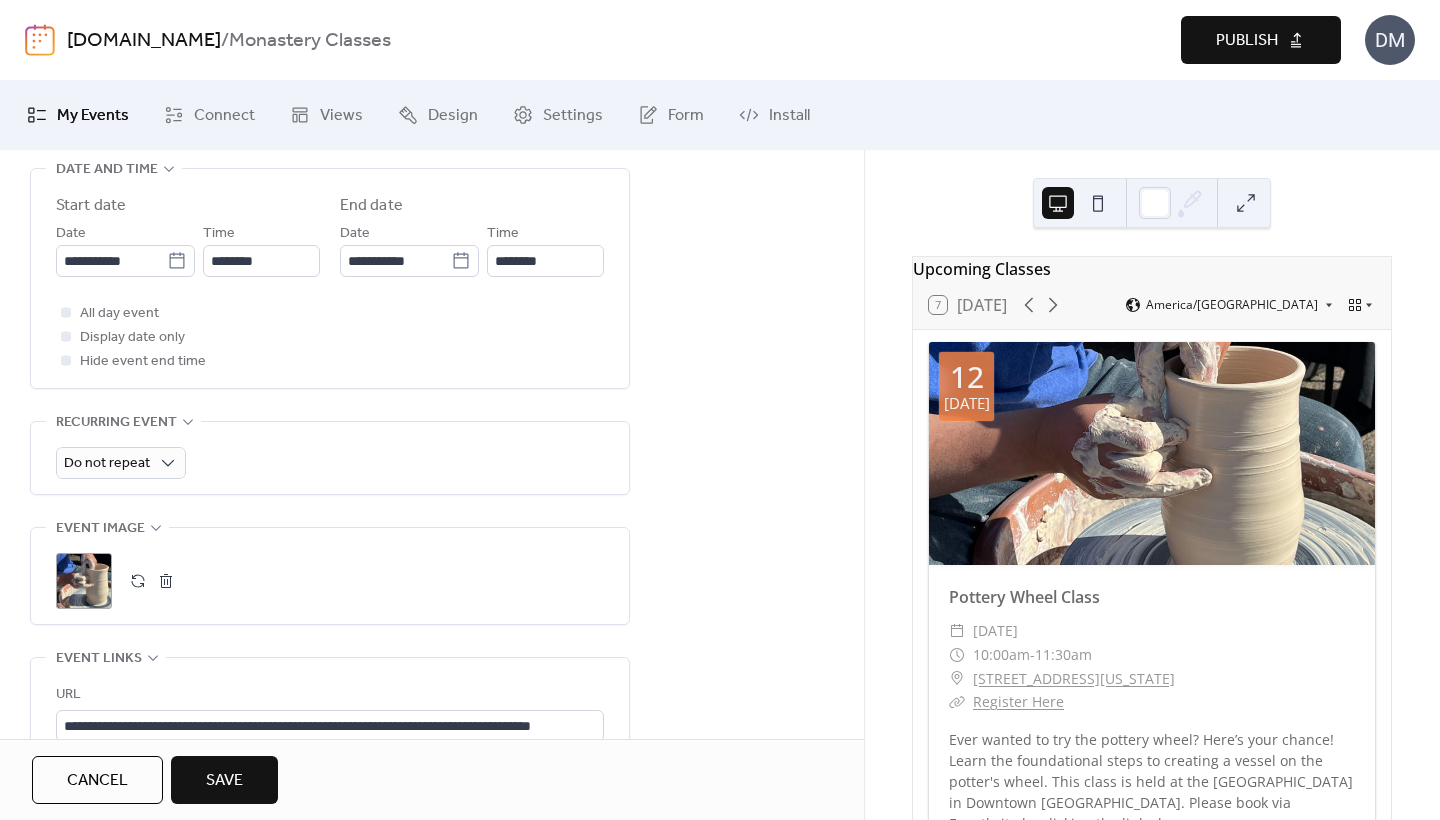 type on "********" 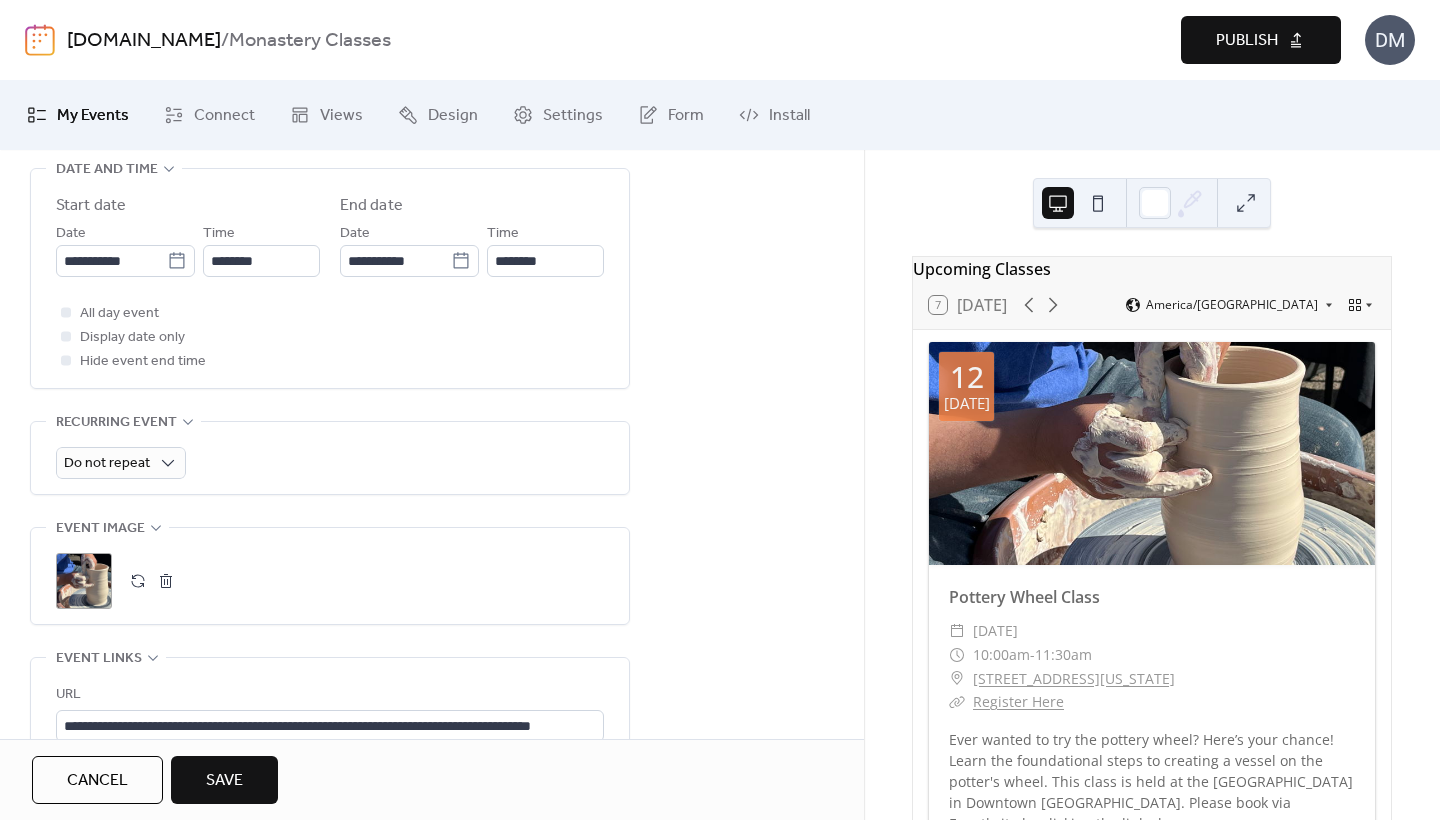 type on "*******" 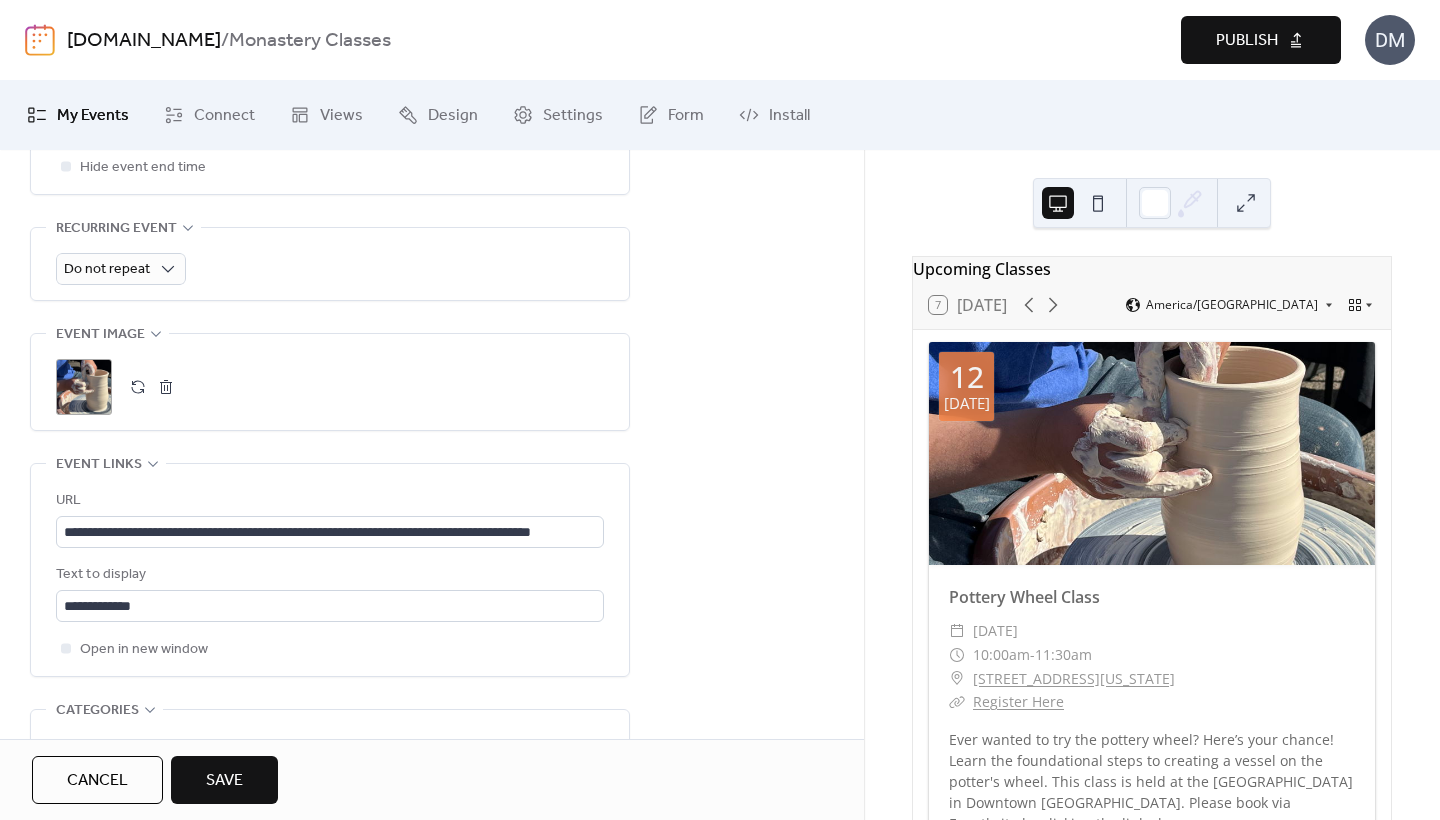 scroll, scrollTop: 884, scrollLeft: 0, axis: vertical 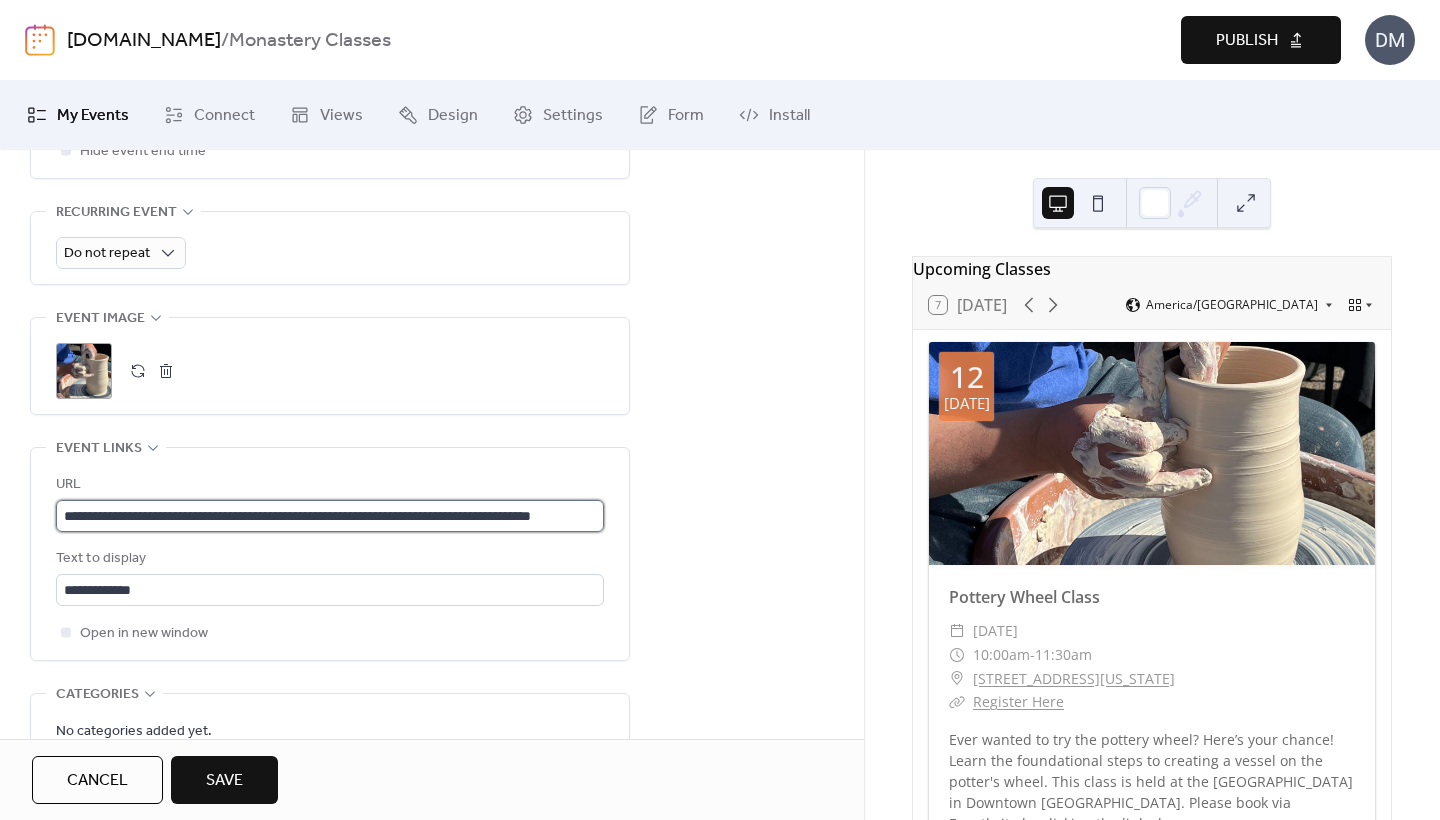 click on "**********" at bounding box center [330, 516] 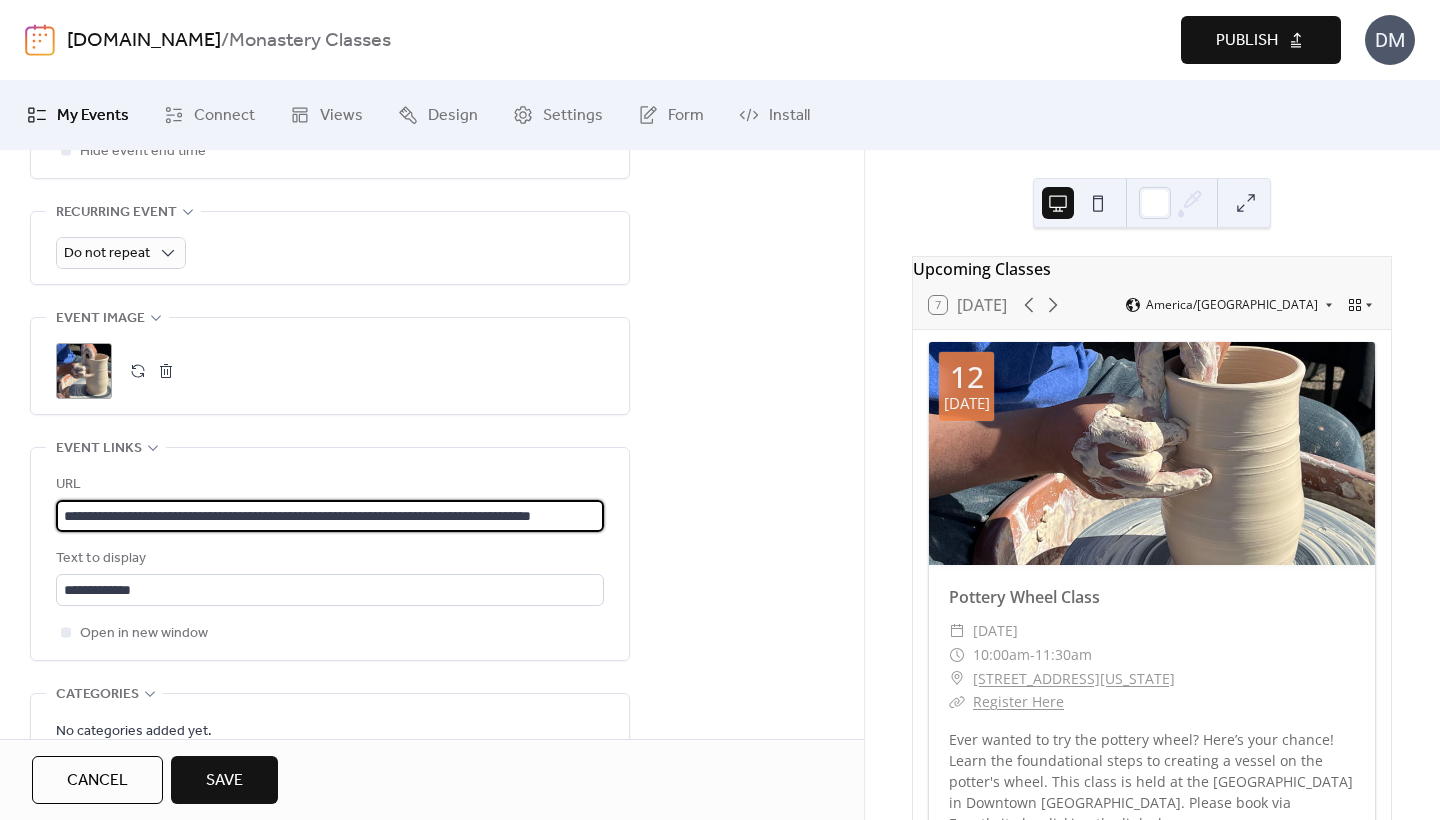 click on "**********" at bounding box center [330, 516] 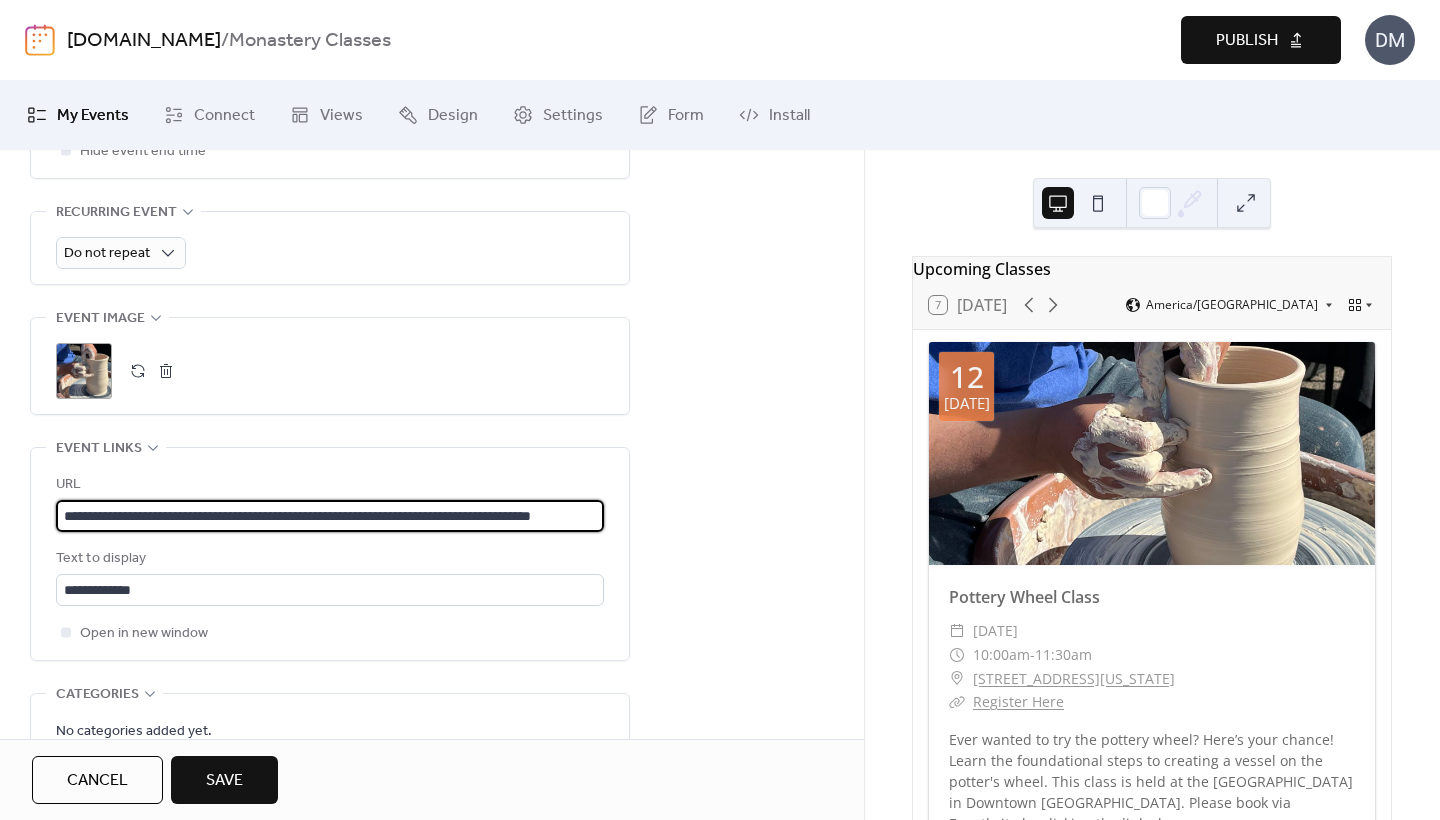 type on "**********" 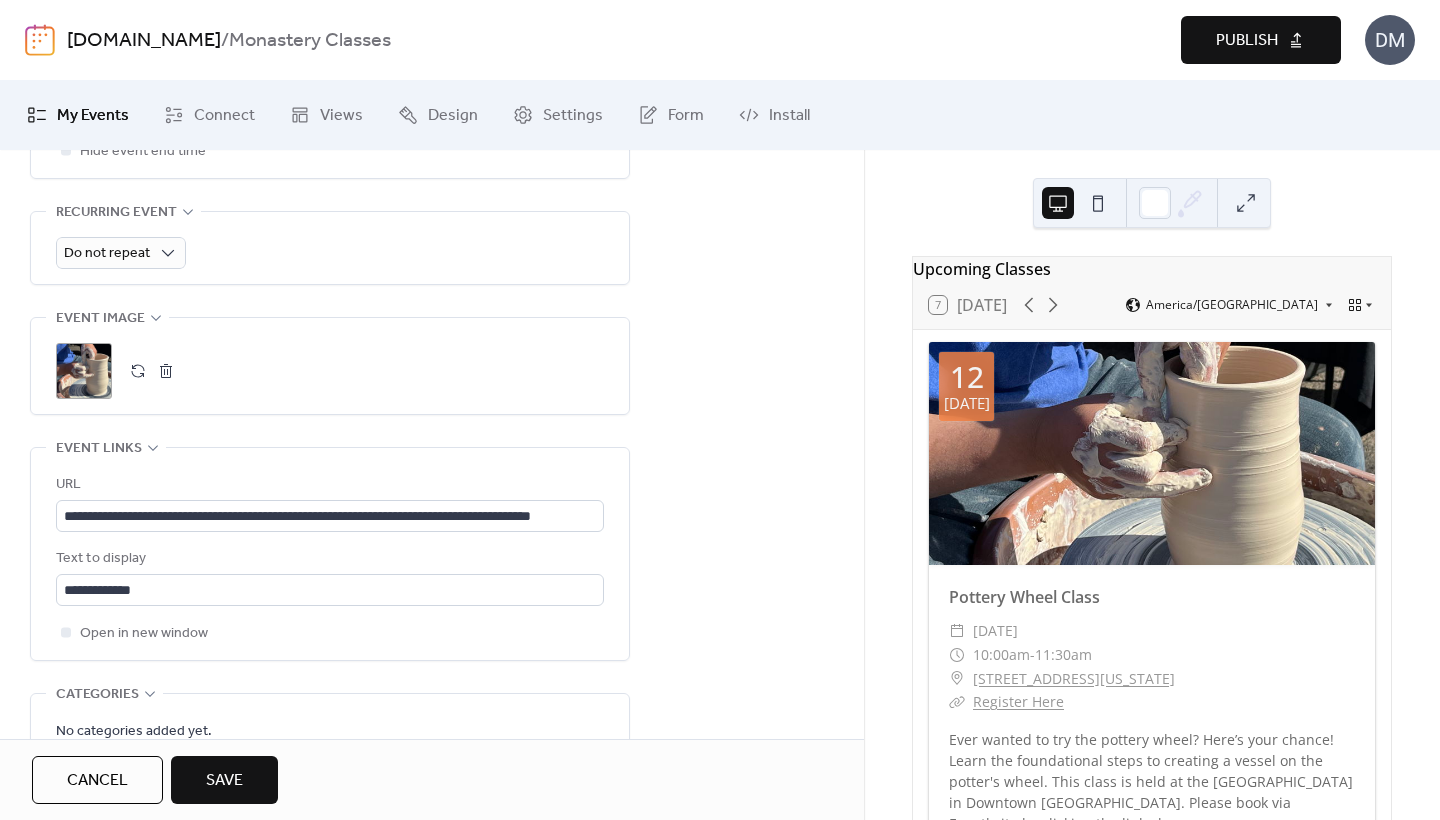click on "Save" at bounding box center (224, 780) 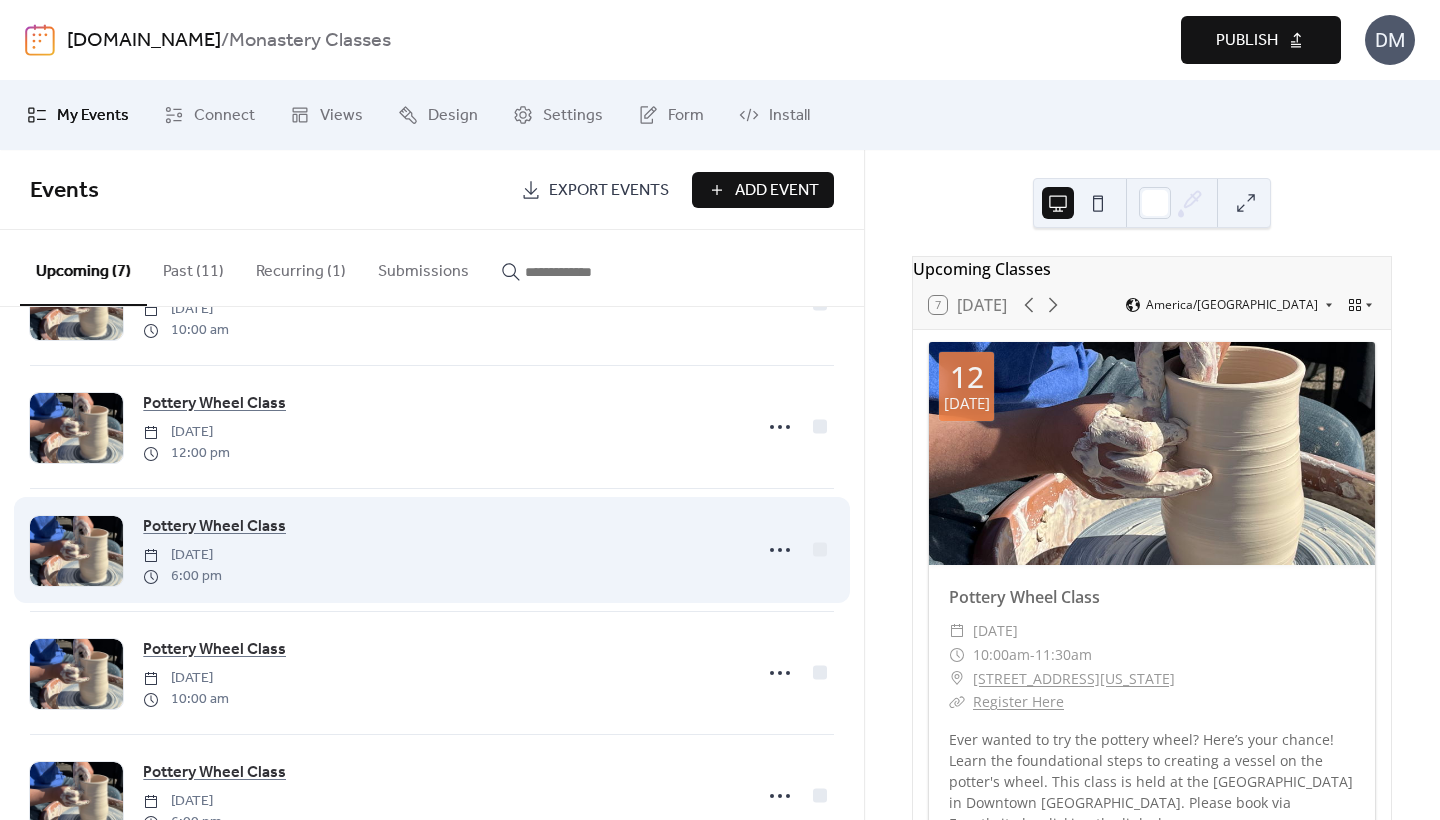 scroll, scrollTop: 99, scrollLeft: 0, axis: vertical 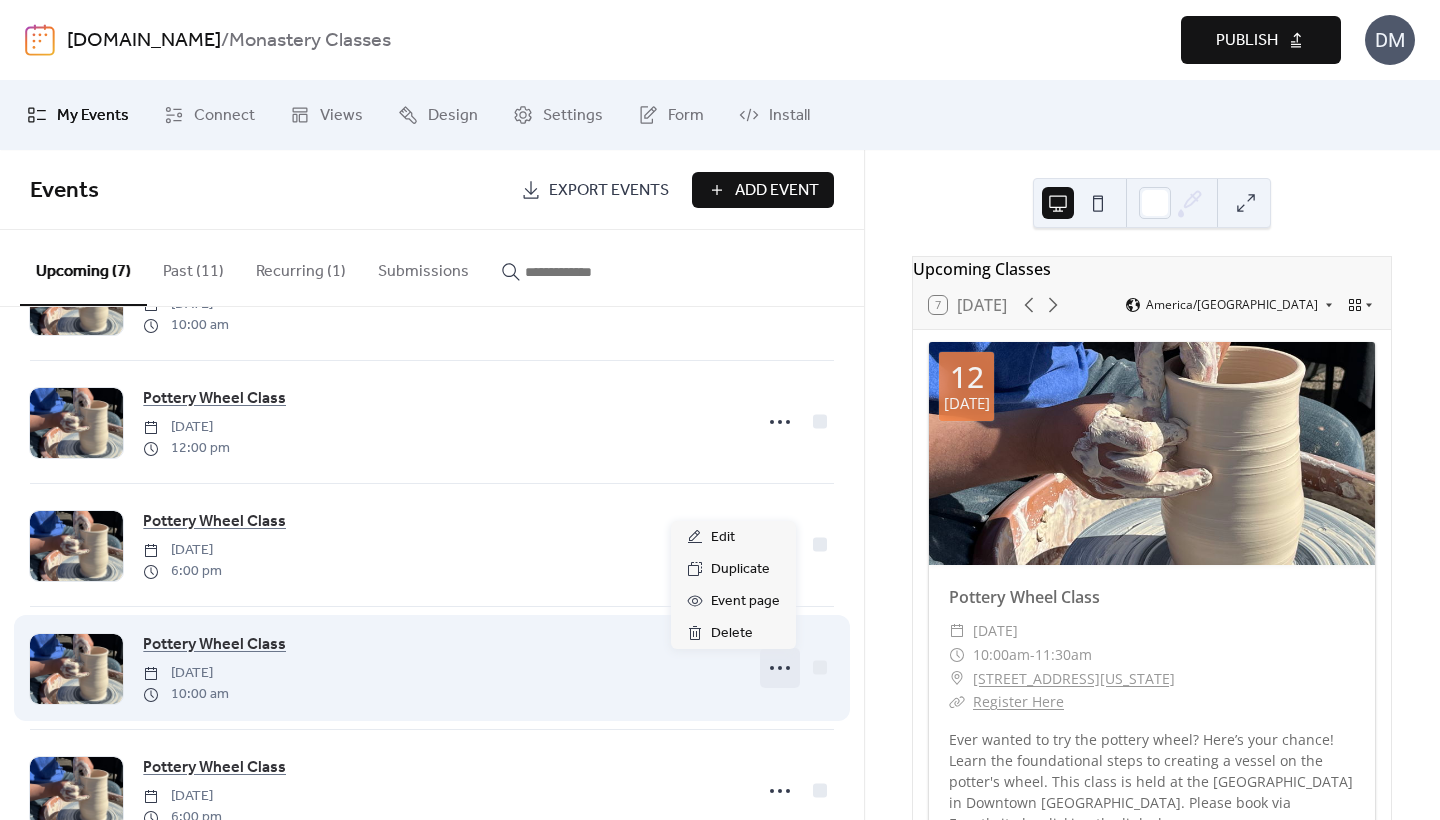 click 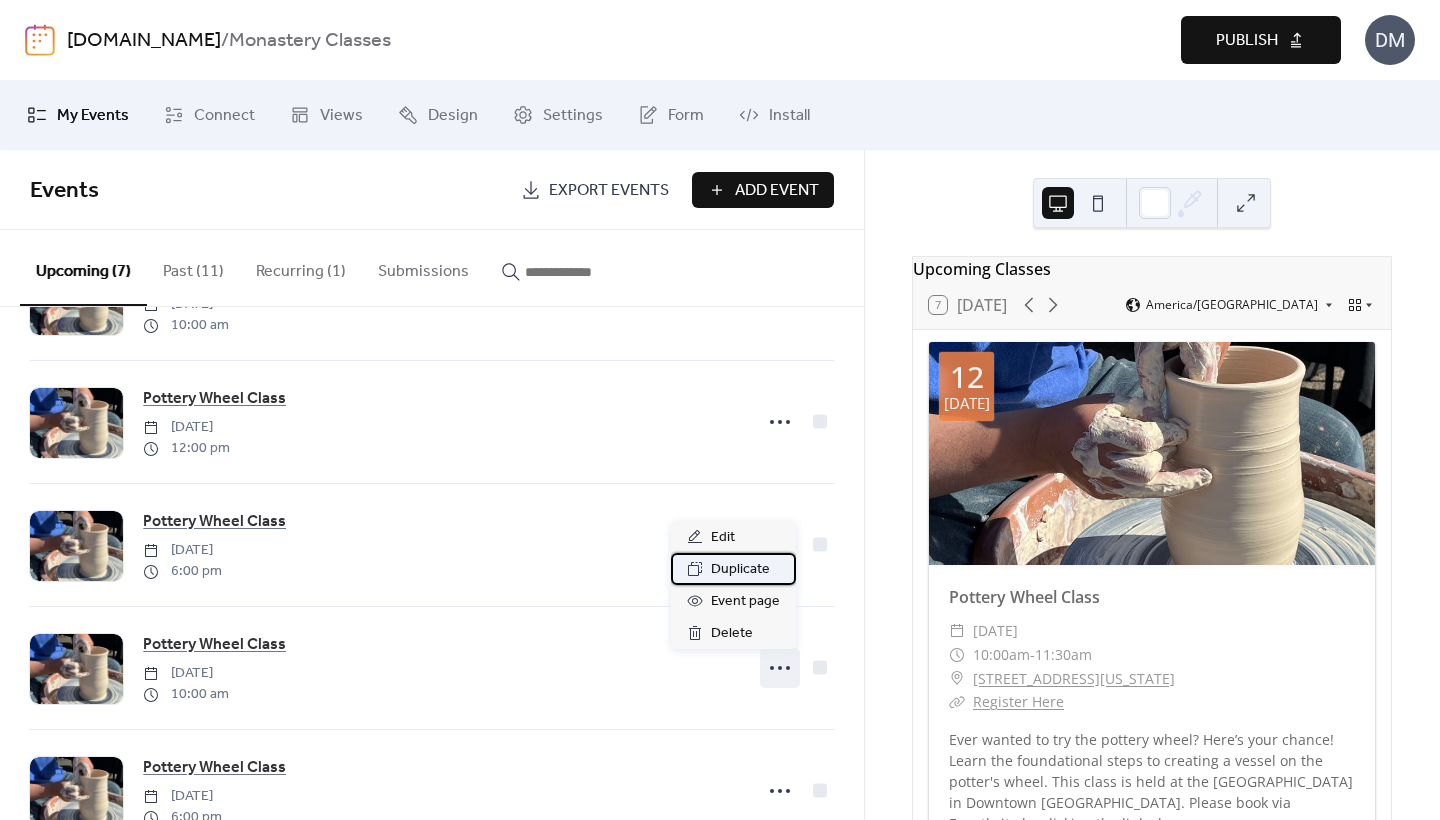 click on "Duplicate" at bounding box center [740, 570] 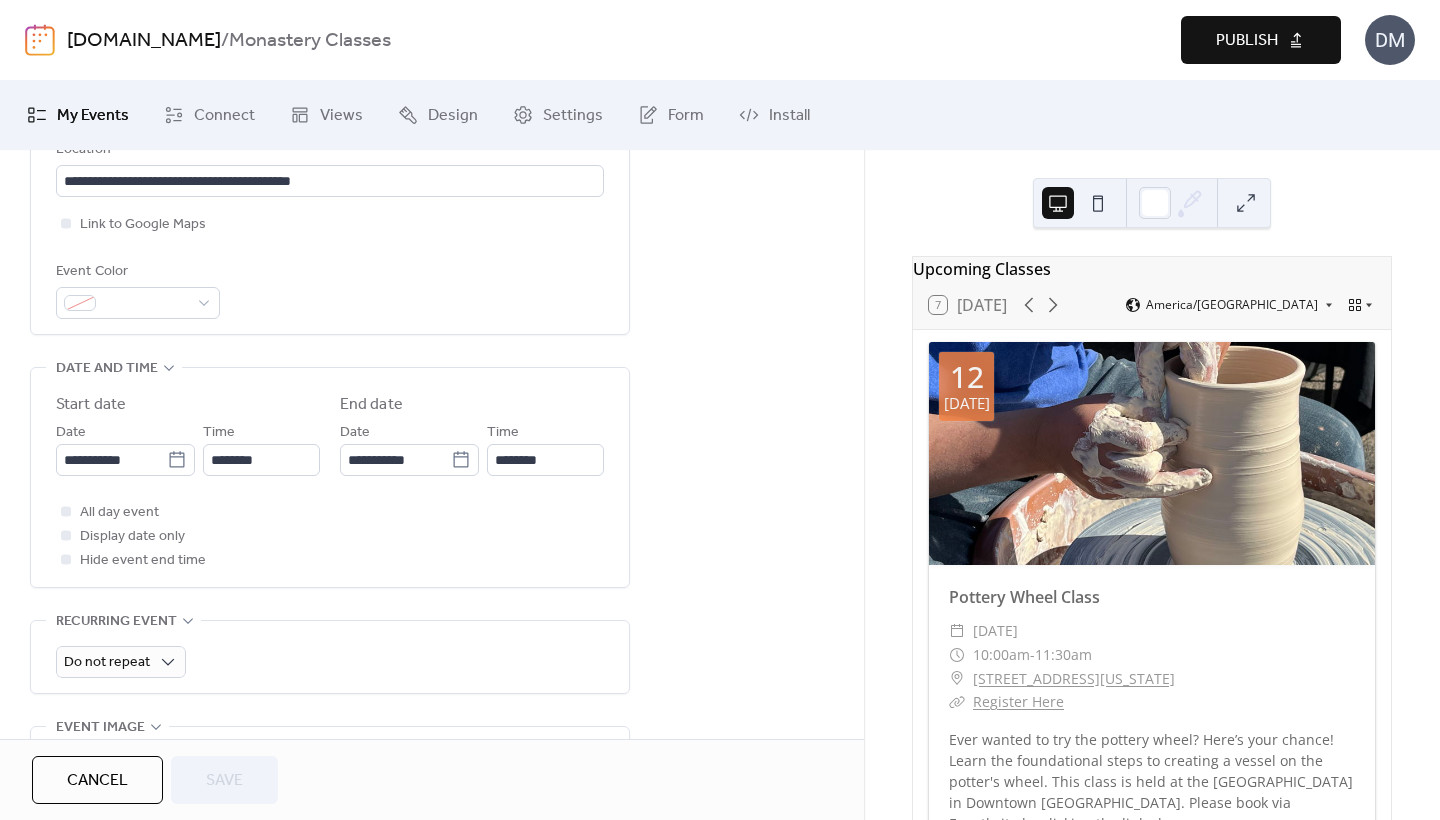 scroll, scrollTop: 481, scrollLeft: 0, axis: vertical 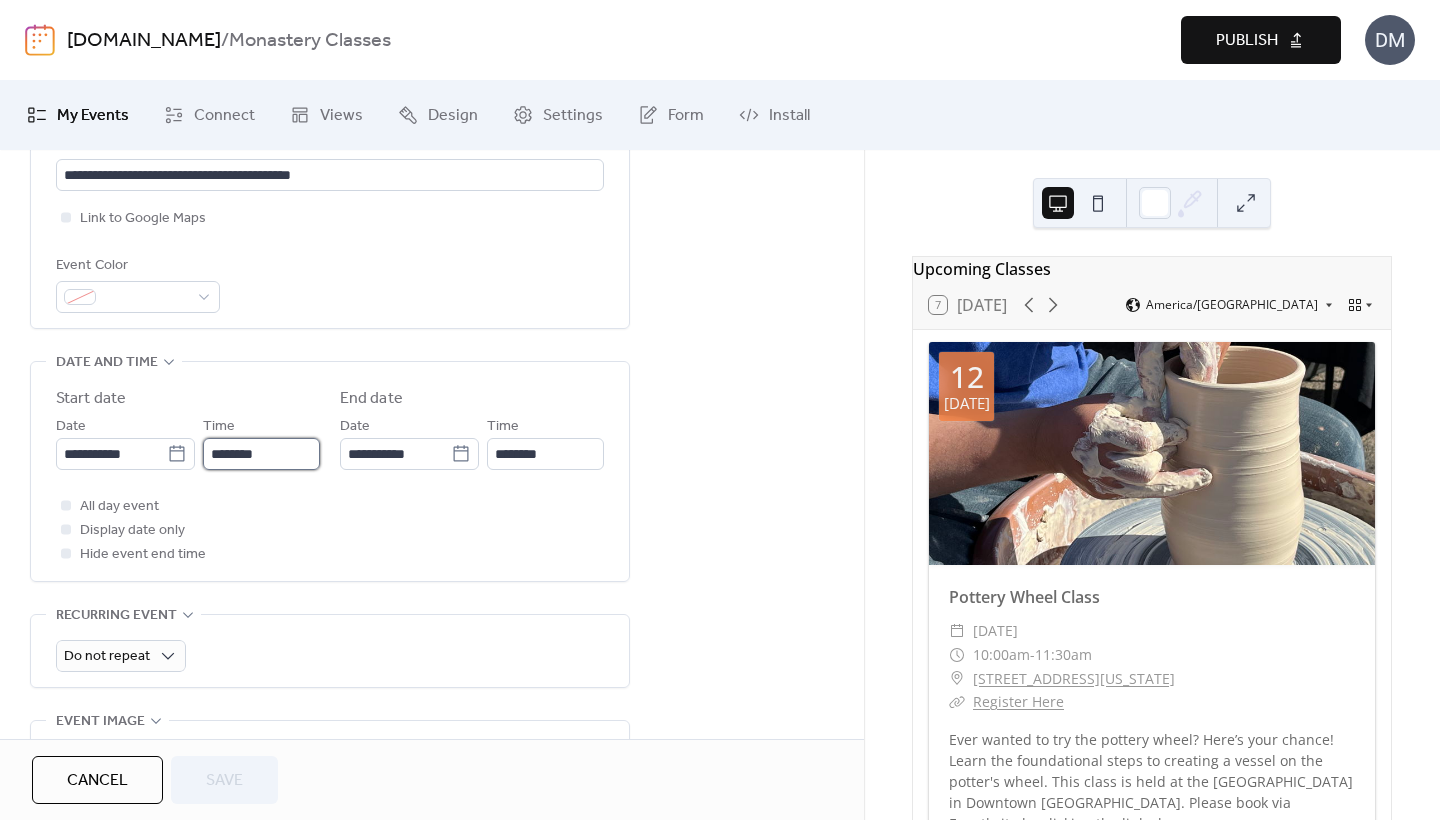 click on "********" at bounding box center (261, 454) 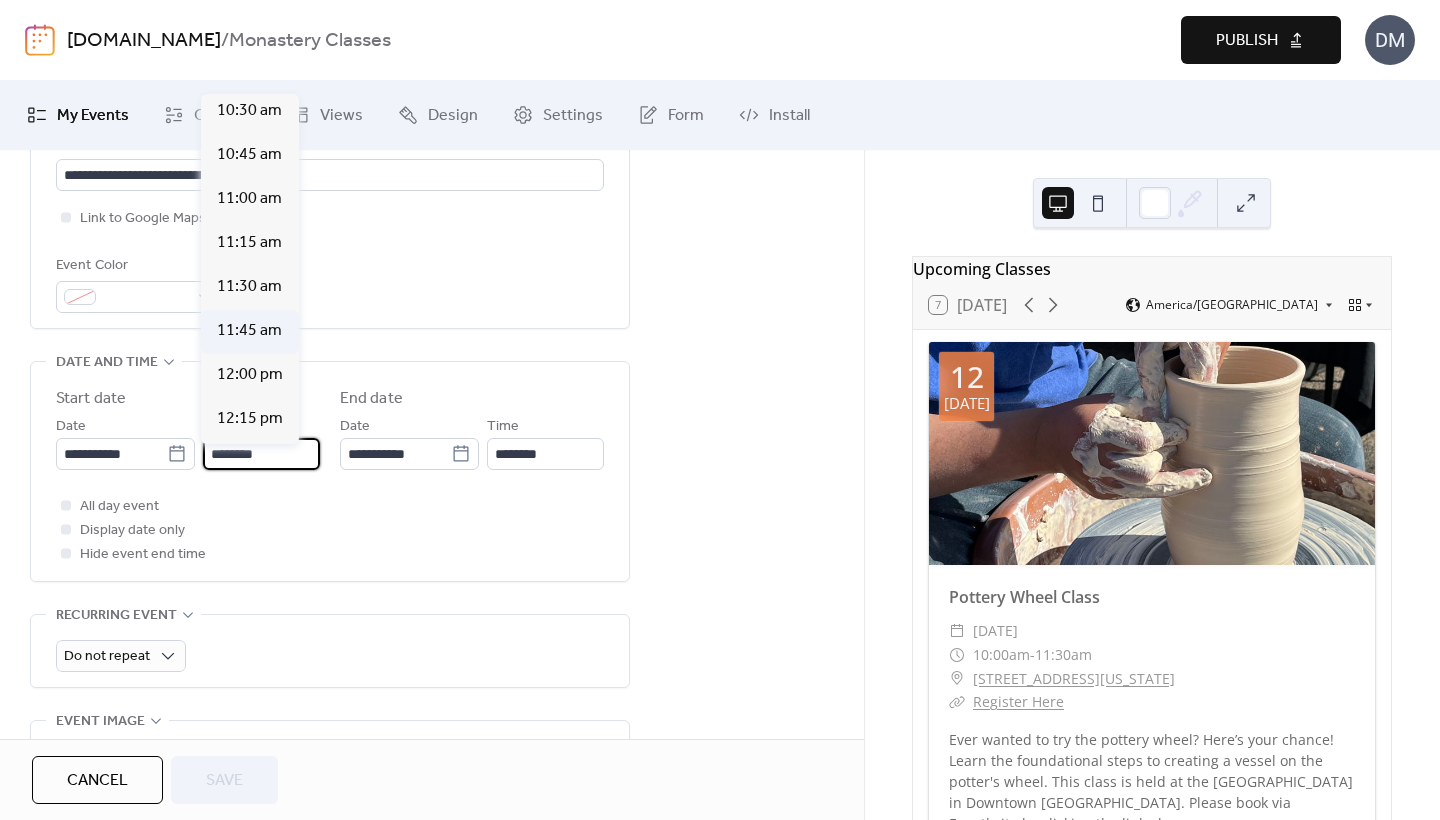 scroll, scrollTop: 1881, scrollLeft: 0, axis: vertical 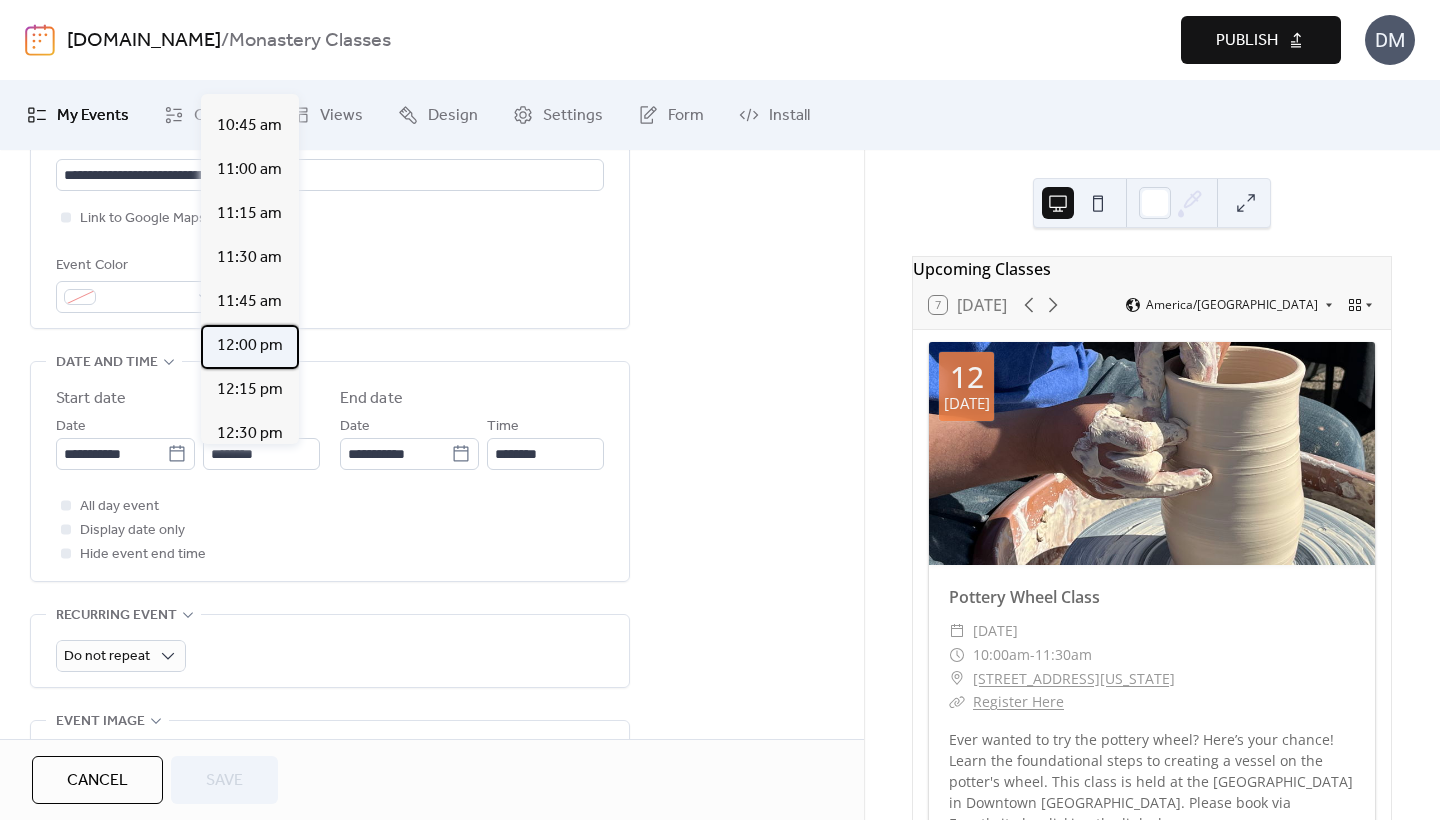 click on "12:00 pm" at bounding box center [250, 346] 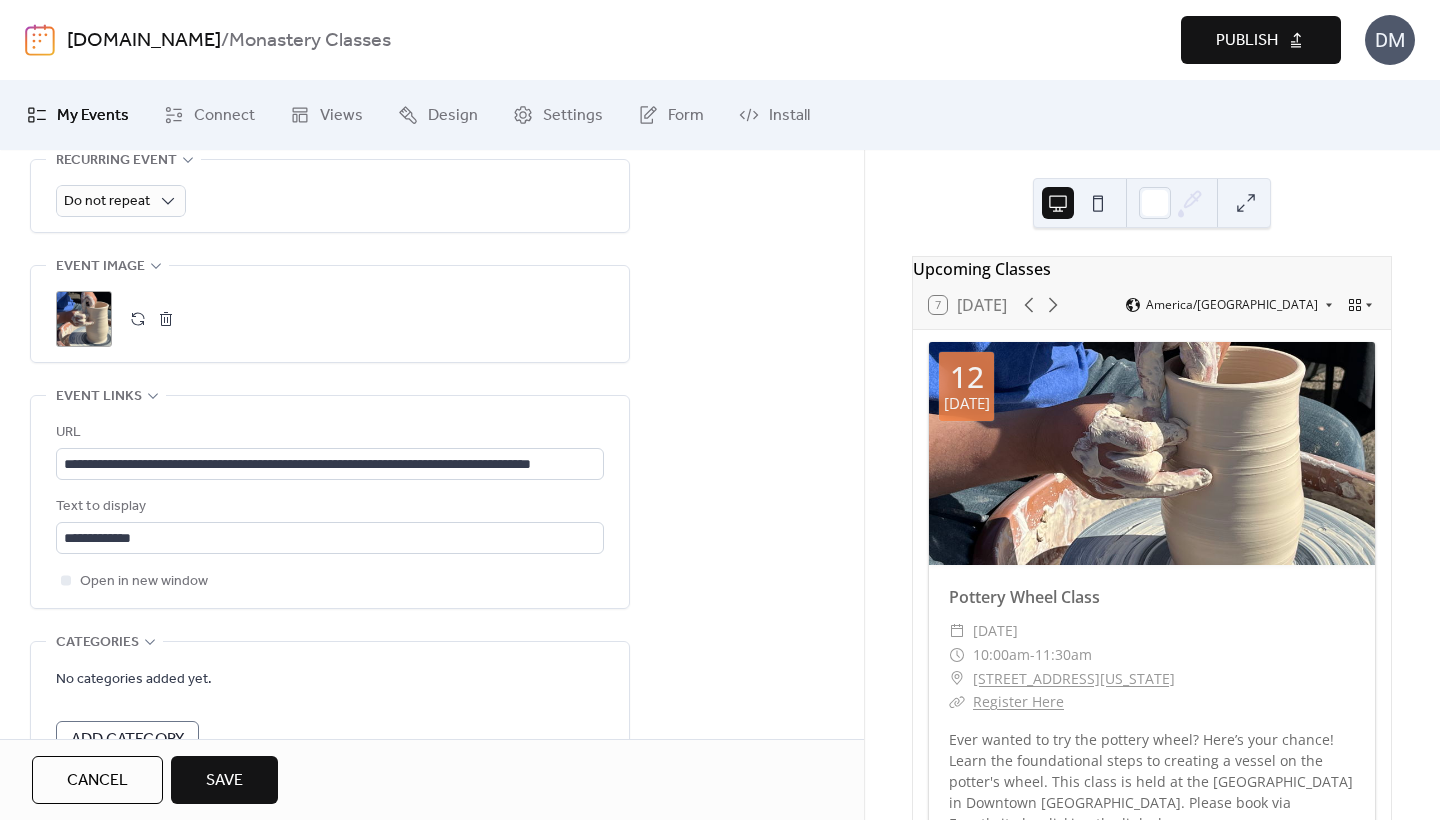 scroll, scrollTop: 937, scrollLeft: 0, axis: vertical 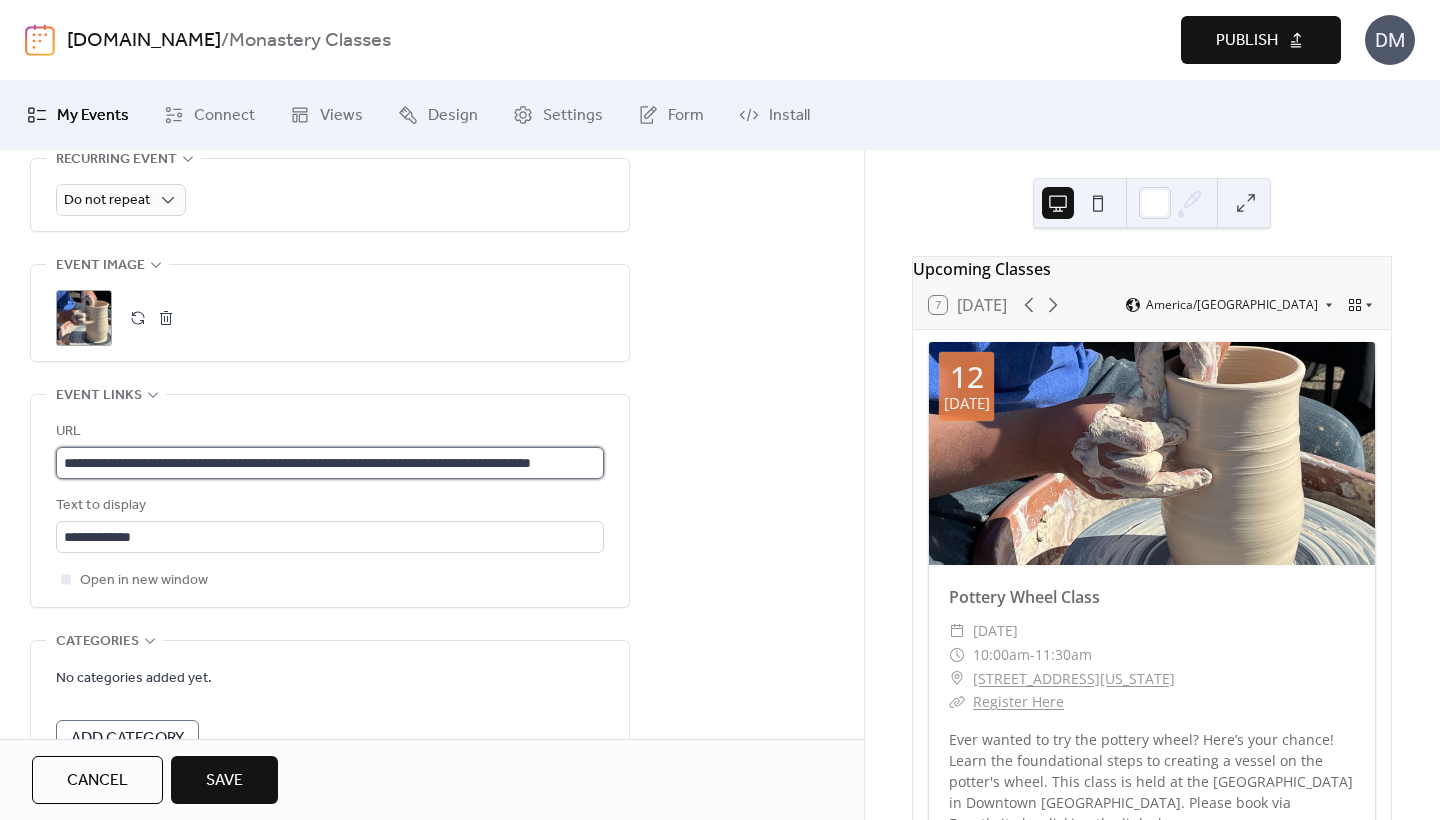 click on "**********" at bounding box center [330, 463] 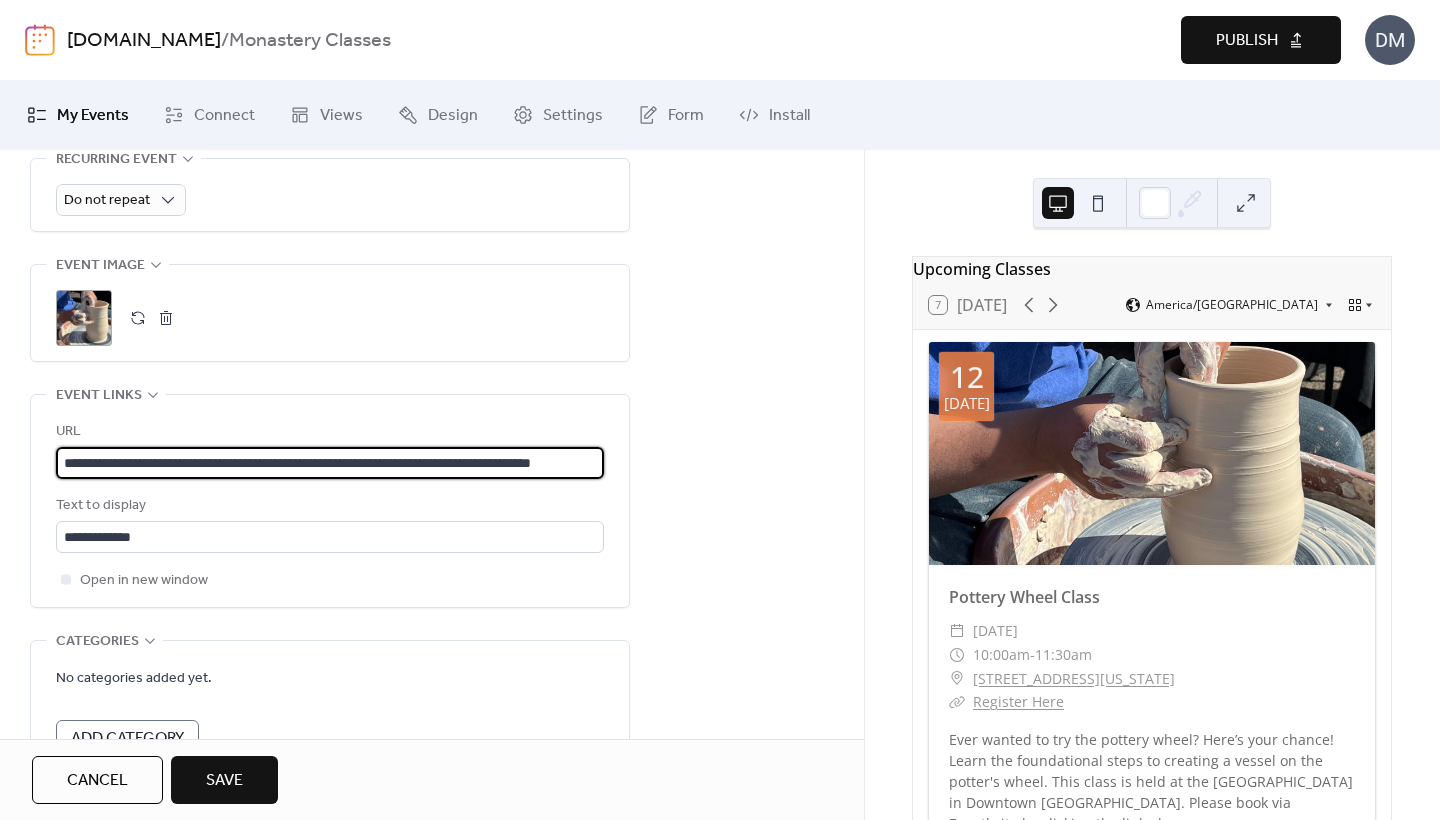 click on "**********" at bounding box center (330, 463) 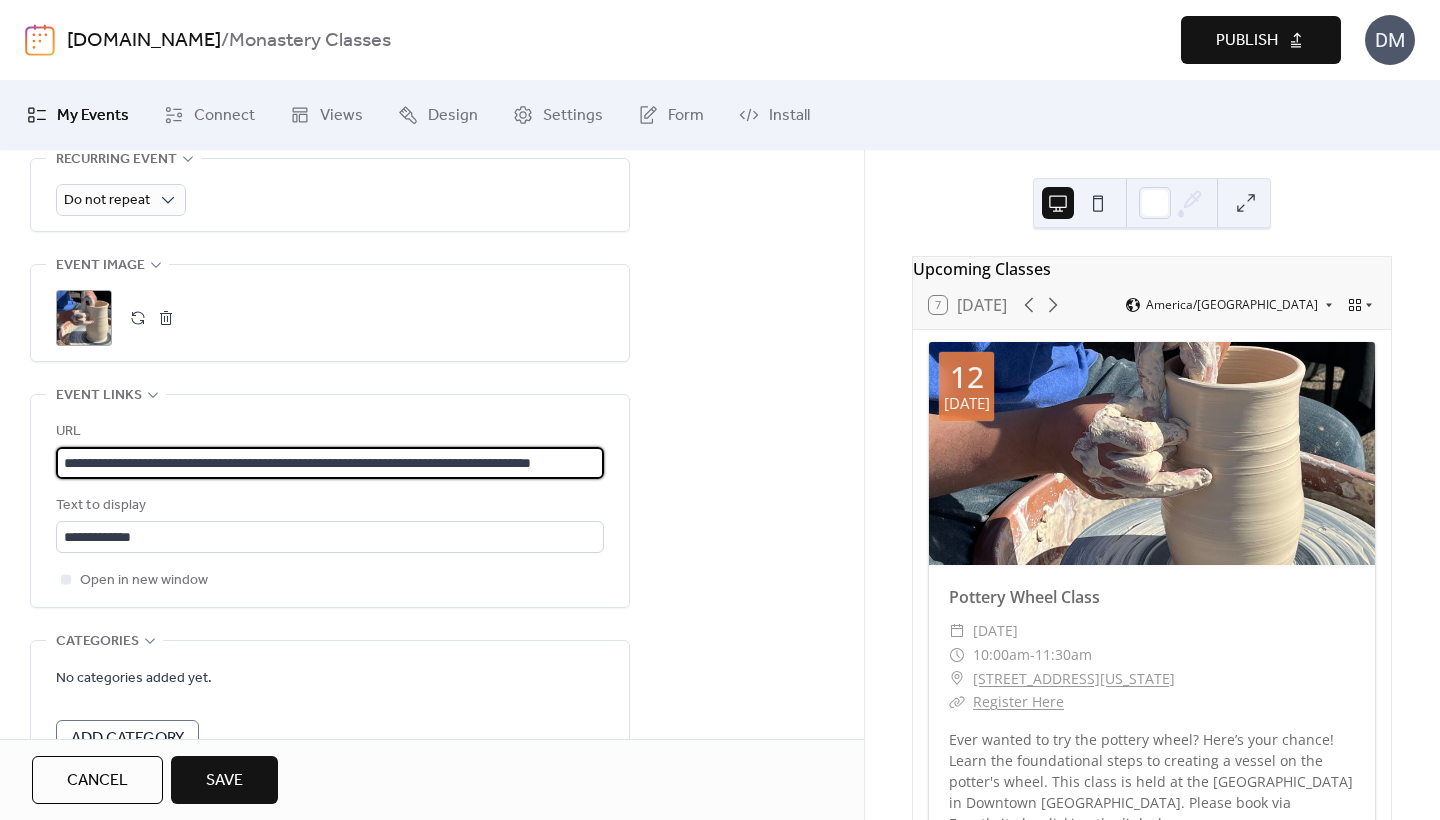 type on "**********" 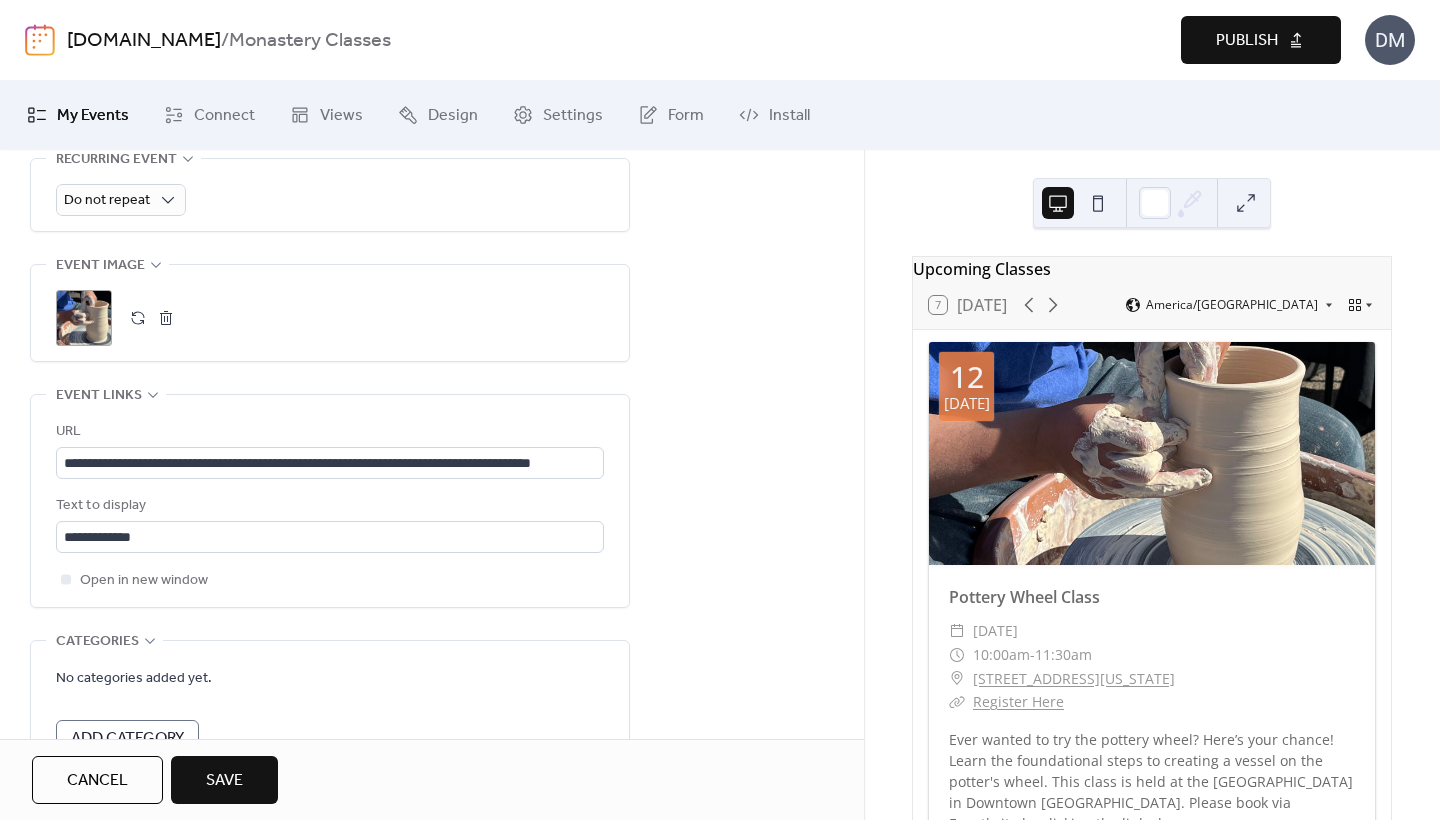click on "Save" at bounding box center [224, 780] 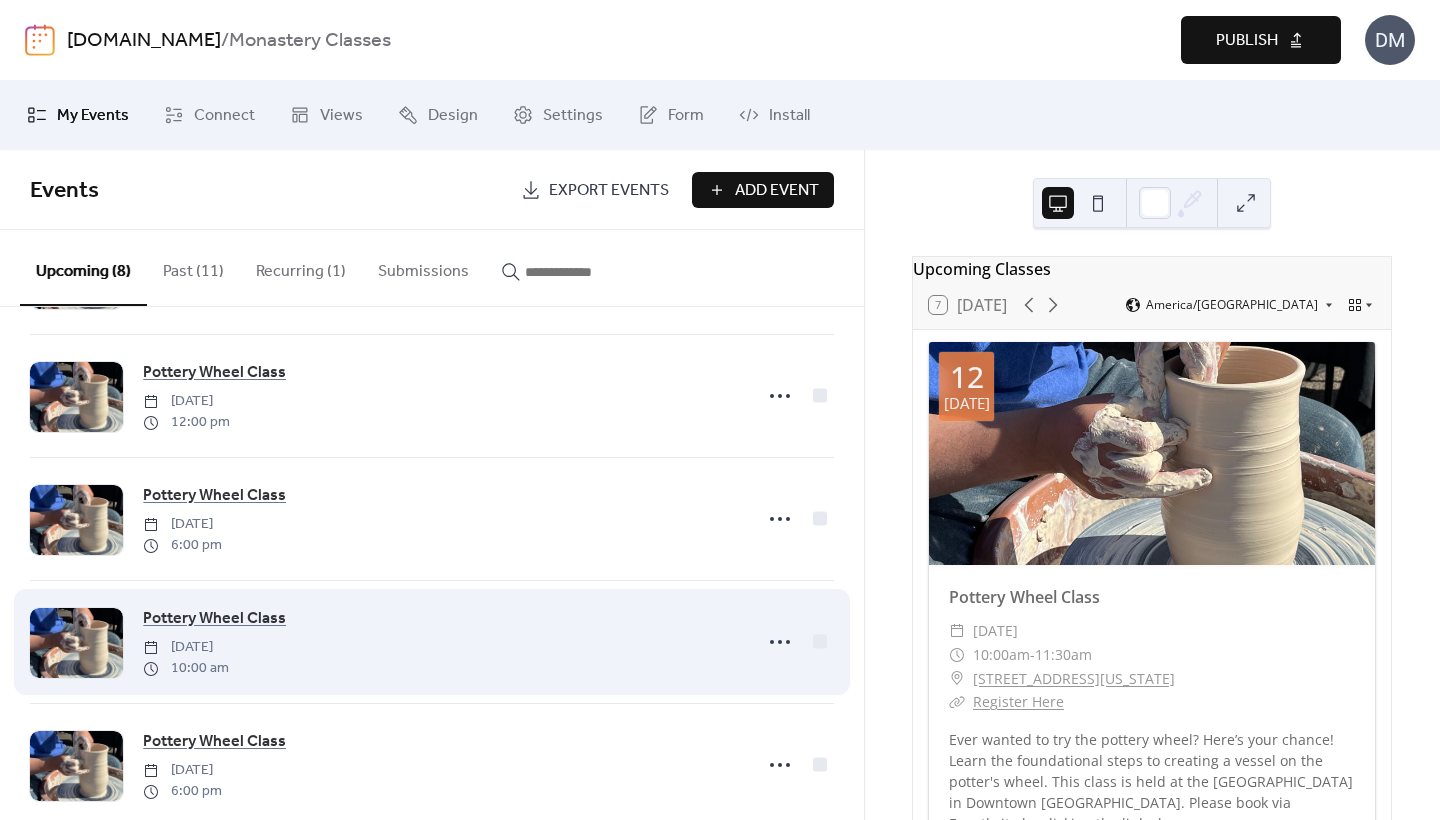 scroll, scrollTop: 500, scrollLeft: 0, axis: vertical 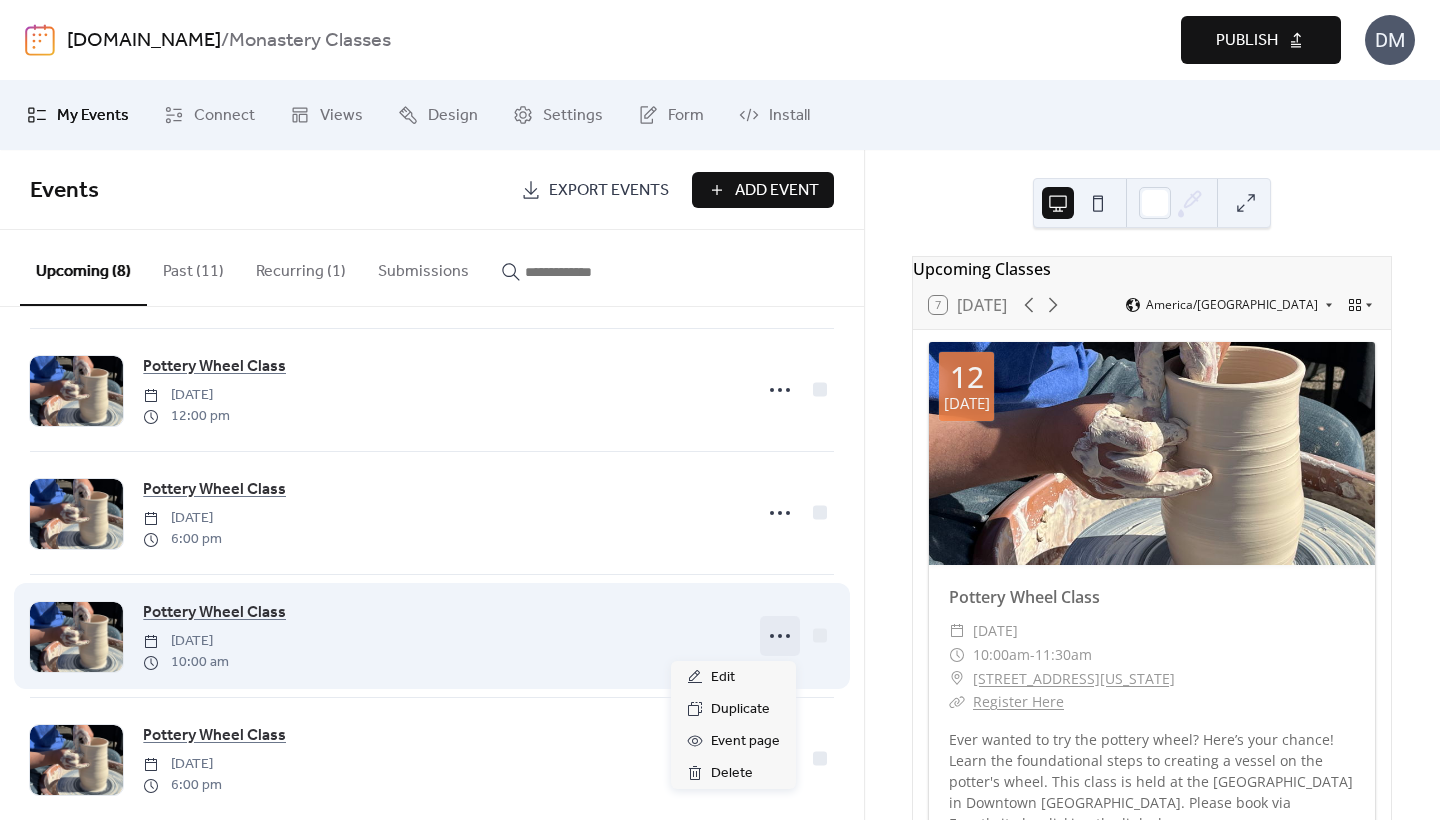 click 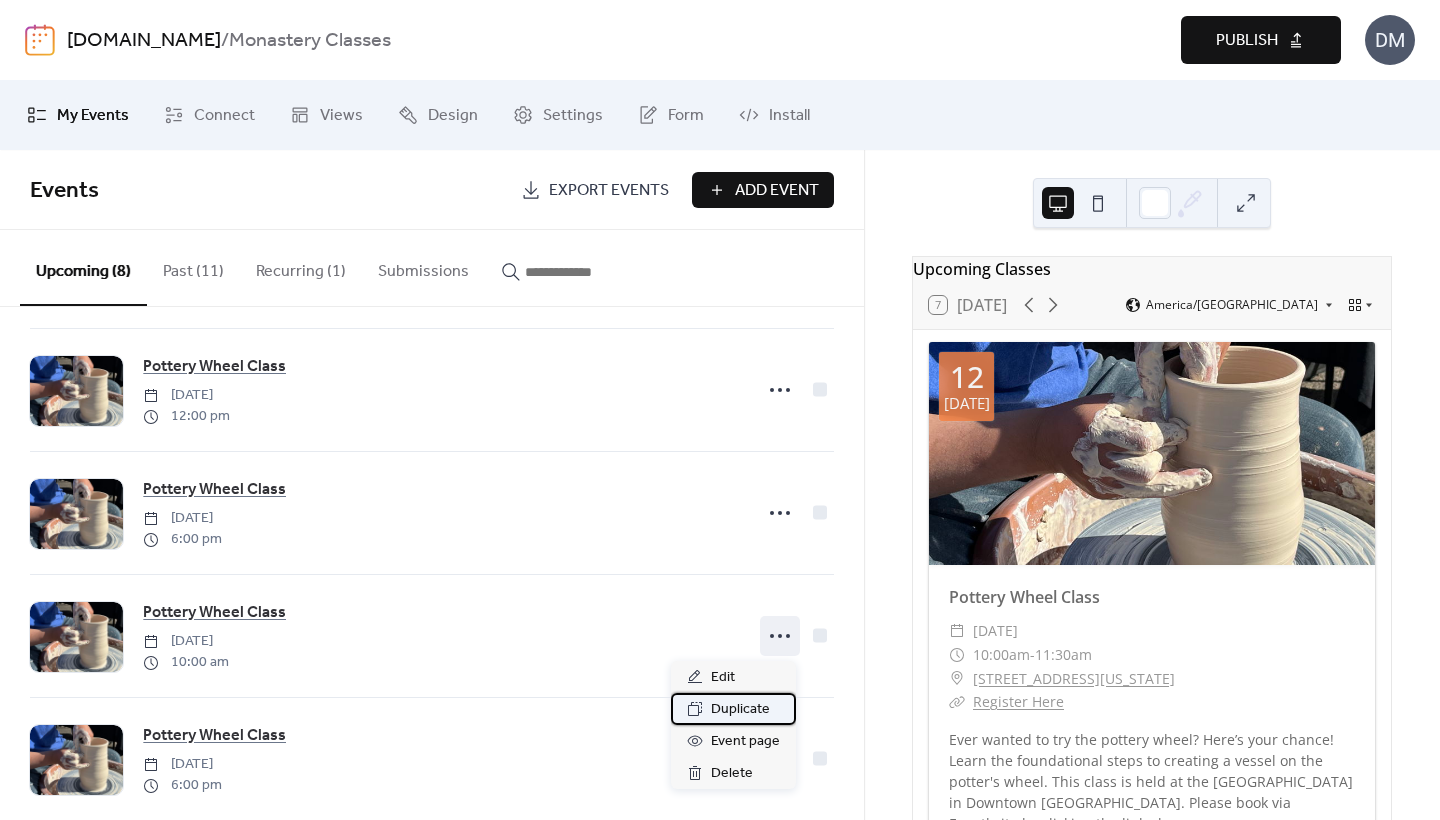 click on "Duplicate" at bounding box center [740, 710] 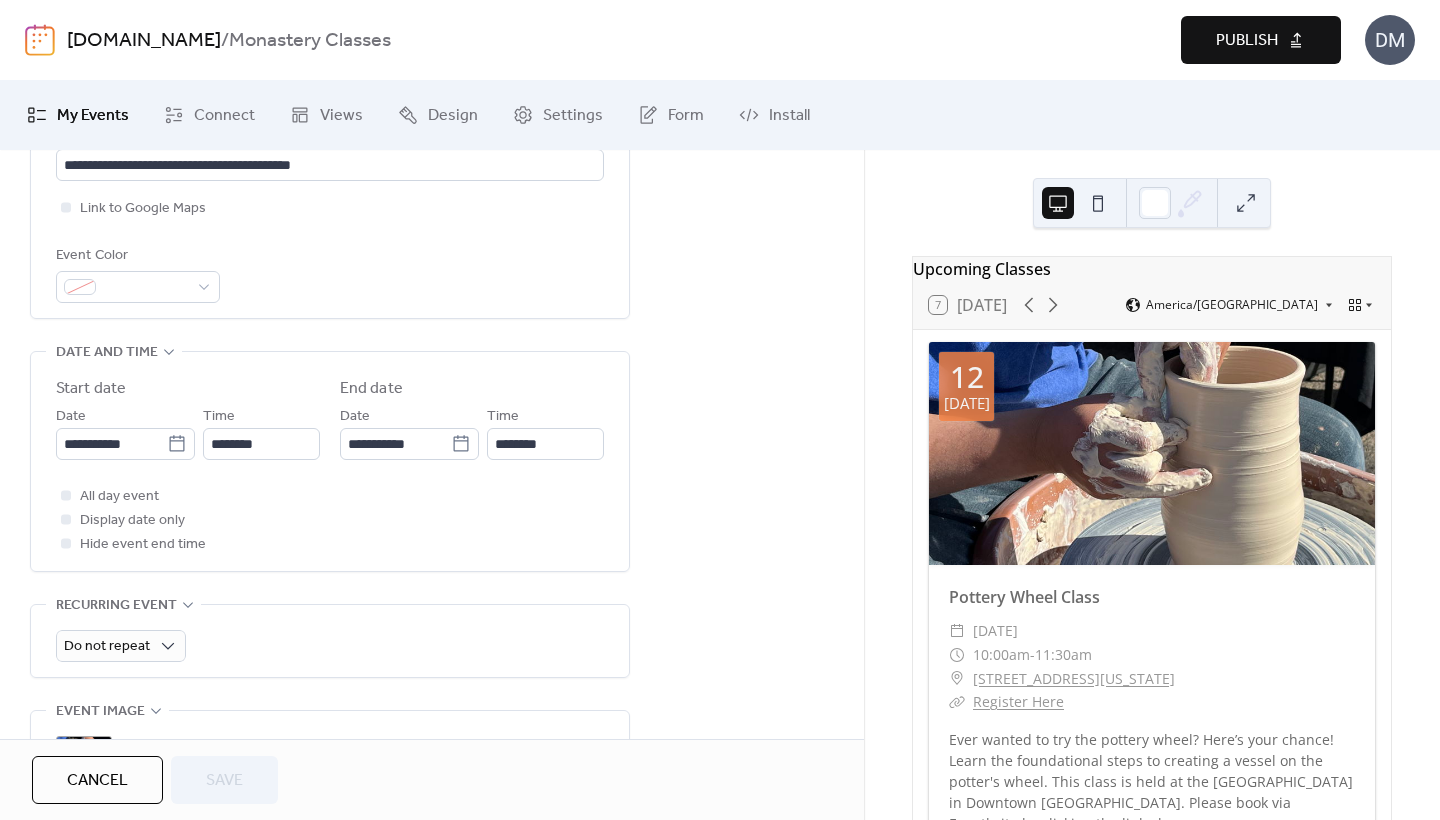 scroll, scrollTop: 499, scrollLeft: 0, axis: vertical 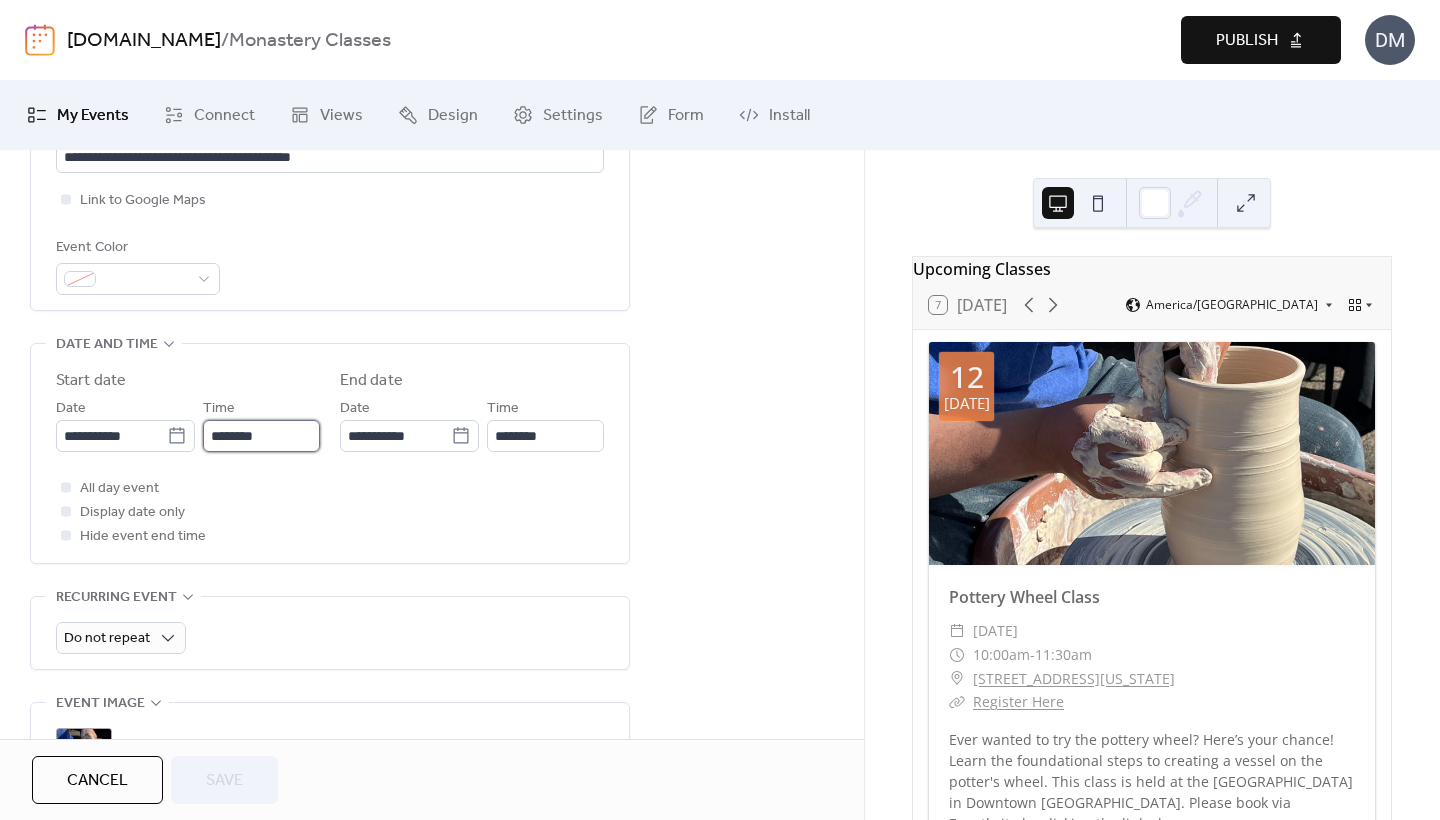 click on "********" at bounding box center (261, 436) 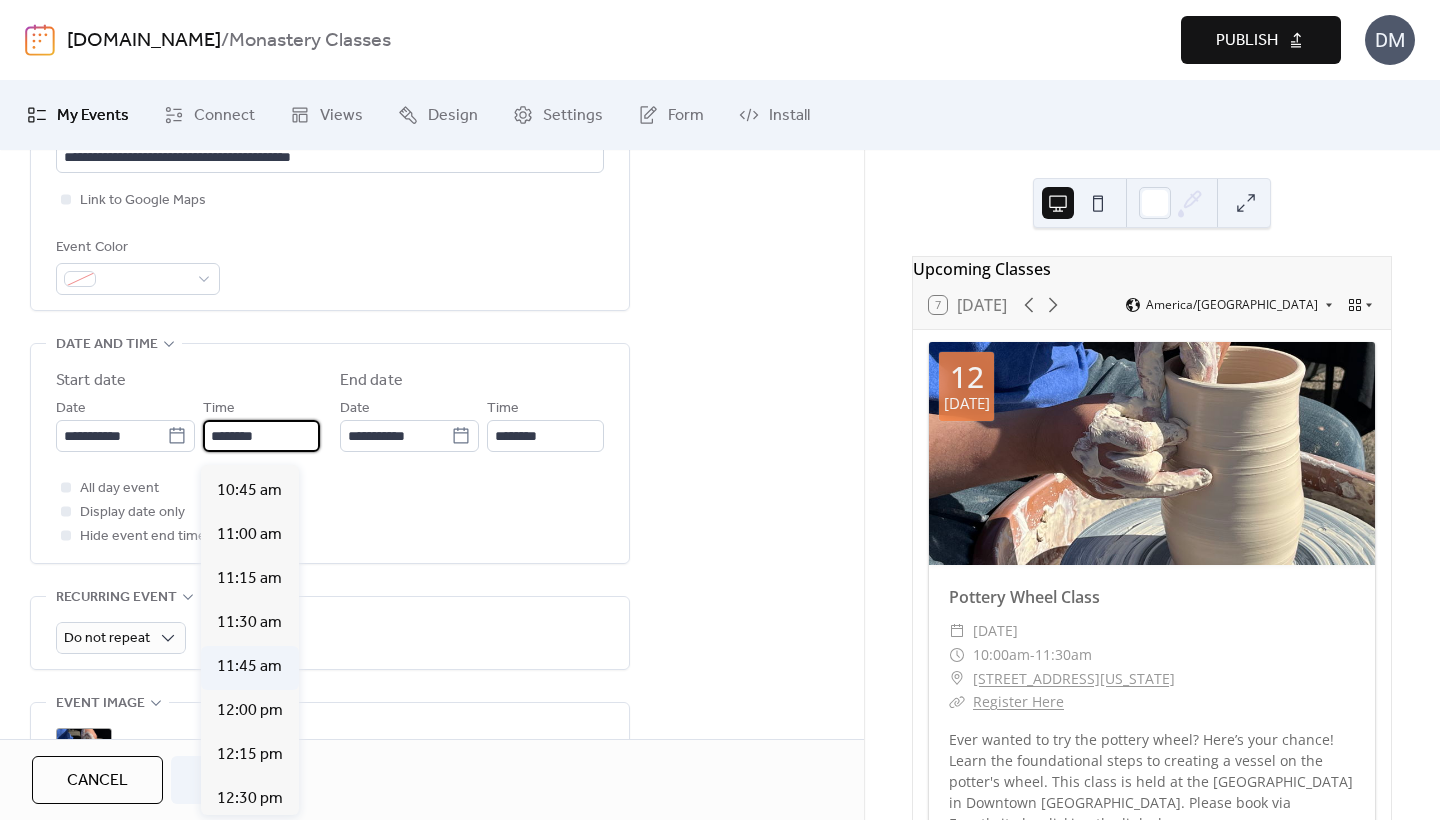 scroll, scrollTop: 1891, scrollLeft: 0, axis: vertical 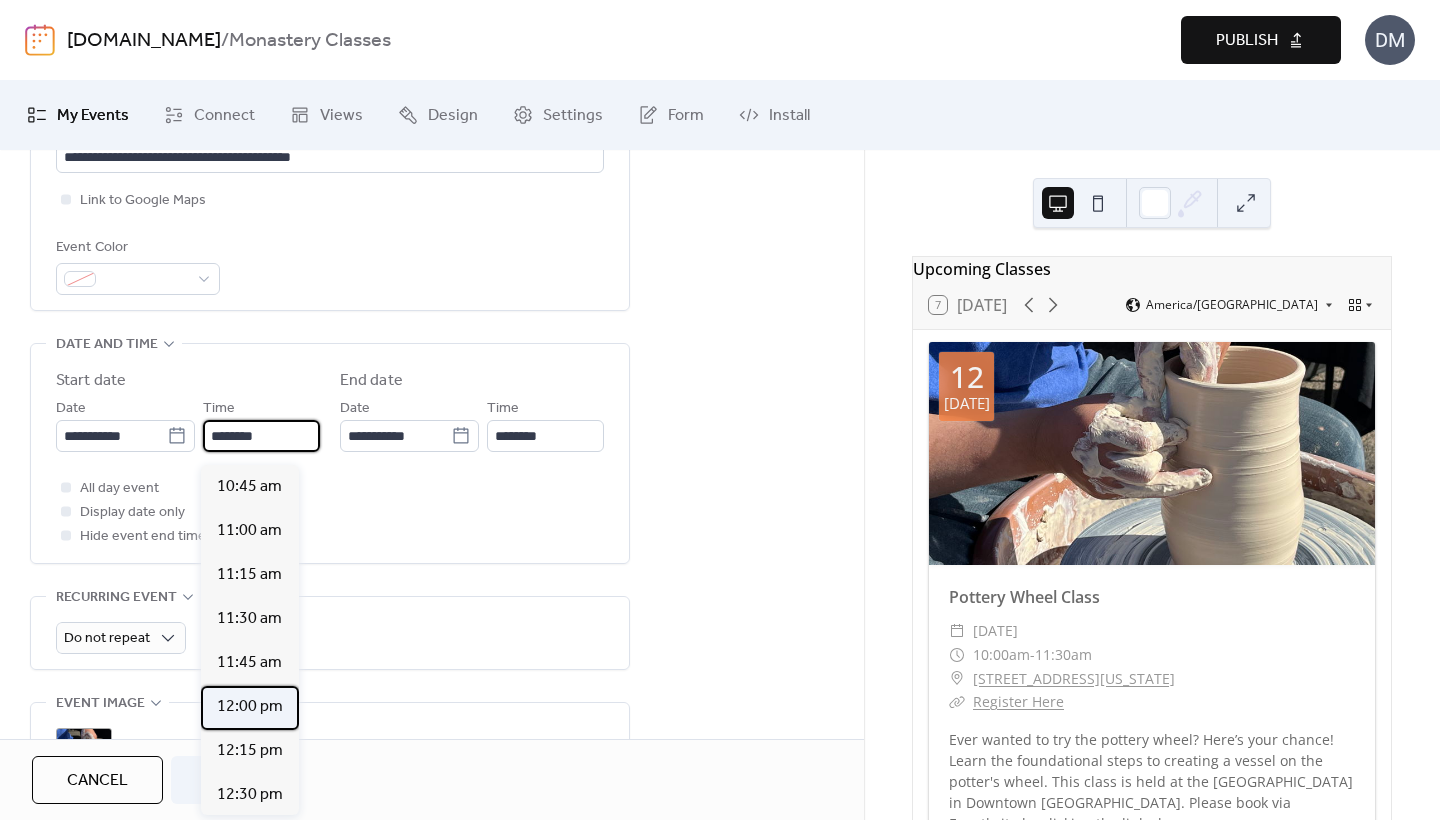 click on "12:00 pm" at bounding box center [250, 708] 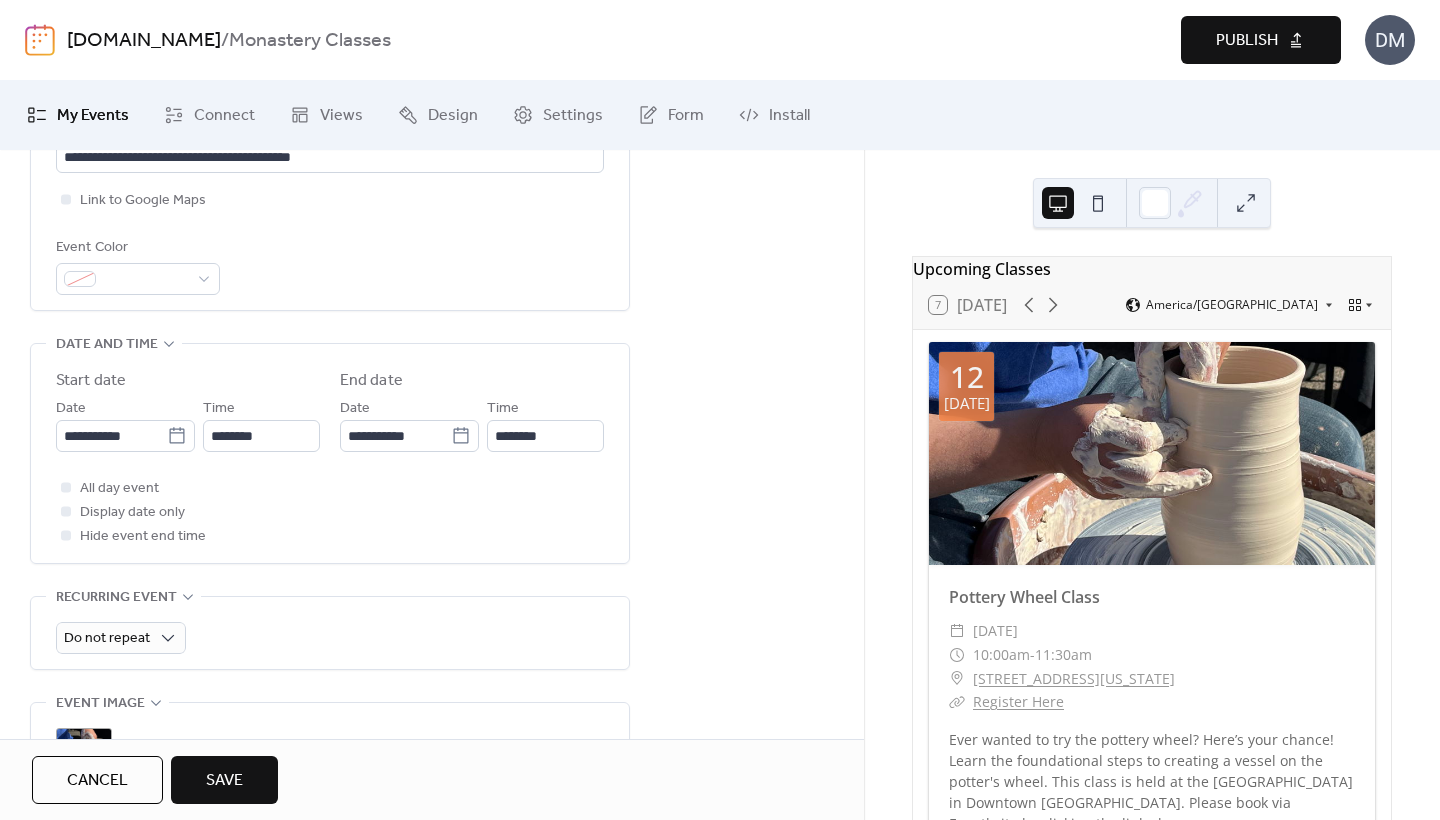 type on "********" 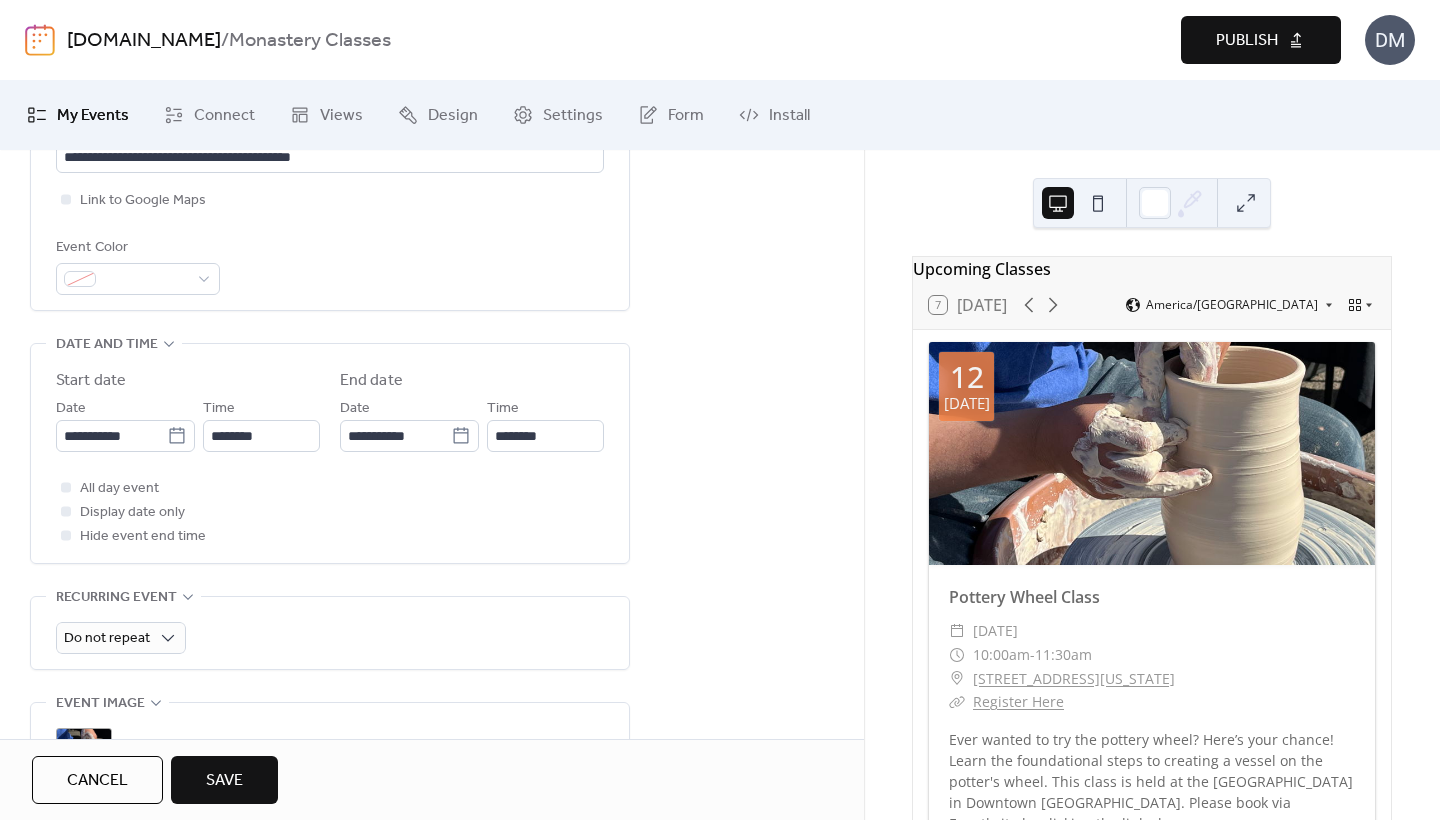 type on "*******" 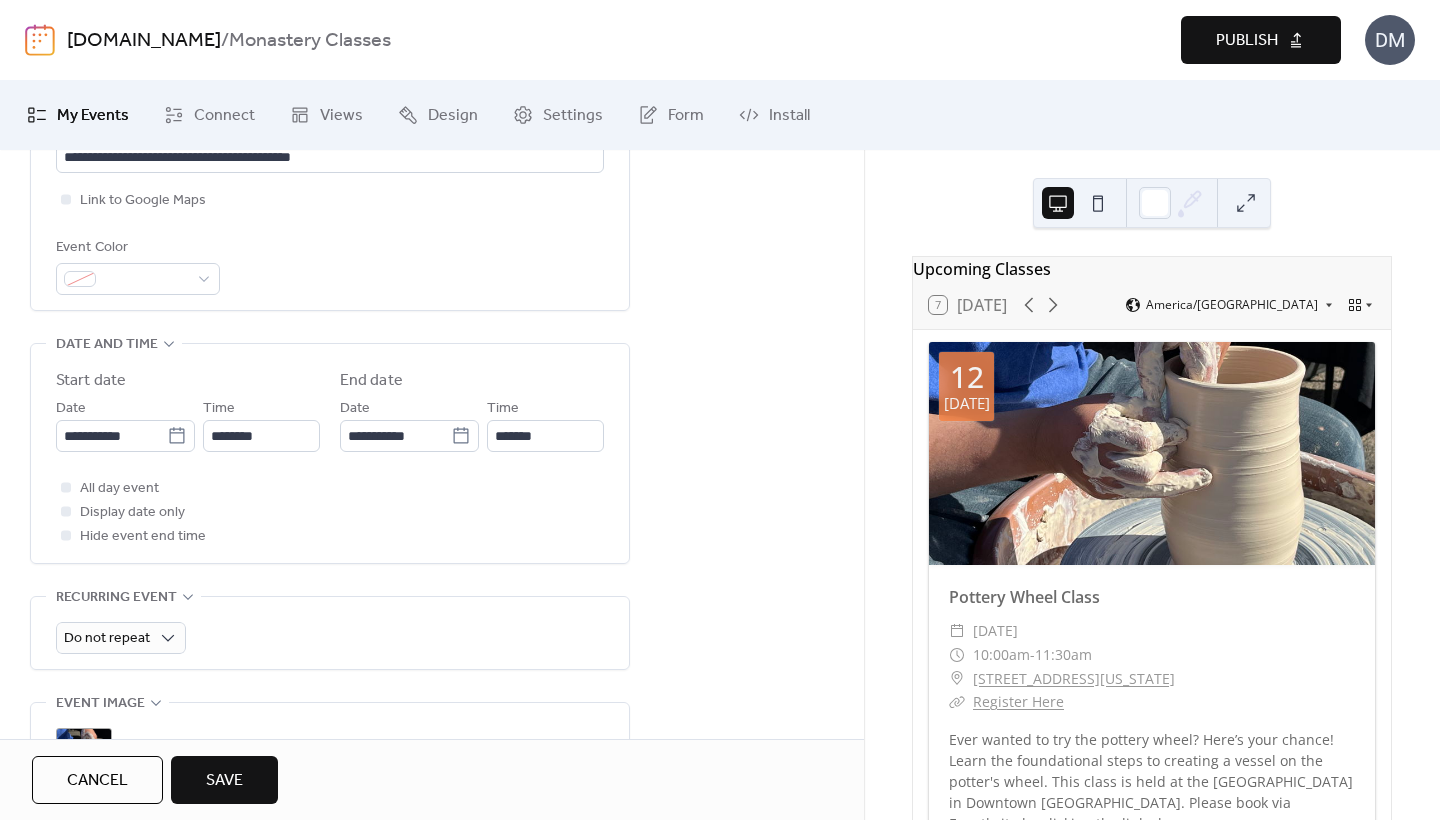 click on "All day event Display date only Hide event end time" at bounding box center (330, 512) 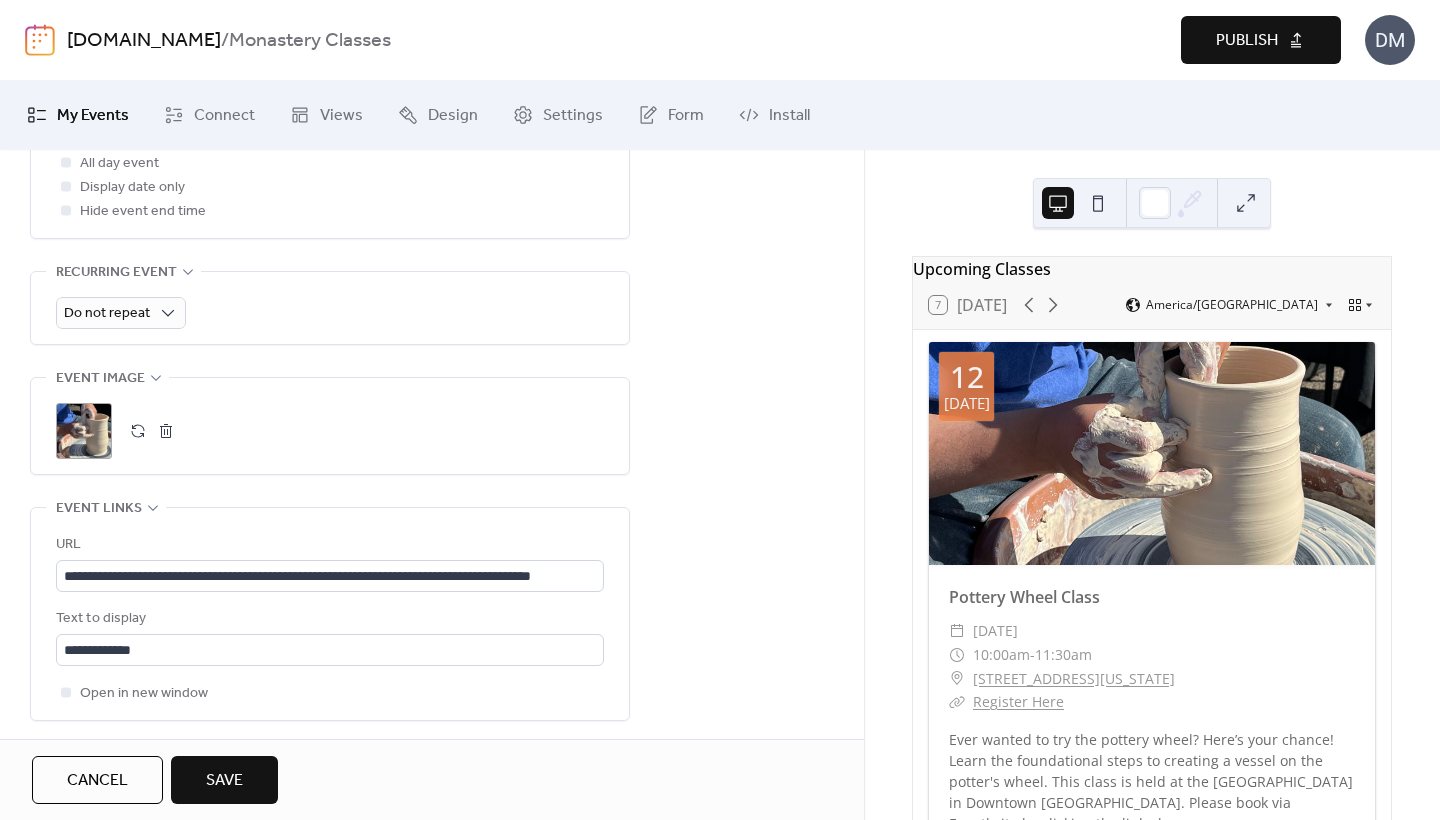 scroll, scrollTop: 836, scrollLeft: 0, axis: vertical 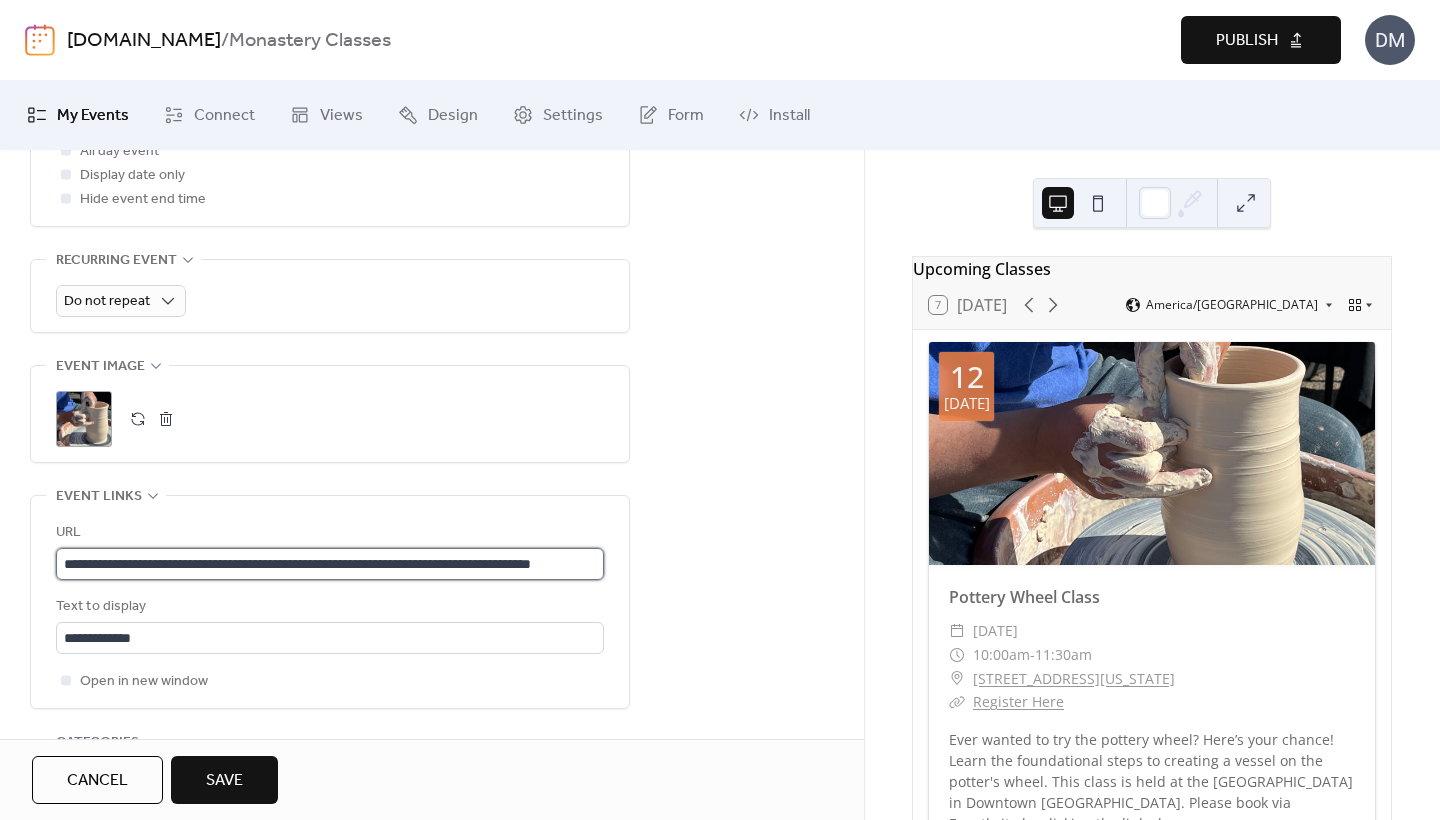 click on "**********" at bounding box center [330, 564] 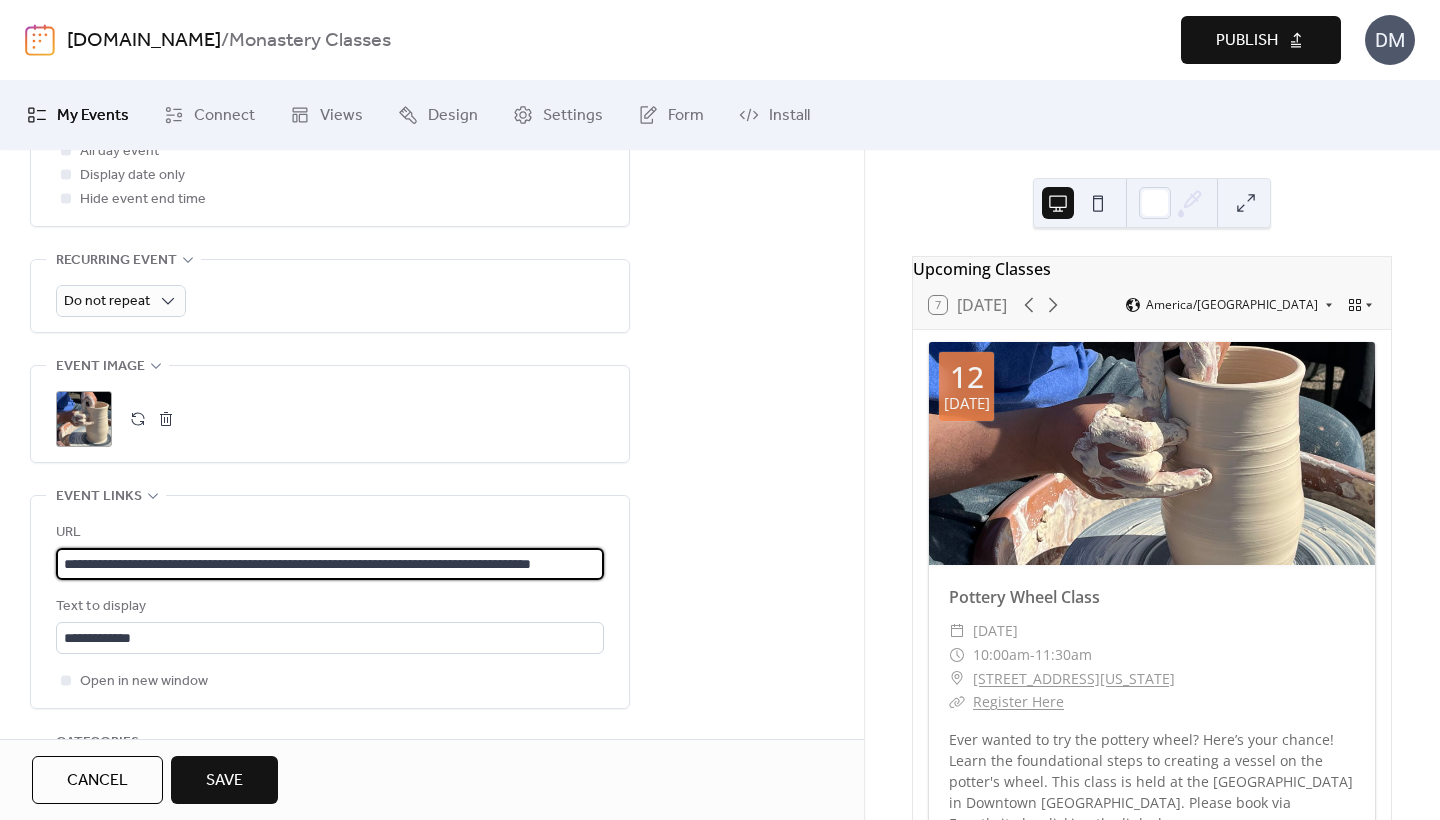 click on "**********" at bounding box center (330, 564) 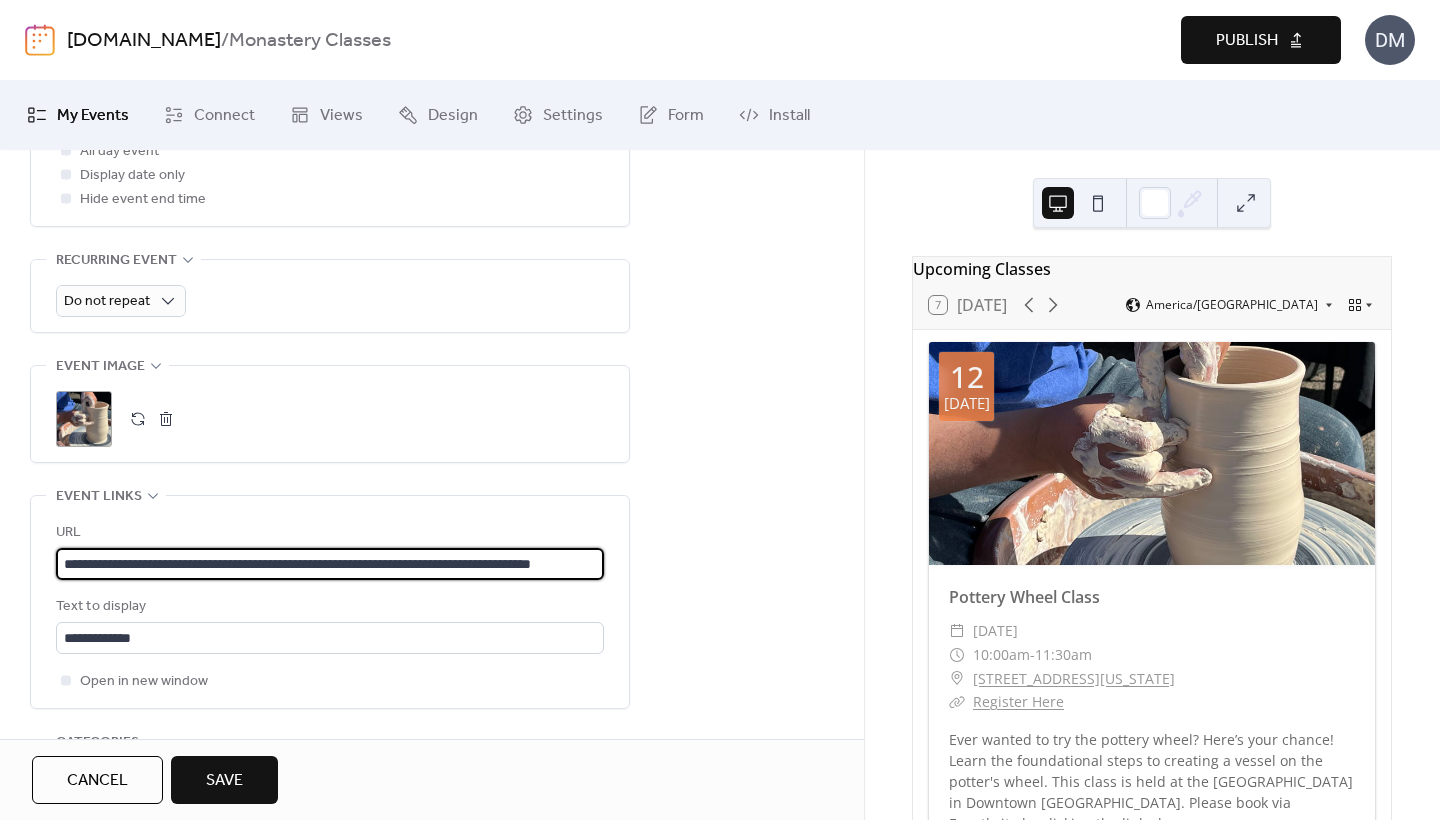 click on "Save" at bounding box center [224, 781] 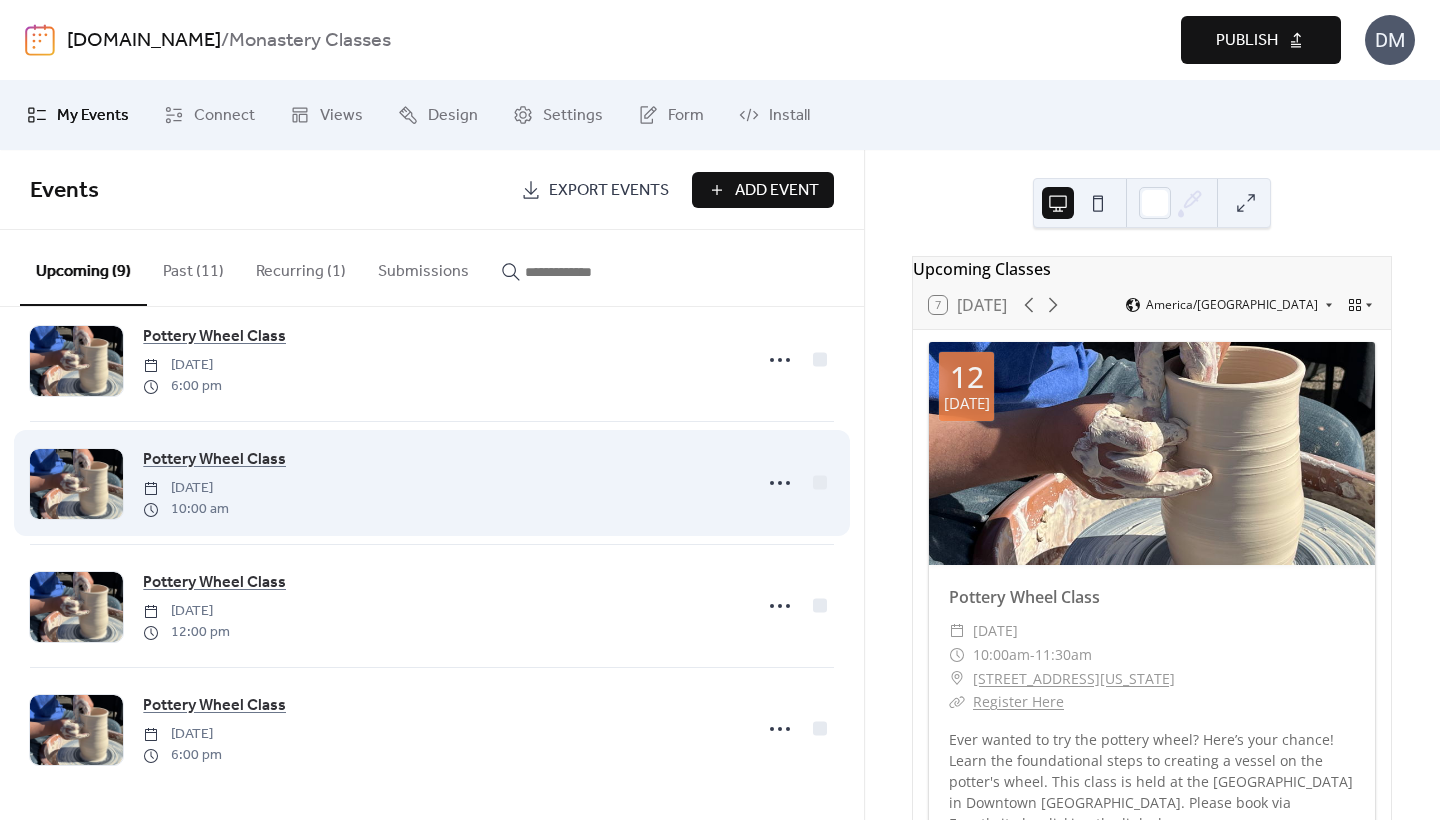 scroll, scrollTop: 654, scrollLeft: 0, axis: vertical 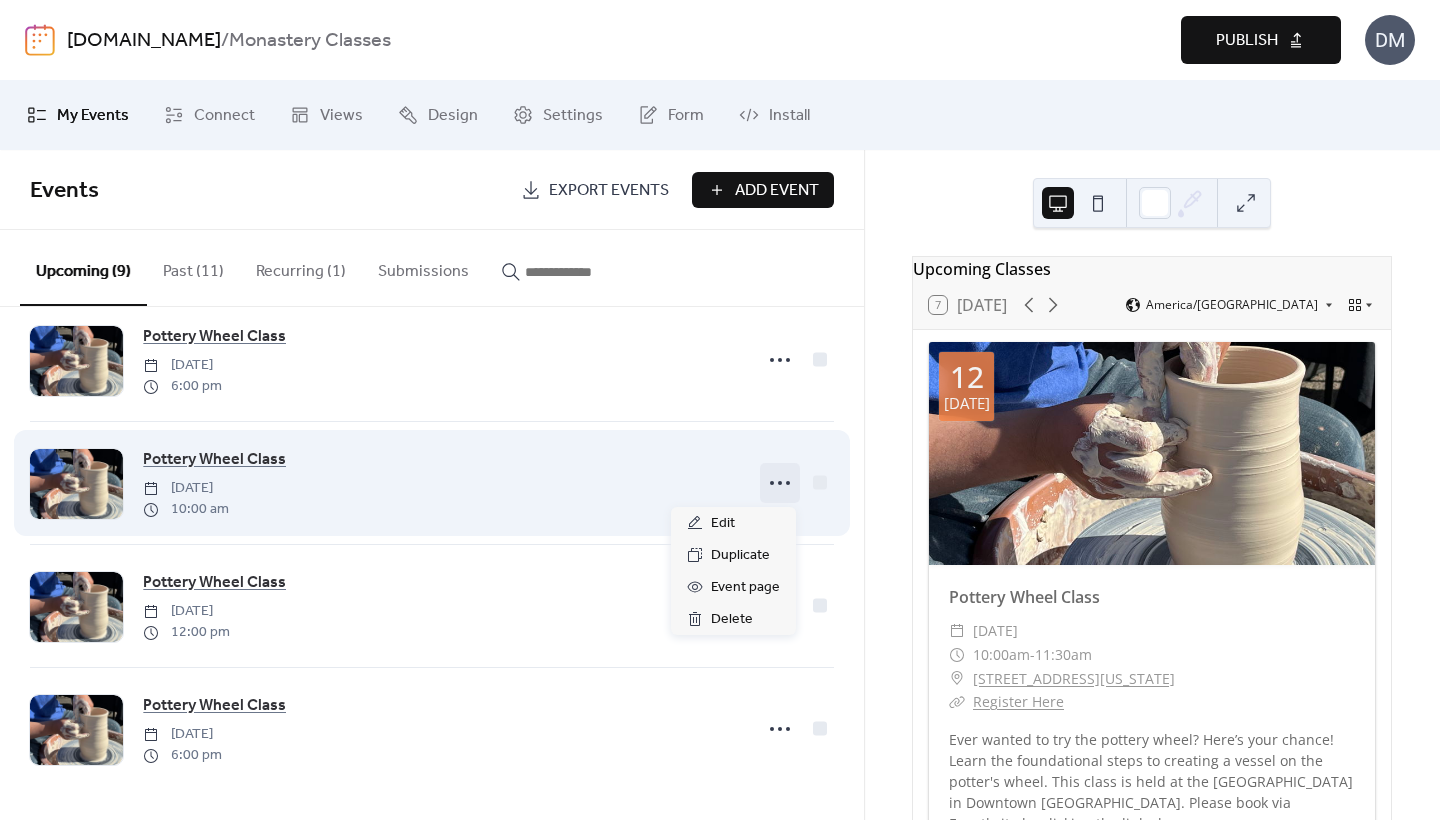 click 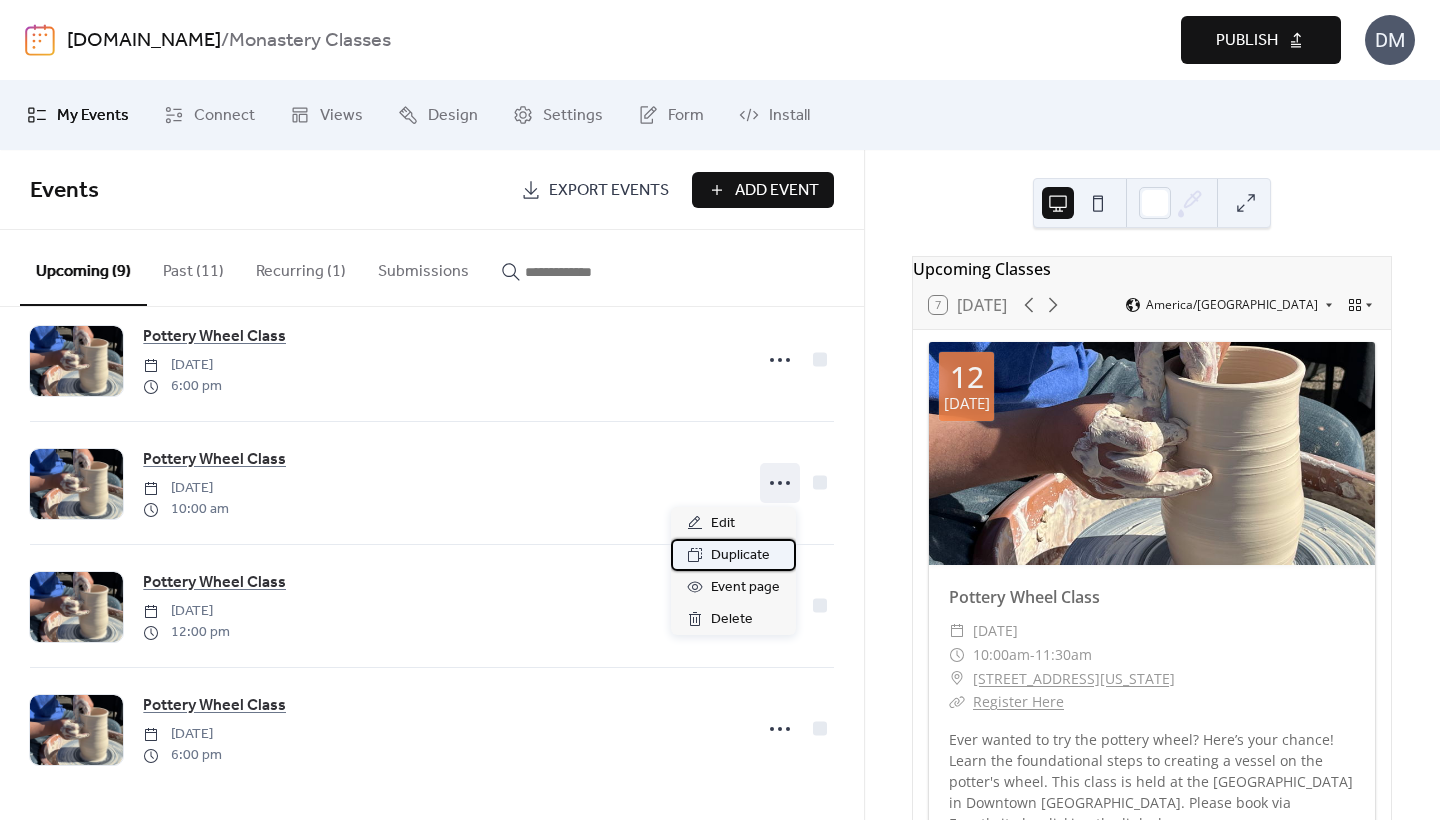click on "Duplicate" at bounding box center [740, 556] 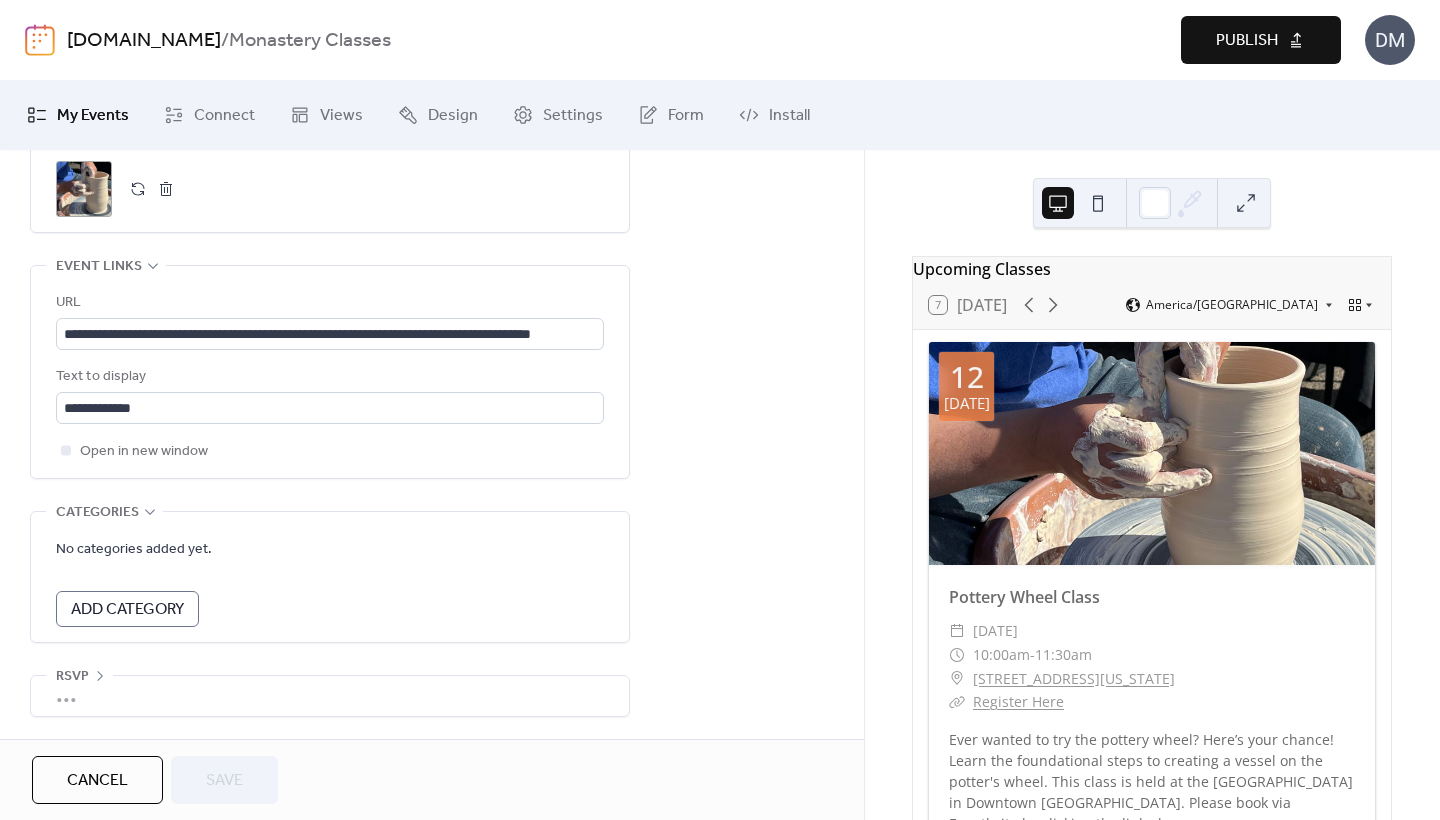 scroll, scrollTop: 1081, scrollLeft: 0, axis: vertical 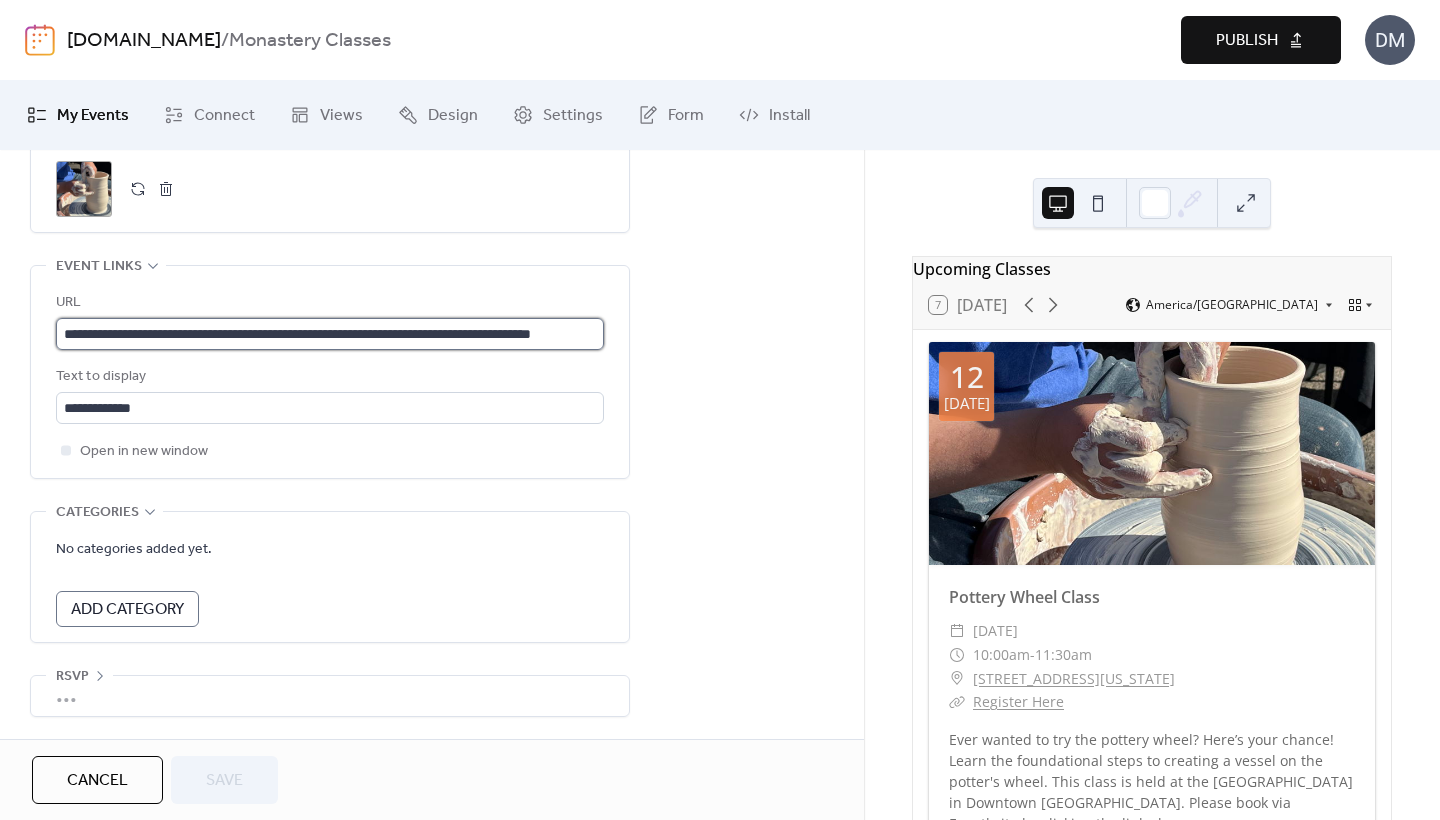 click on "**********" at bounding box center (330, 334) 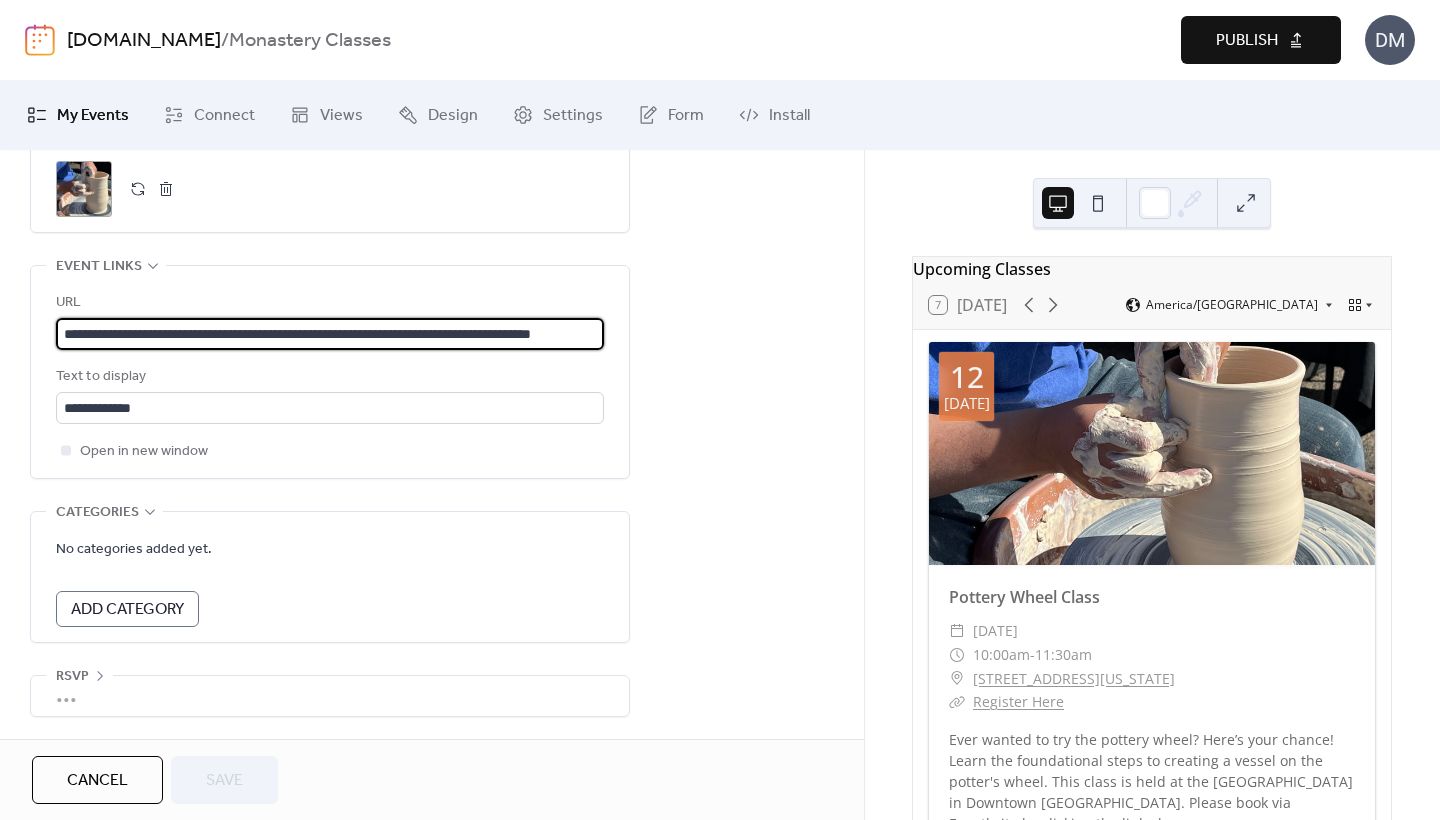 click on "**********" at bounding box center [330, 334] 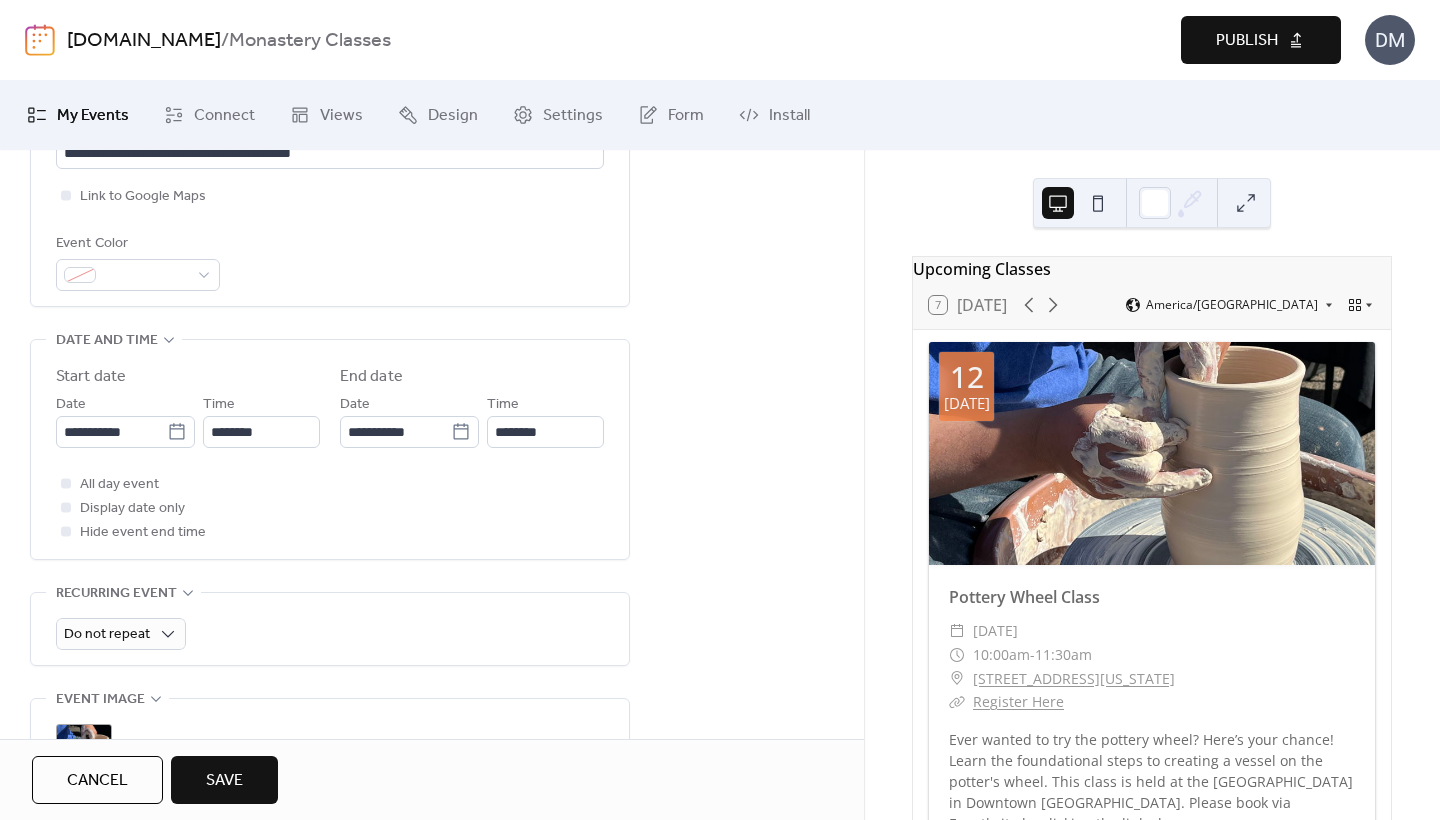 scroll, scrollTop: 491, scrollLeft: 0, axis: vertical 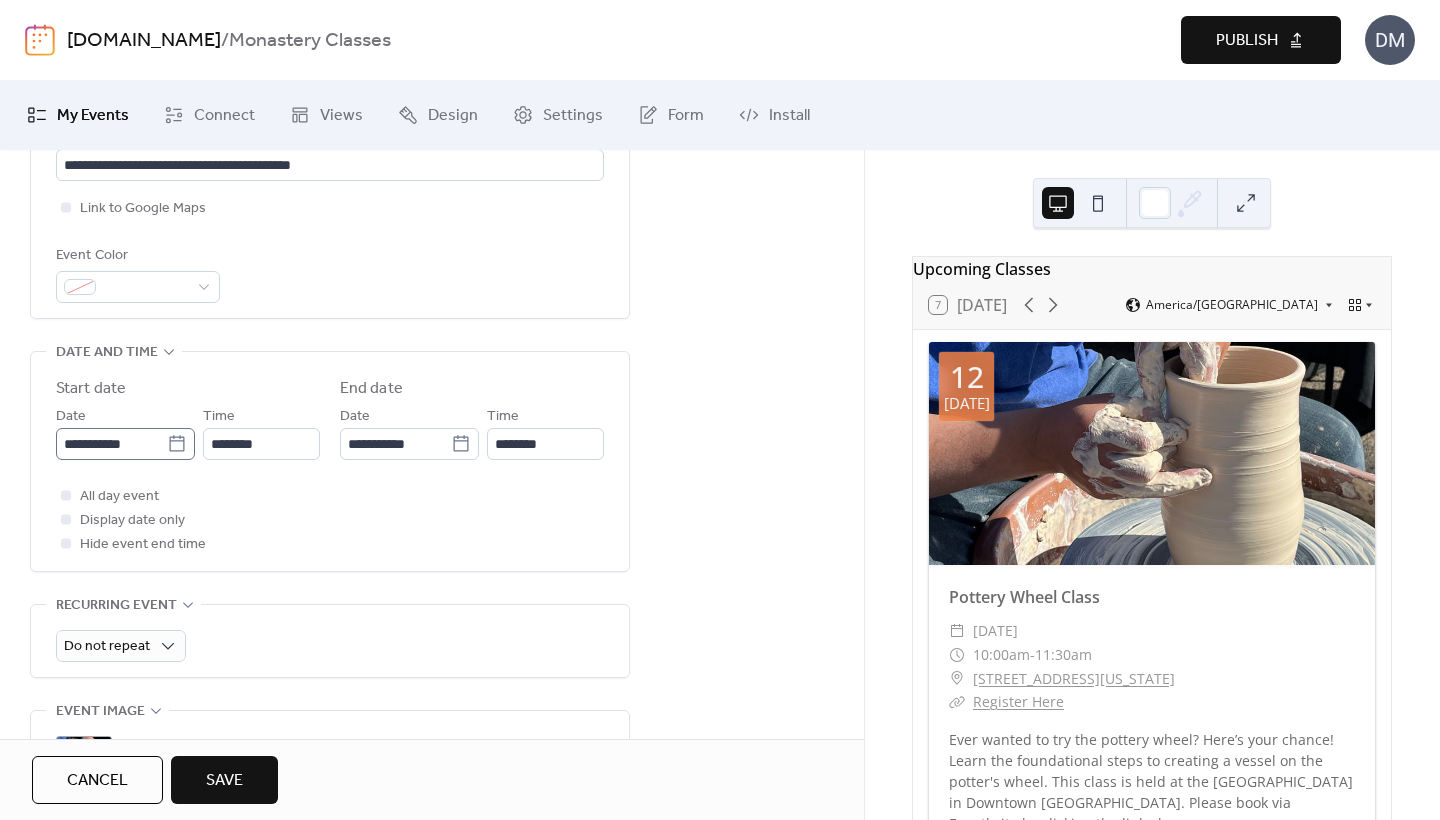type on "**********" 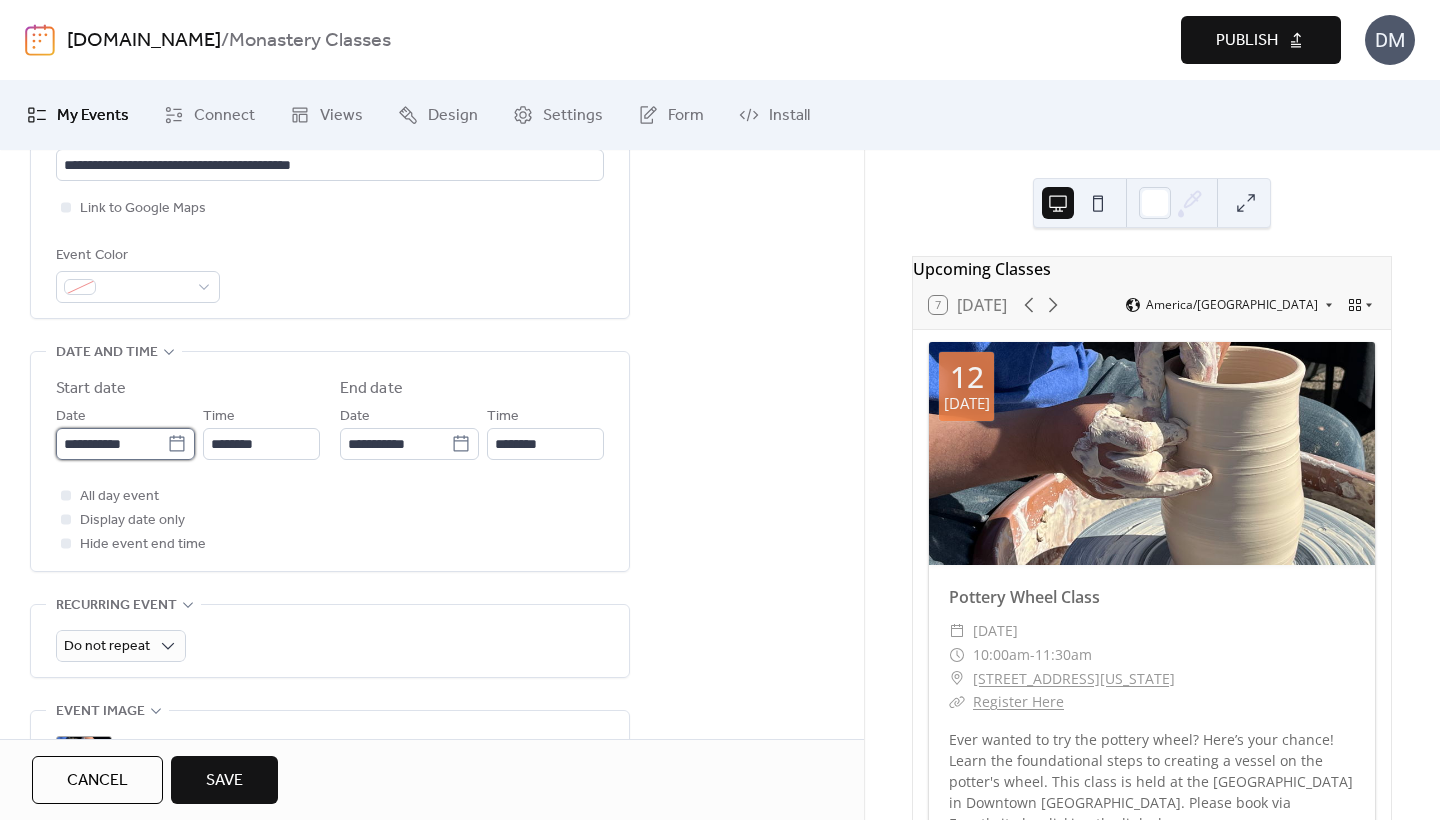 click on "**********" at bounding box center (111, 444) 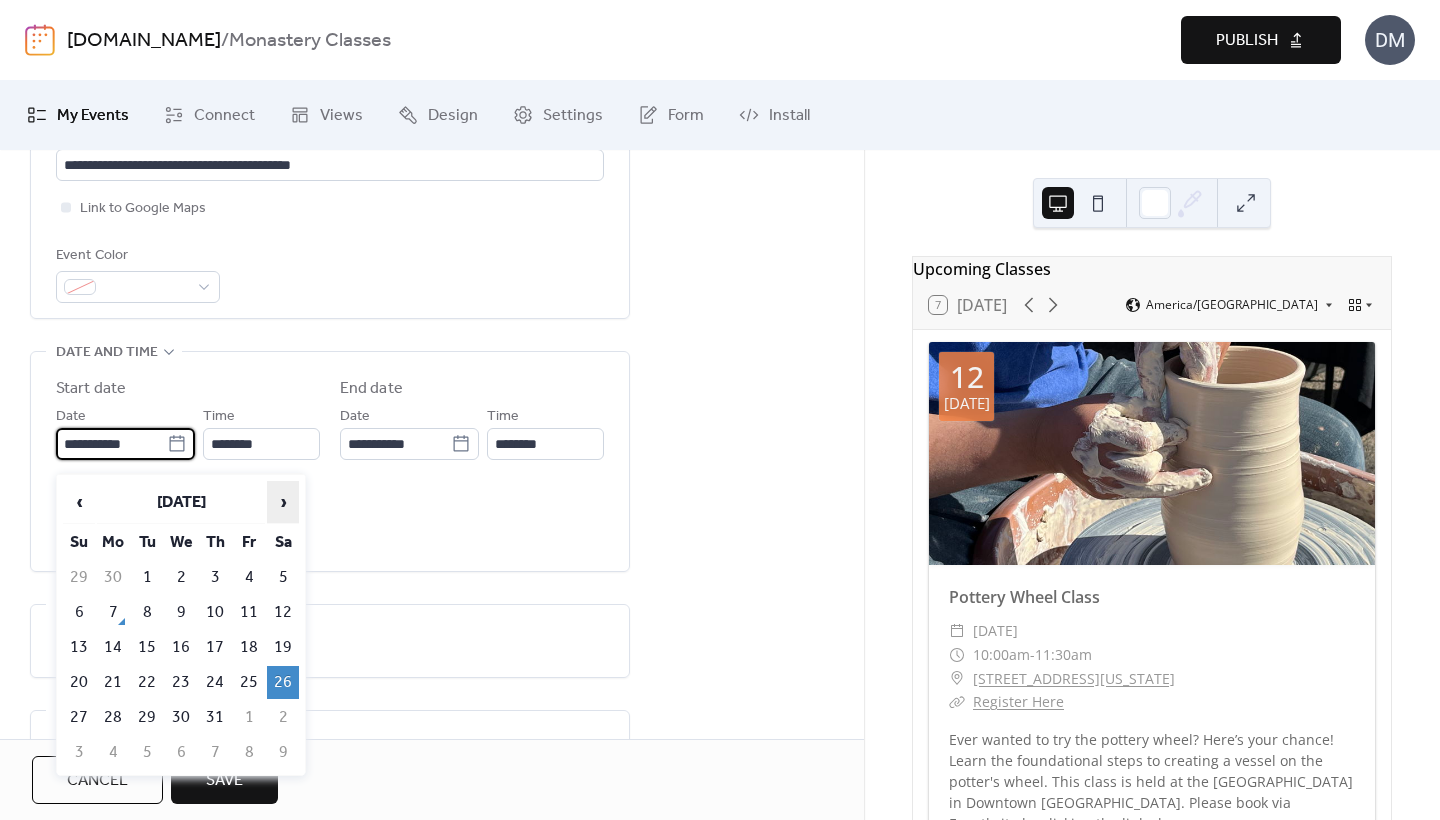 click on "›" at bounding box center [283, 502] 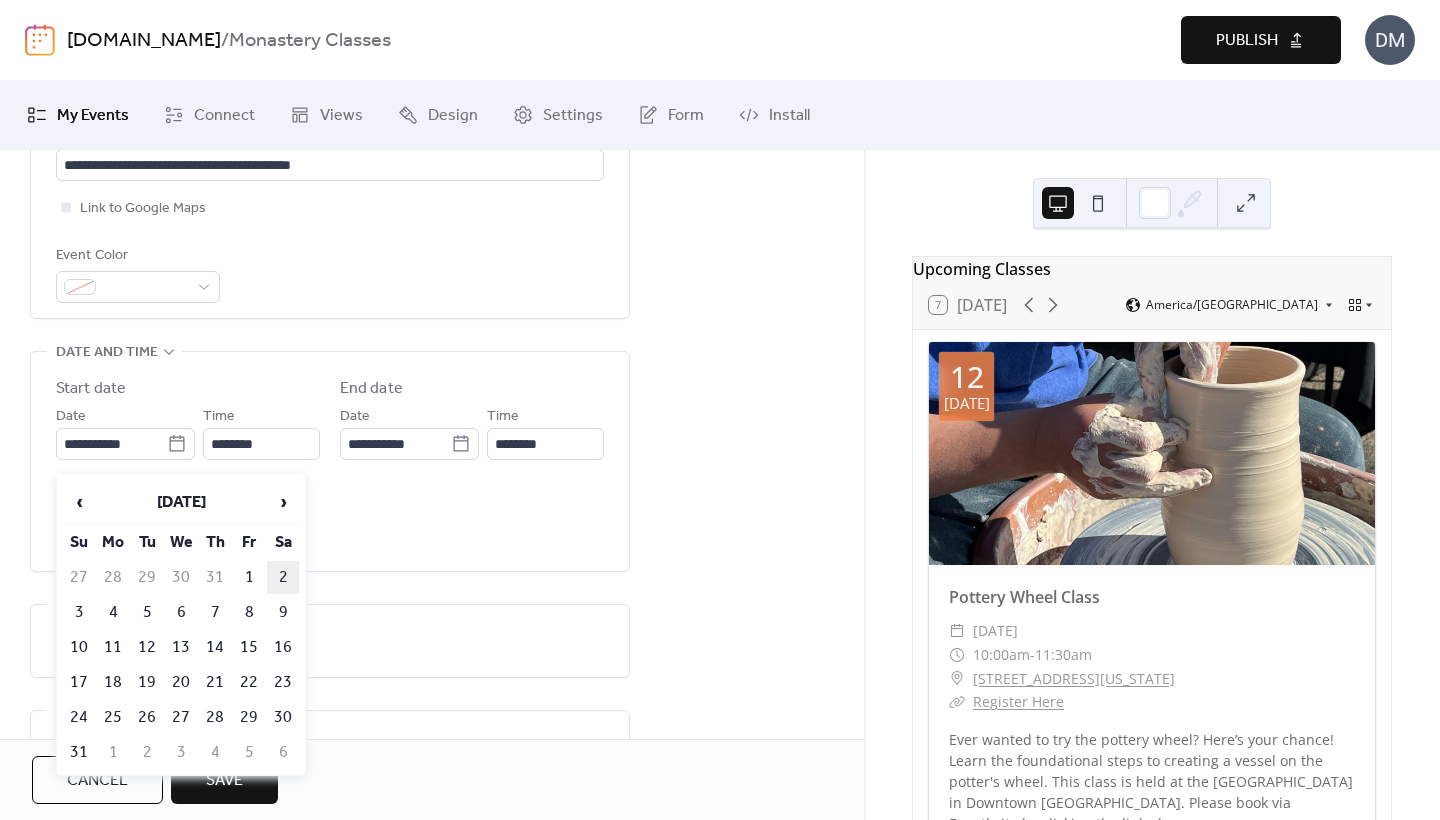 click on "2" at bounding box center (283, 577) 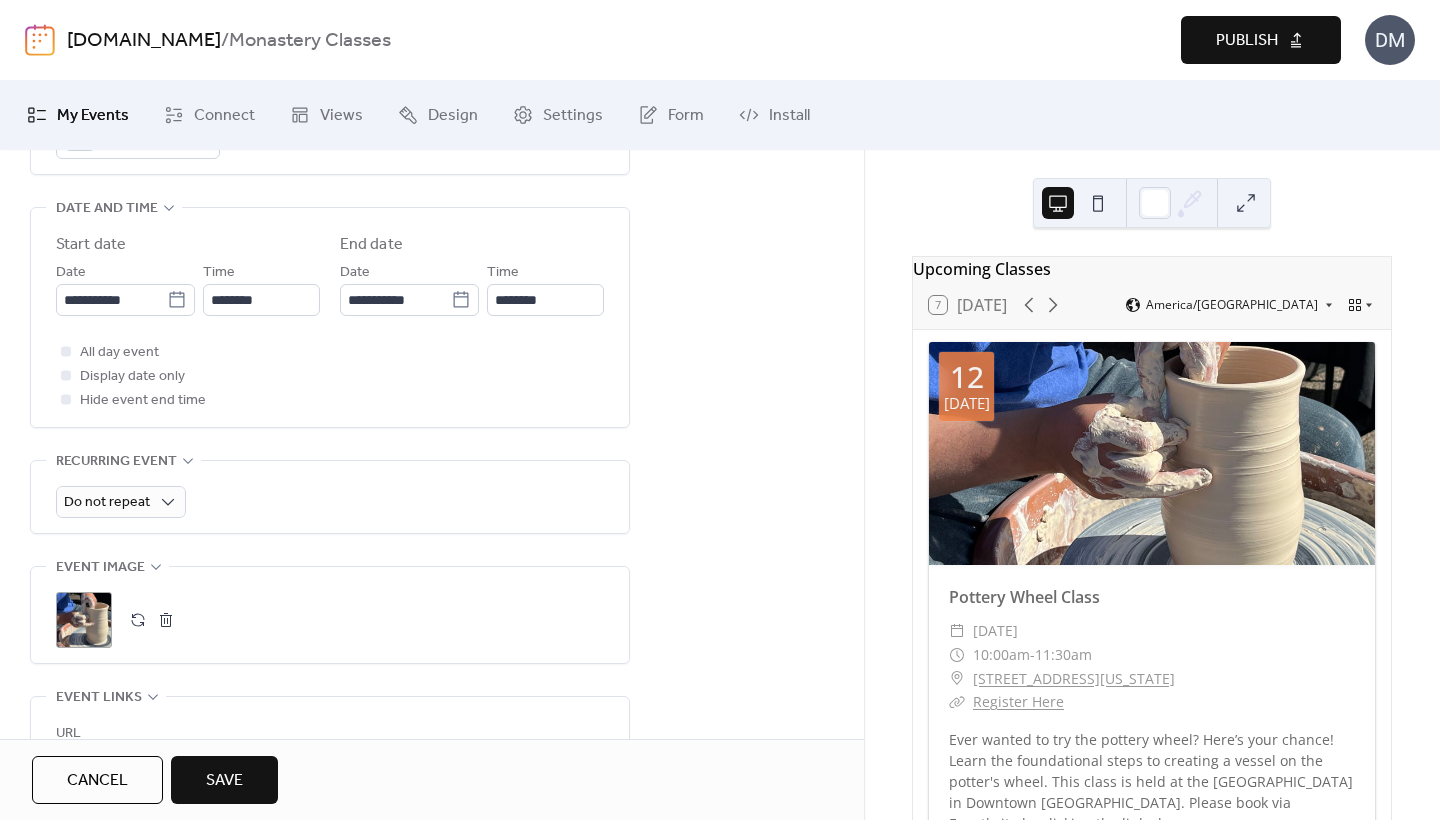 scroll, scrollTop: 734, scrollLeft: 0, axis: vertical 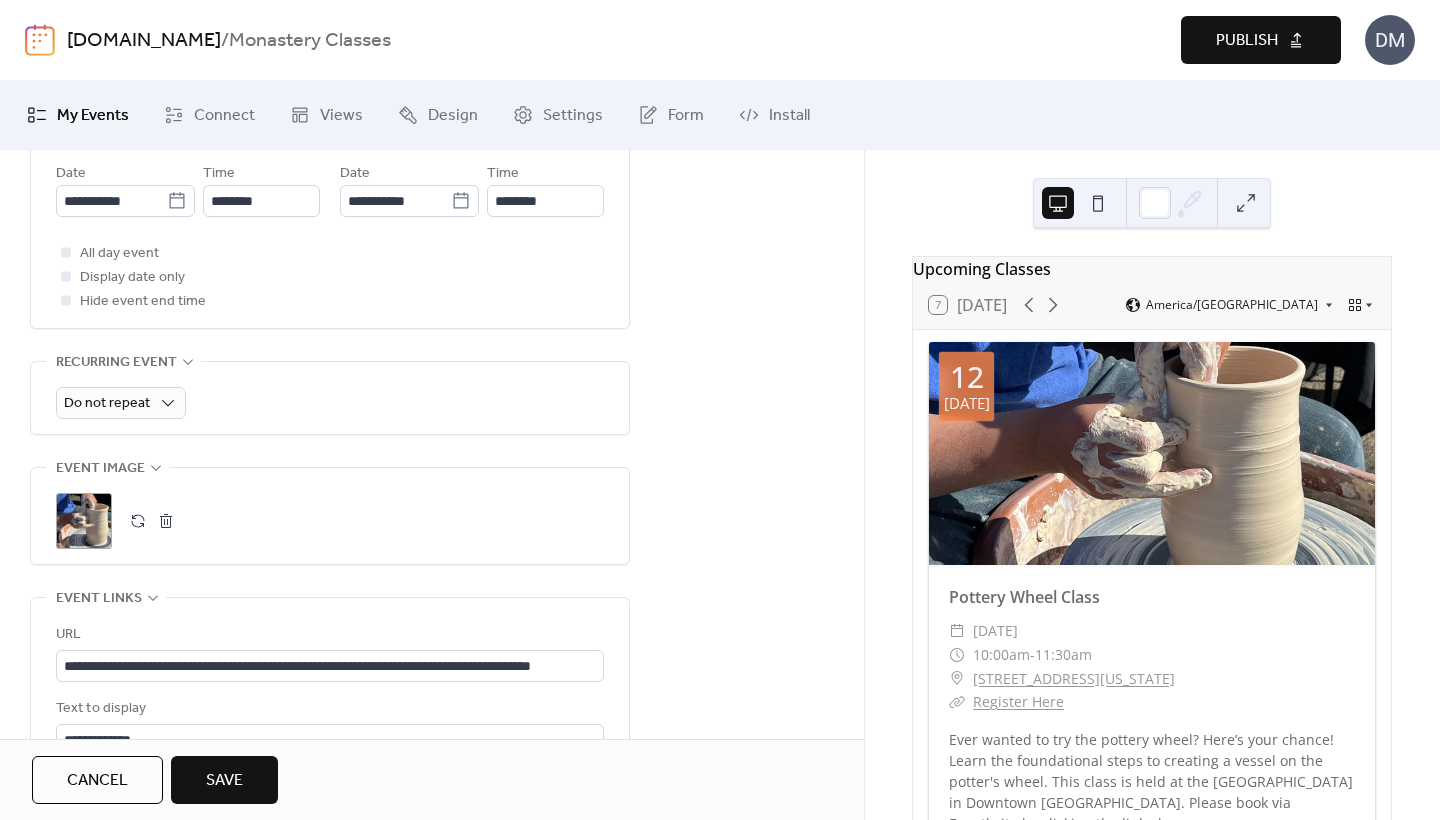 click on "Save" at bounding box center [224, 781] 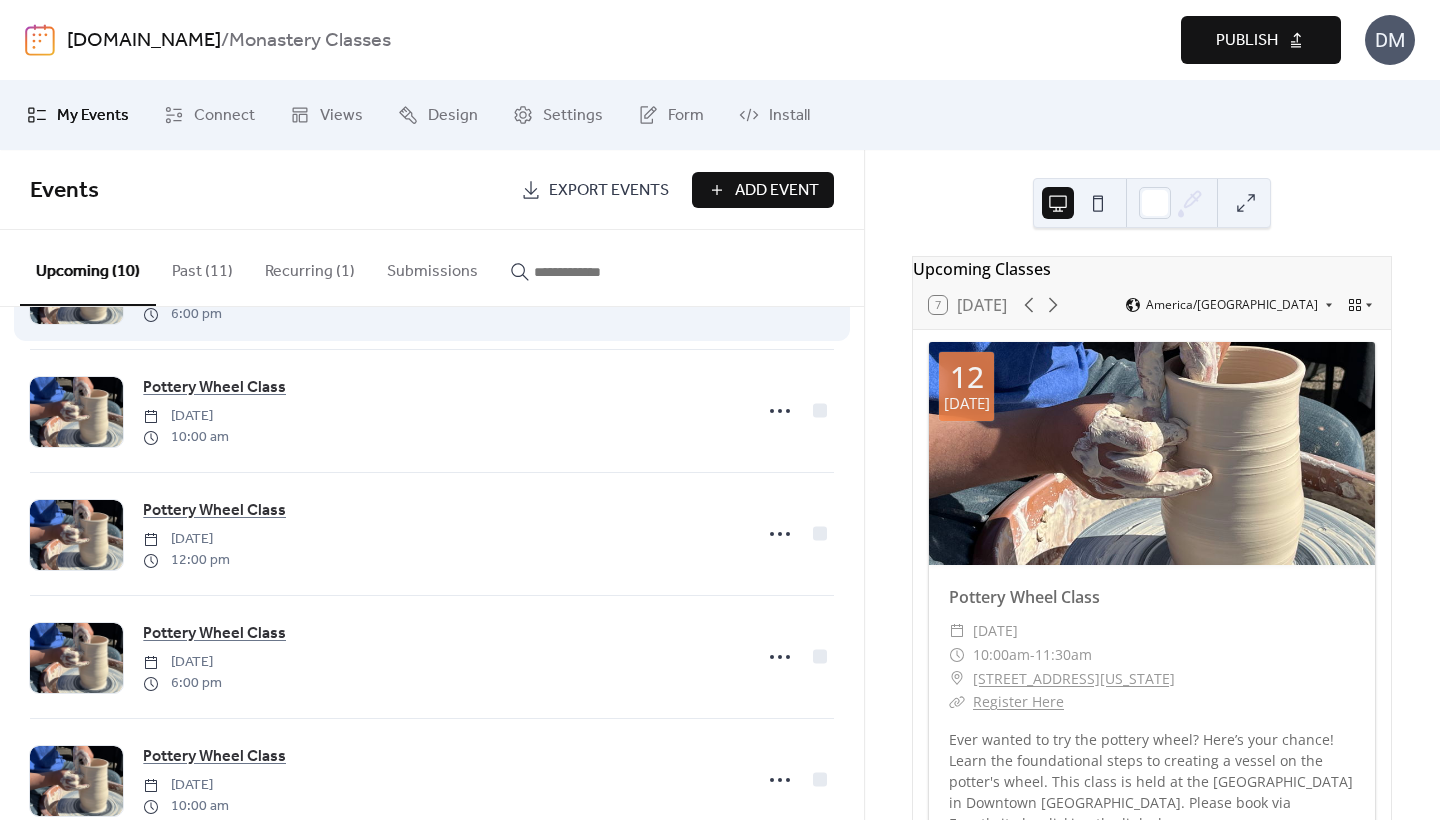 scroll, scrollTop: 780, scrollLeft: 0, axis: vertical 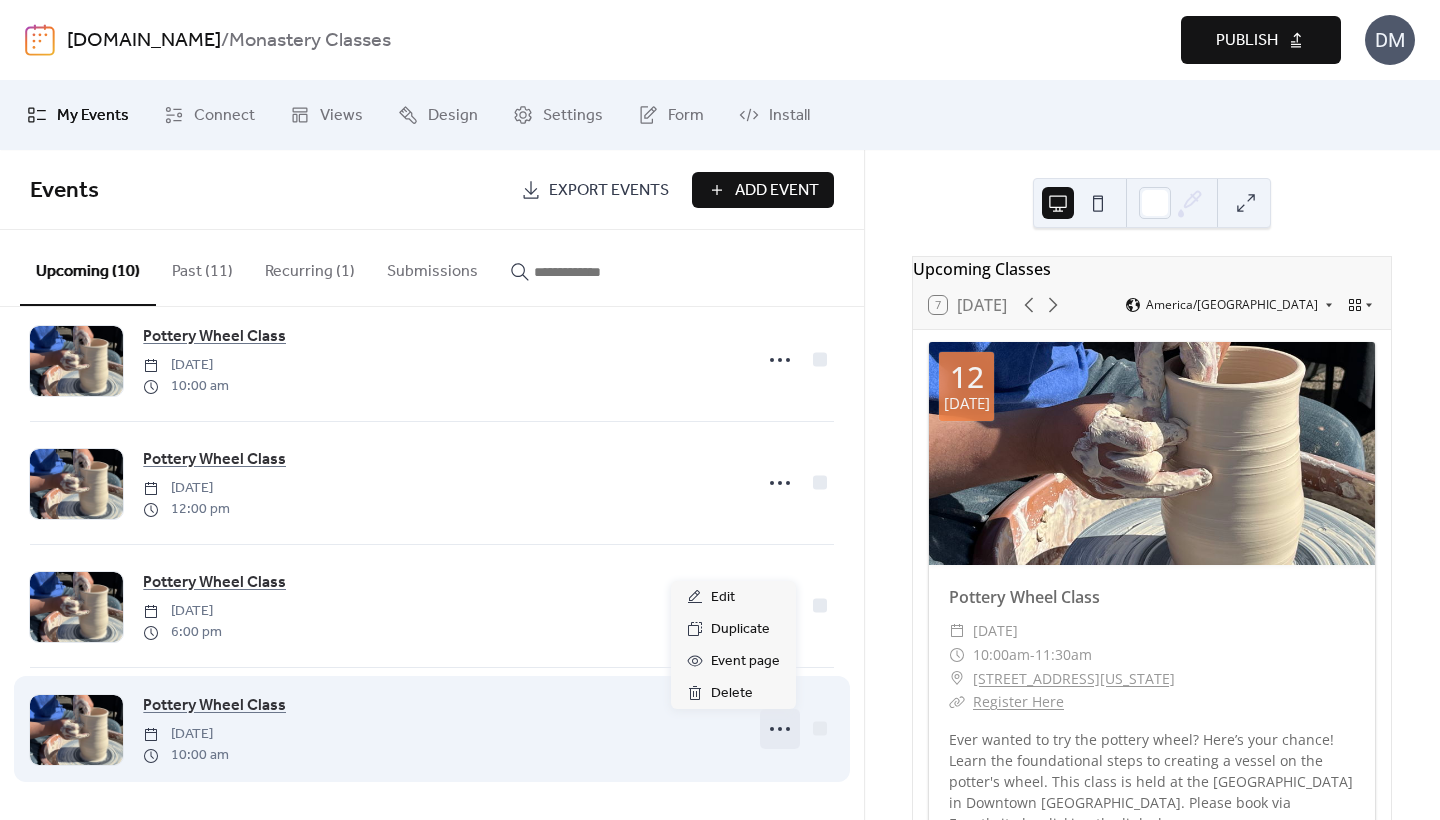 click 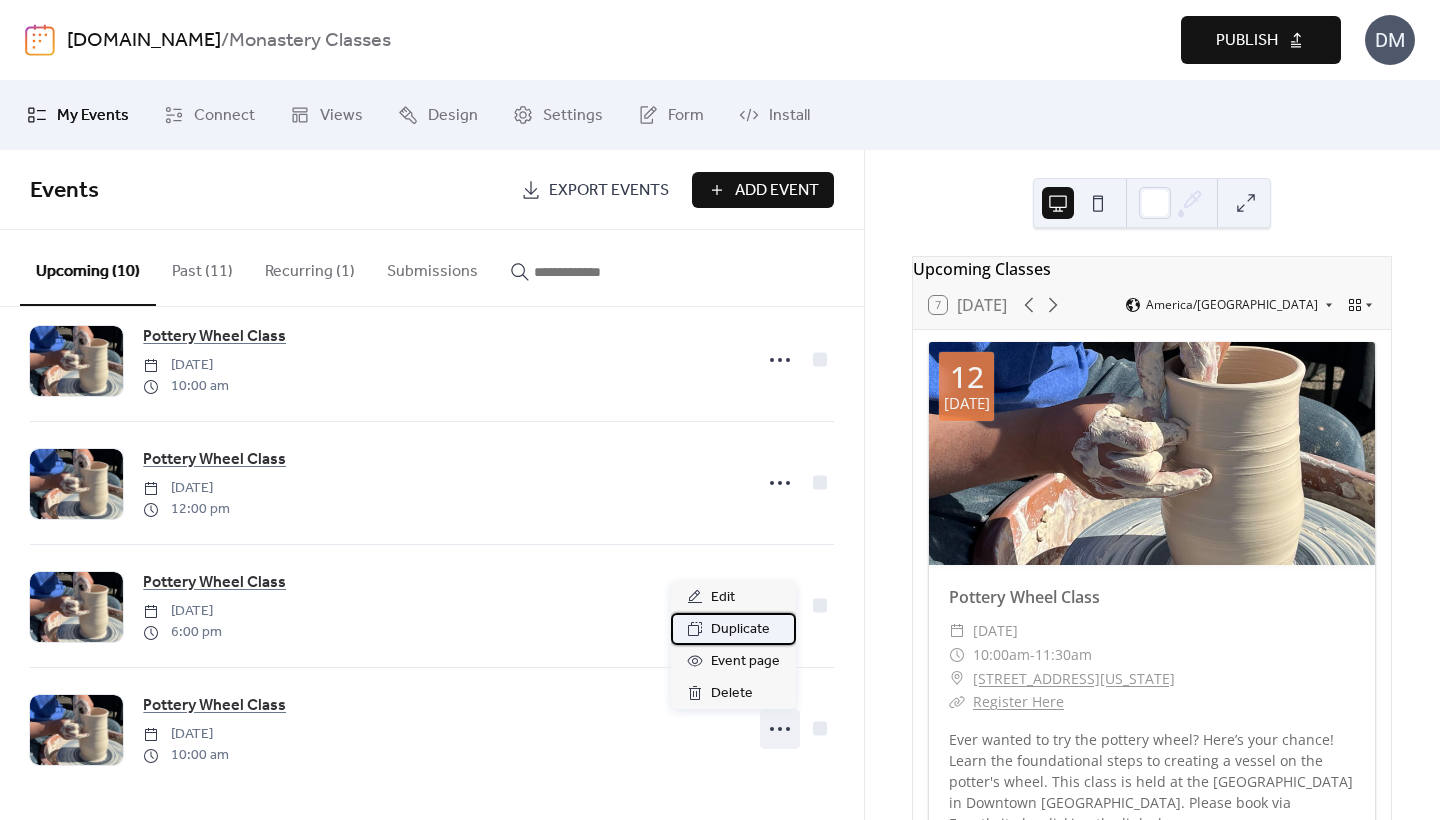 click on "Duplicate" at bounding box center [740, 630] 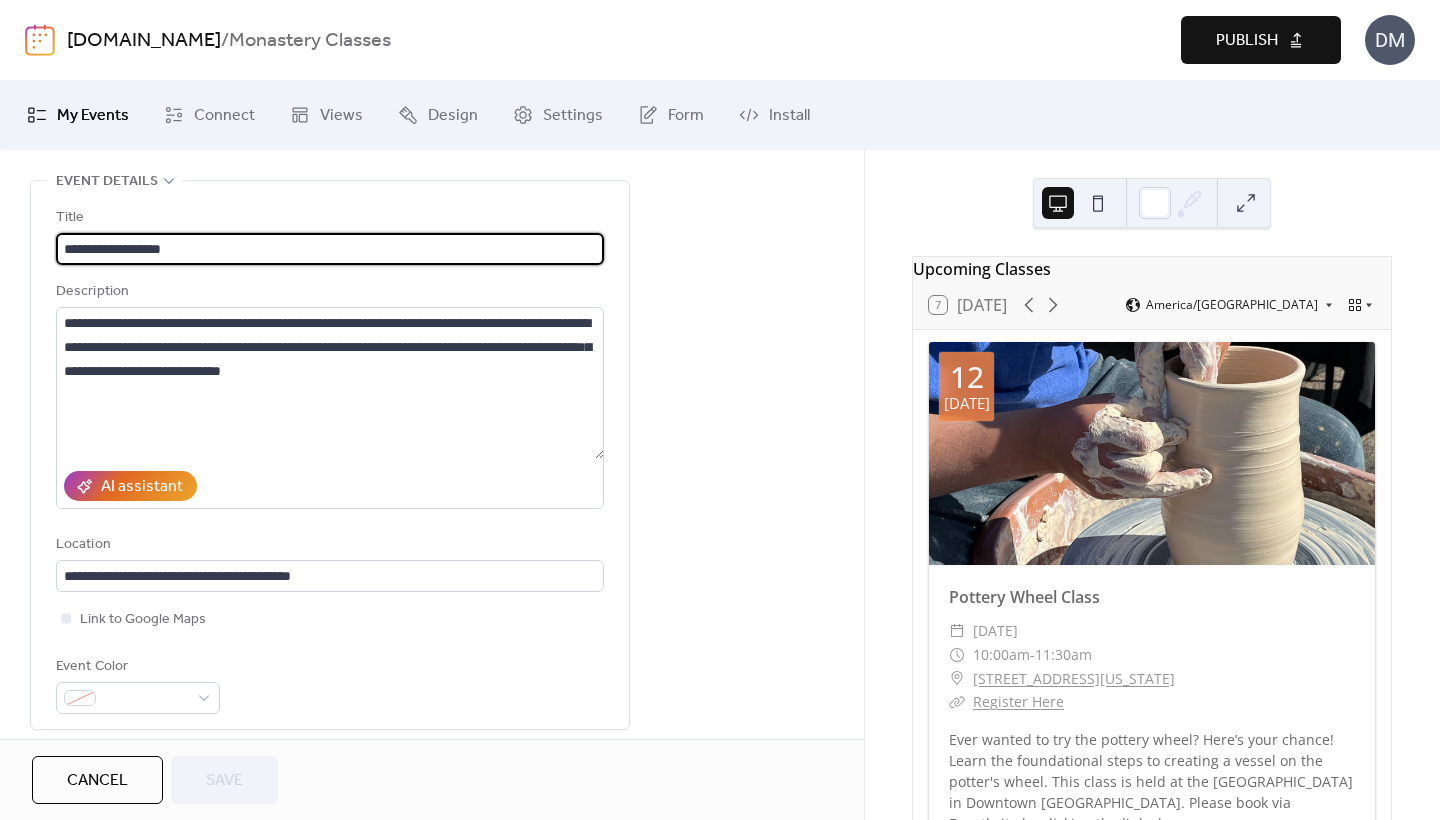 scroll, scrollTop: 85, scrollLeft: 0, axis: vertical 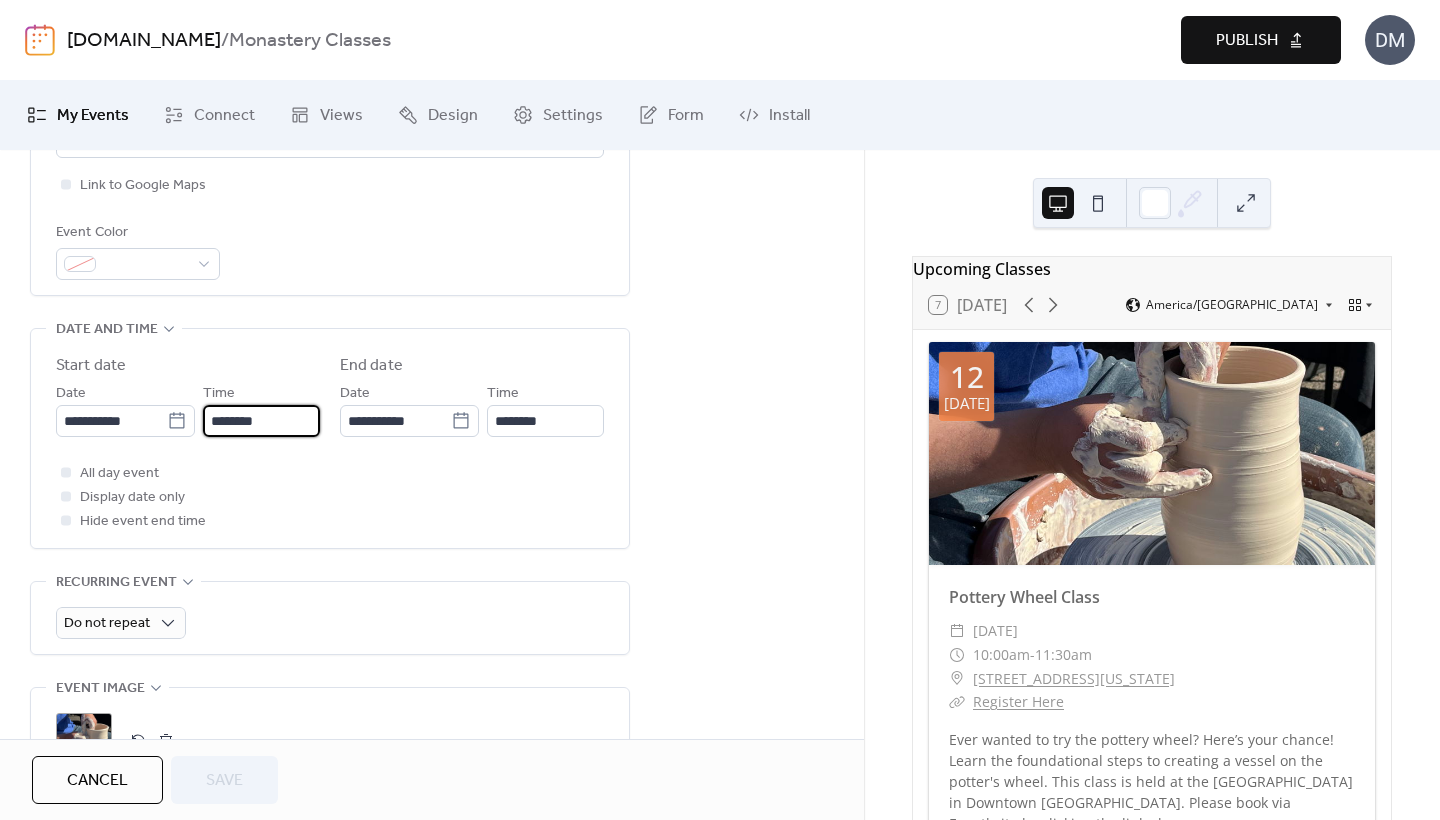 click on "********" at bounding box center (261, 421) 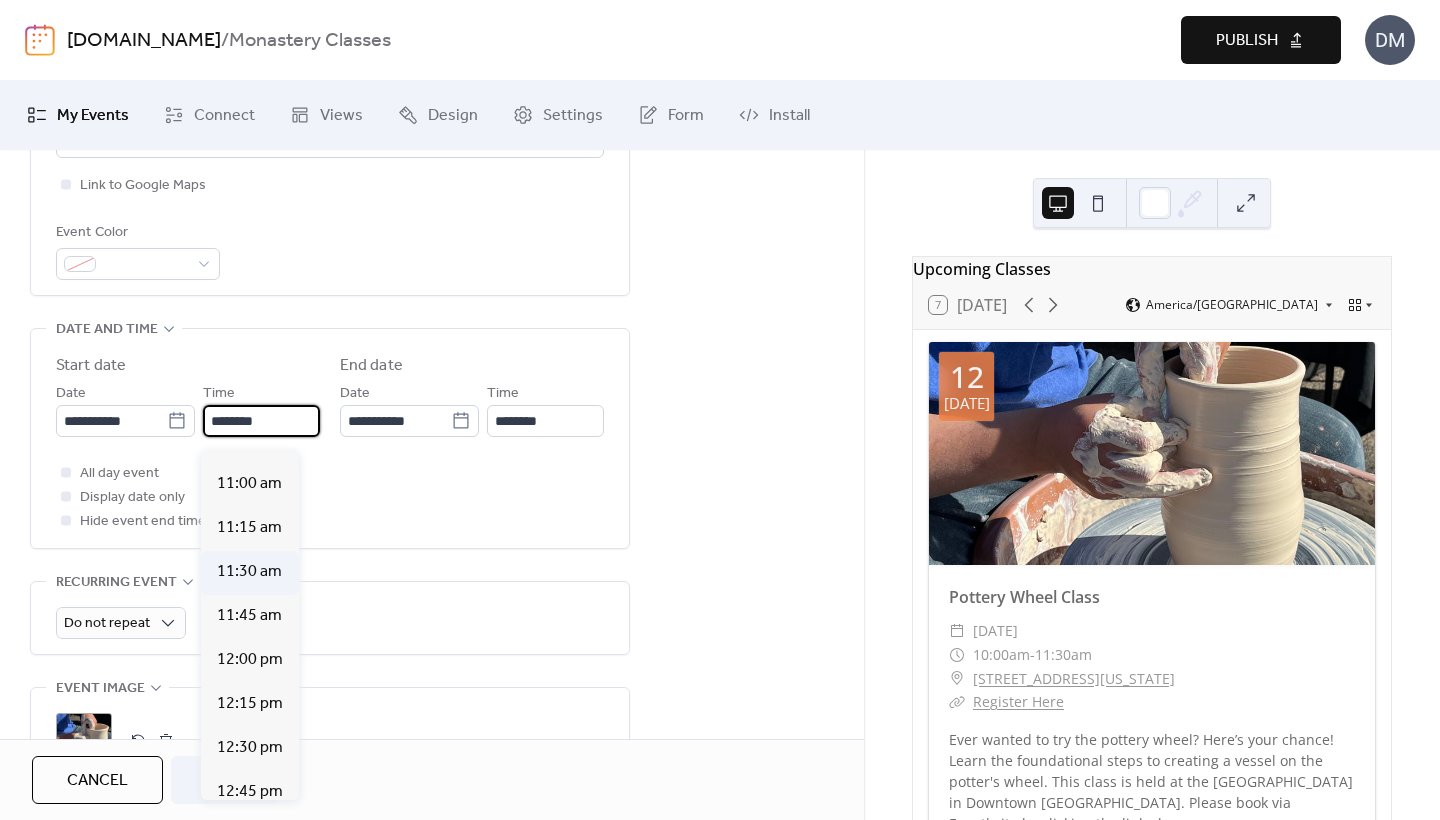 scroll, scrollTop: 1926, scrollLeft: 0, axis: vertical 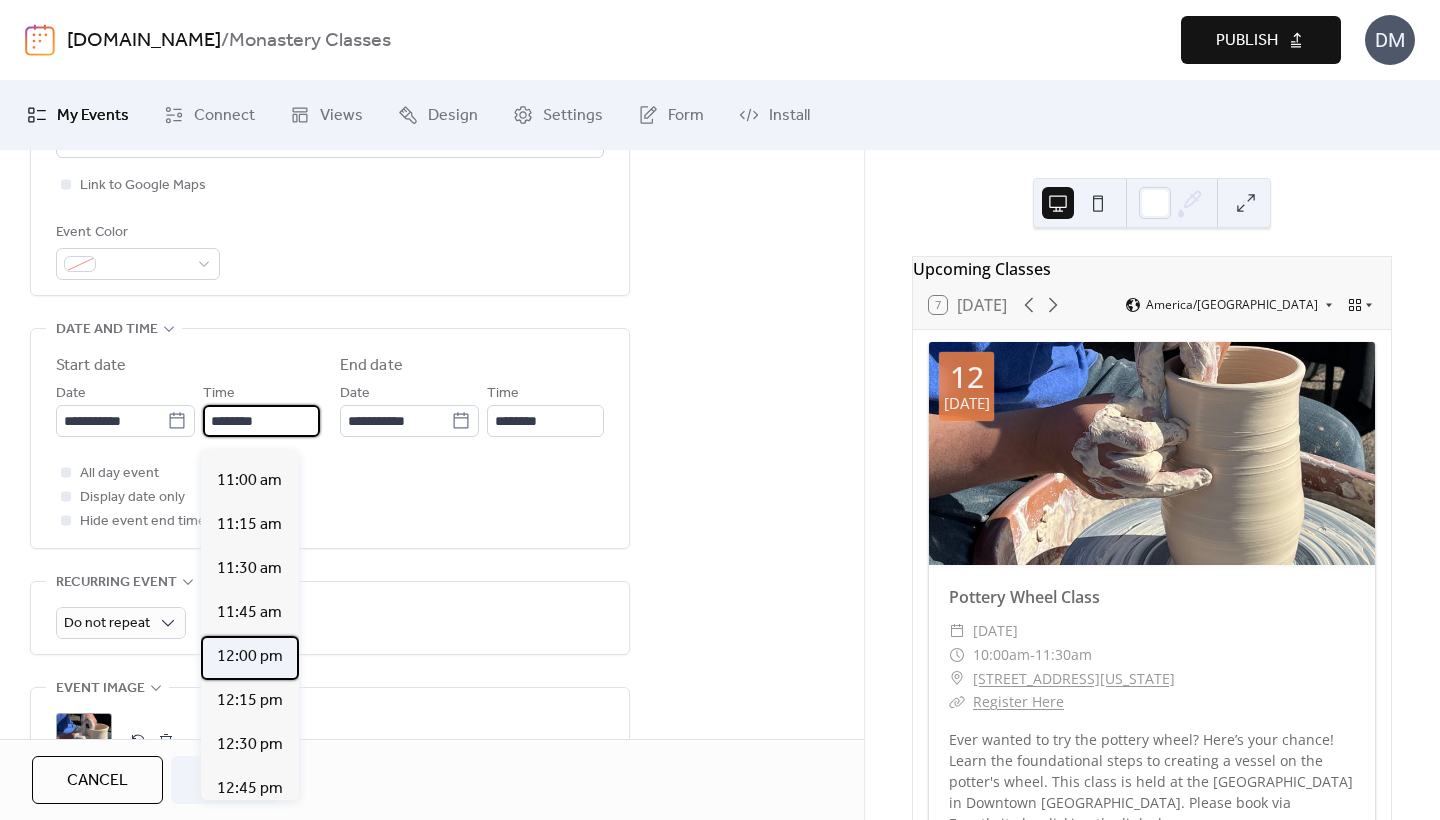 click on "12:00 pm" at bounding box center (250, 657) 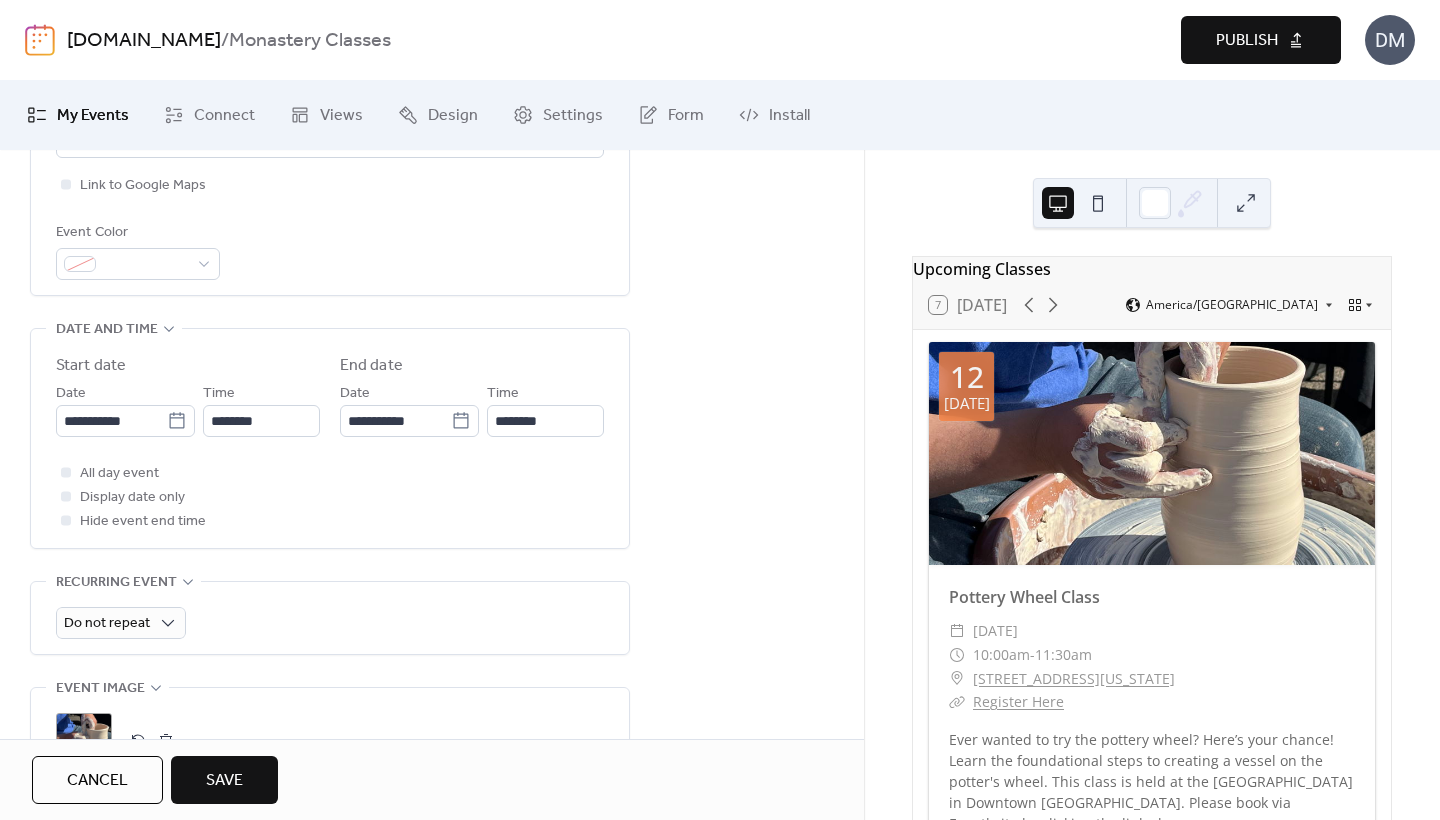 type on "********" 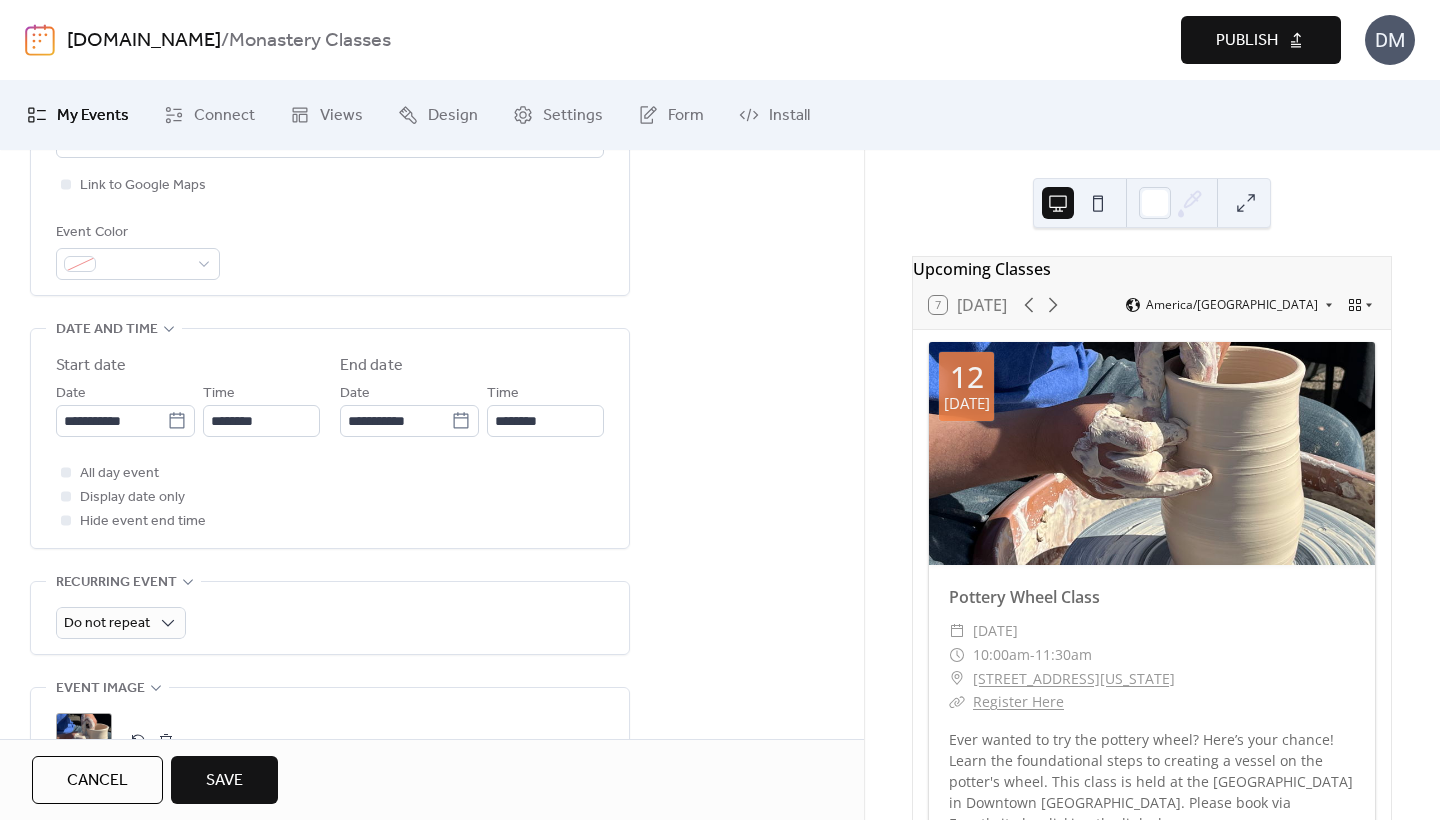 type on "*******" 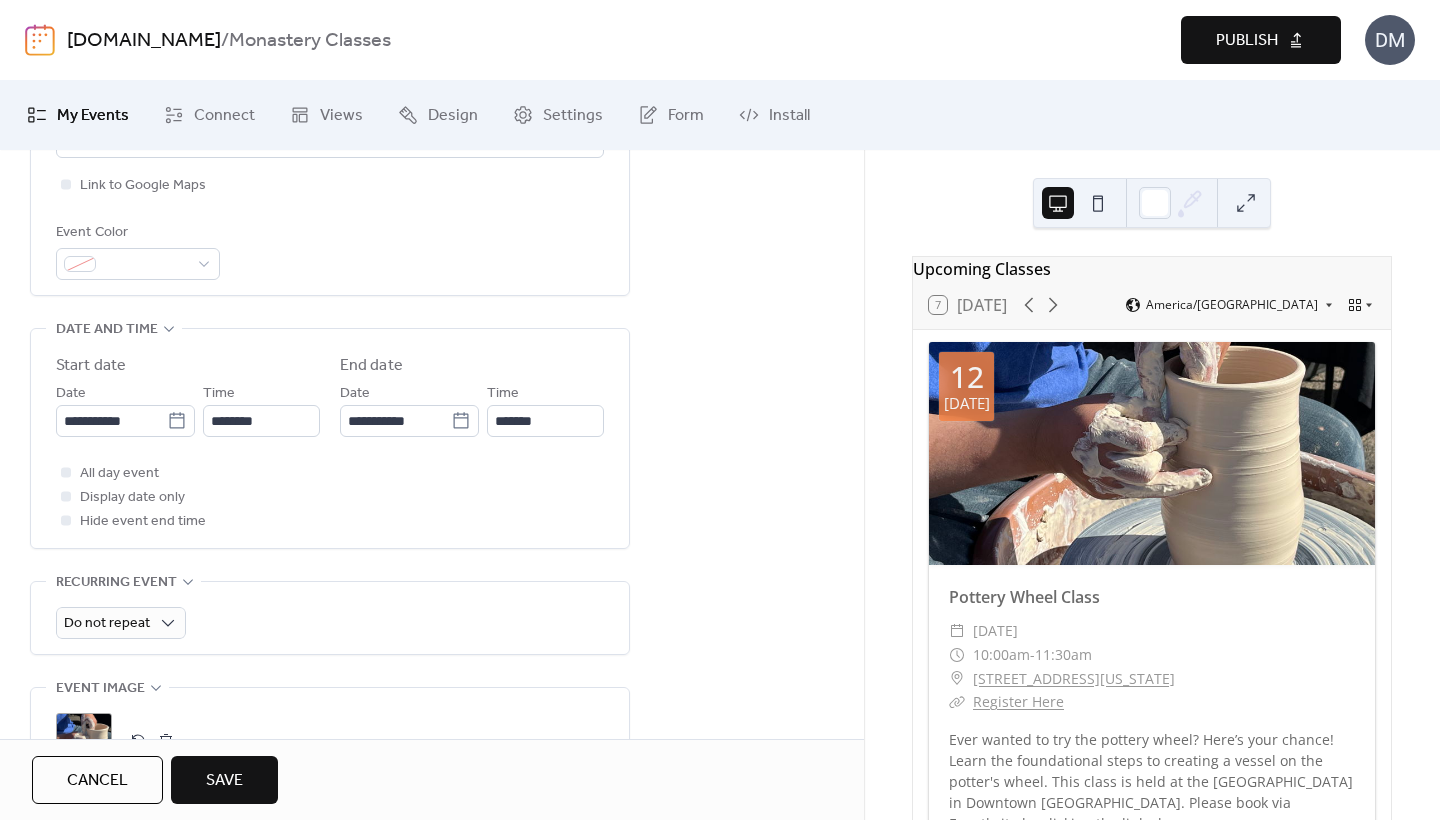 click on "All day event Display date only Hide event end time" at bounding box center [330, 497] 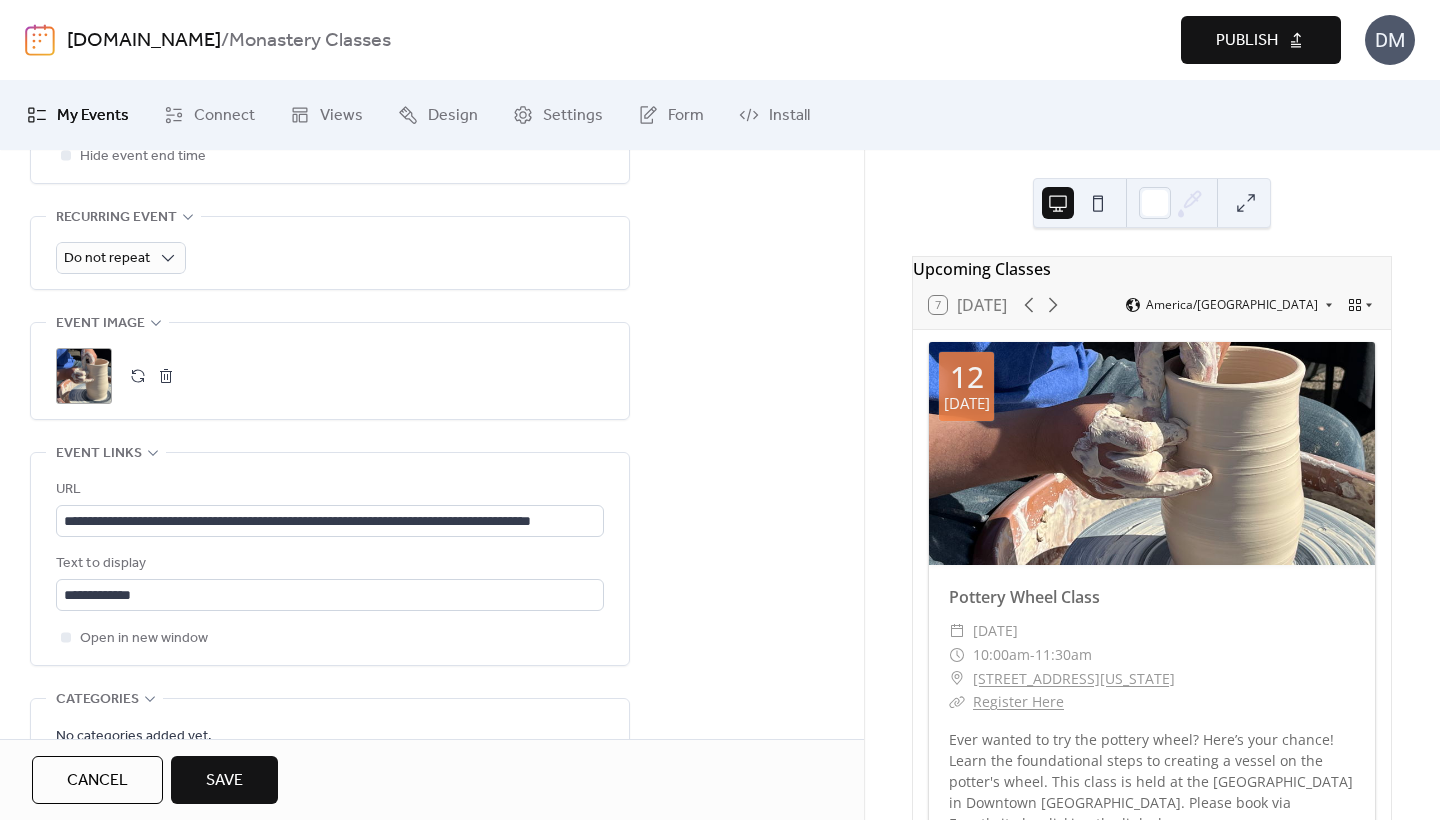 scroll, scrollTop: 885, scrollLeft: 0, axis: vertical 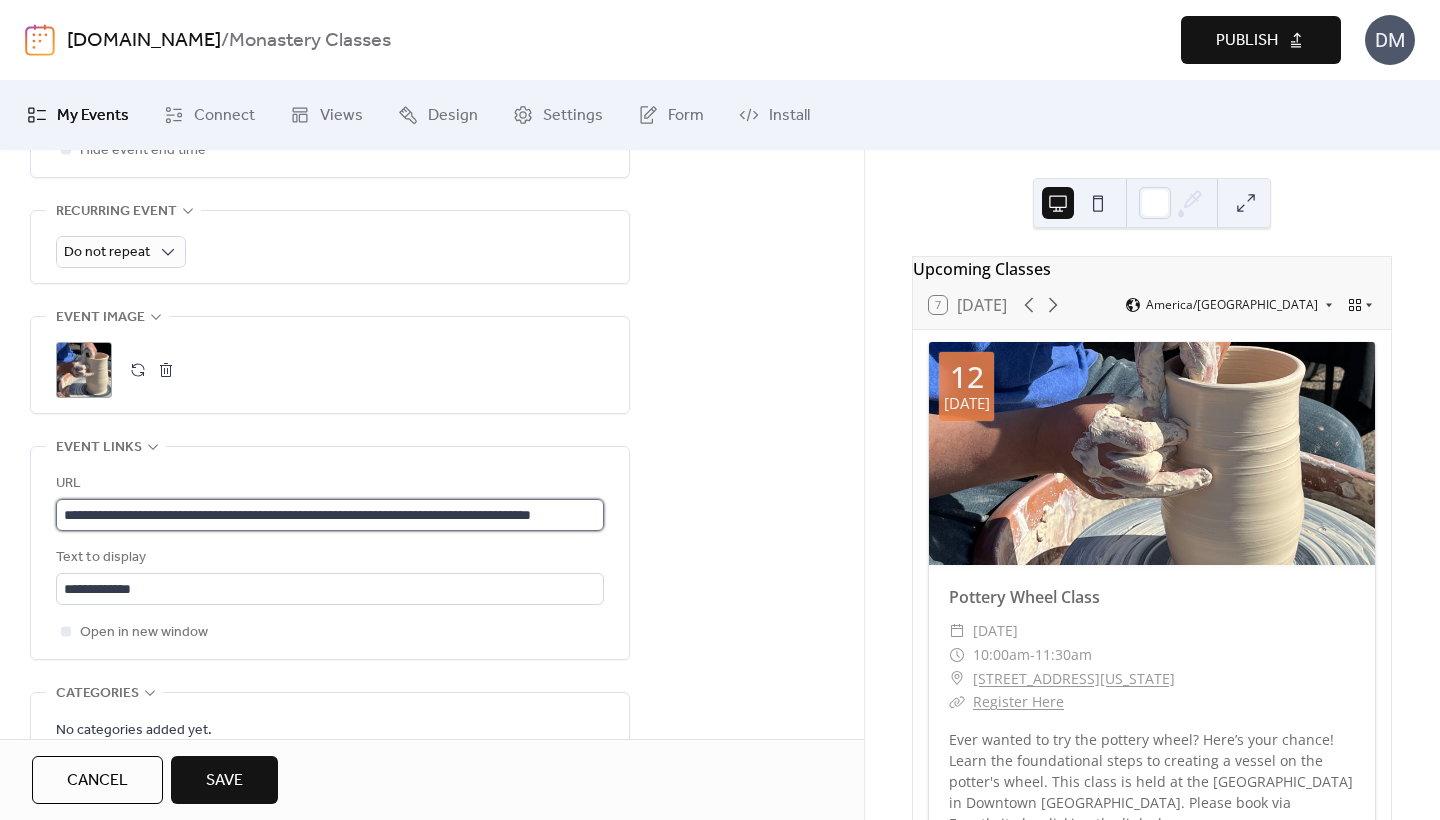 click on "**********" at bounding box center (330, 515) 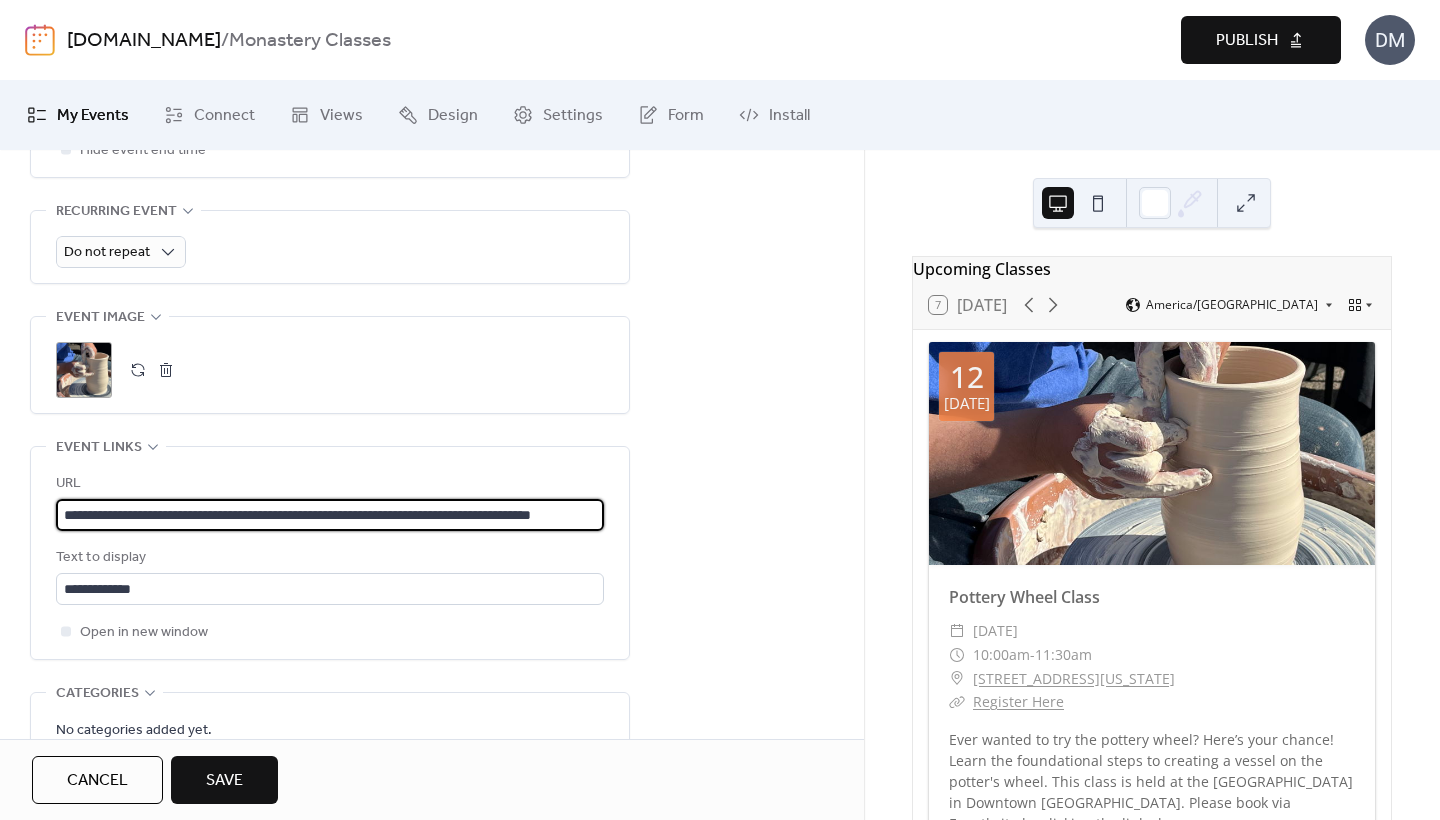 click on "**********" at bounding box center [330, 515] 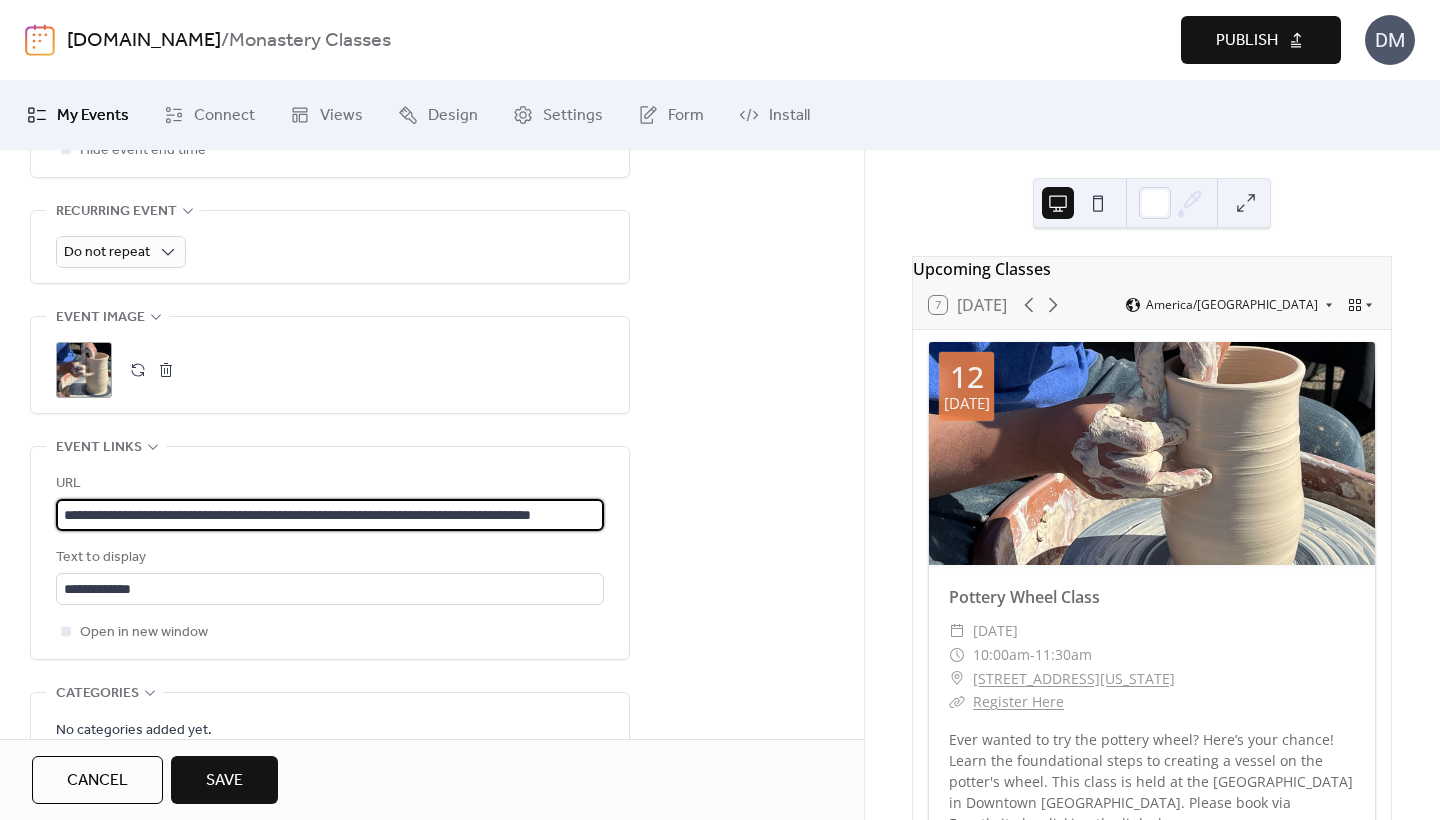 click on "Save" at bounding box center [224, 780] 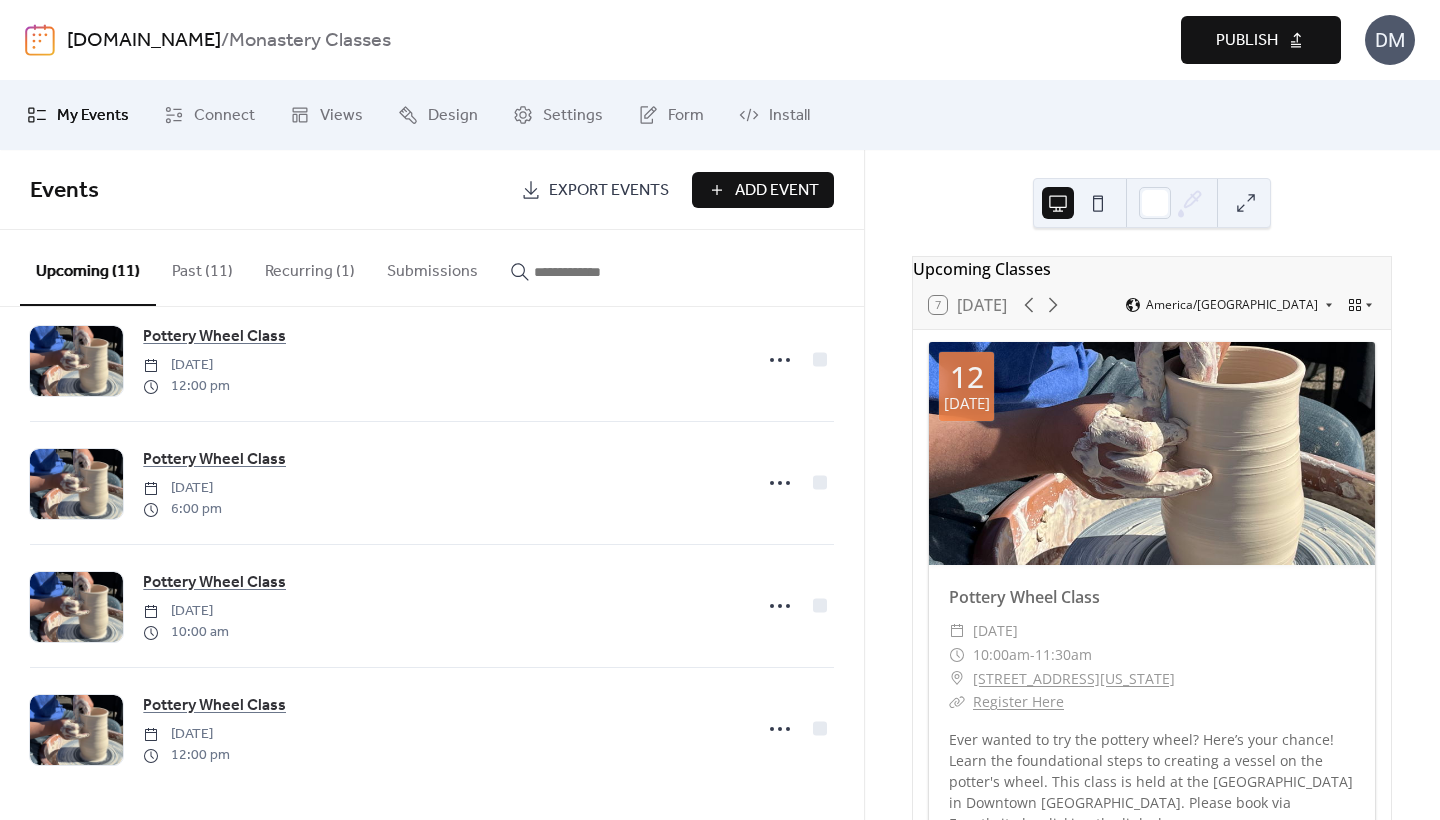 scroll, scrollTop: 900, scrollLeft: 0, axis: vertical 